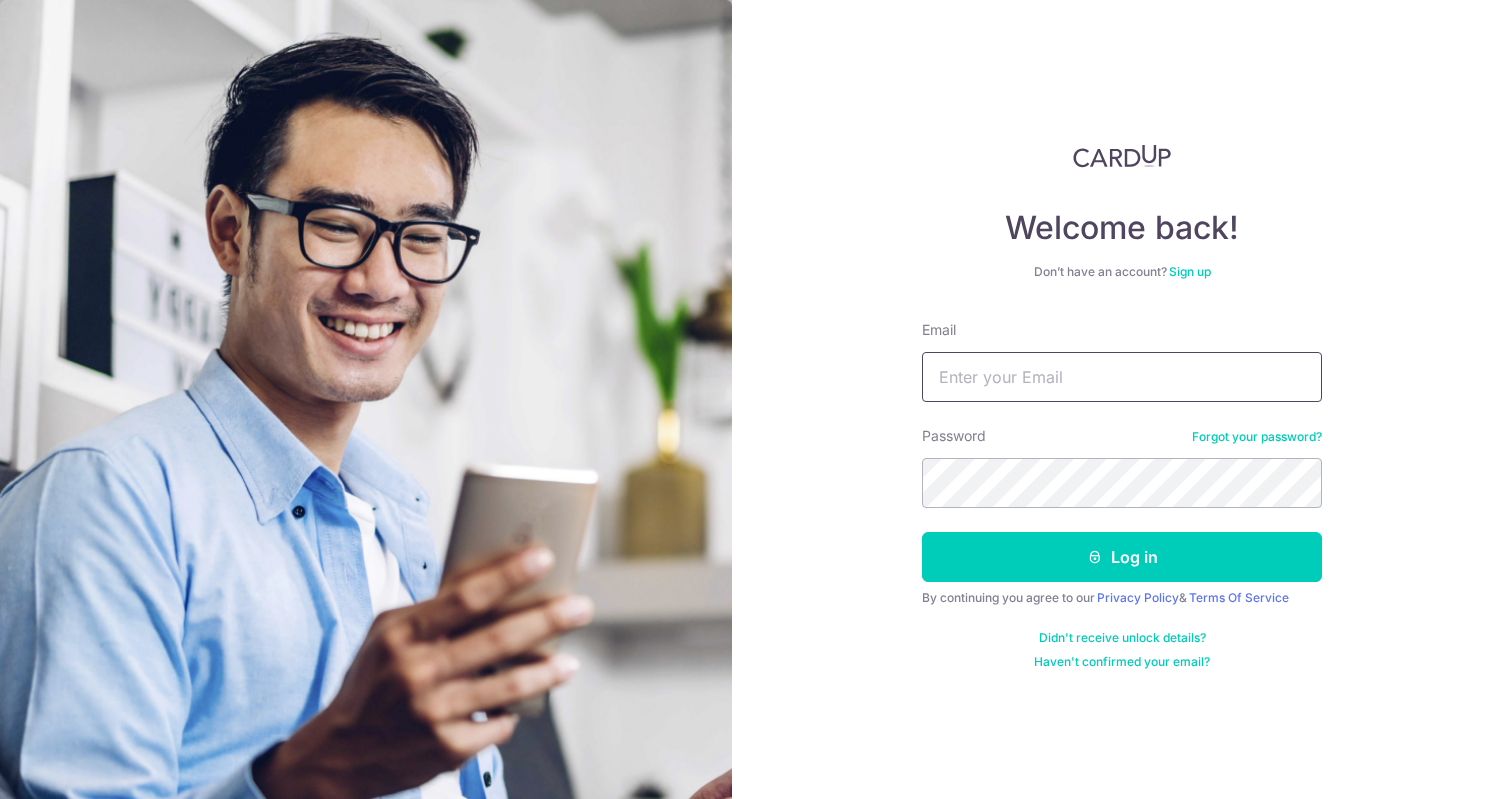 scroll, scrollTop: 0, scrollLeft: 0, axis: both 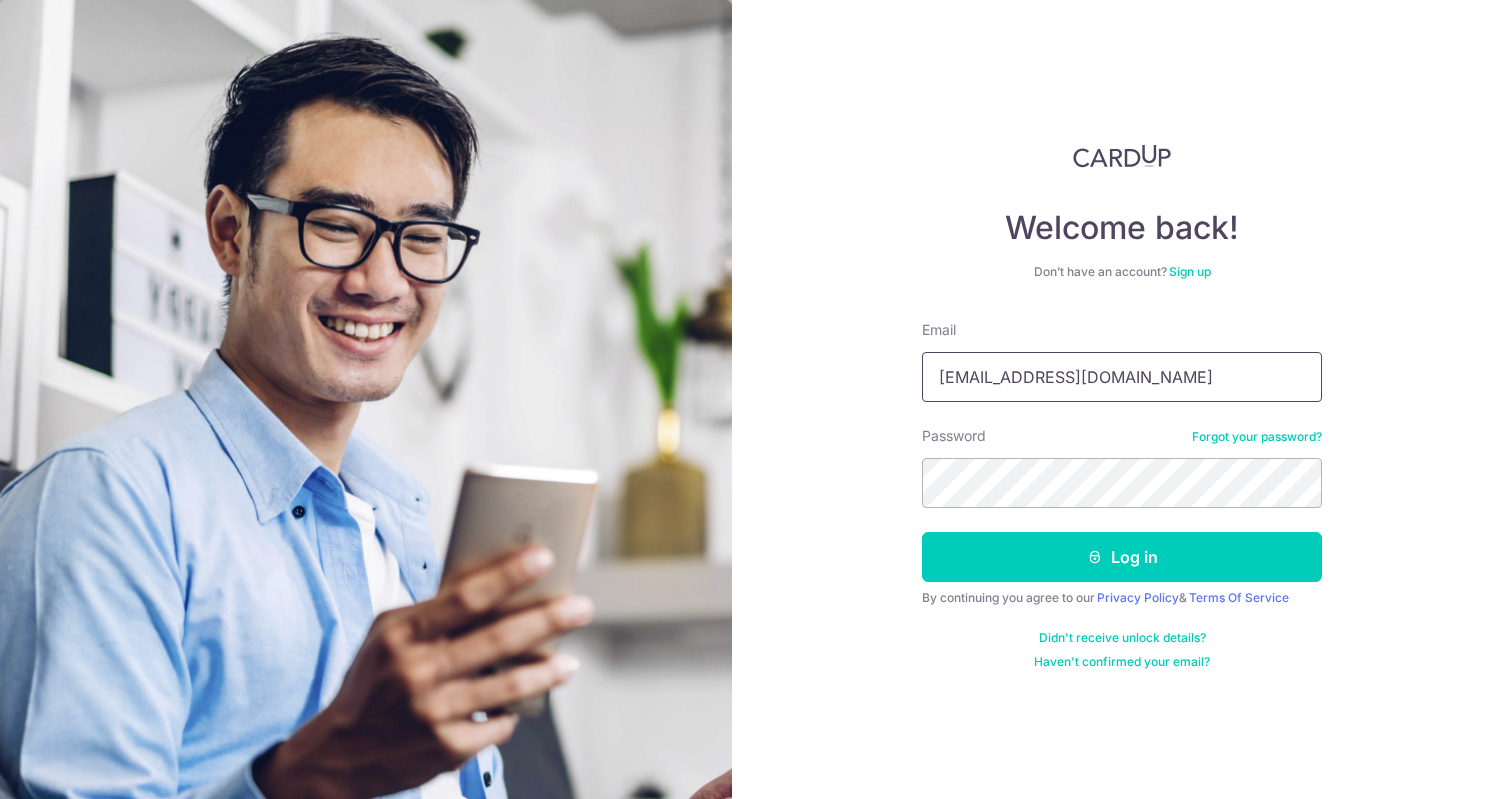 type on "[EMAIL_ADDRESS][DOMAIN_NAME]" 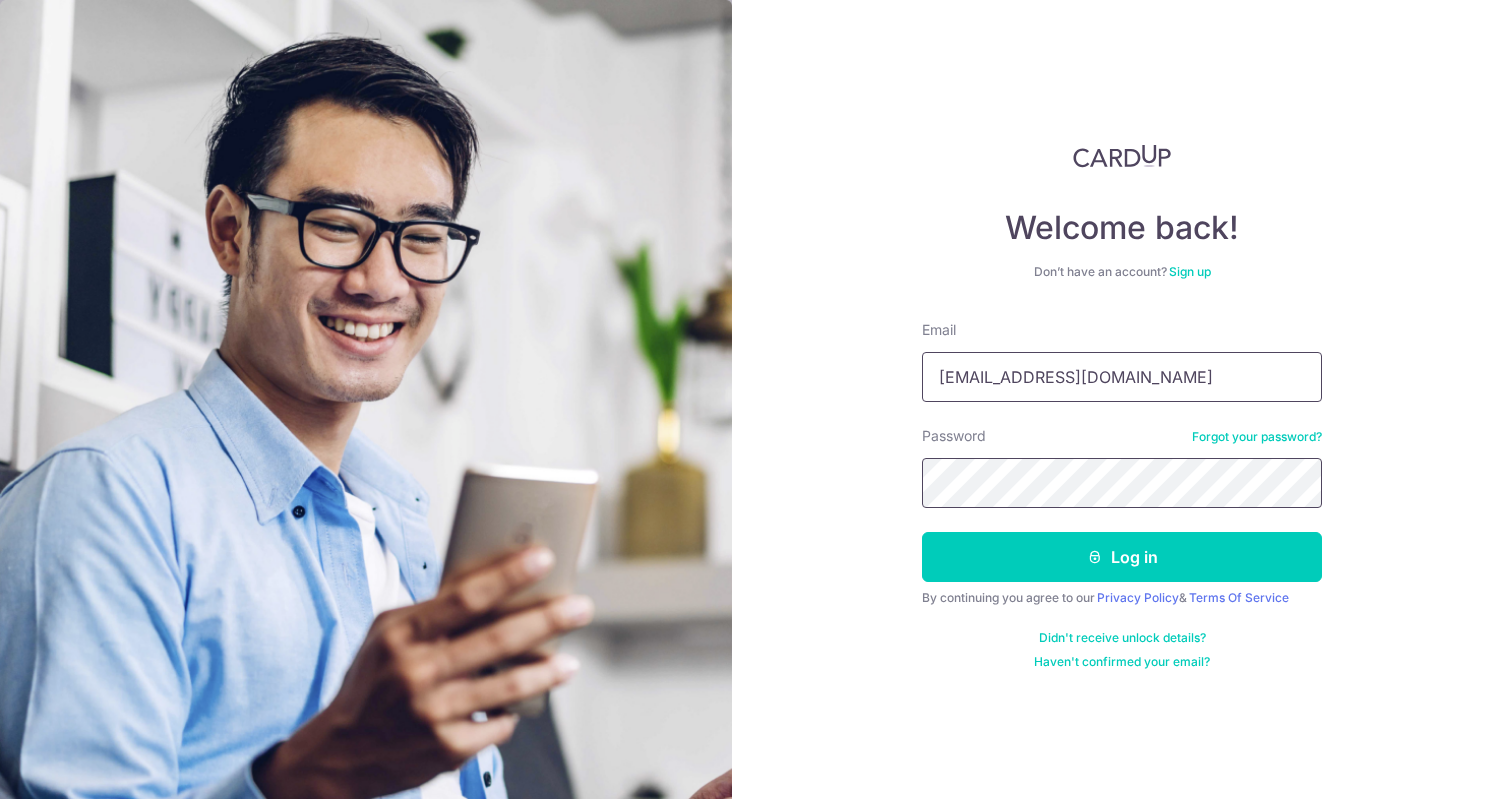 click on "Log in" at bounding box center [1122, 557] 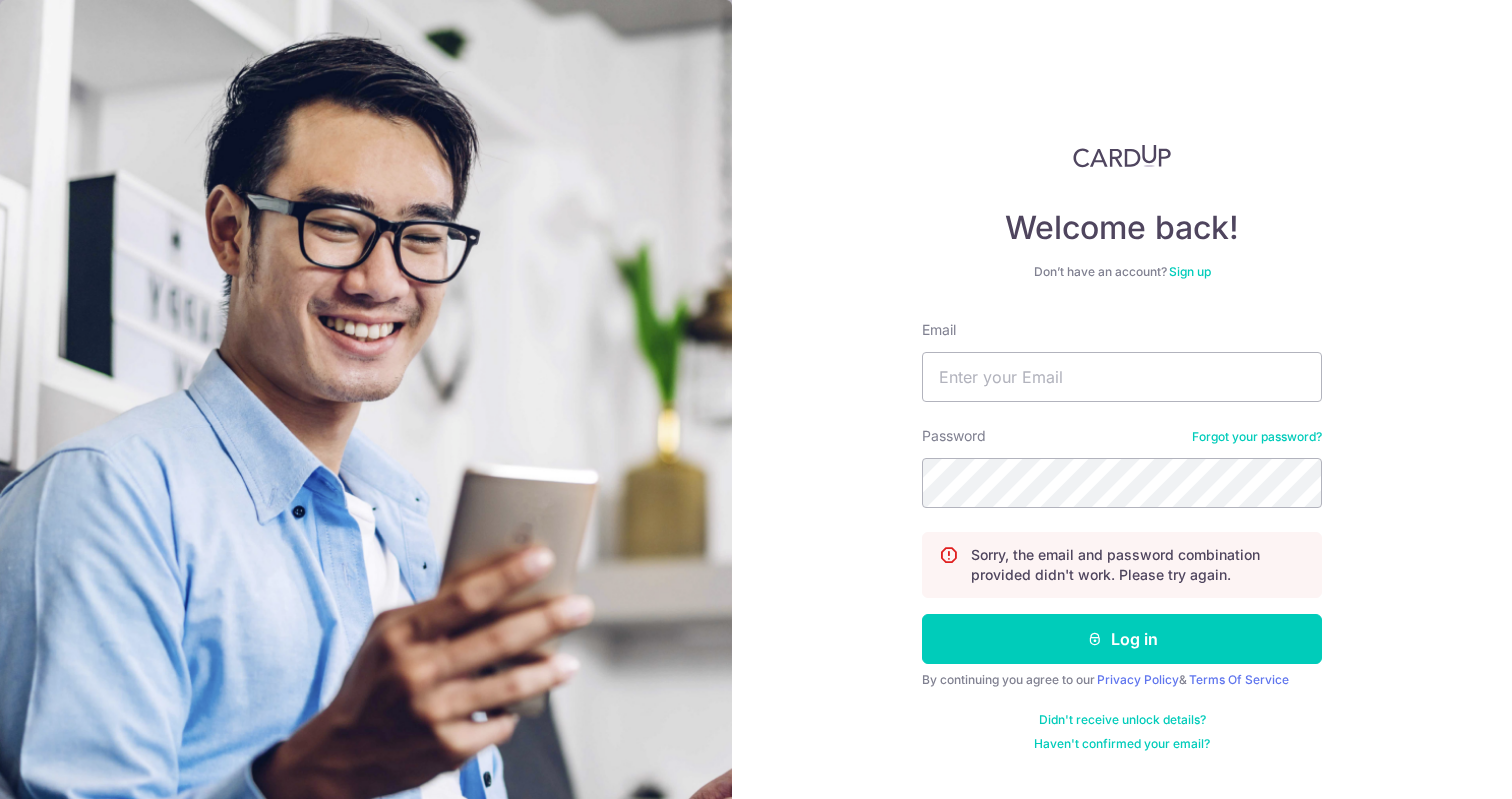 scroll, scrollTop: 0, scrollLeft: 0, axis: both 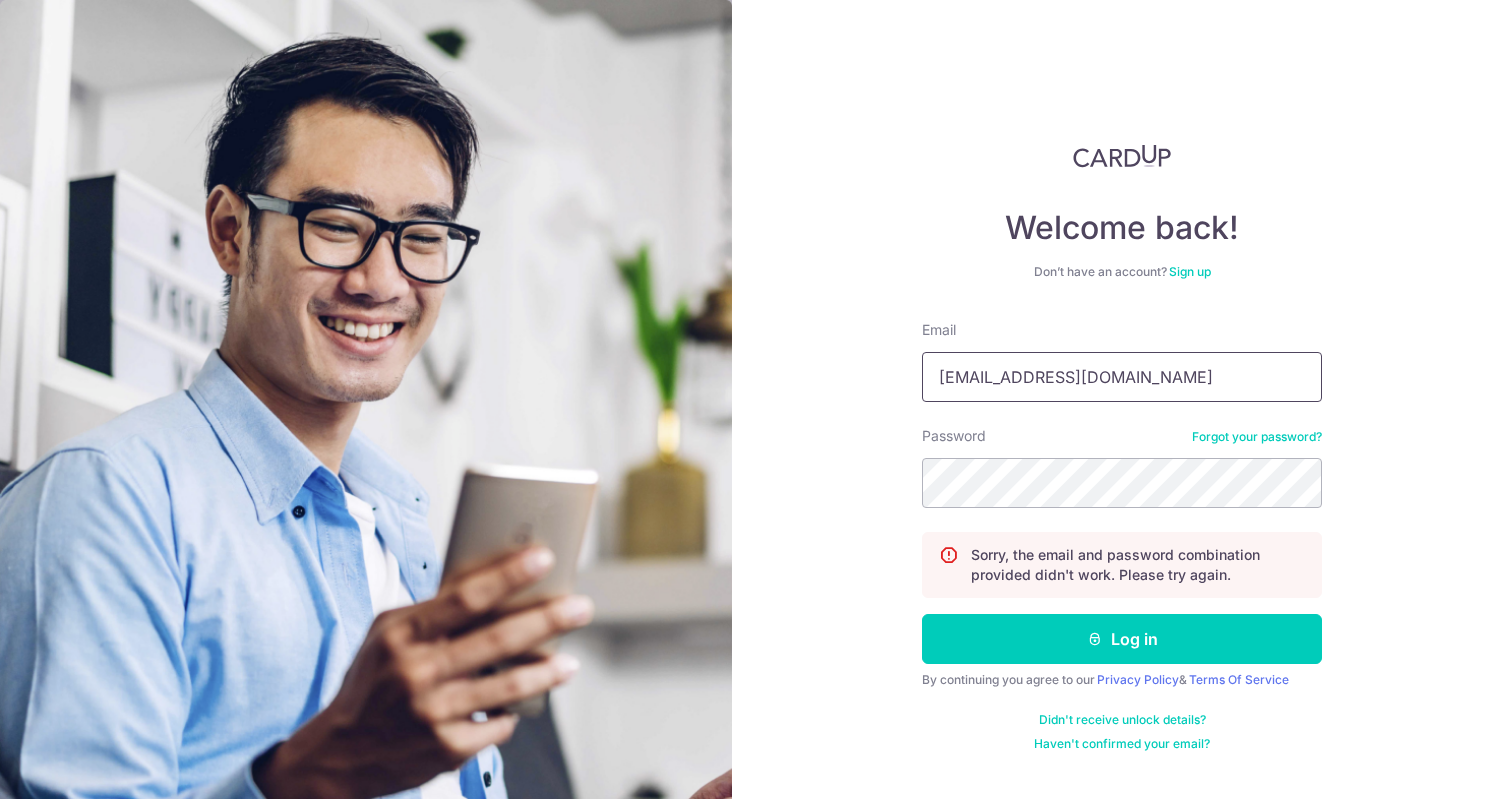 type on "[EMAIL_ADDRESS][DOMAIN_NAME]" 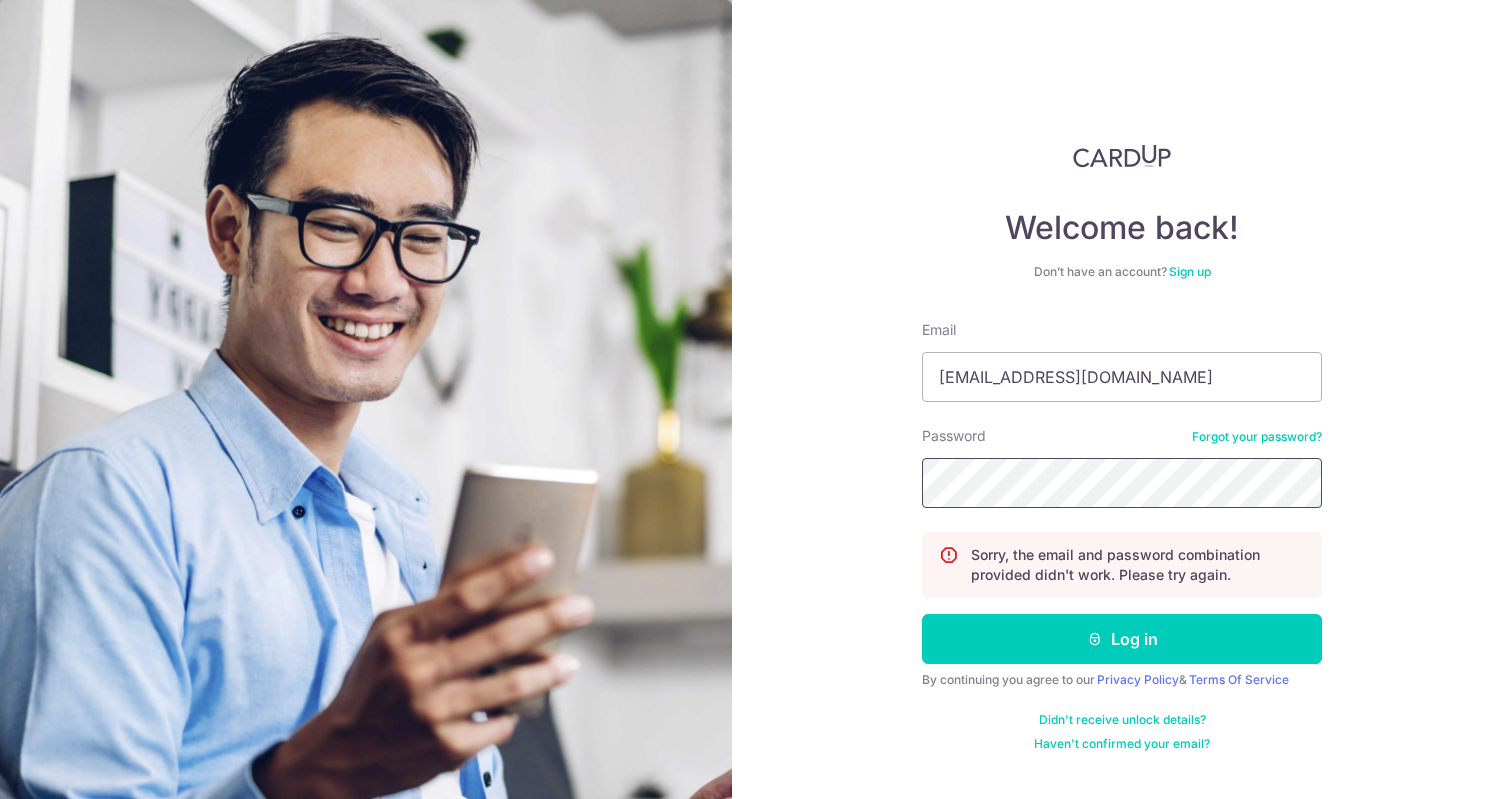 click on "Log in" at bounding box center [1122, 639] 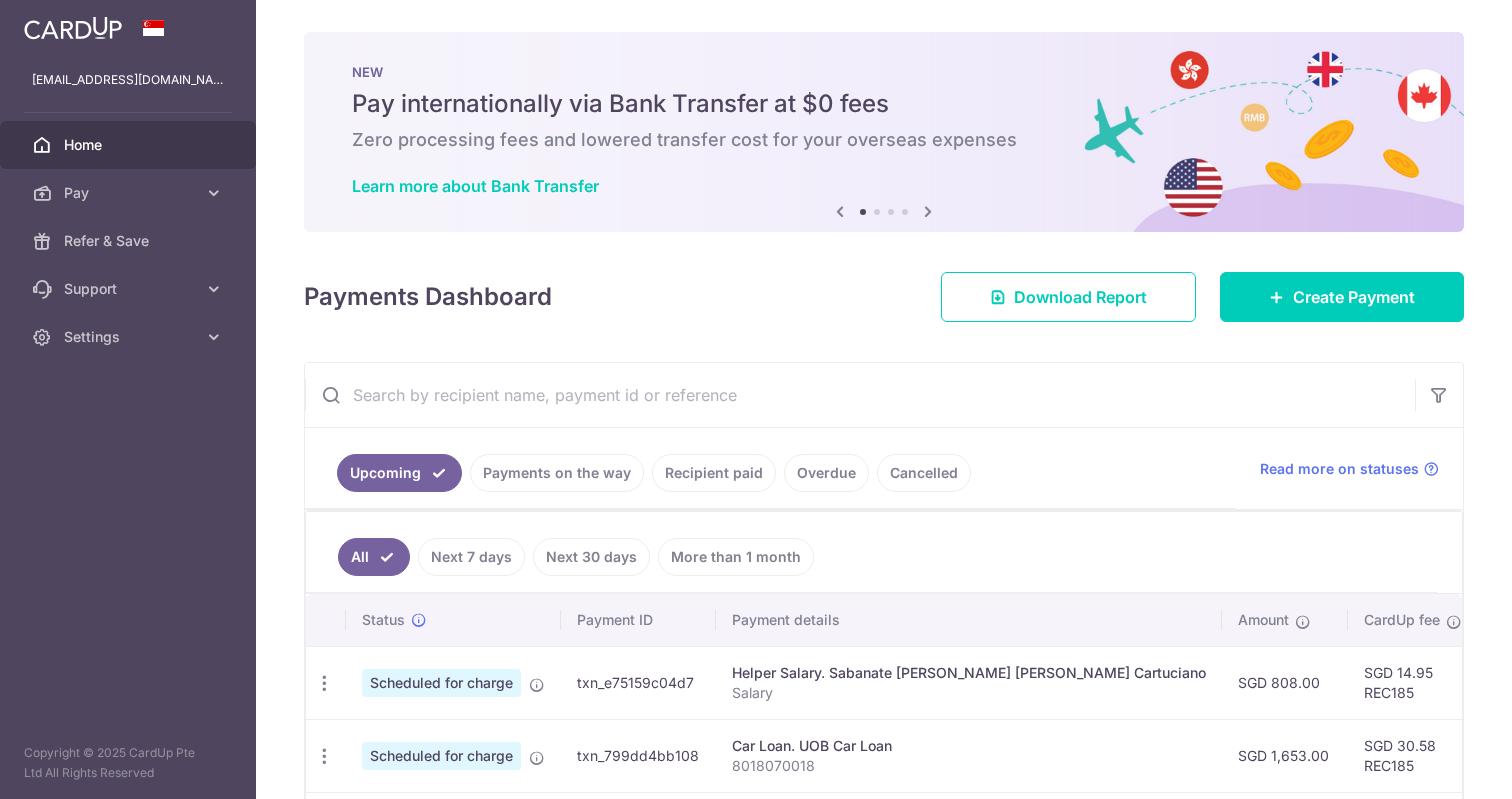 scroll, scrollTop: 0, scrollLeft: 0, axis: both 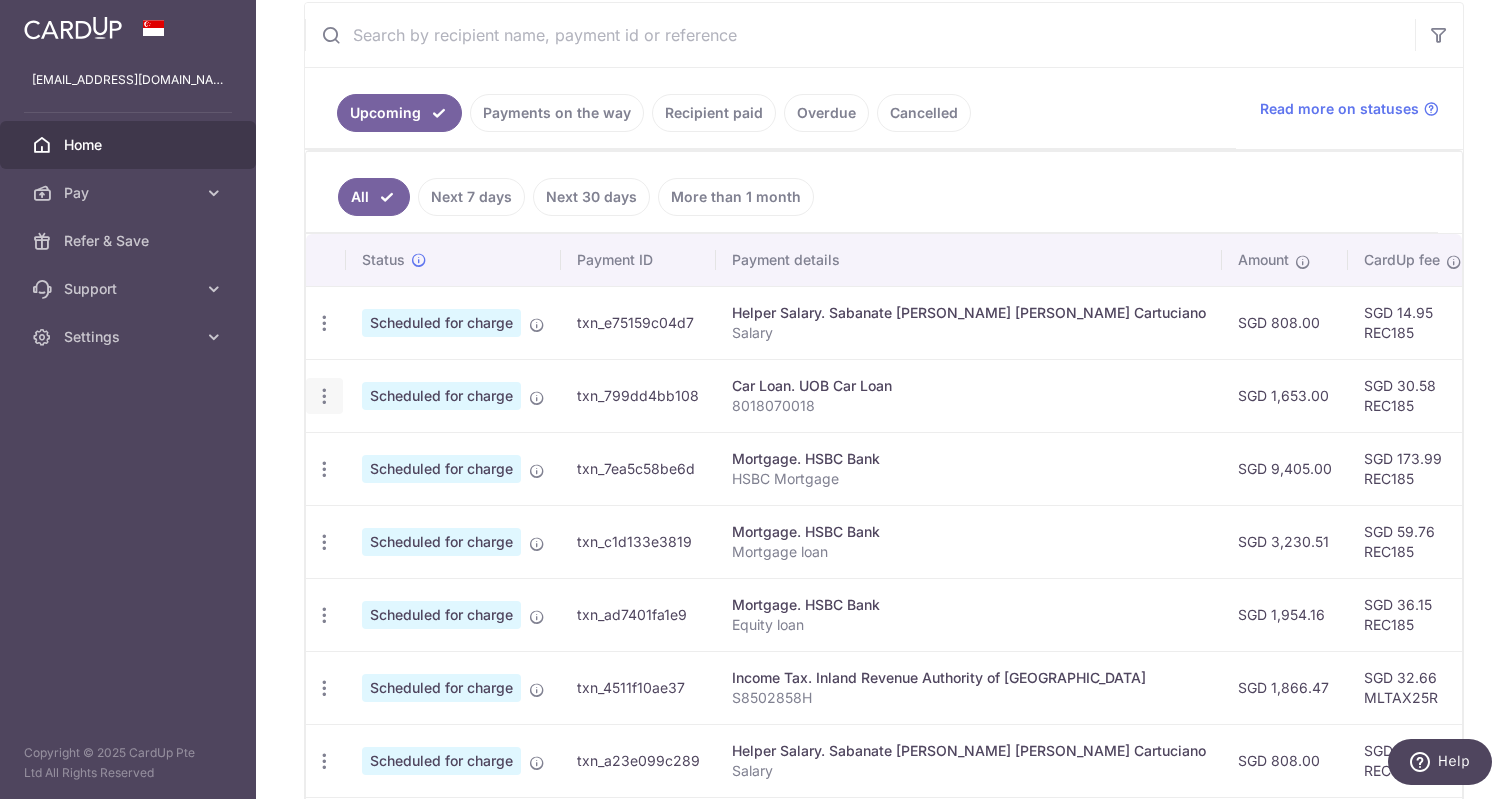 click at bounding box center [324, 323] 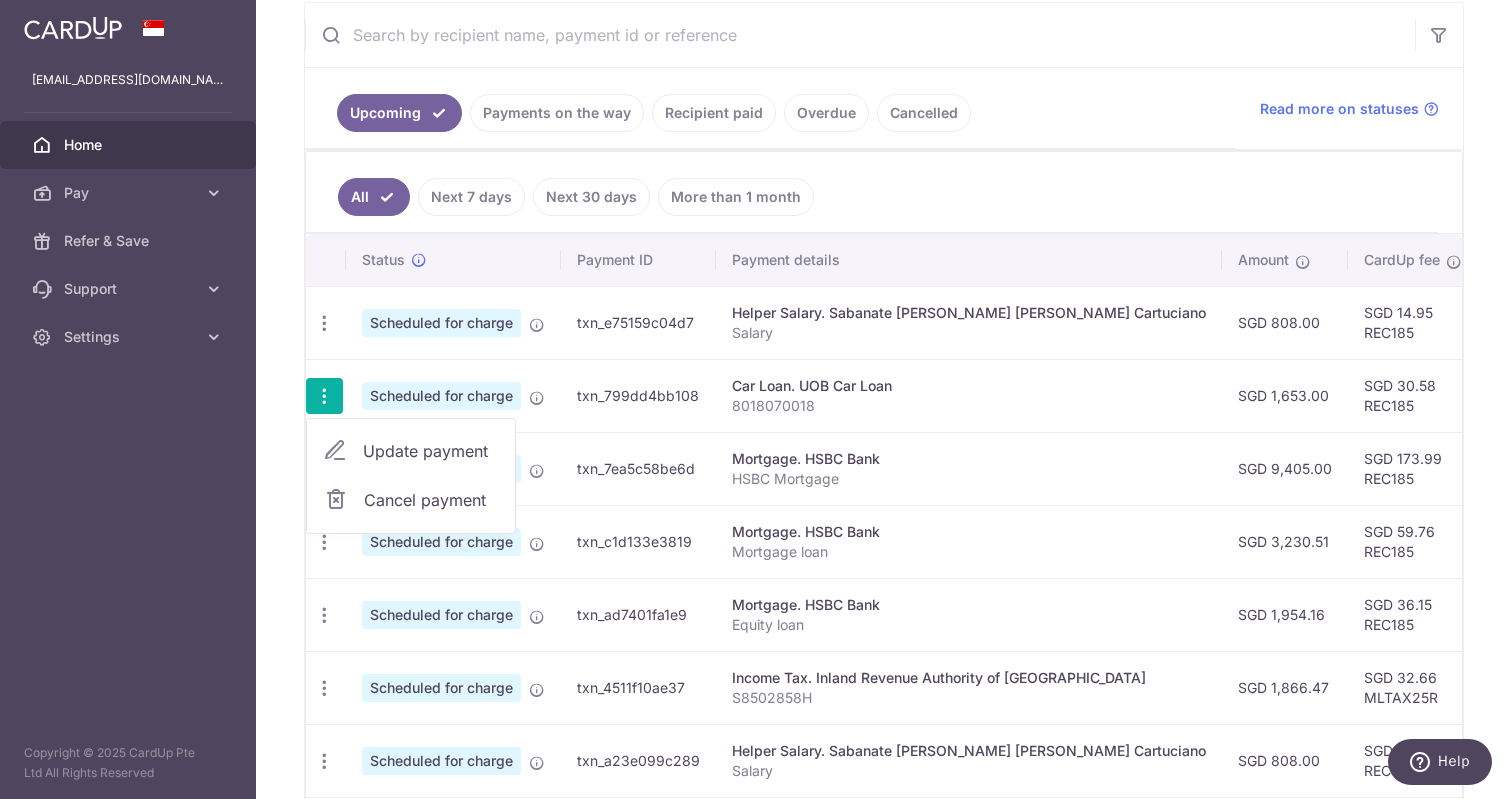click on "Update payment" at bounding box center [431, 451] 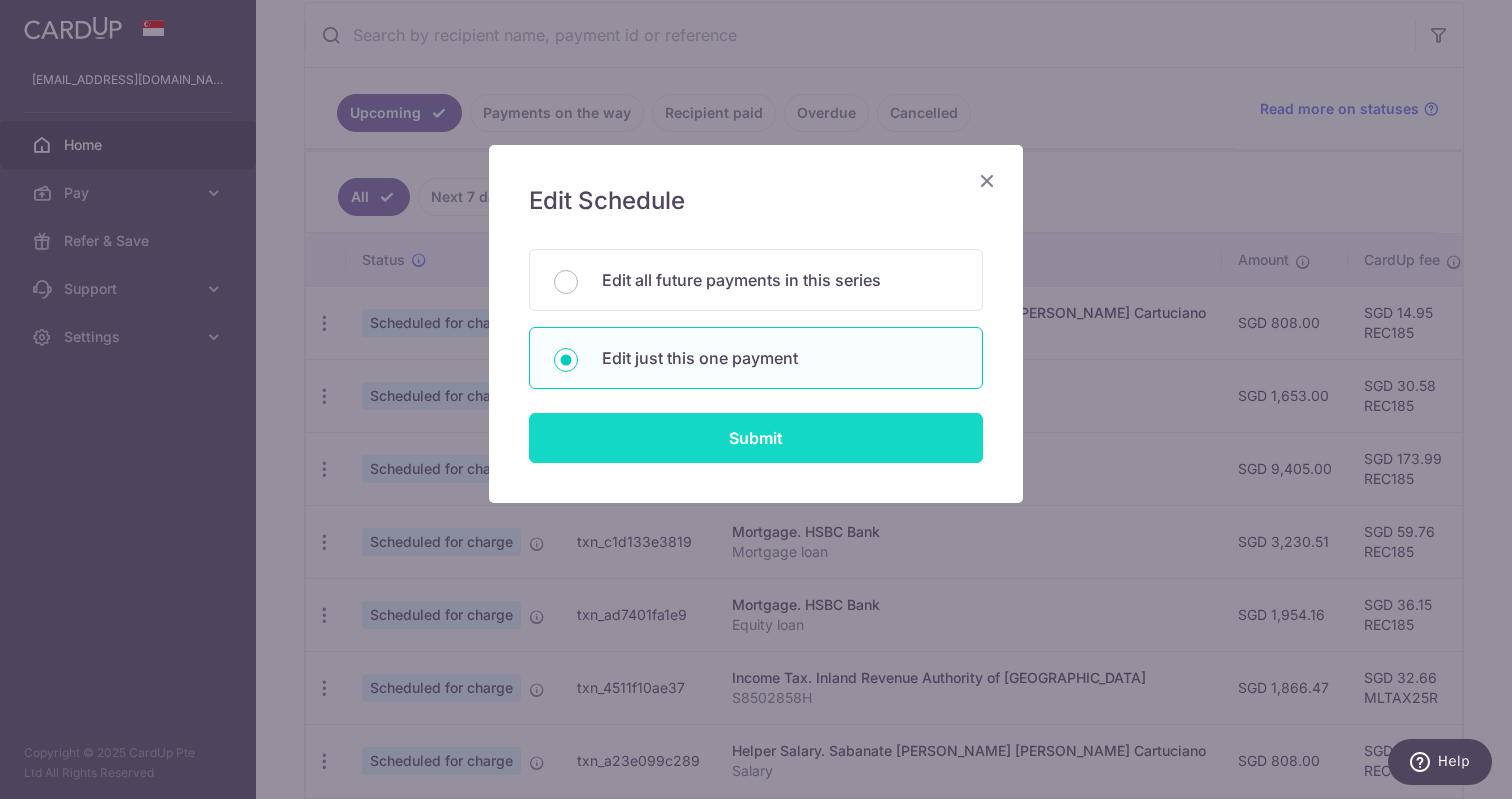 click on "Submit" at bounding box center (756, 438) 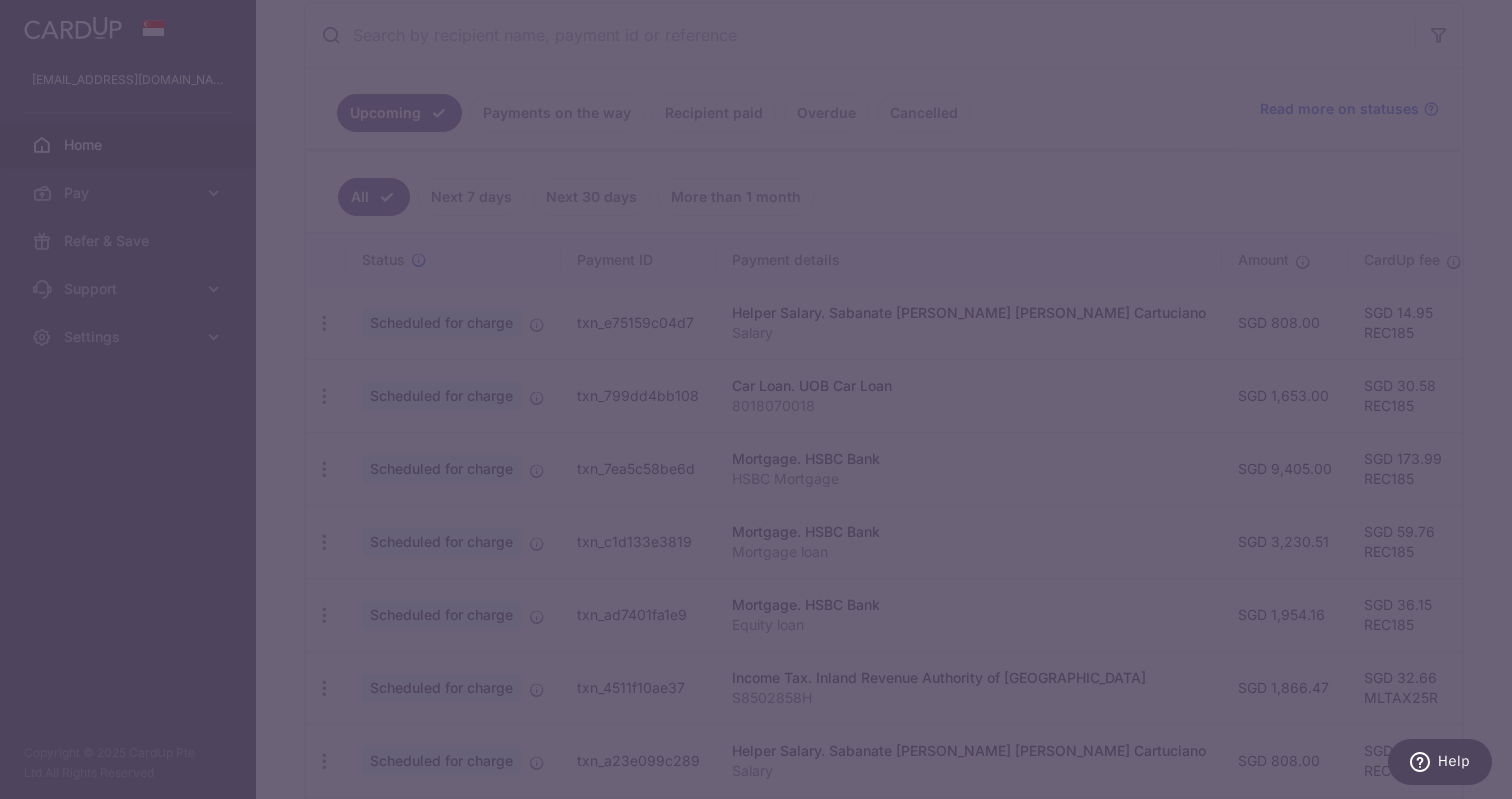 type on "REC185" 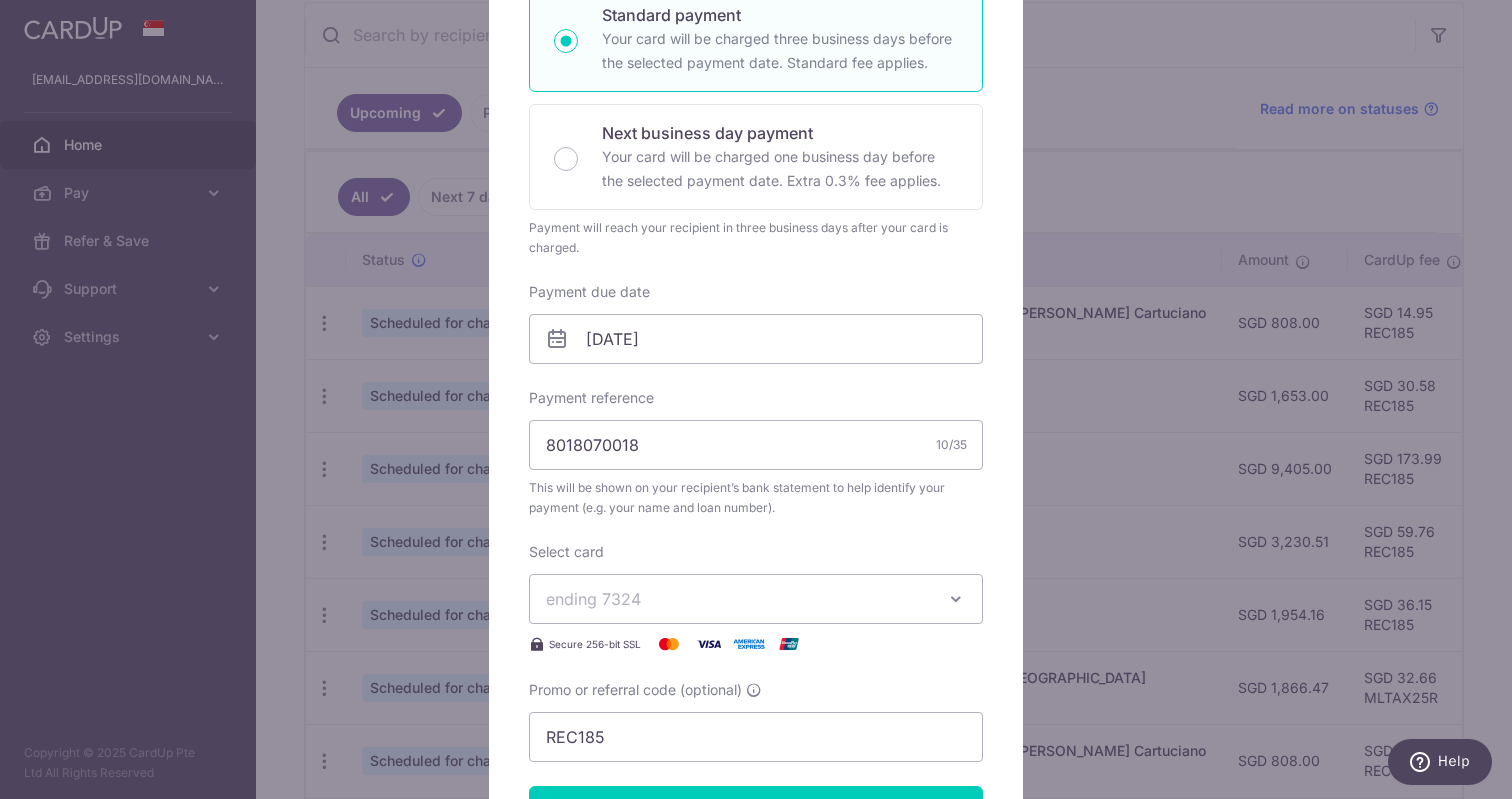 scroll, scrollTop: 428, scrollLeft: 0, axis: vertical 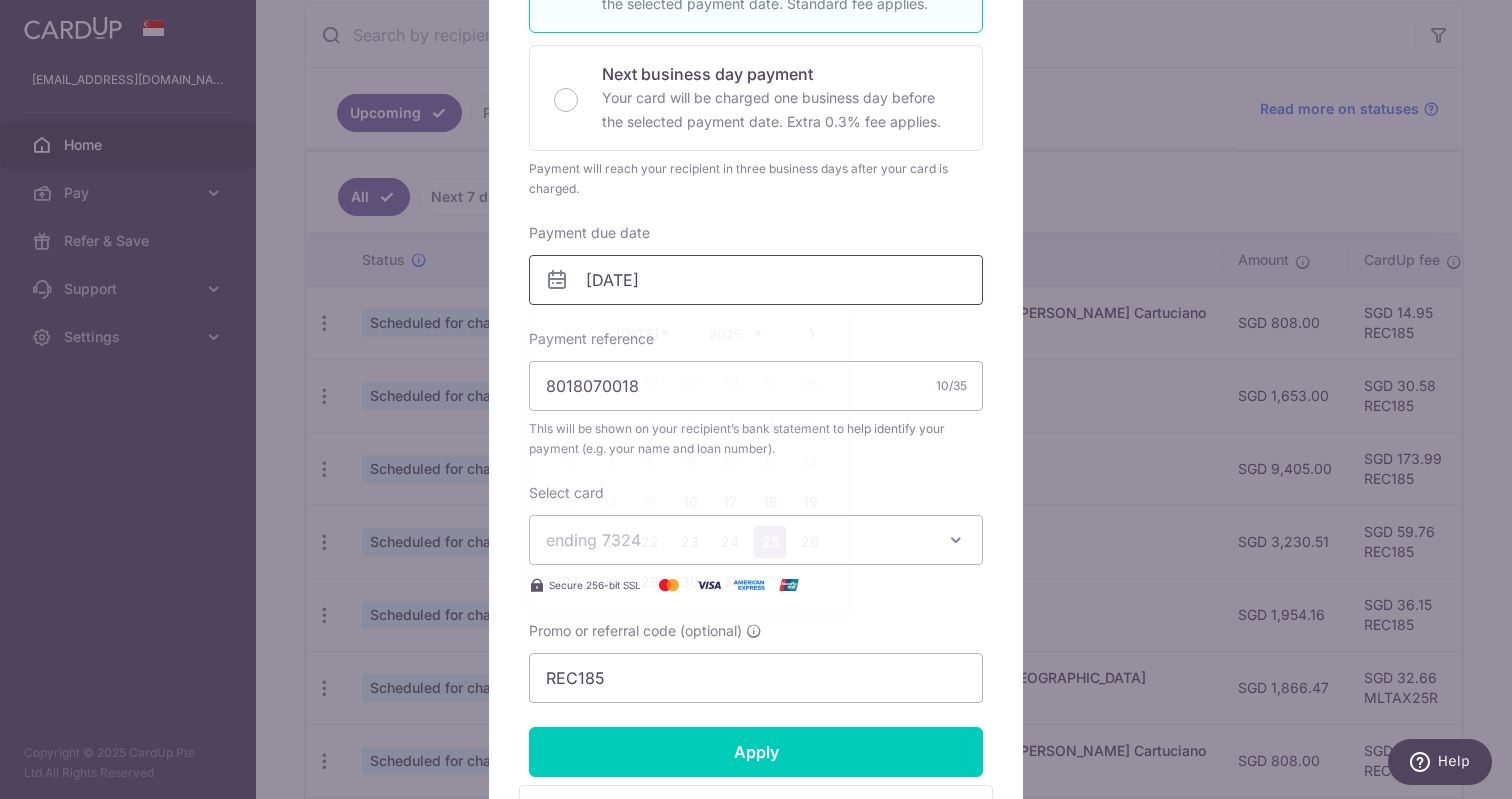 click on "[DATE]" at bounding box center (756, 280) 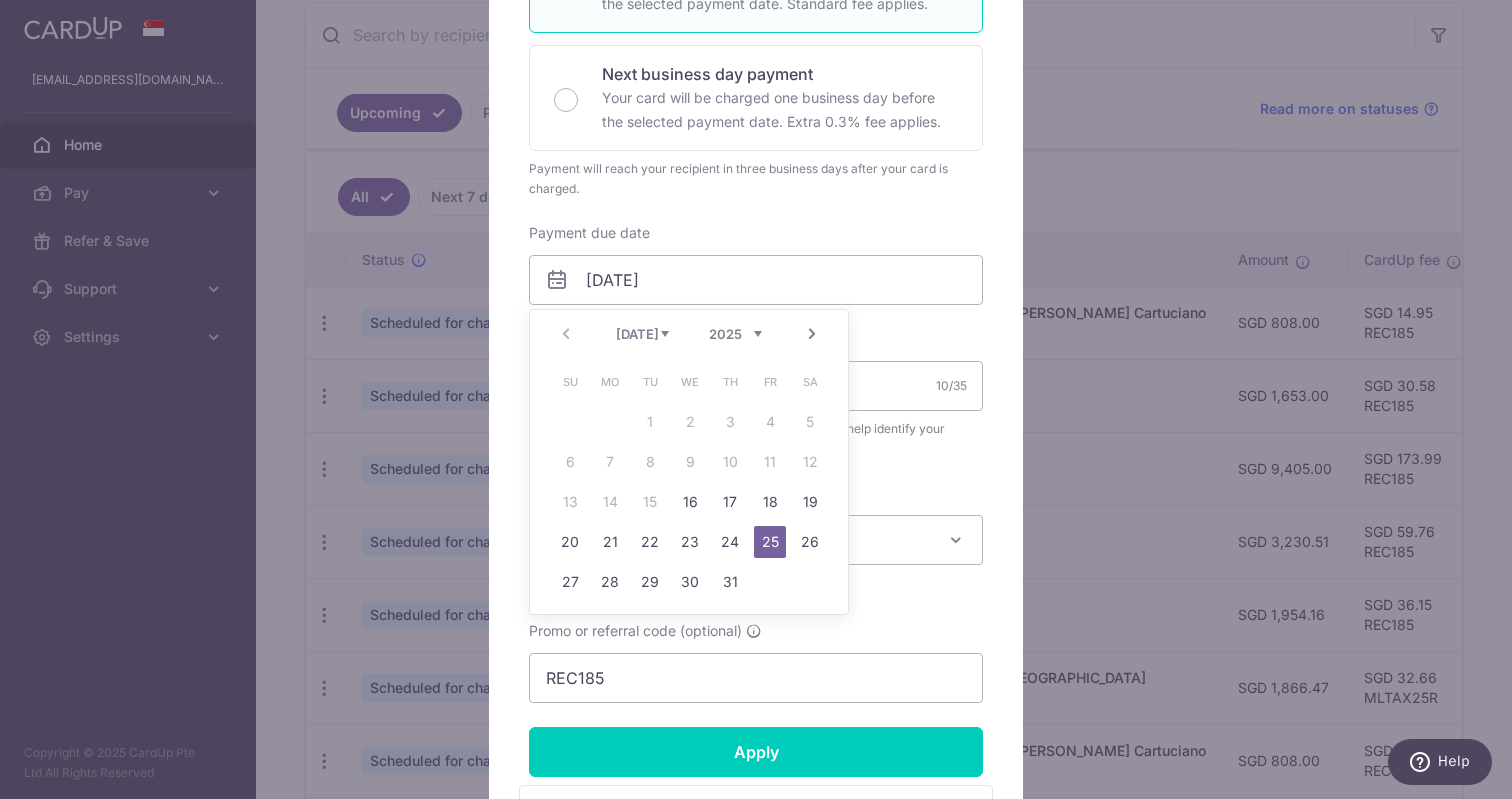 click on "Next" at bounding box center [812, 334] 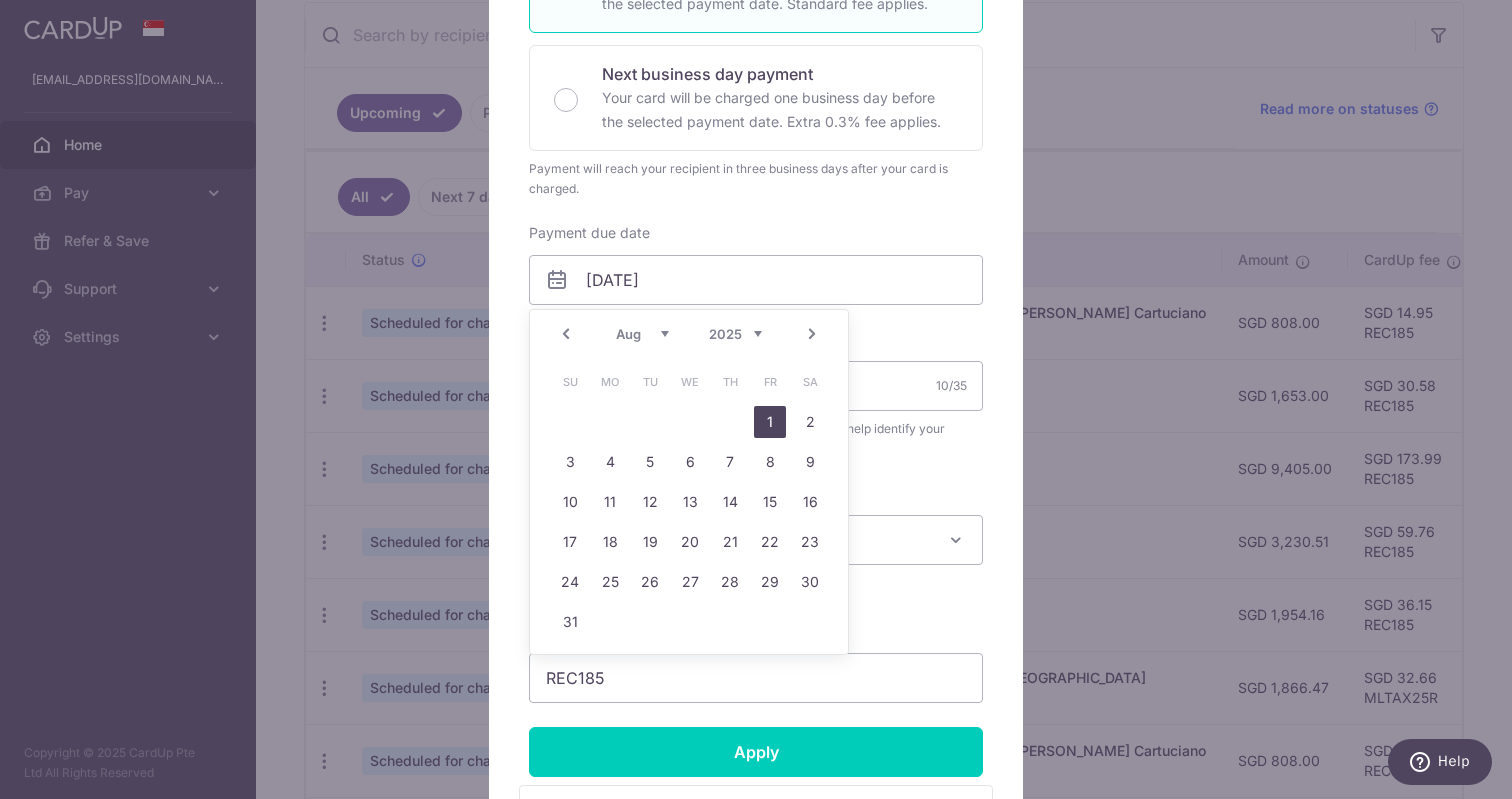 click on "1" at bounding box center [770, 422] 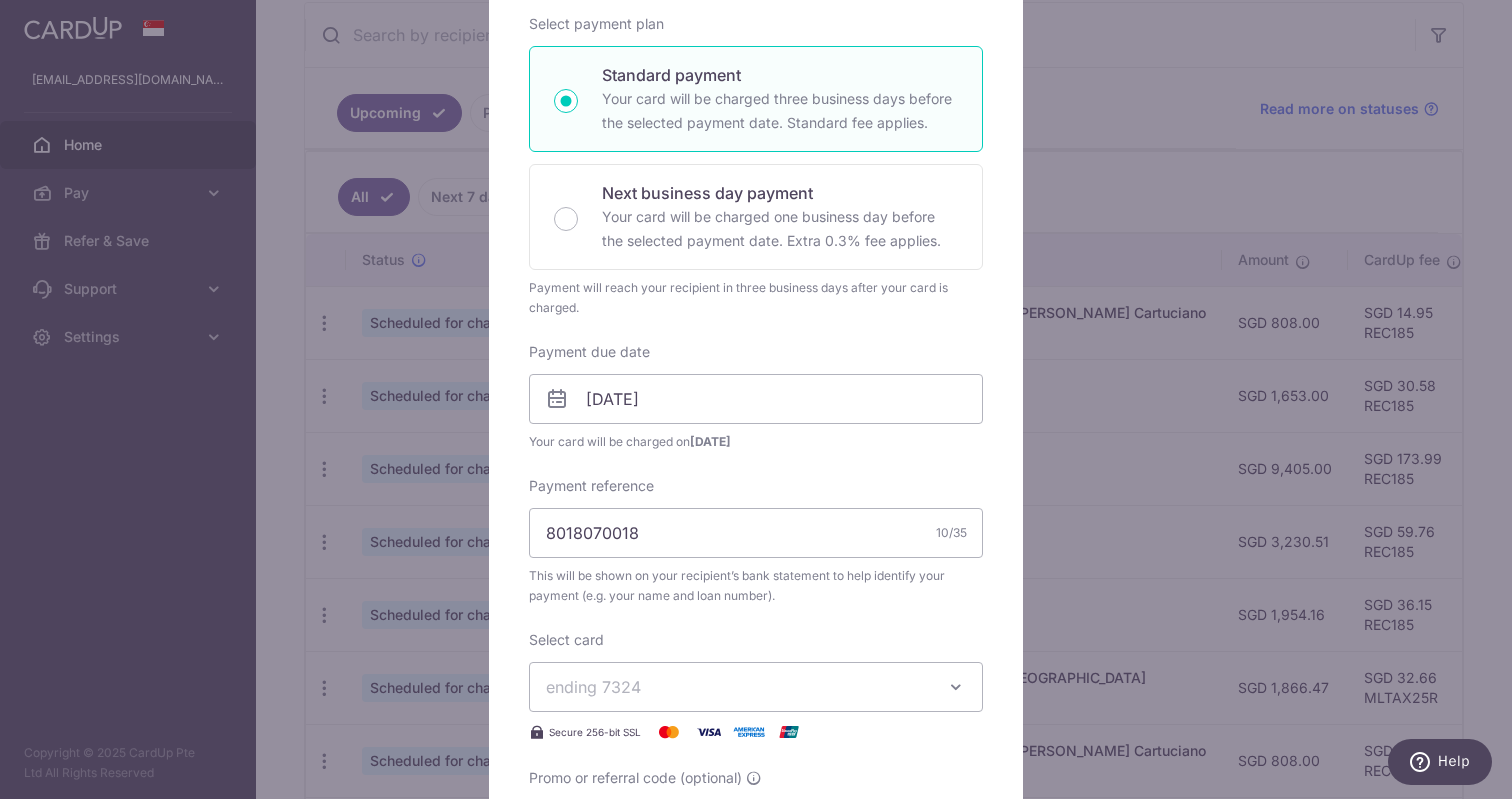 scroll, scrollTop: 300, scrollLeft: 0, axis: vertical 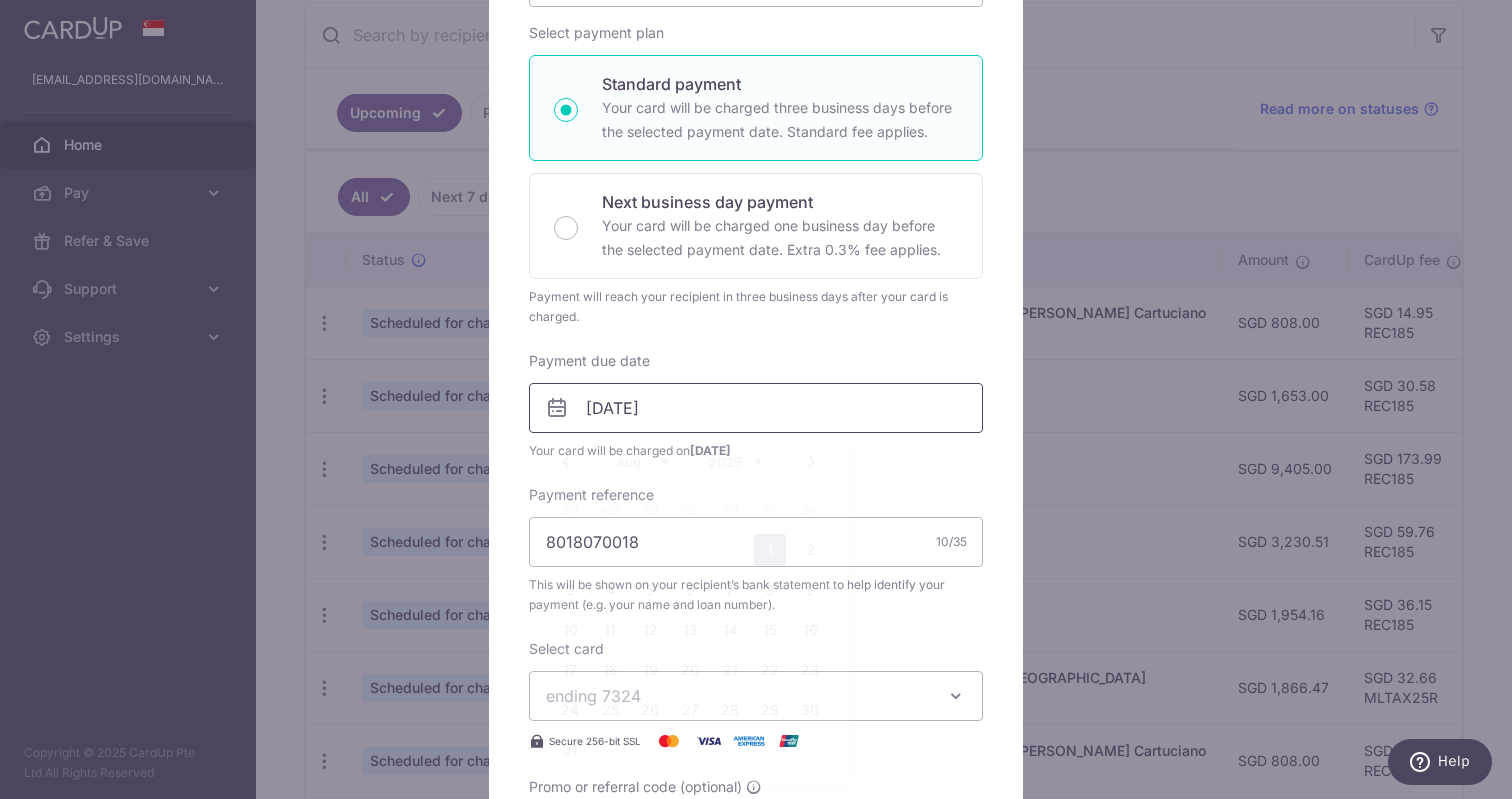 click on "[DATE]" at bounding box center (756, 408) 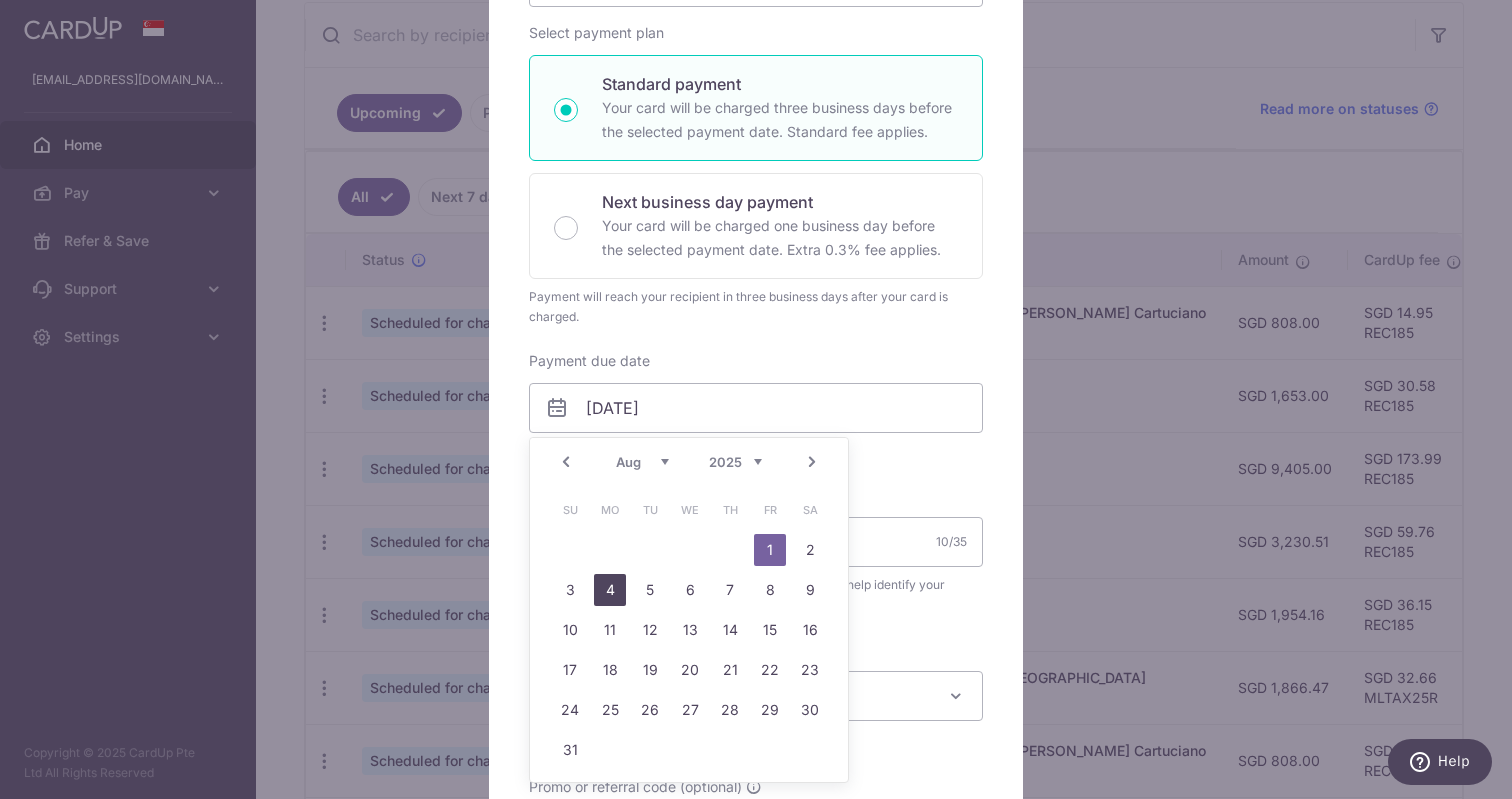 click on "4" at bounding box center (610, 590) 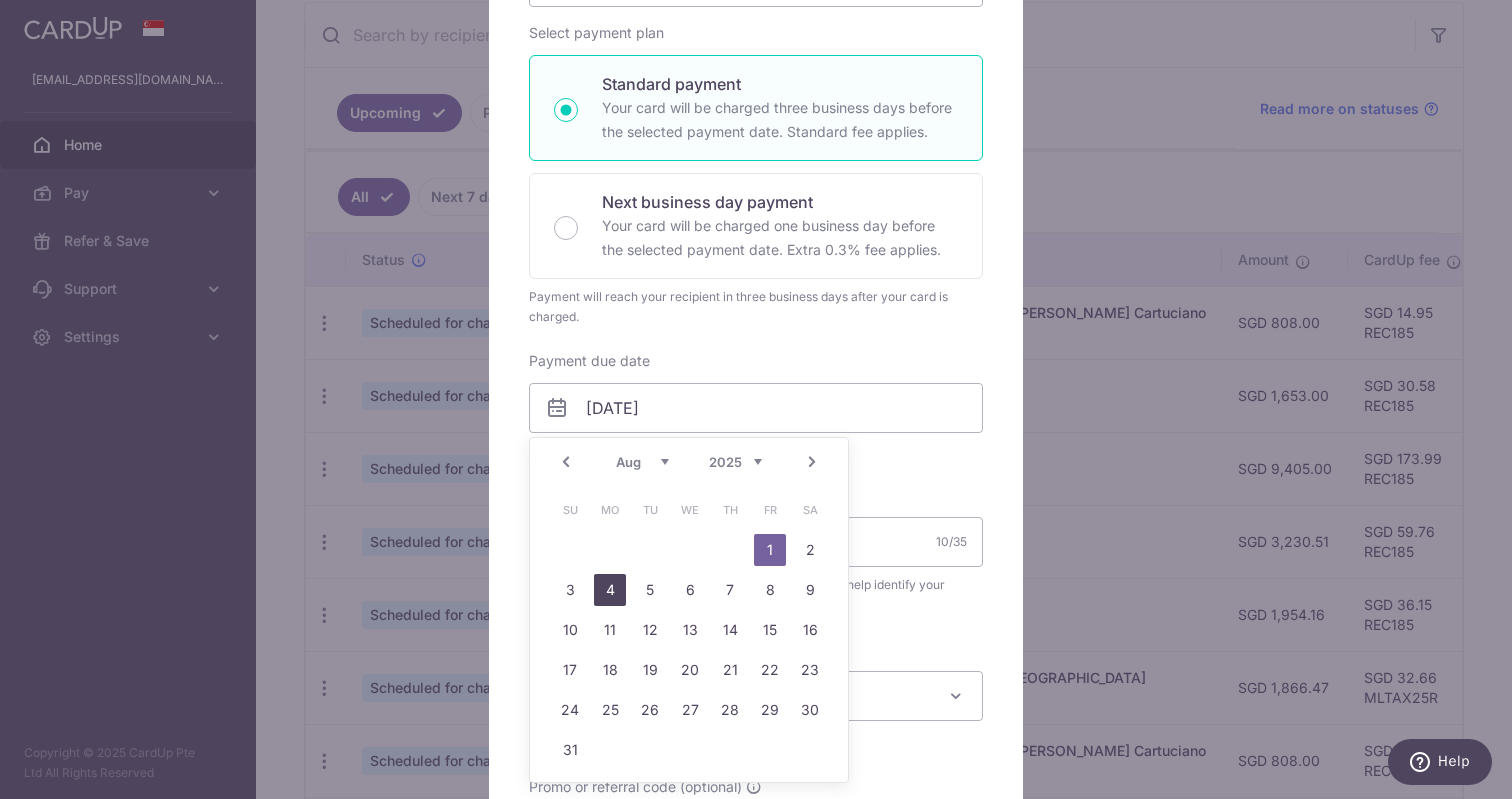 type on "[DATE]" 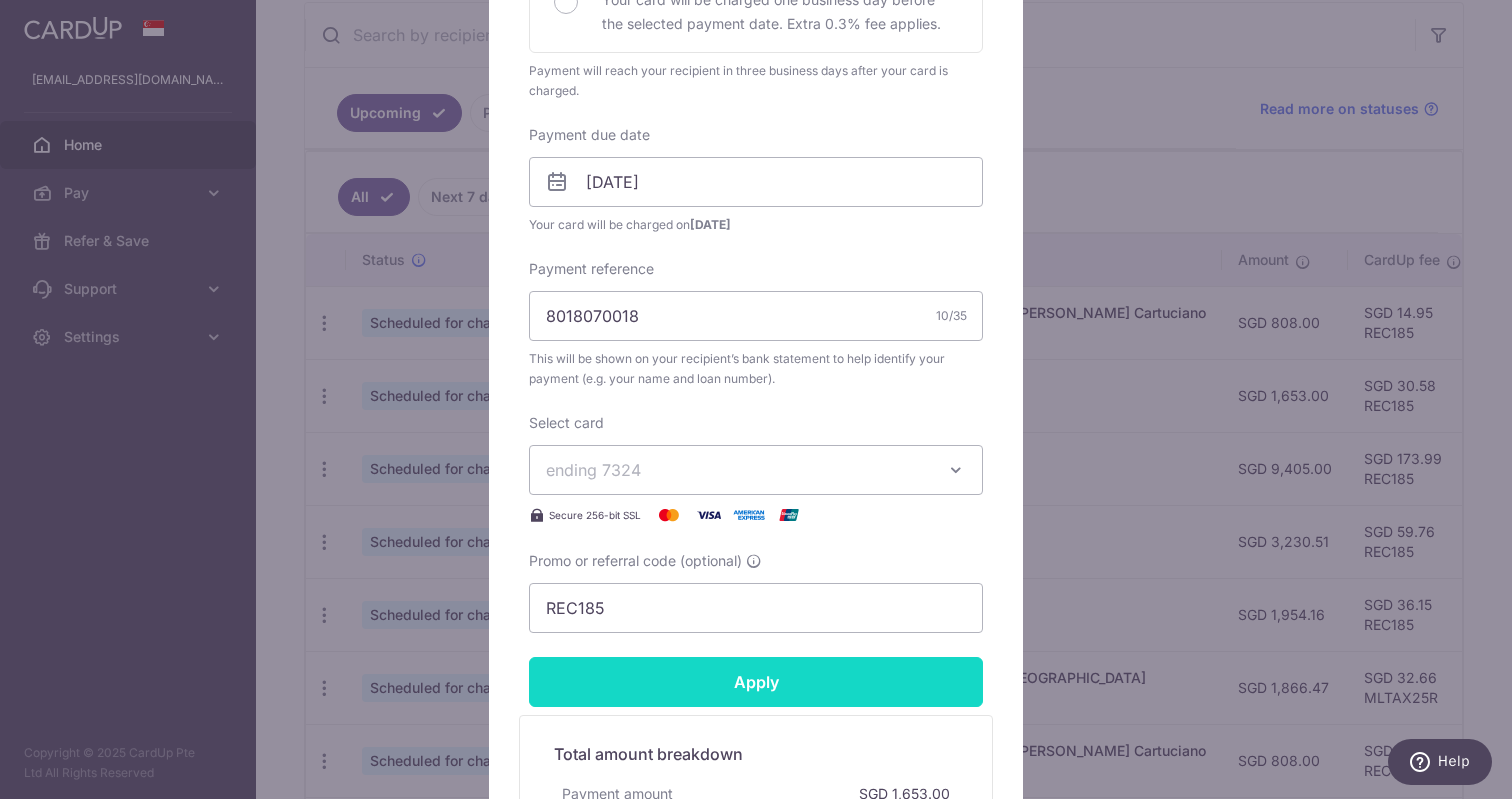 scroll, scrollTop: 521, scrollLeft: 0, axis: vertical 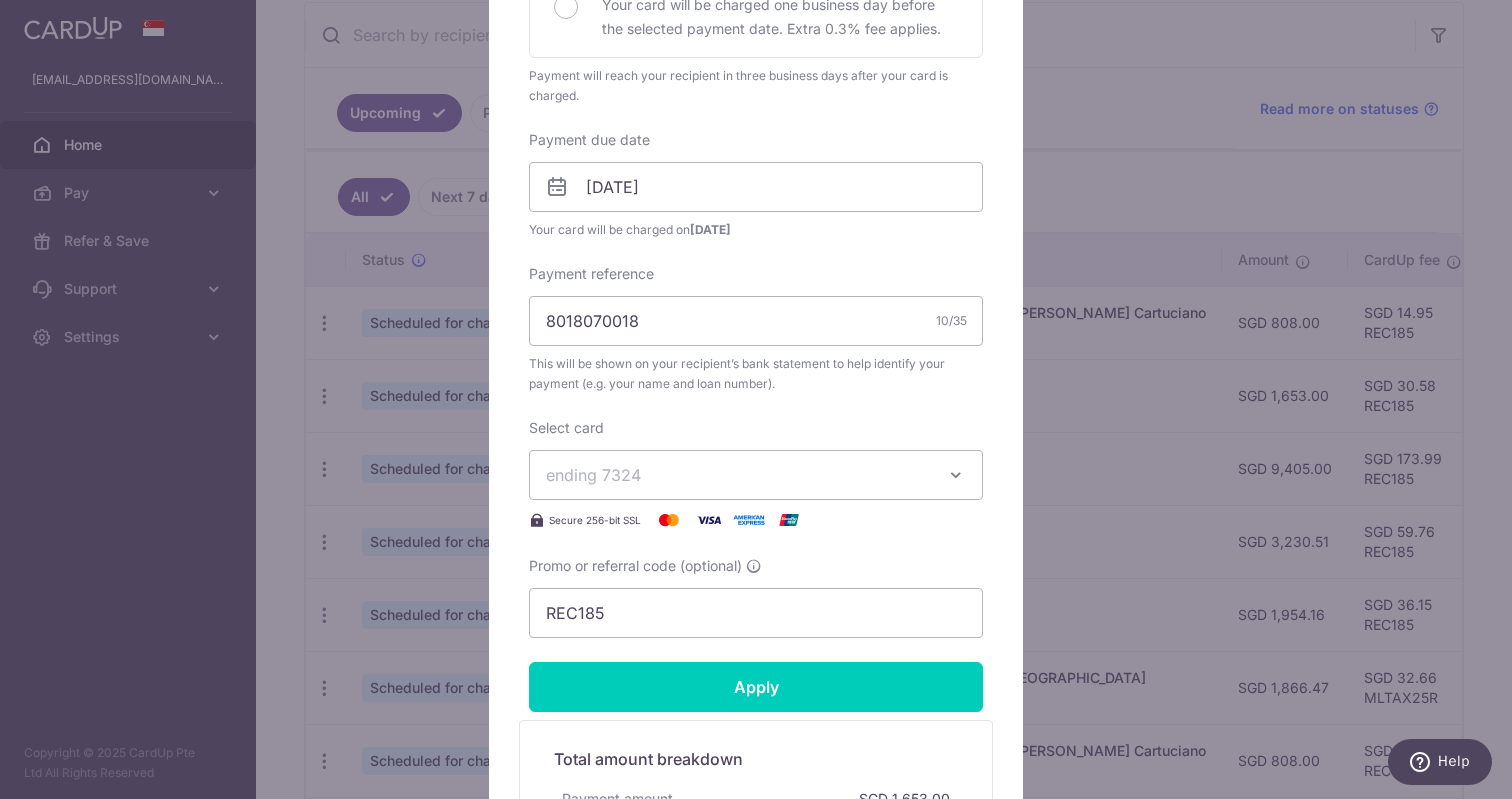 click on "ending 7324" at bounding box center (738, 475) 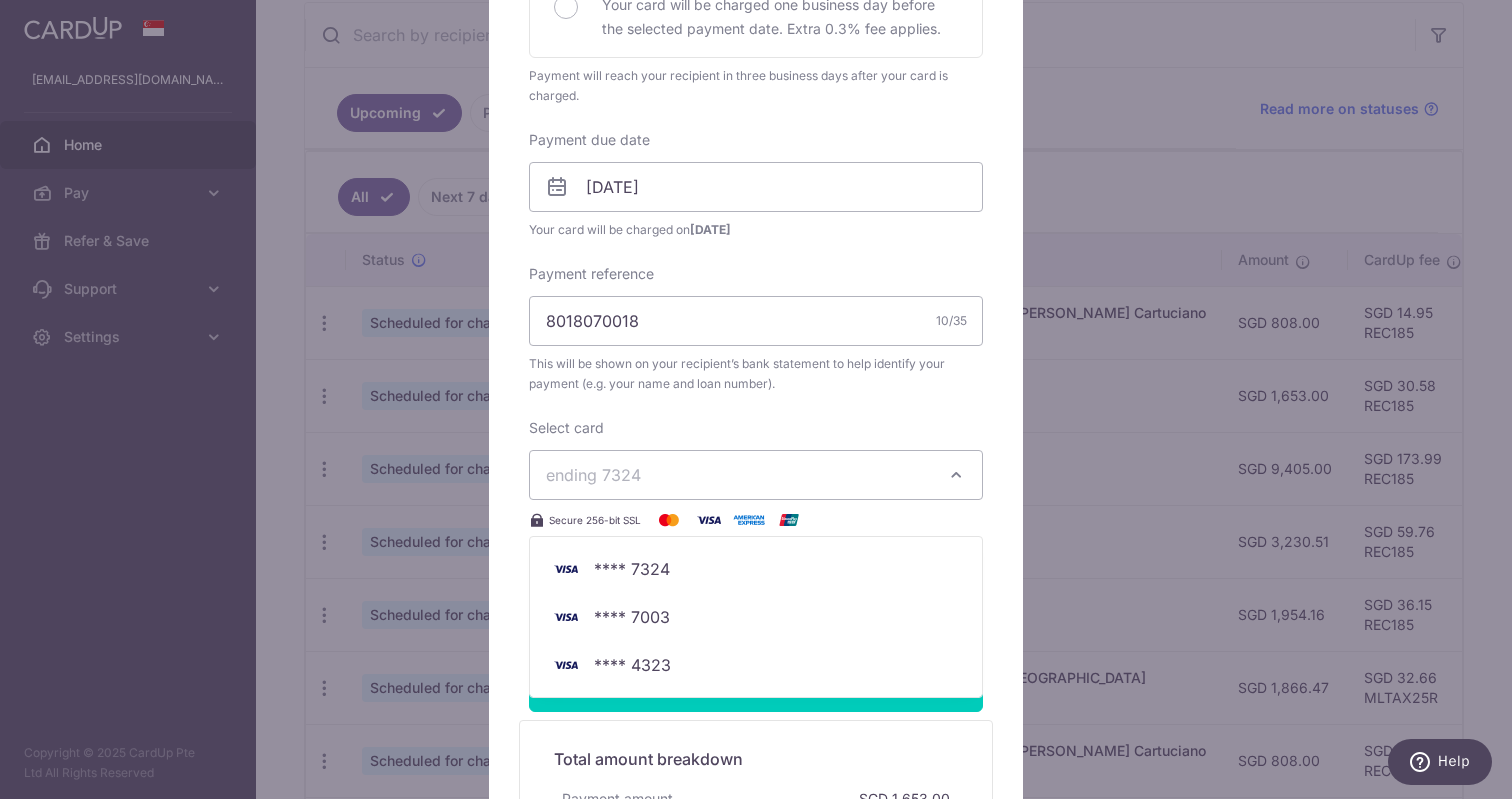 click on "Select card
ending 7324
**** 7324
**** 7003
**** 4323
Secure 256-bit SSL" at bounding box center [756, 475] 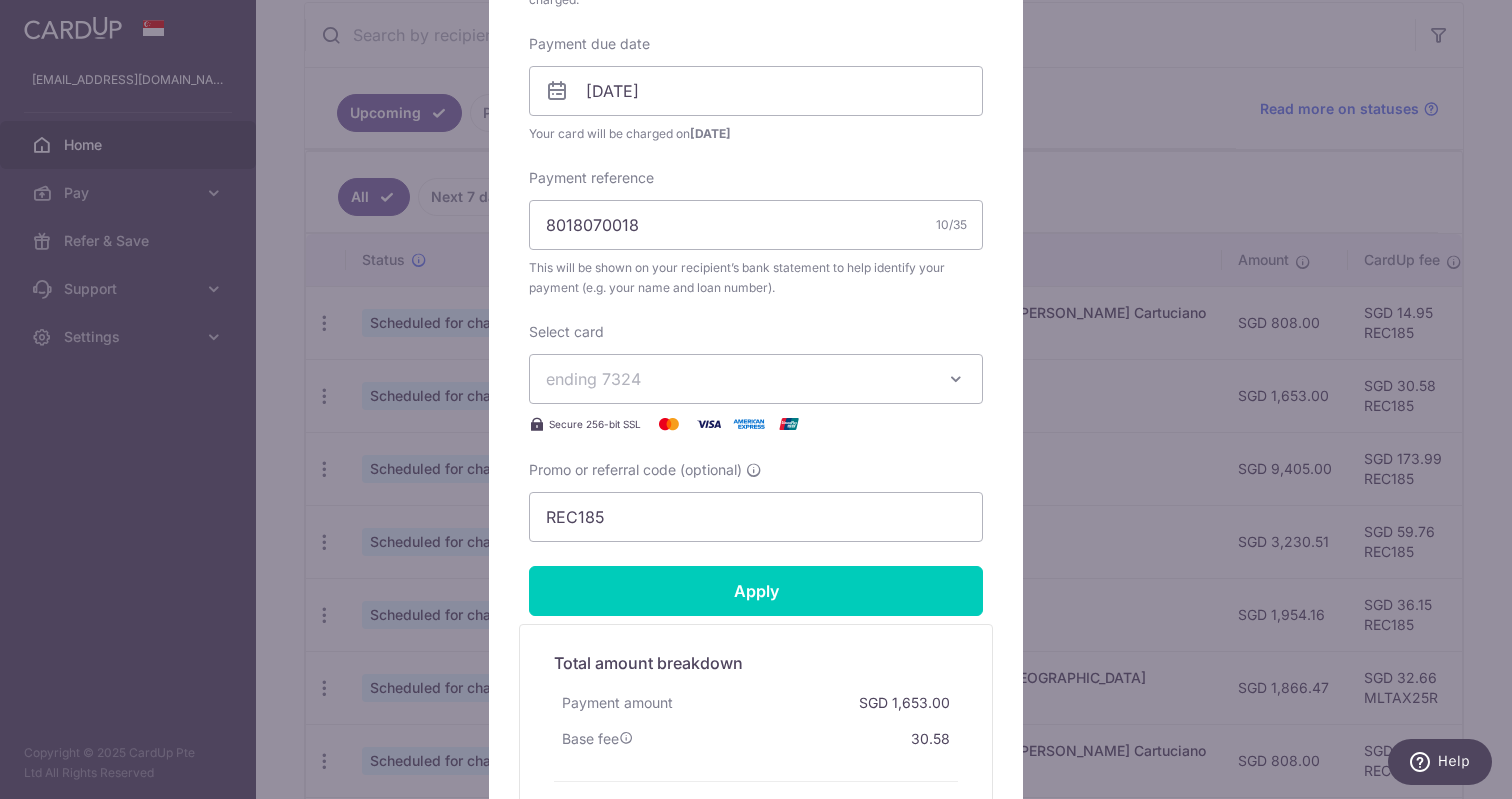 scroll, scrollTop: 619, scrollLeft: 0, axis: vertical 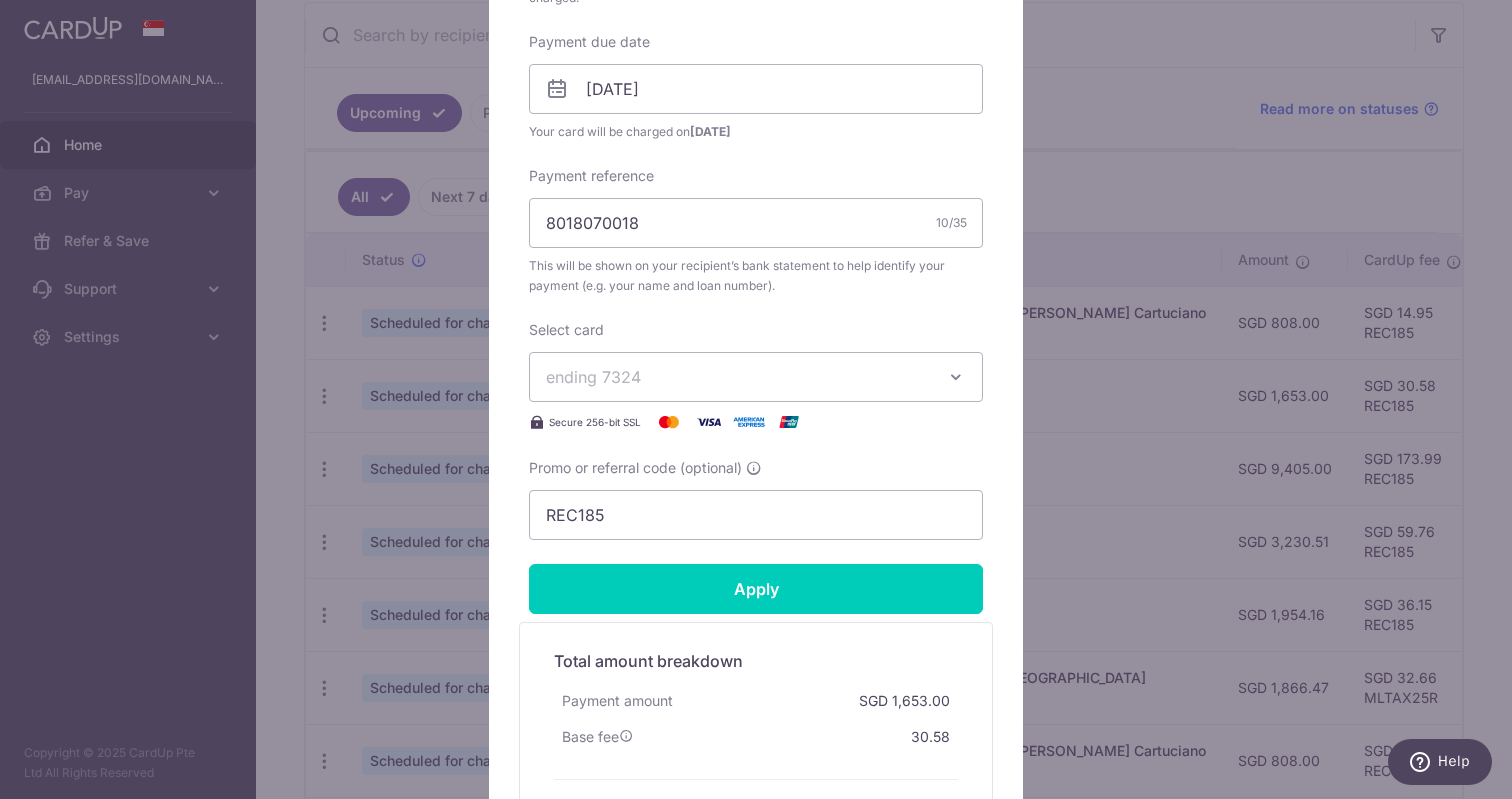 click on "ending 7324" at bounding box center [756, 377] 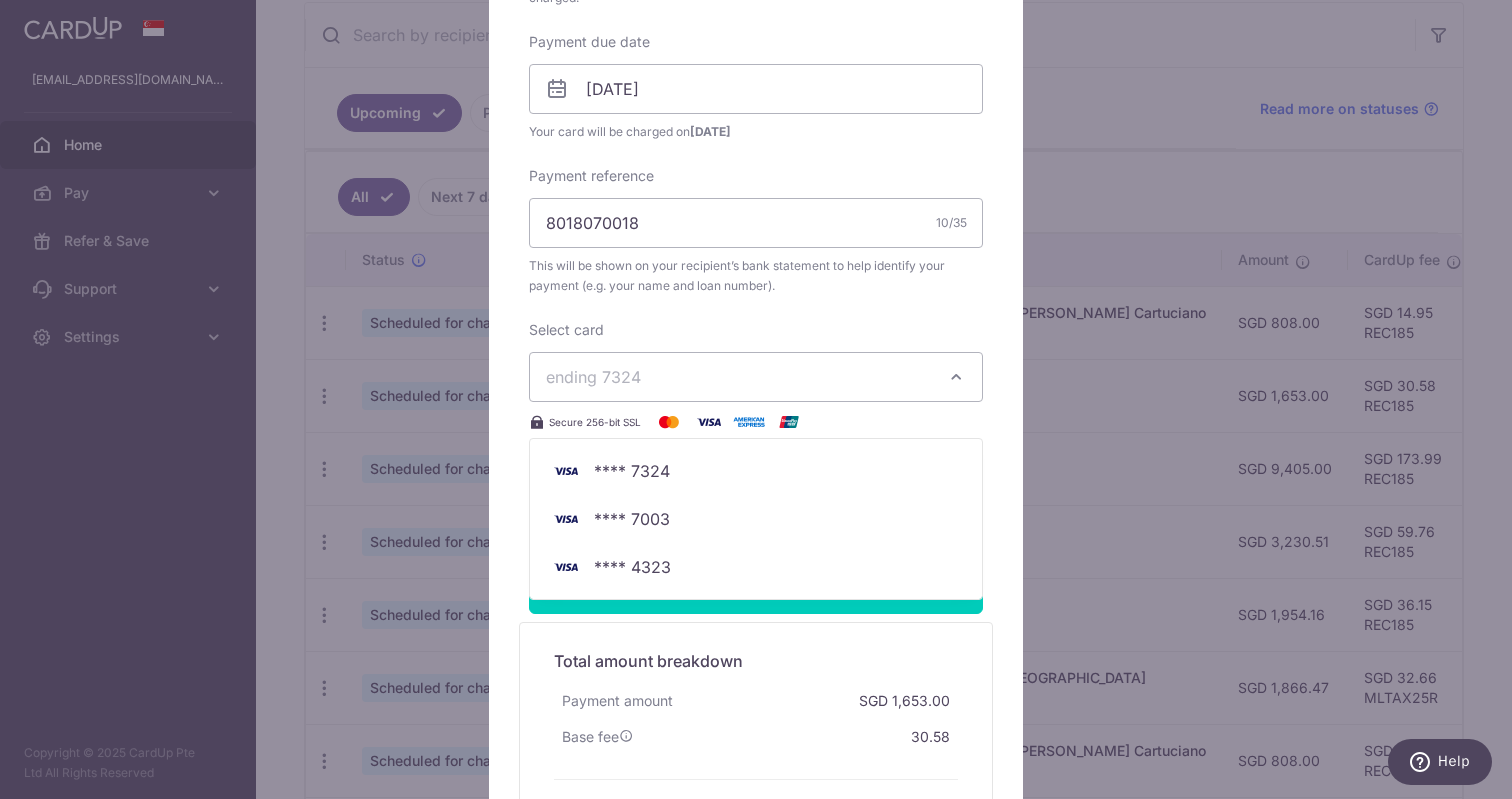 click on "Select card
ending 7324
**** 7324
**** 7003
**** 4323
Secure 256-bit SSL" at bounding box center [756, 377] 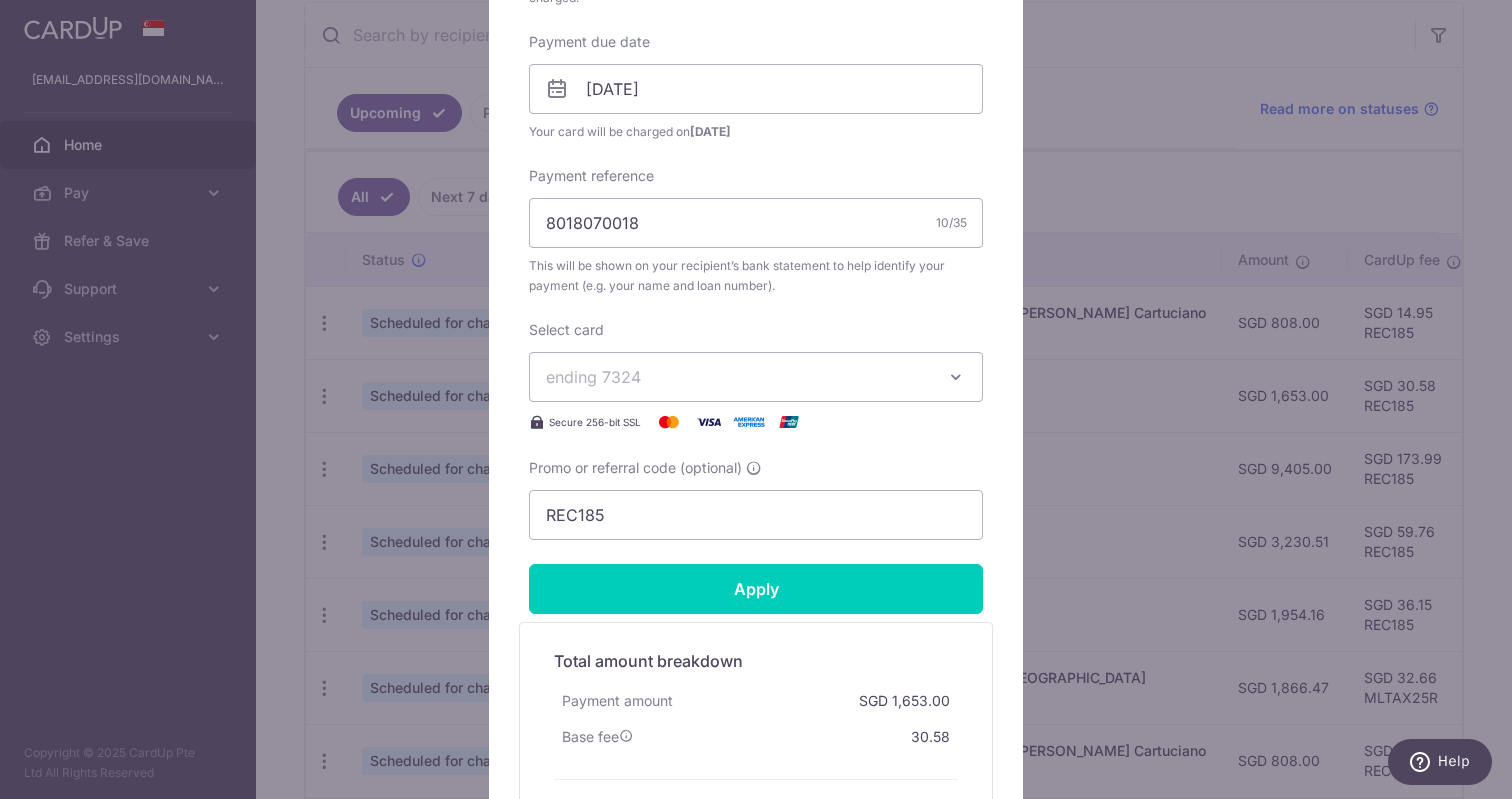 click on "ending 7324" at bounding box center (738, 377) 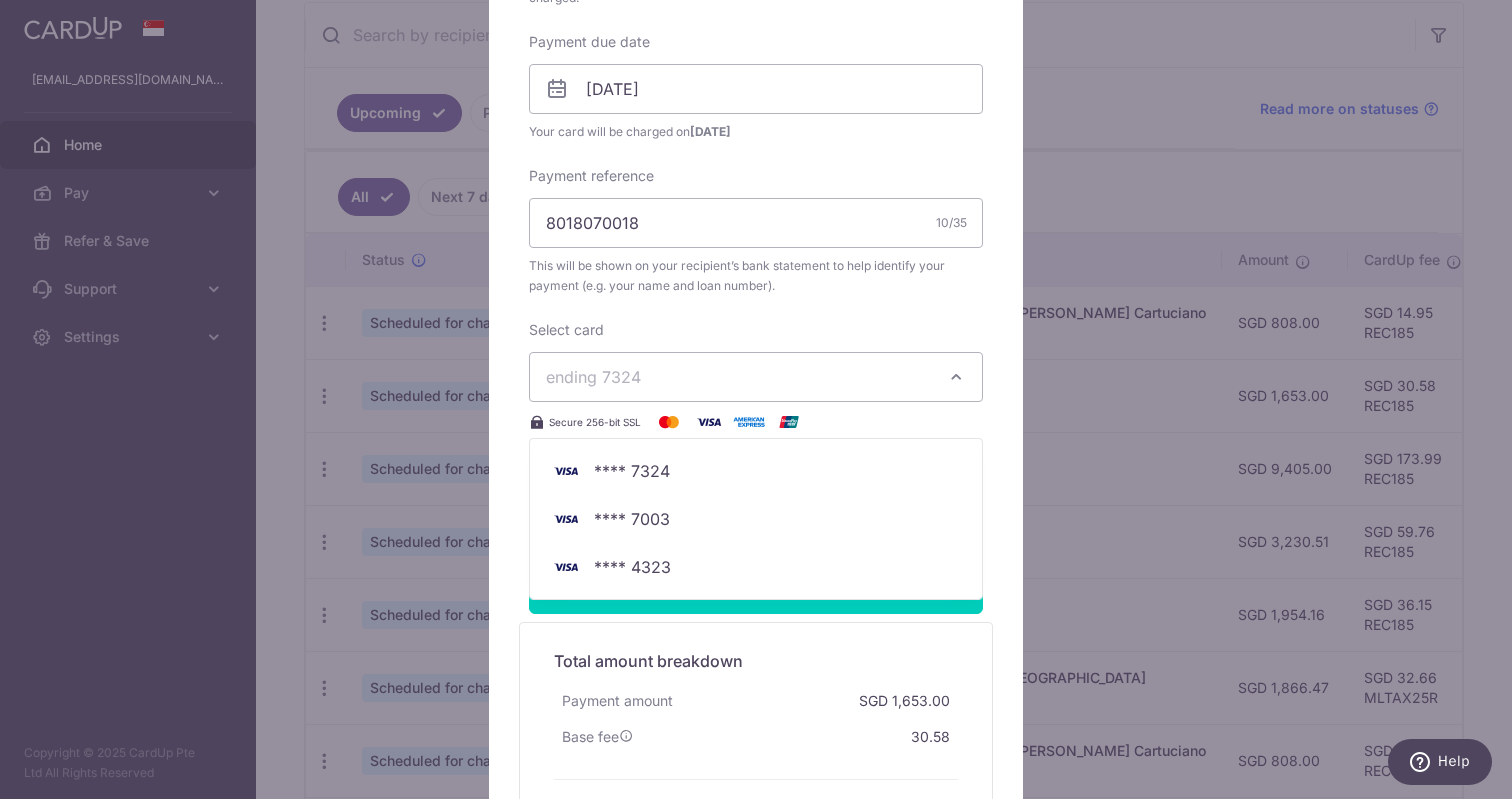 click on "Enter payment amount
1,653.00
1653.00
SGD
To change the payment amount, please cancel this payment and create a new payment with updated supporting documents.
As the payment amount is large, for your account security we will send you a notification via SMS and email on the payment charge date requiring your response to confirm the charge.
Select payment plan
Standard payment" at bounding box center (756, 73) 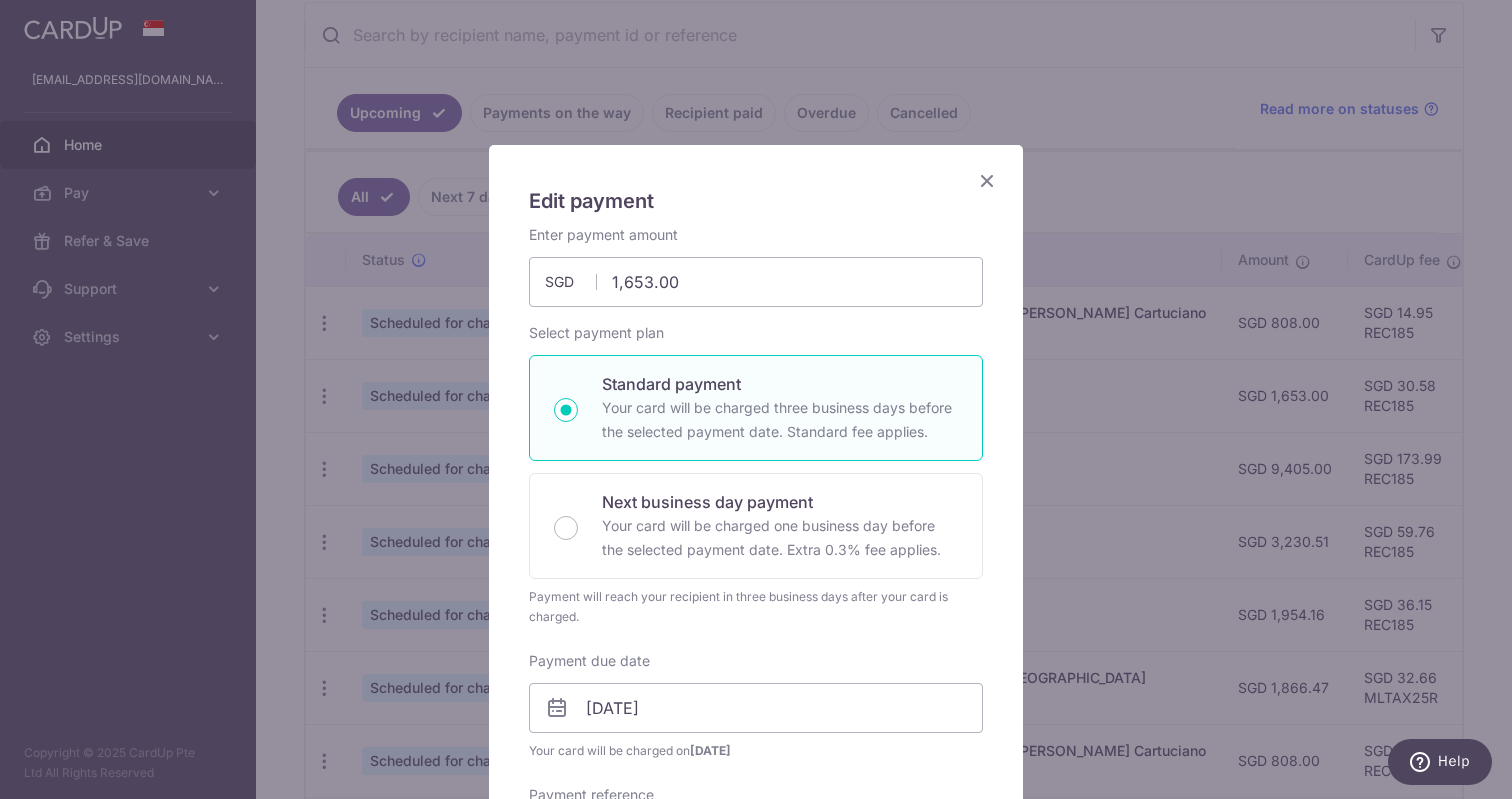 scroll, scrollTop: 0, scrollLeft: 0, axis: both 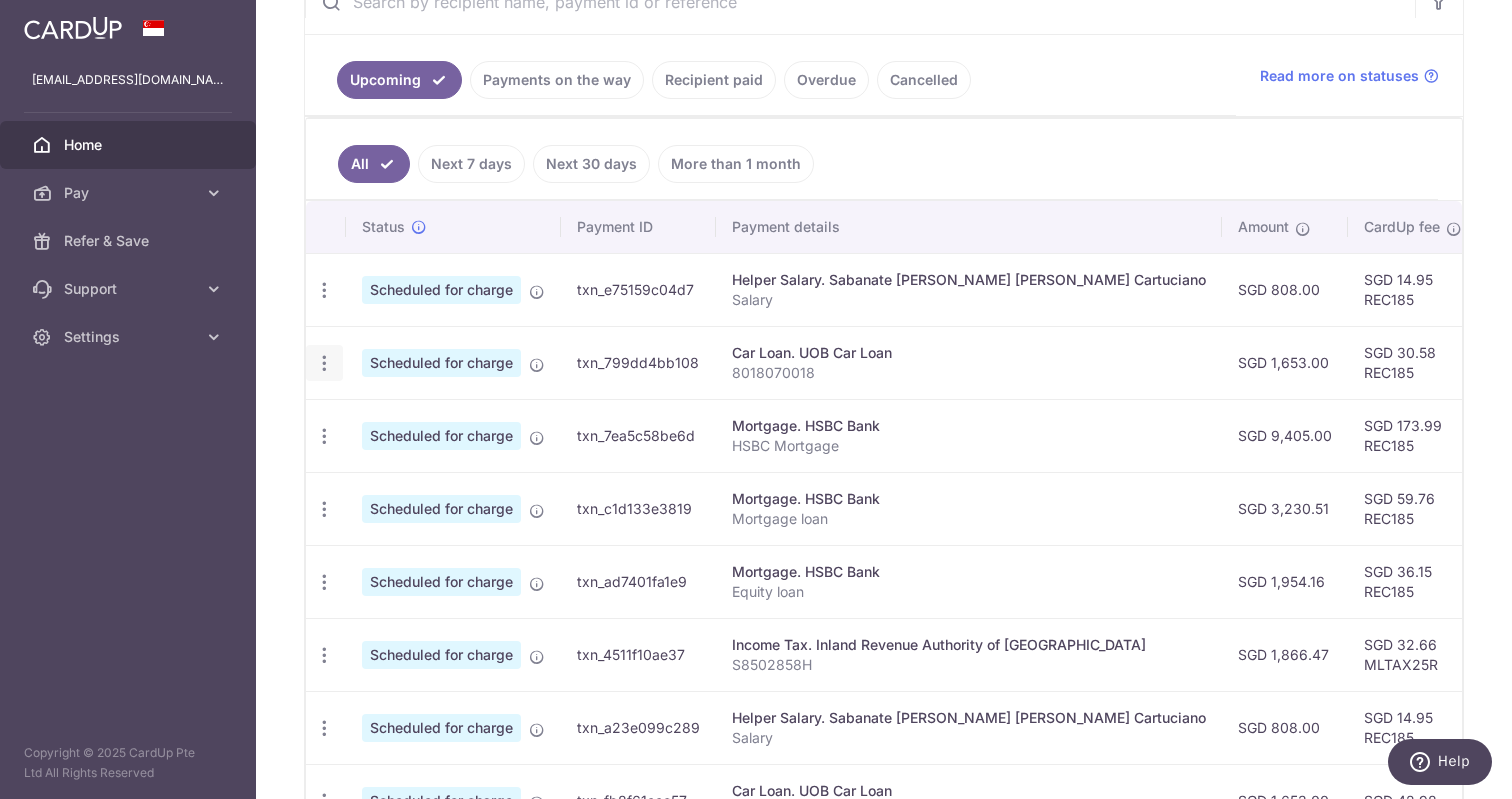 click at bounding box center (324, 290) 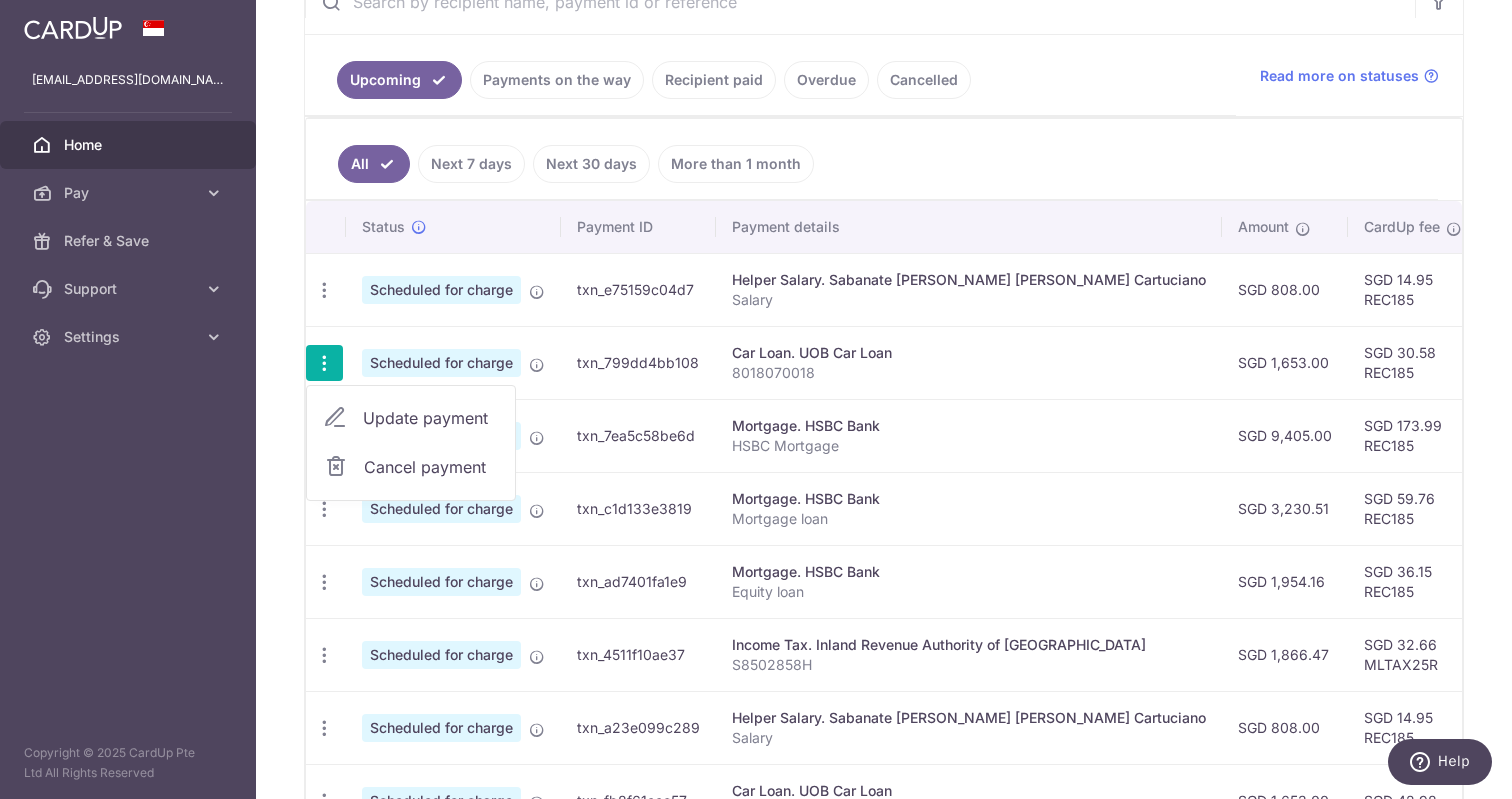 click on "Update payment" at bounding box center [431, 418] 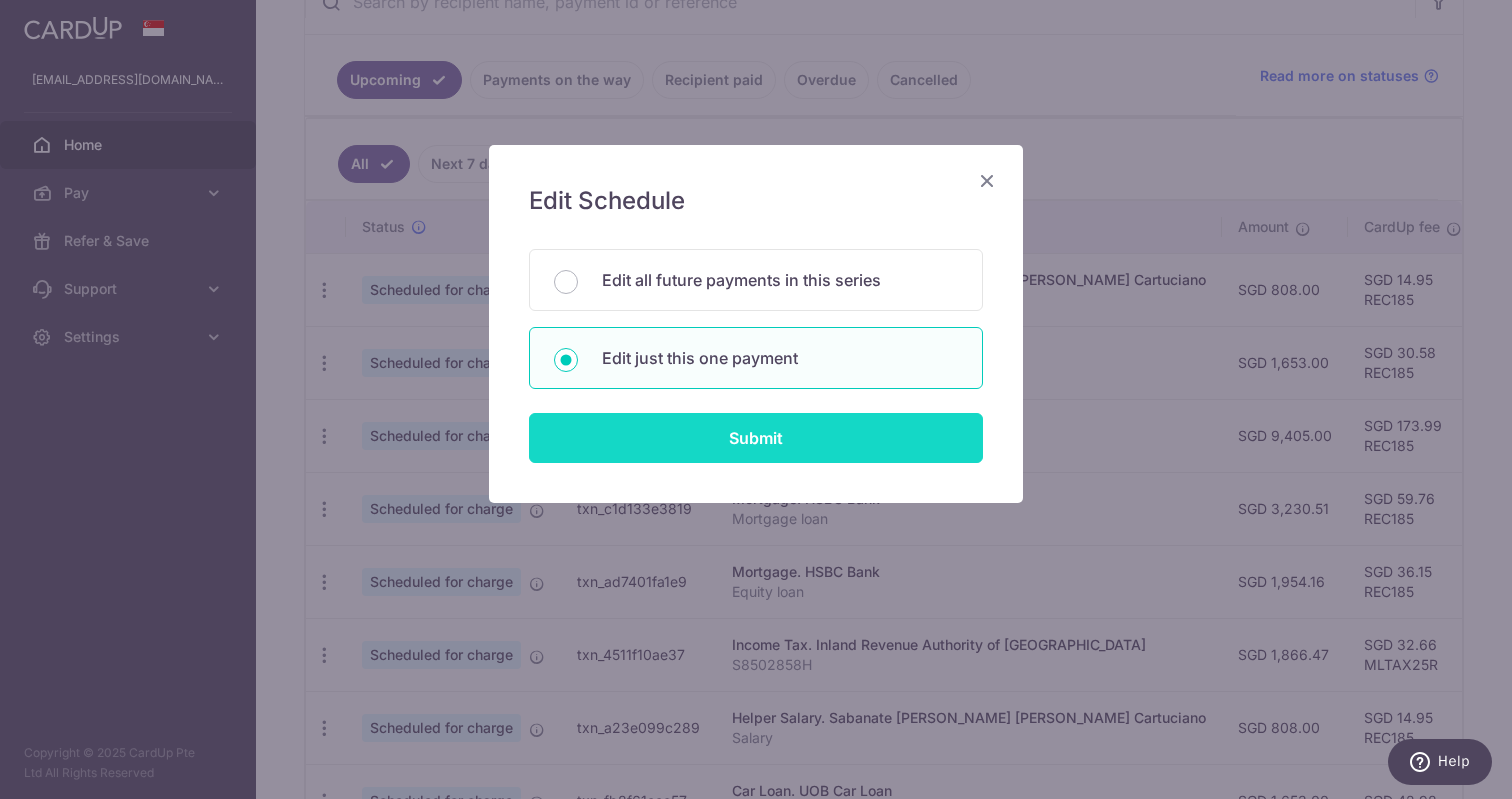 click on "Submit" at bounding box center (756, 438) 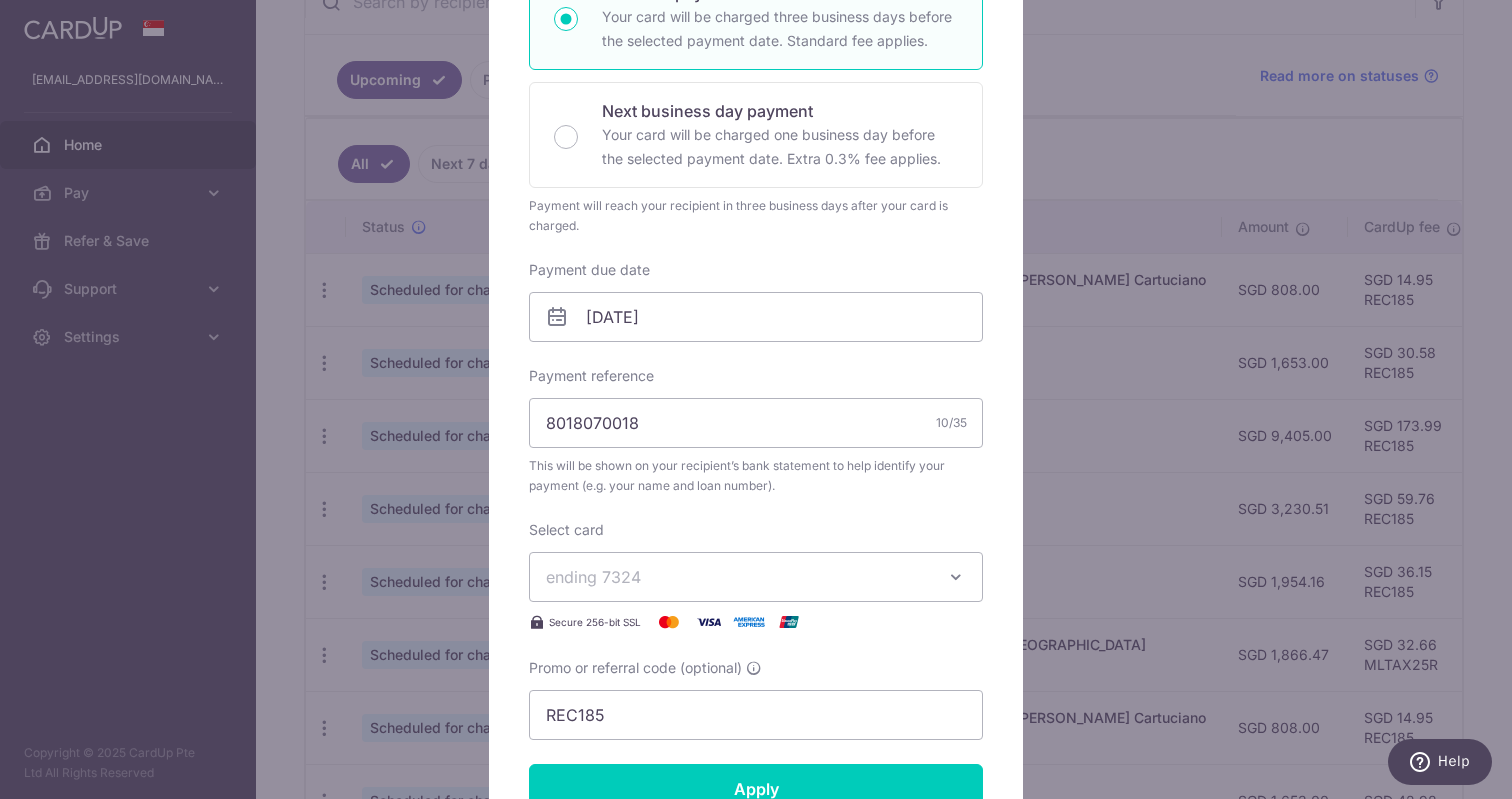 scroll, scrollTop: 516, scrollLeft: 0, axis: vertical 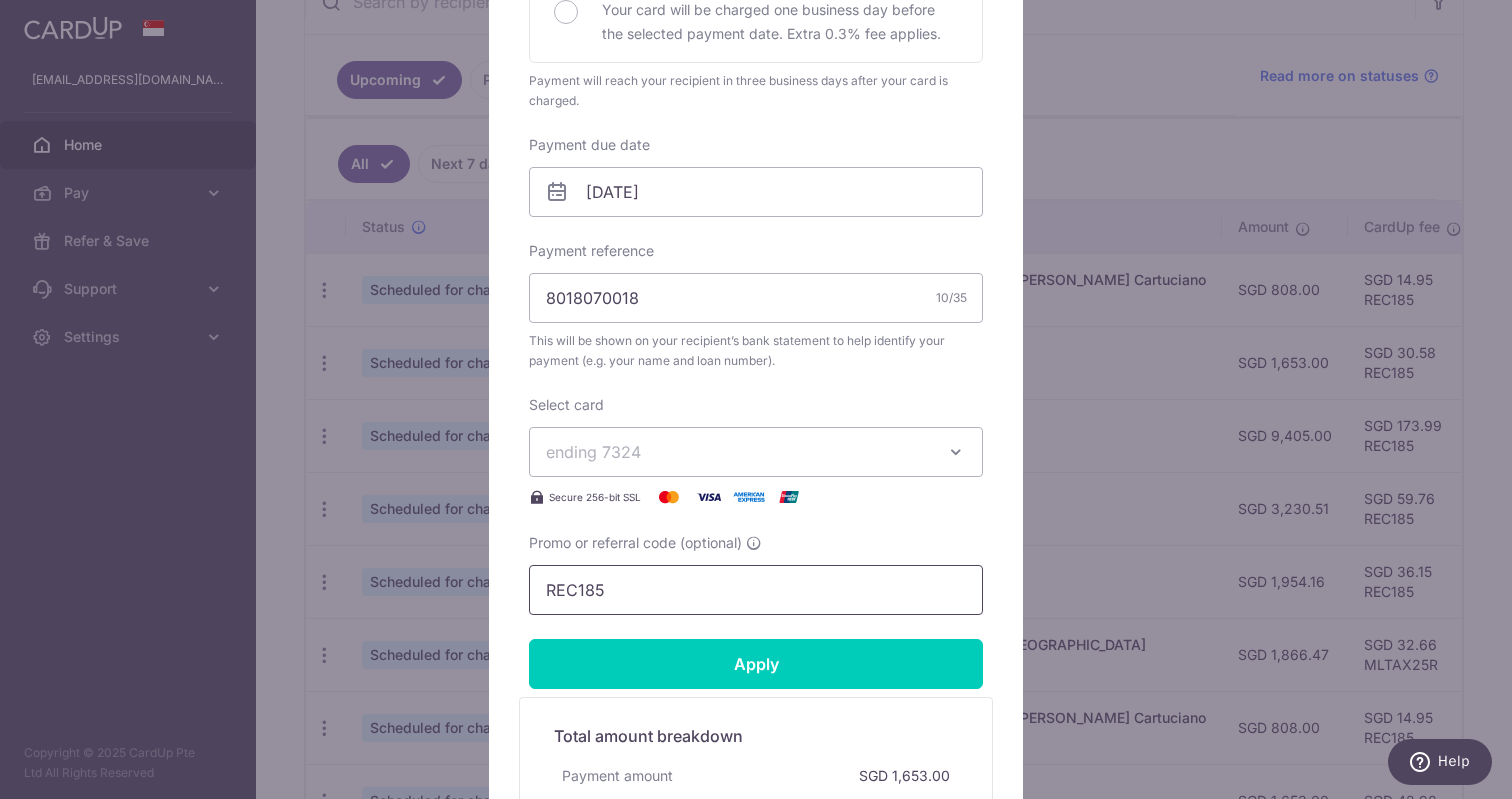 drag, startPoint x: 664, startPoint y: 598, endPoint x: 452, endPoint y: 573, distance: 213.46896 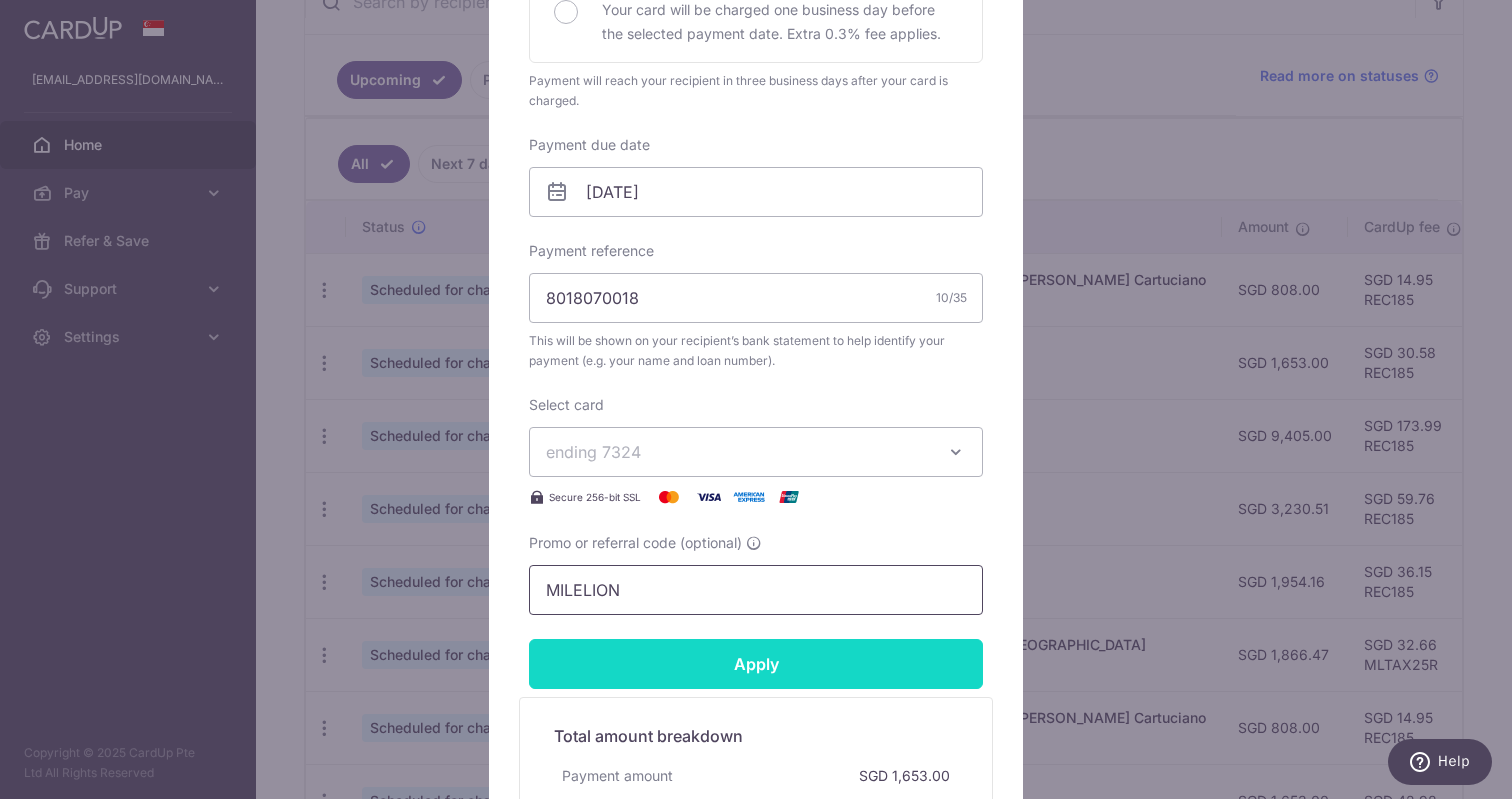 type on "MILELION" 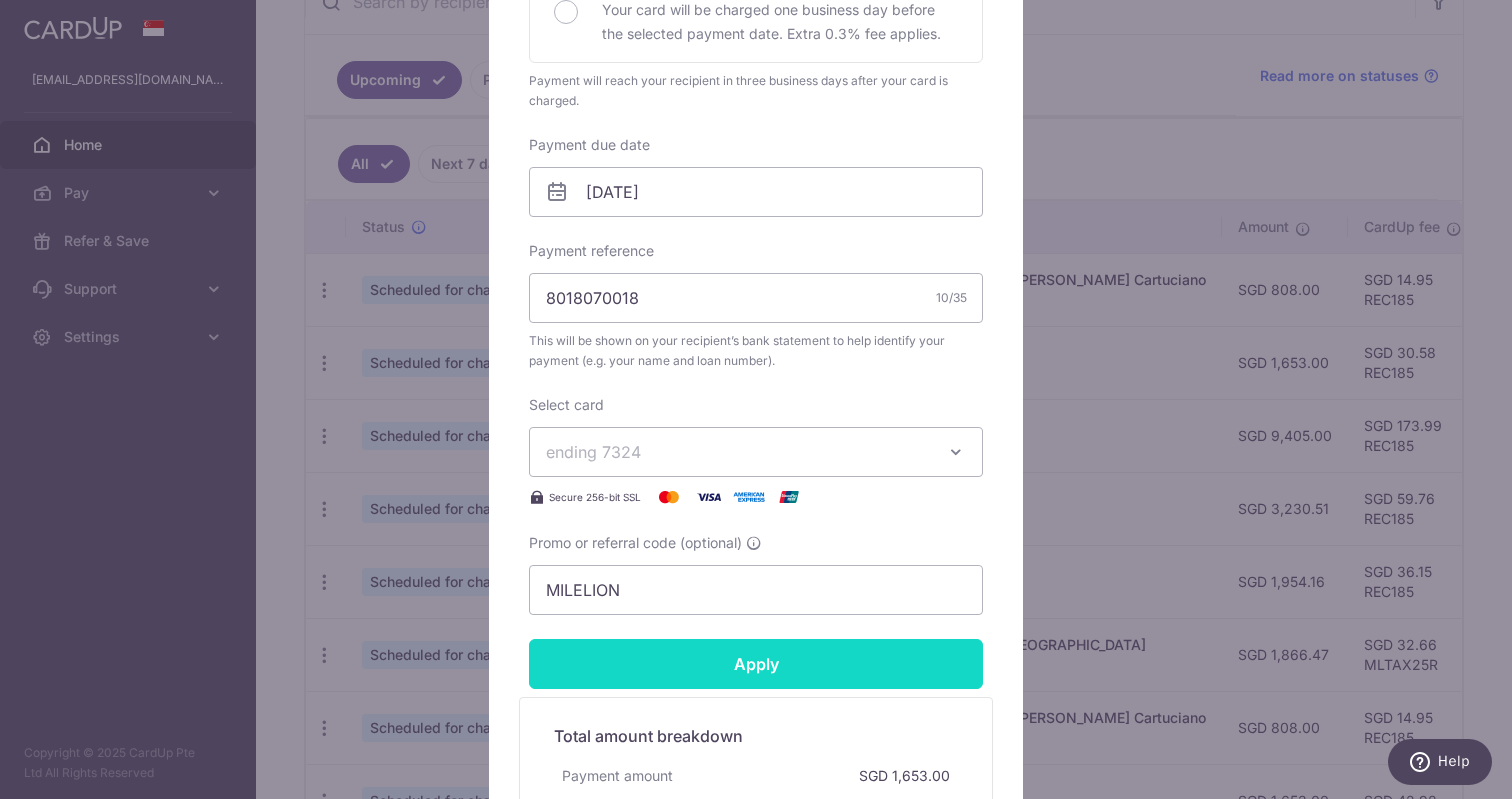 click on "Apply" at bounding box center (756, 664) 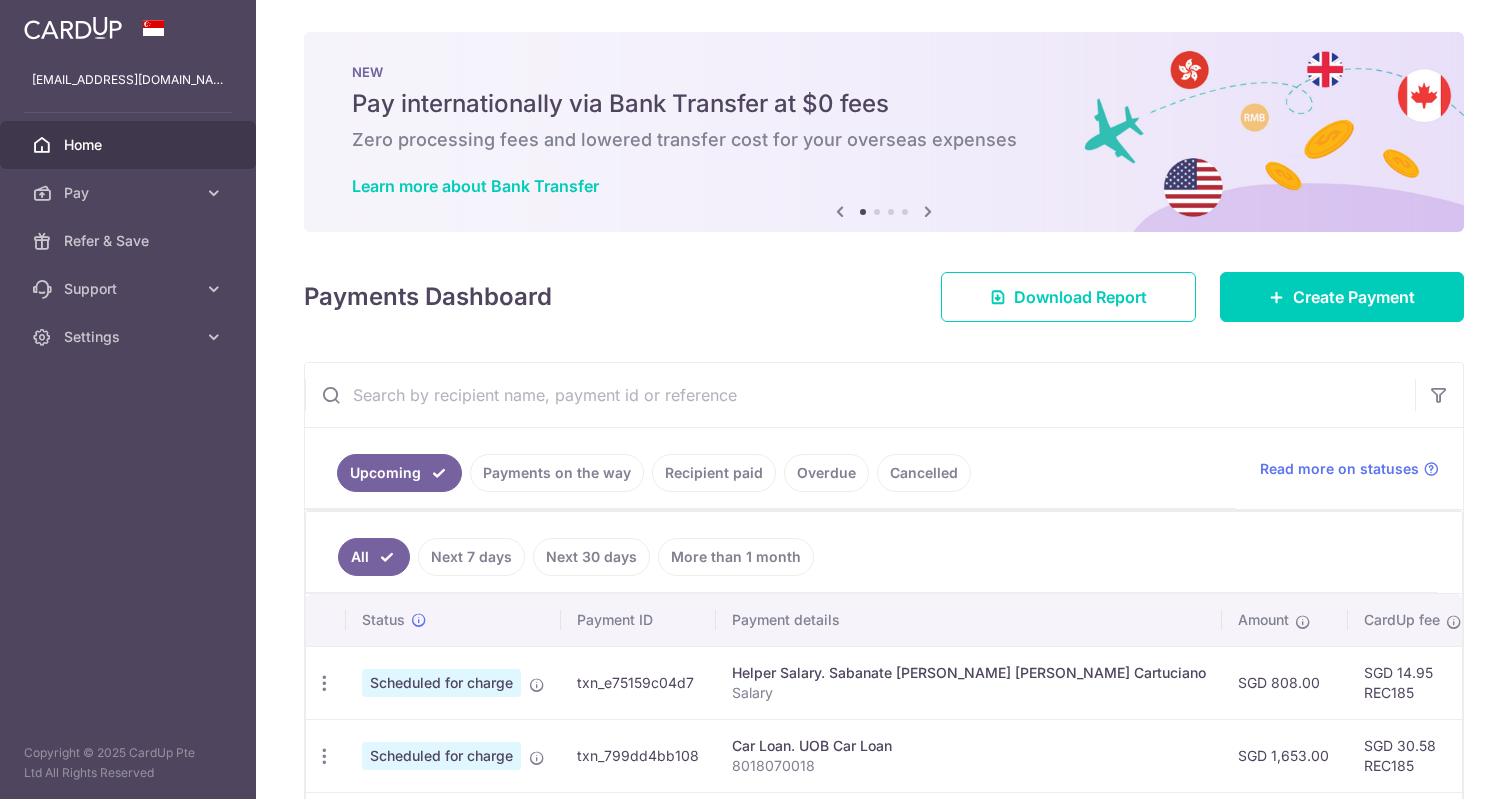 scroll, scrollTop: 0, scrollLeft: 0, axis: both 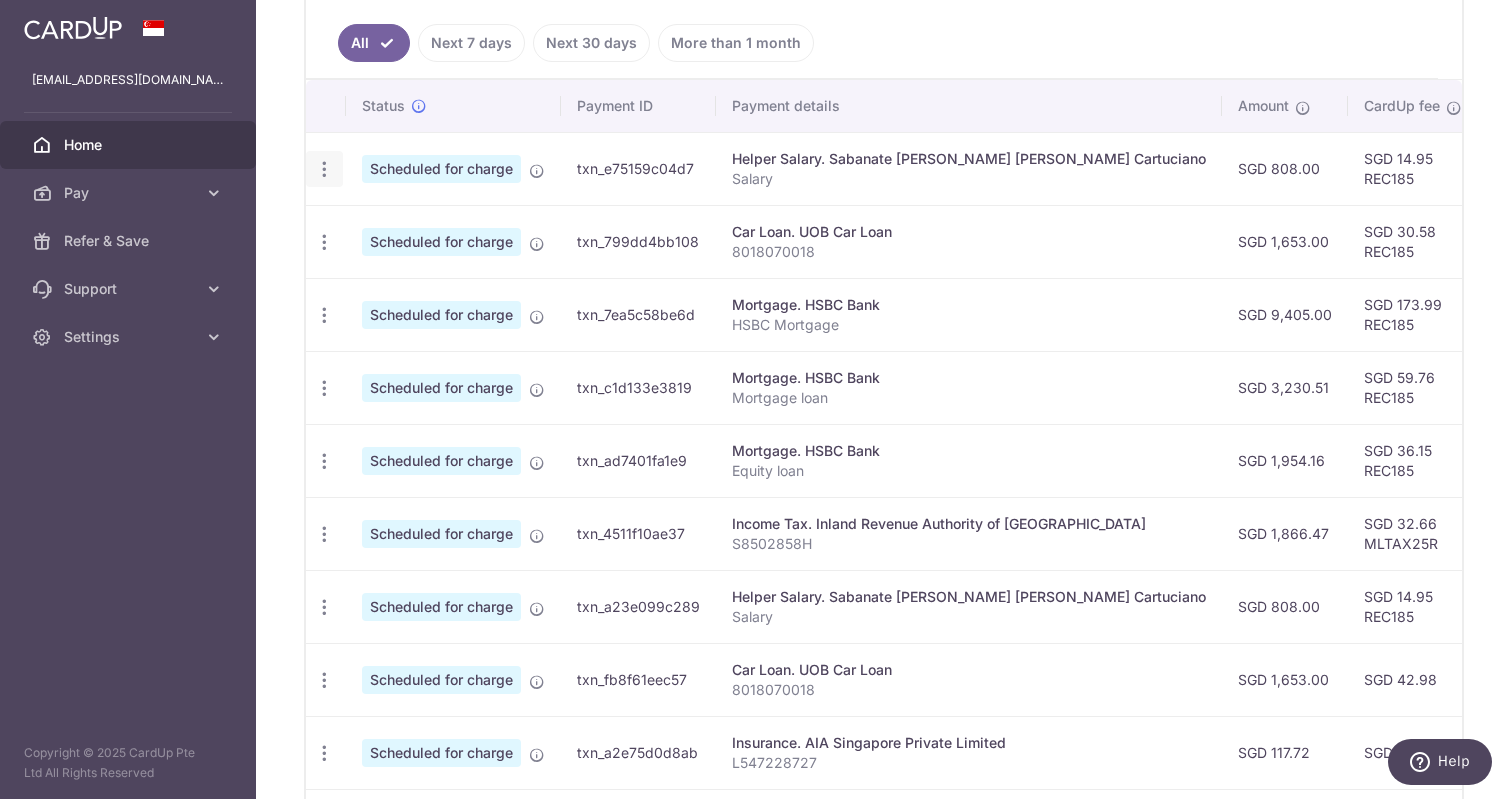 click at bounding box center [324, 169] 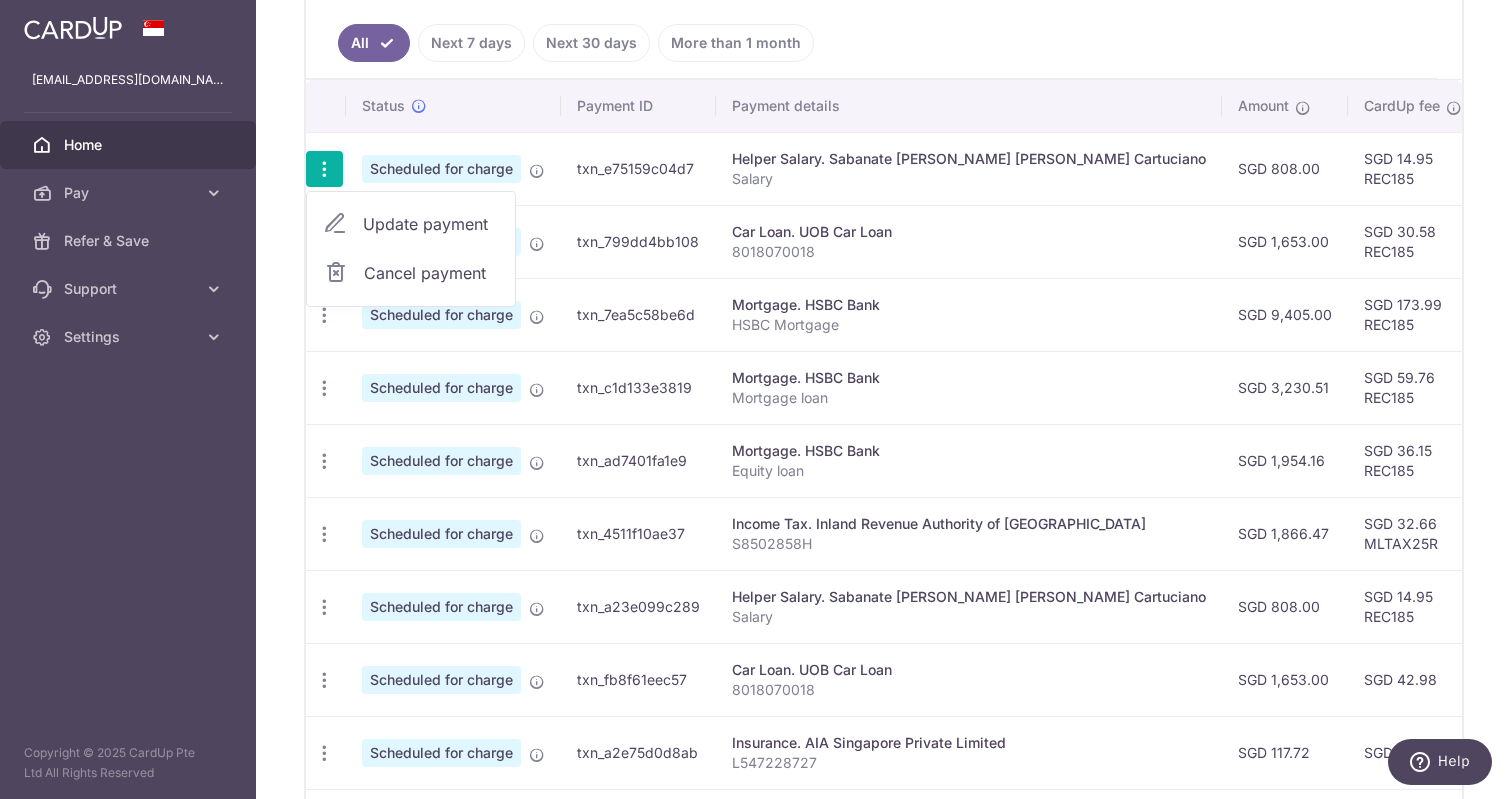 click on "Update payment" at bounding box center (431, 224) 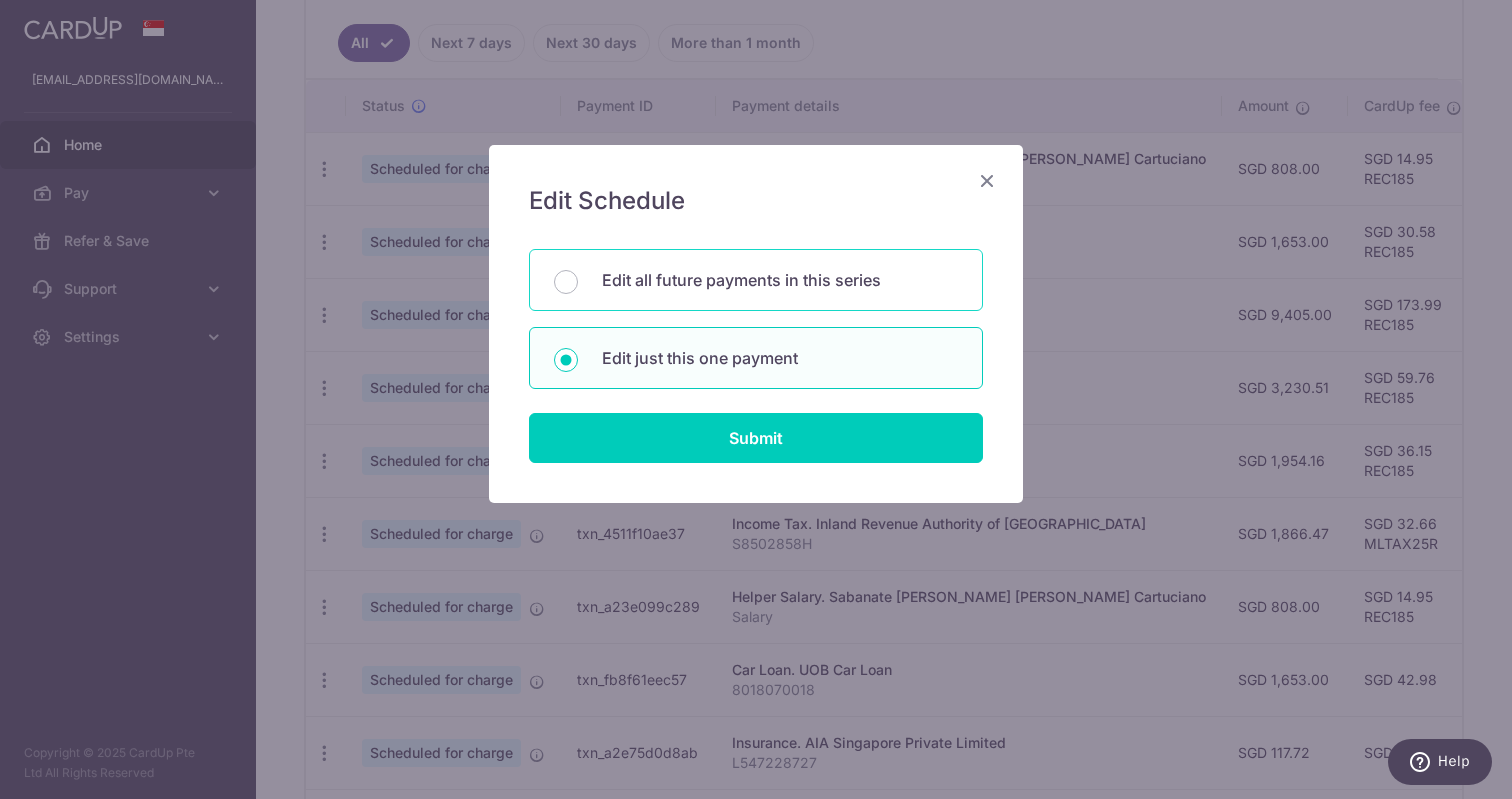 click on "Edit all future payments in this series" at bounding box center (756, 280) 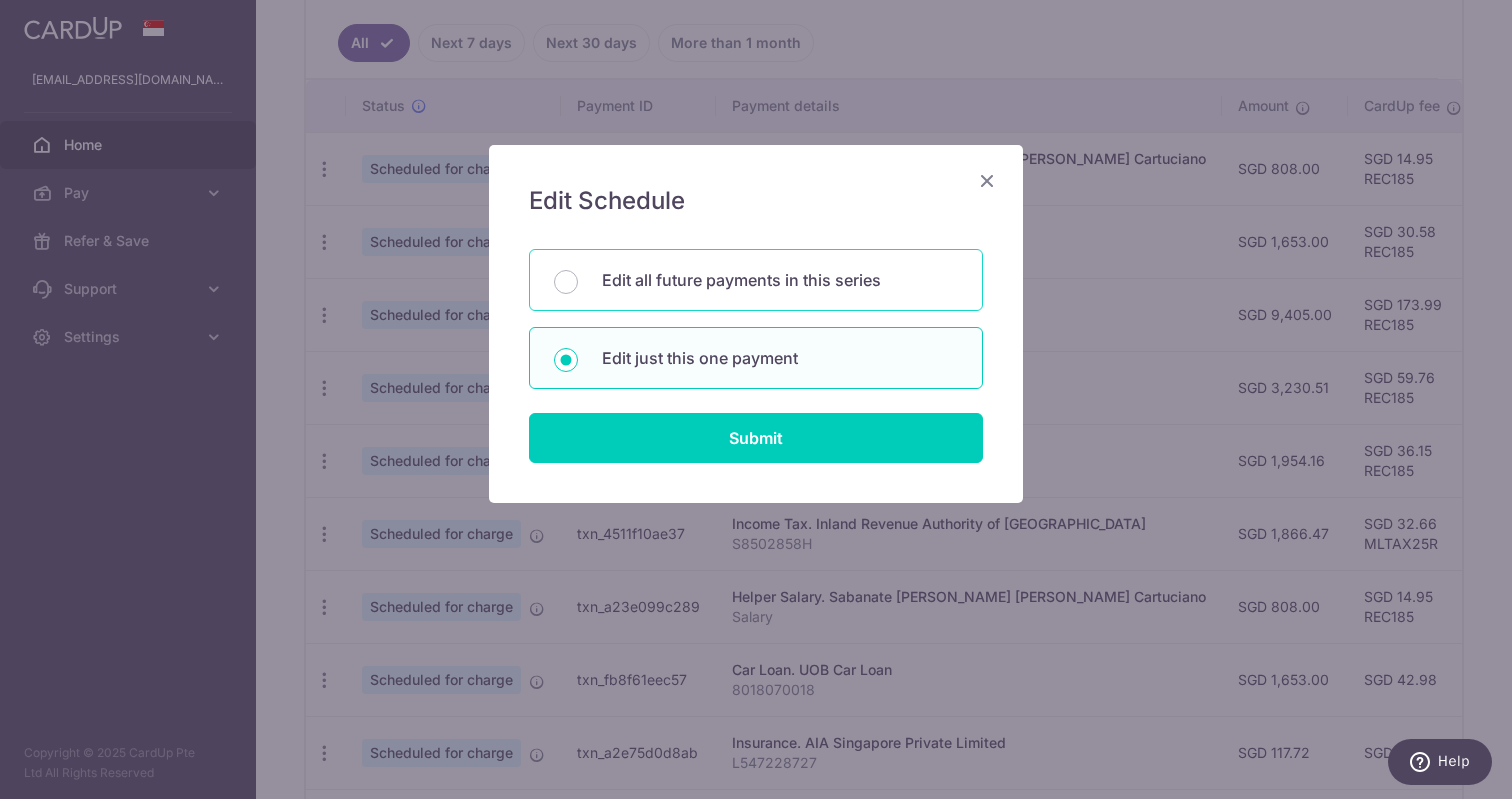 radio on "true" 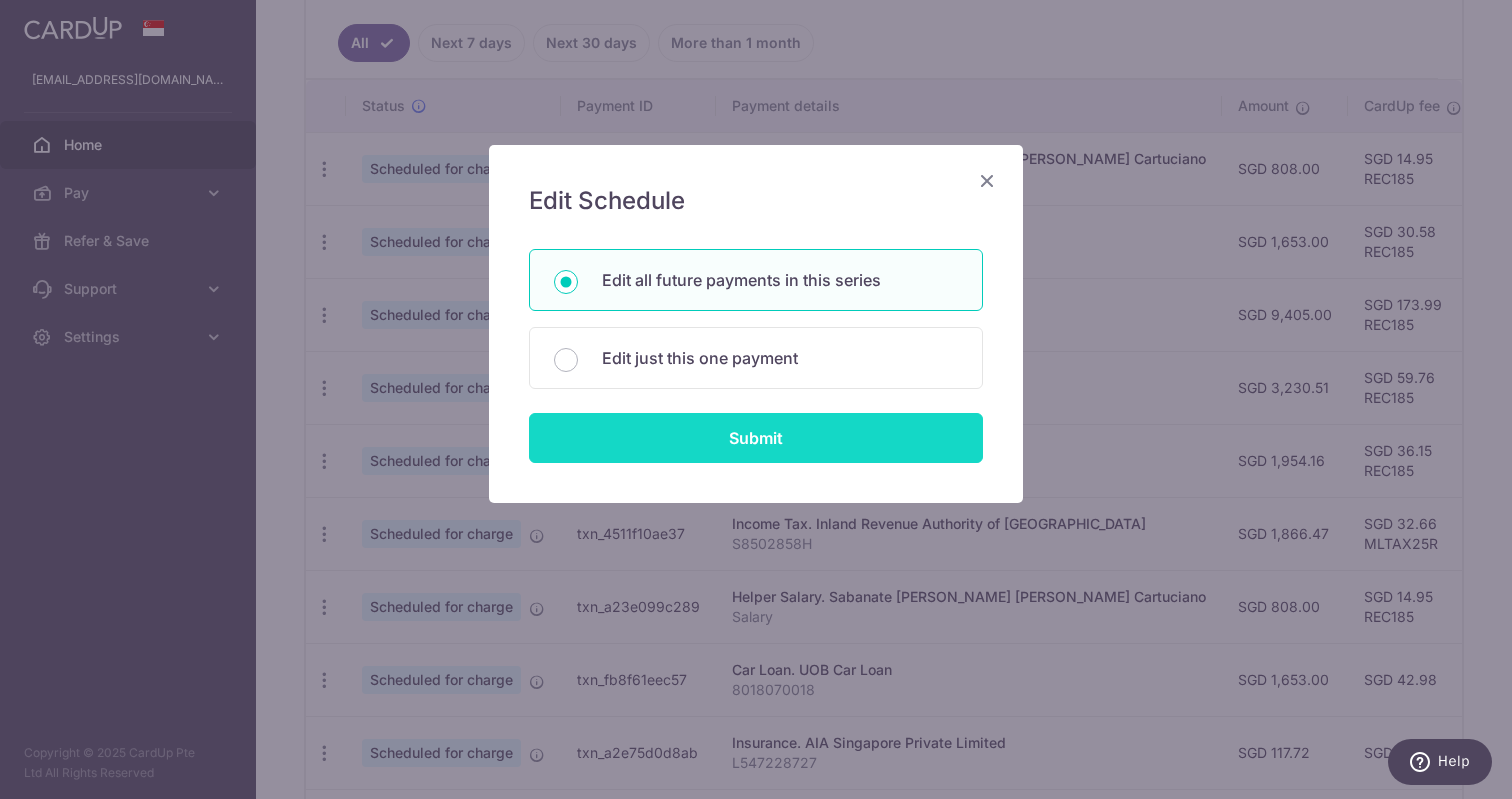 click on "Submit" at bounding box center [756, 438] 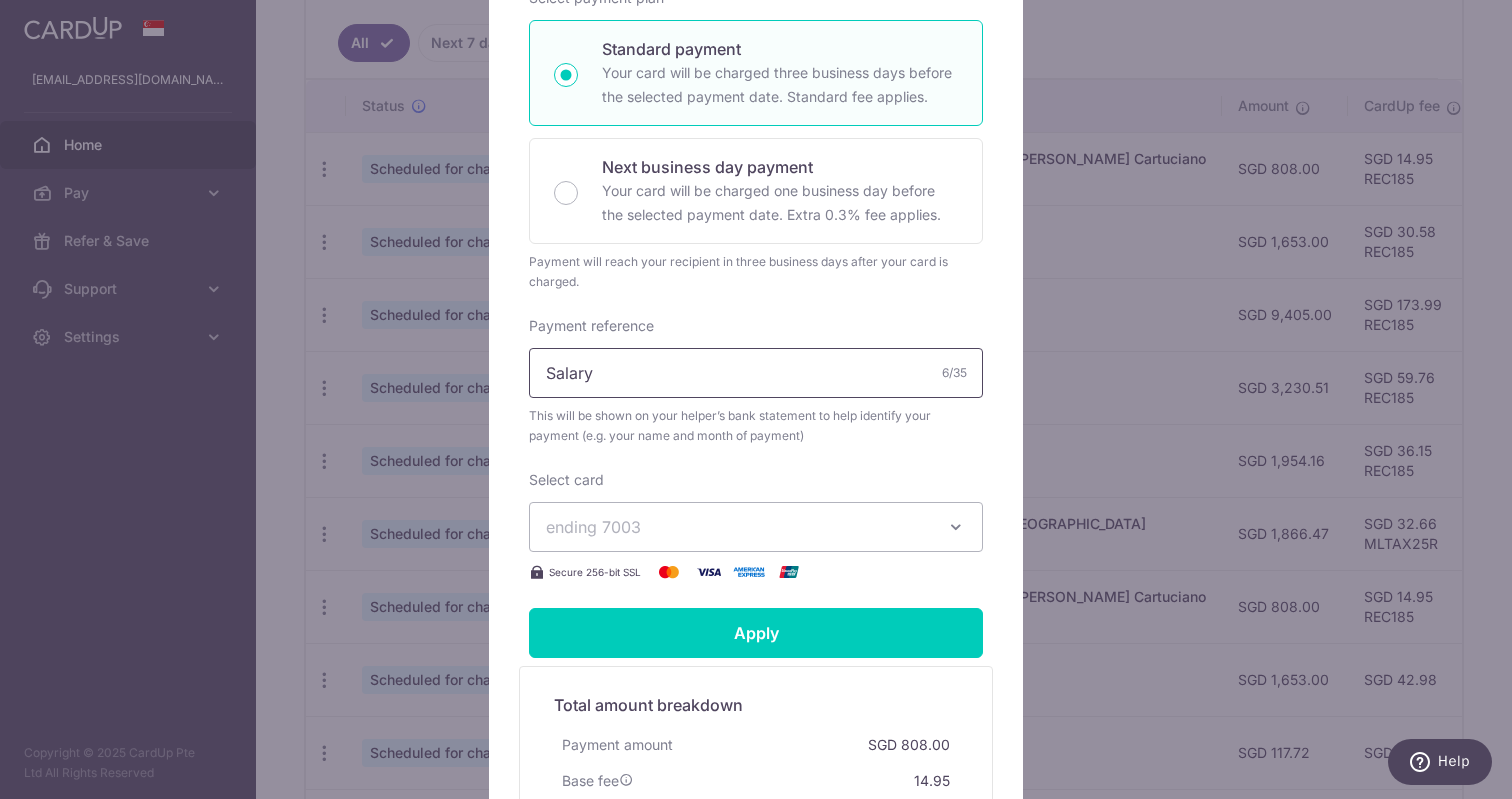 scroll, scrollTop: 403, scrollLeft: 0, axis: vertical 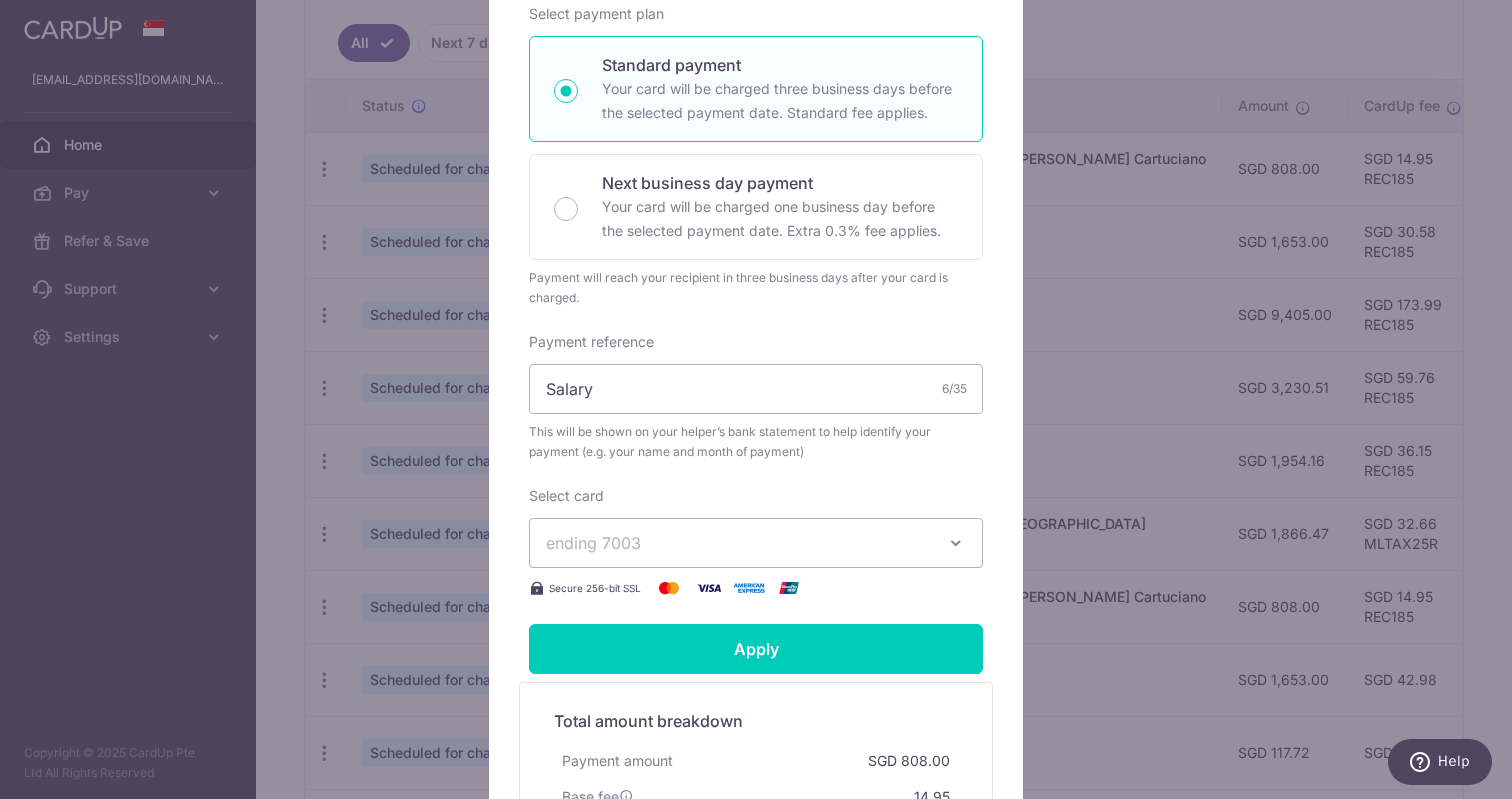 click on "ending 7003" at bounding box center [738, 543] 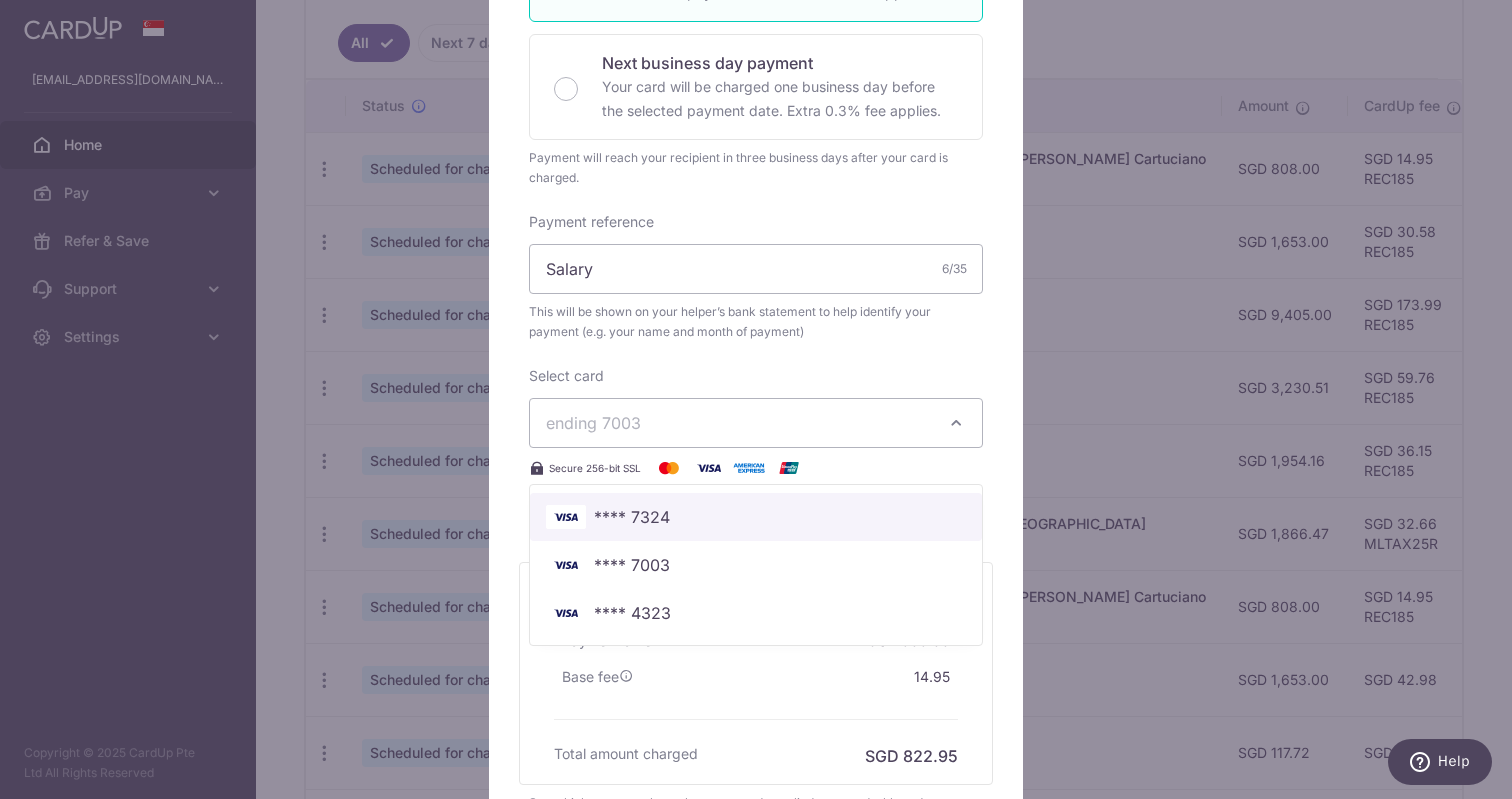 scroll, scrollTop: 561, scrollLeft: 0, axis: vertical 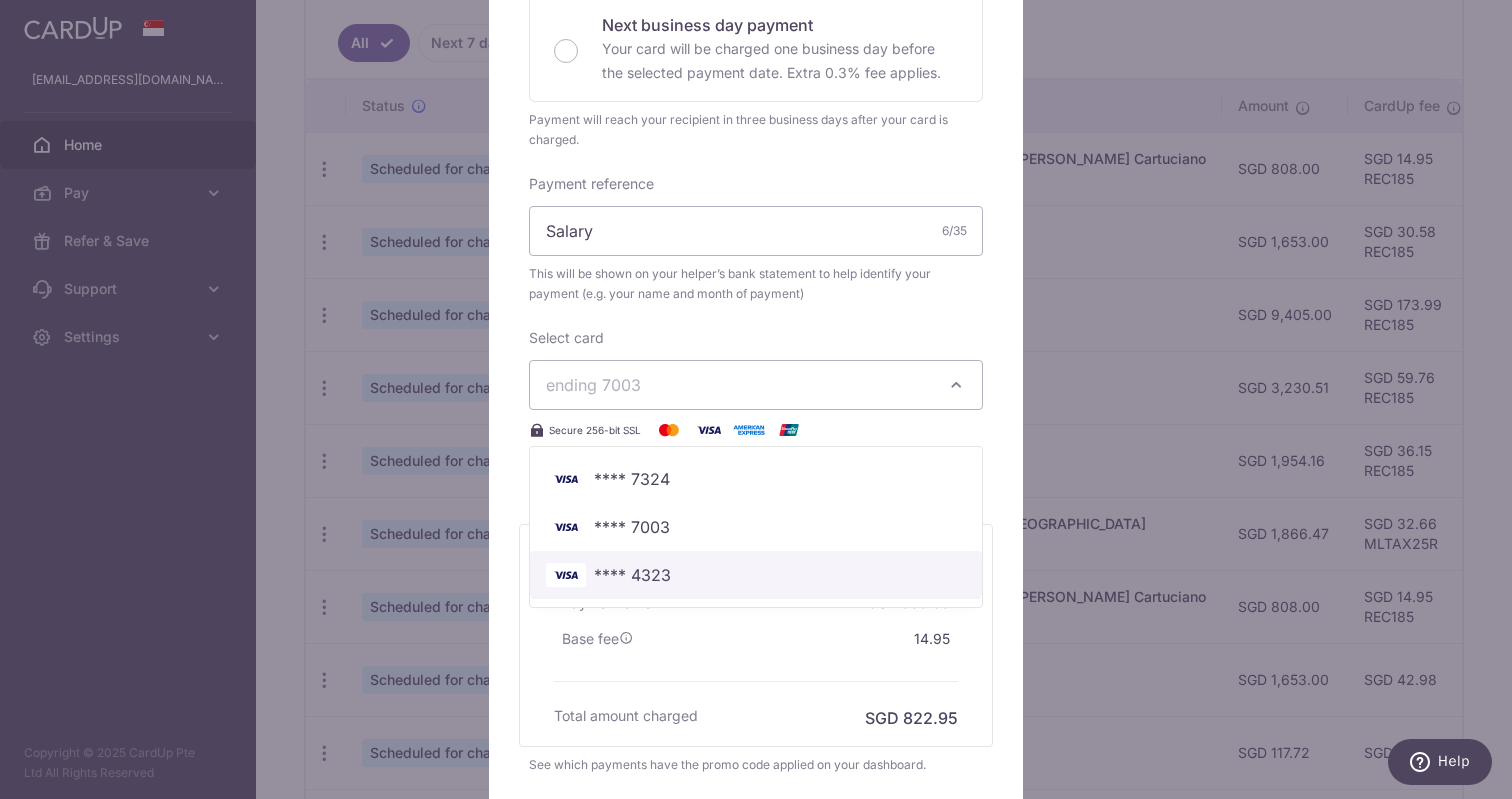 click on "**** 4323" at bounding box center (756, 575) 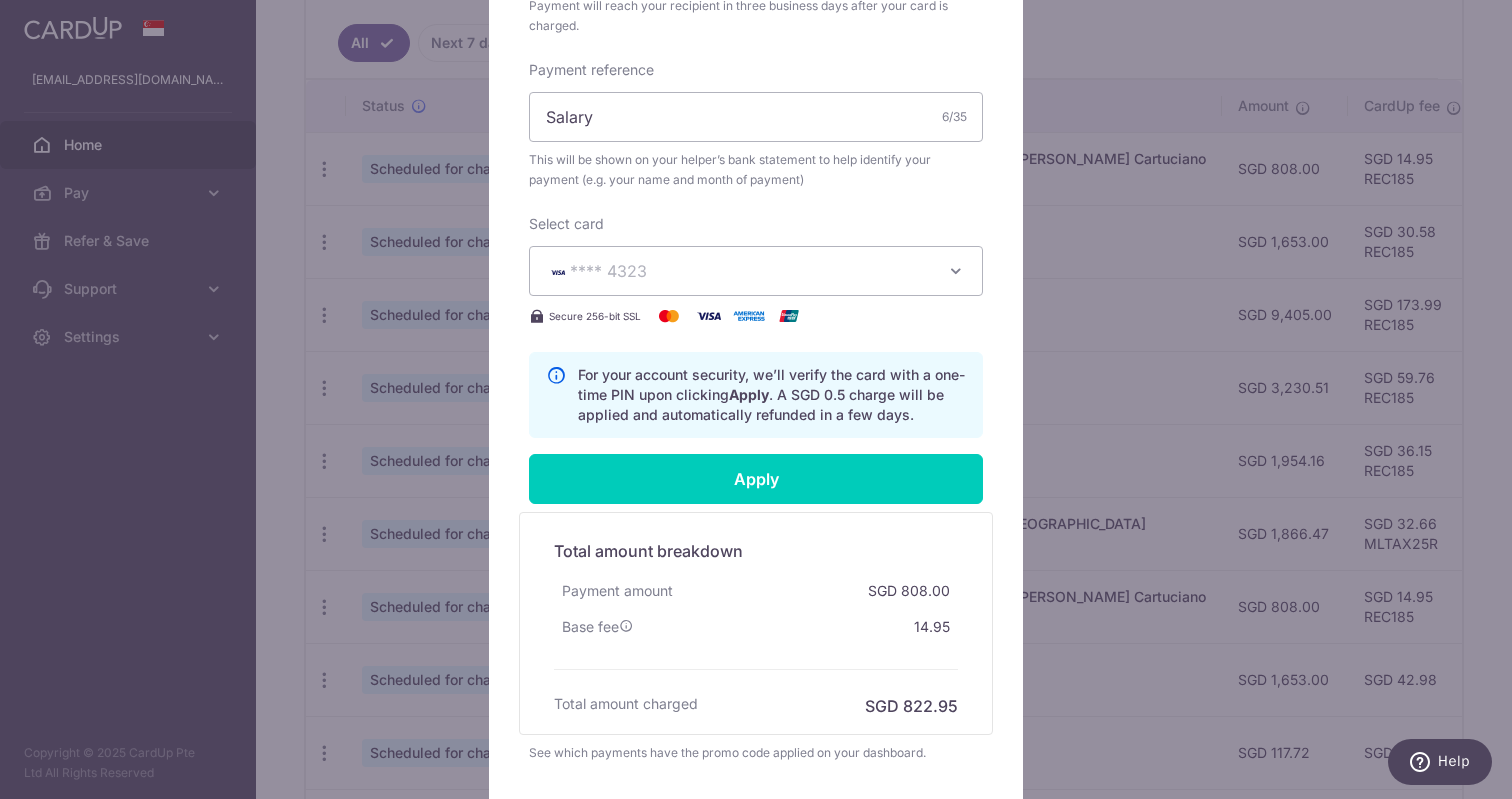 scroll, scrollTop: 687, scrollLeft: 0, axis: vertical 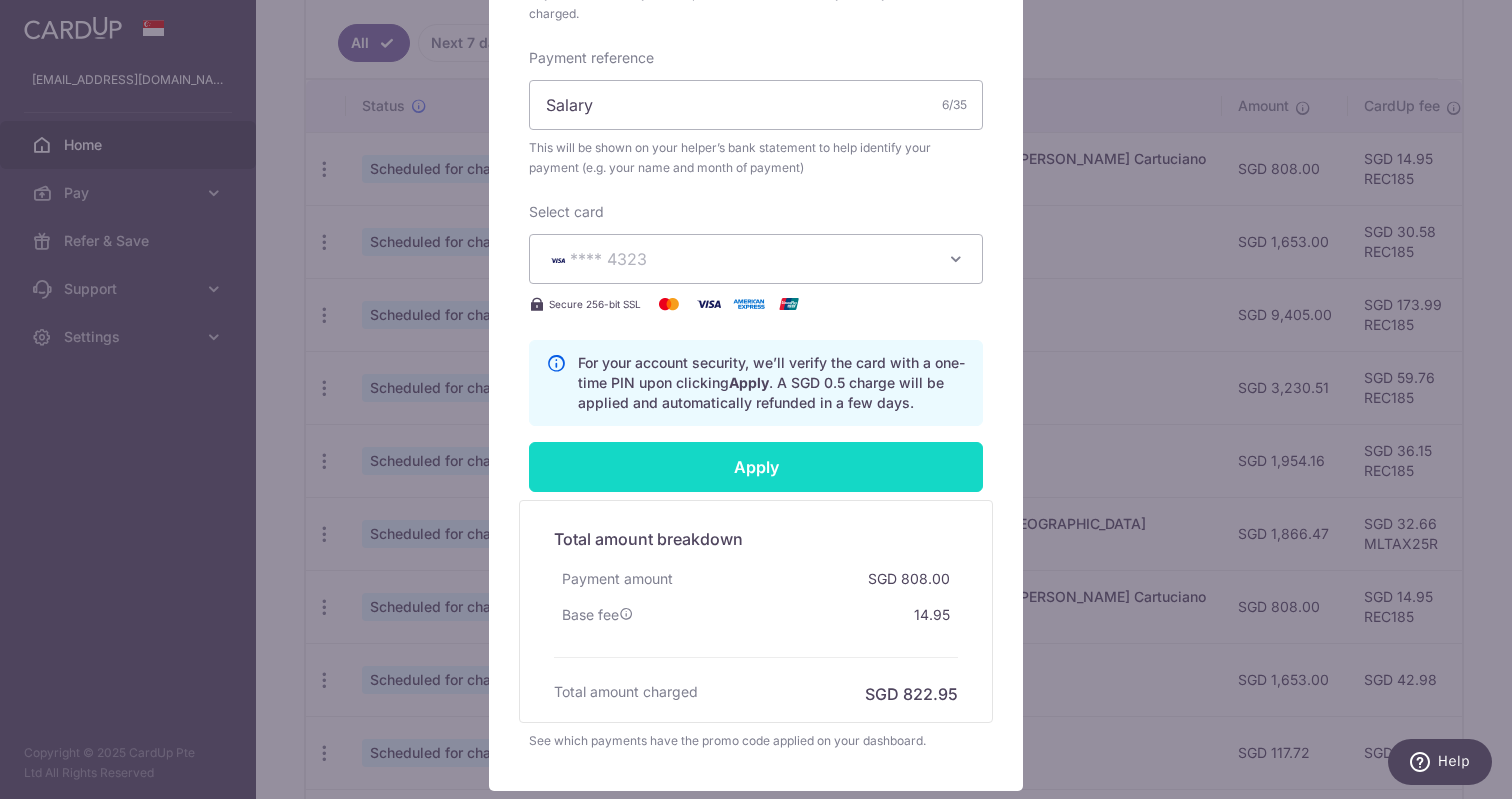 click on "Apply" at bounding box center [756, 467] 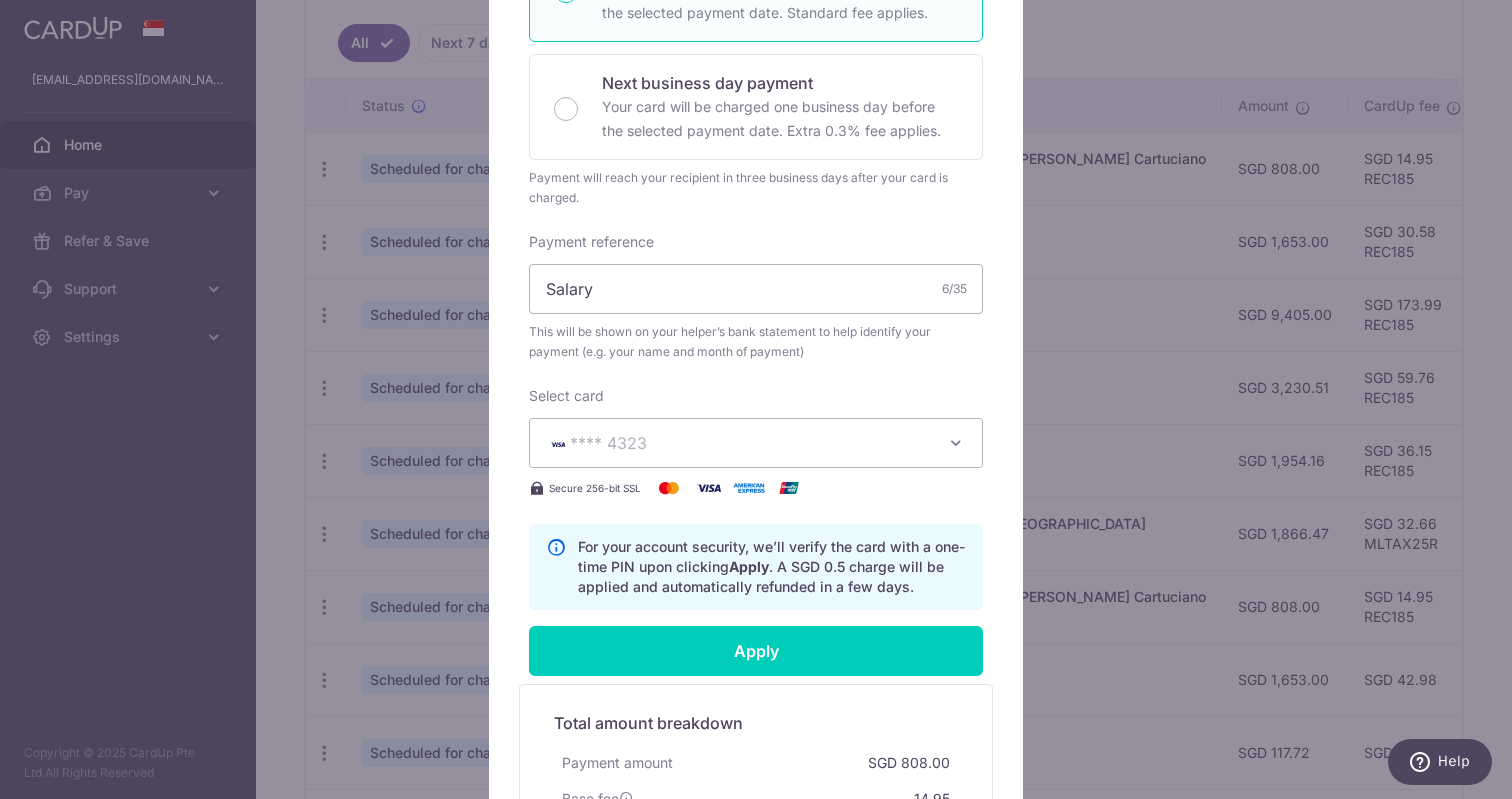 scroll, scrollTop: 542, scrollLeft: 0, axis: vertical 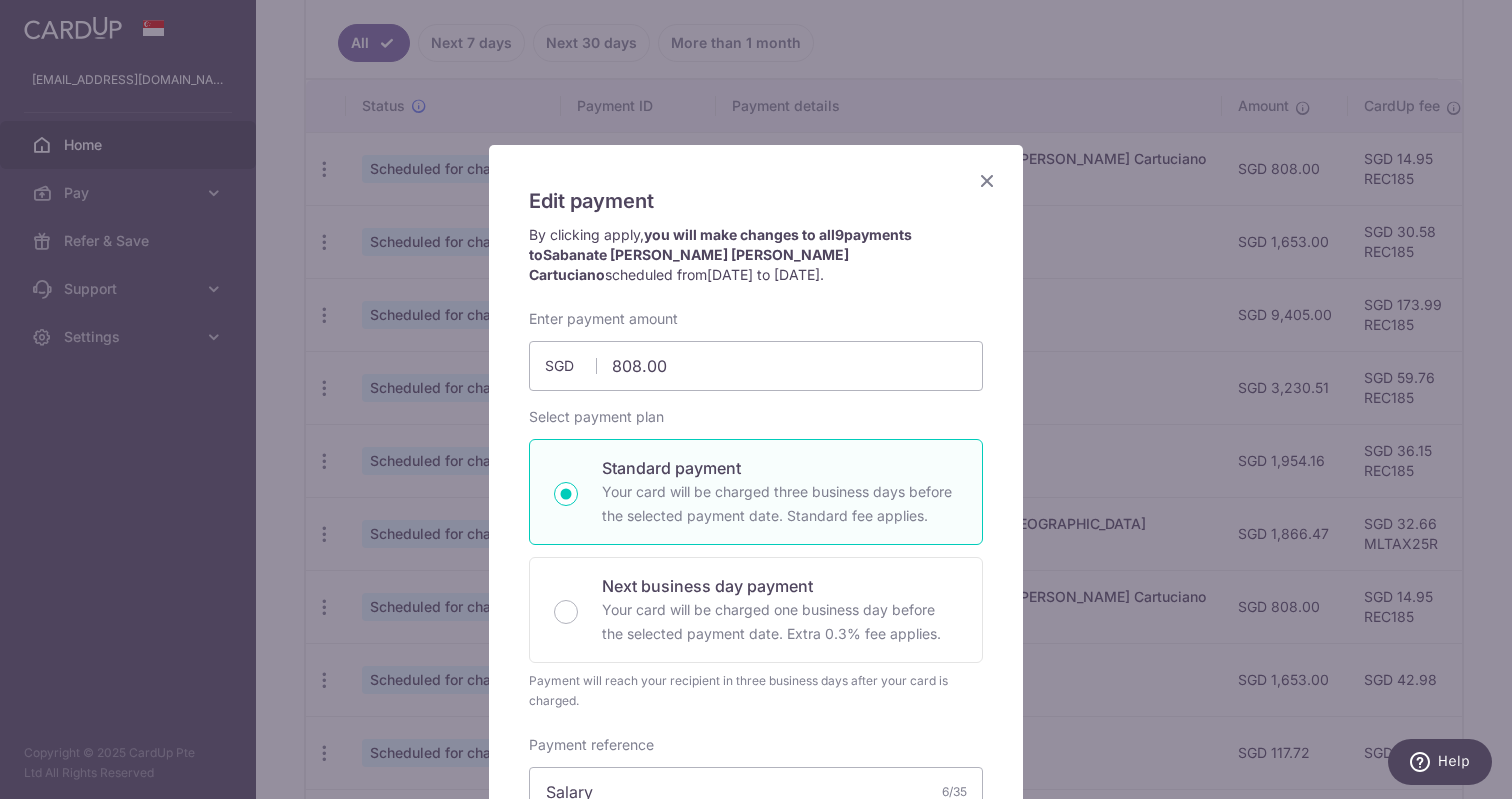 type on "Successfully Applied" 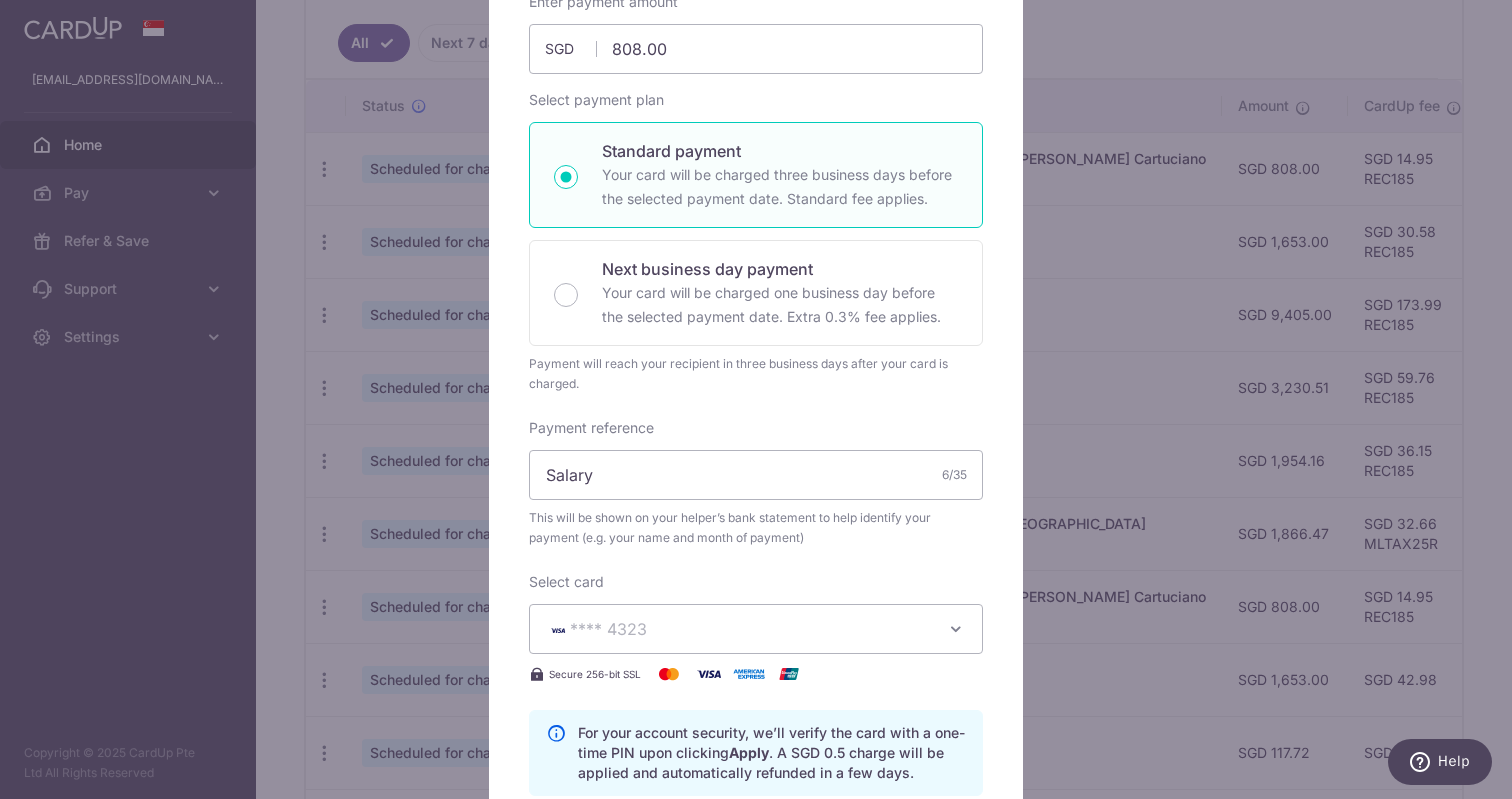 scroll, scrollTop: 161, scrollLeft: 0, axis: vertical 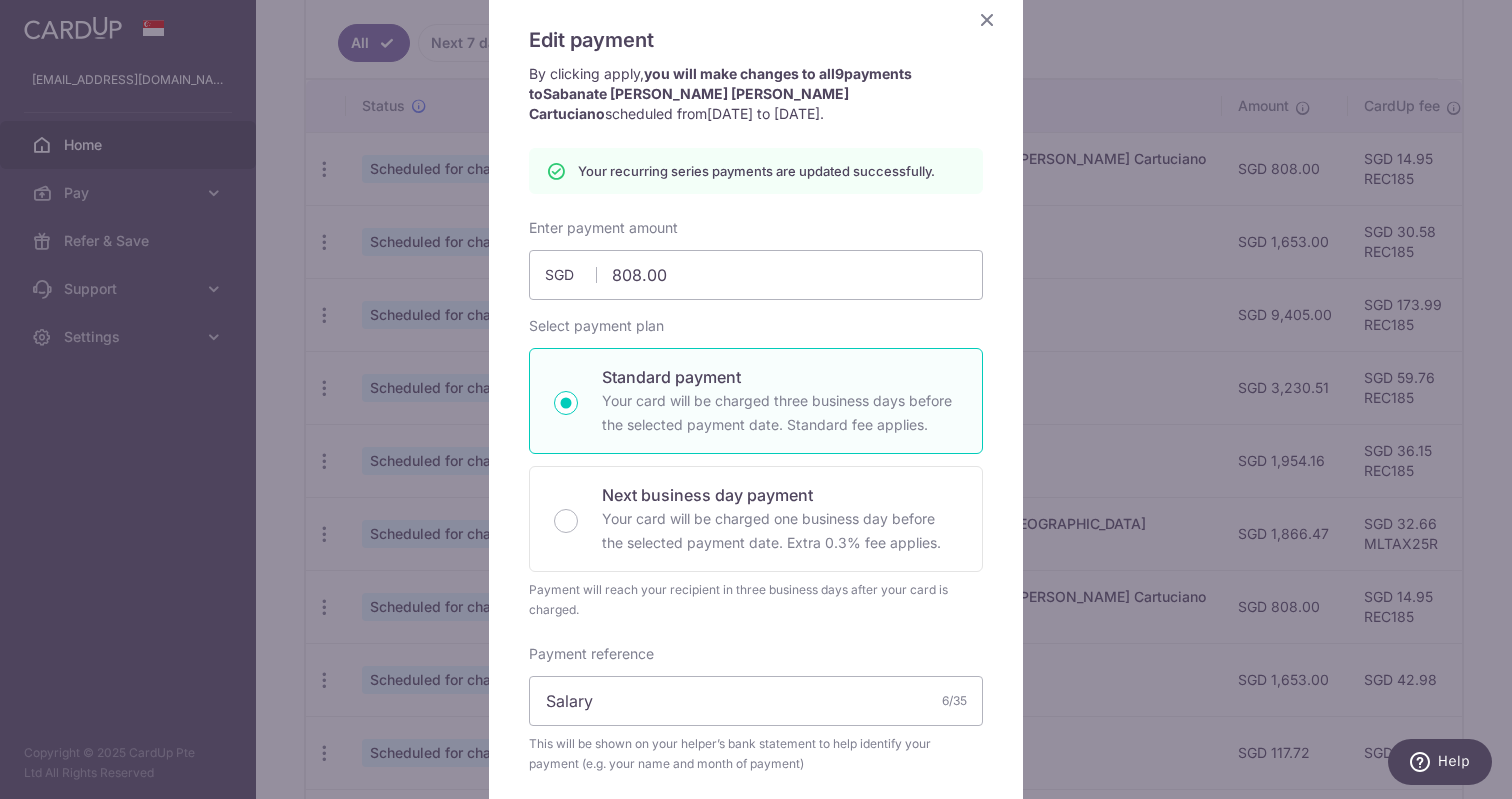click at bounding box center [987, 19] 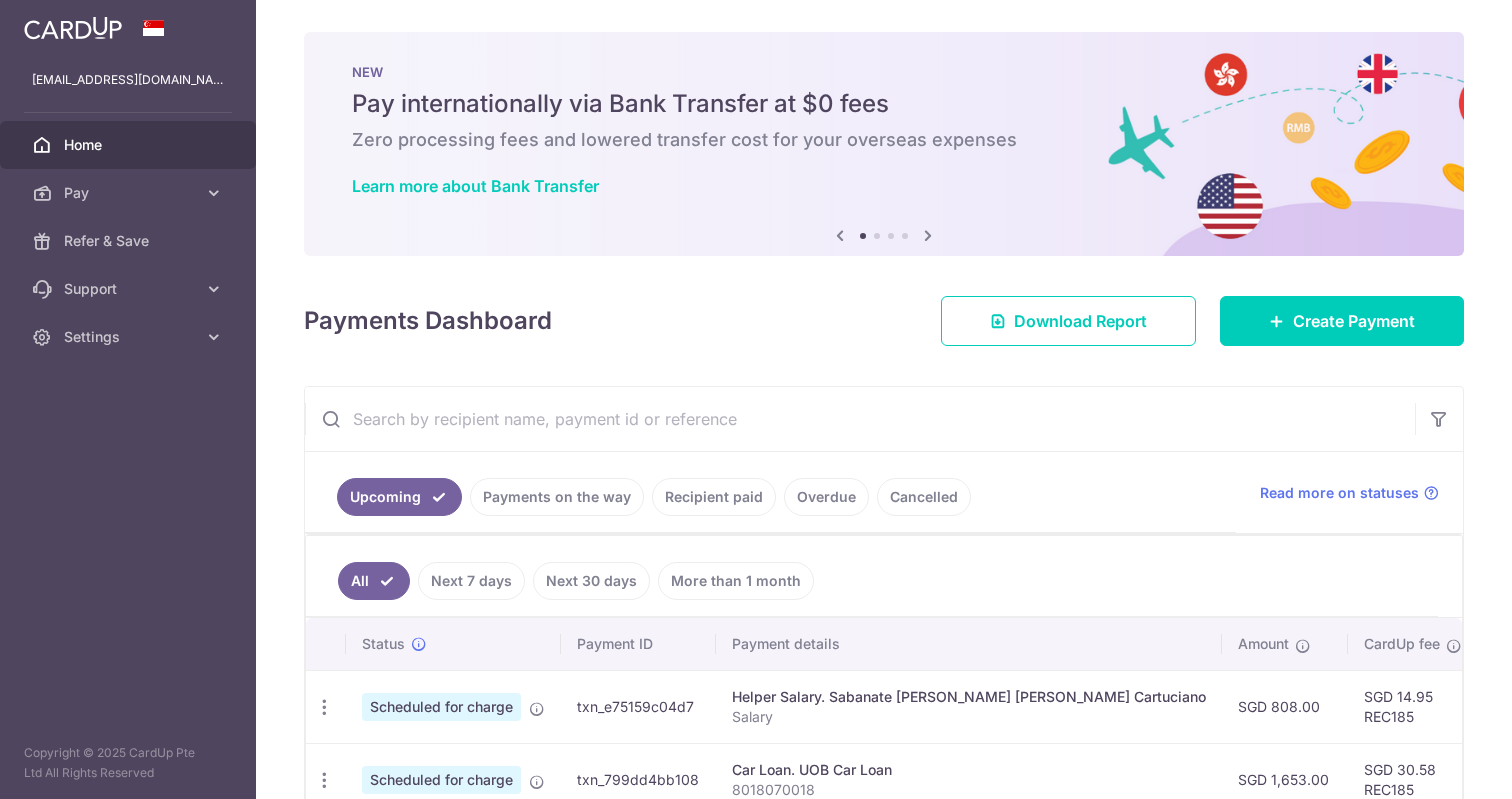 scroll, scrollTop: 0, scrollLeft: 0, axis: both 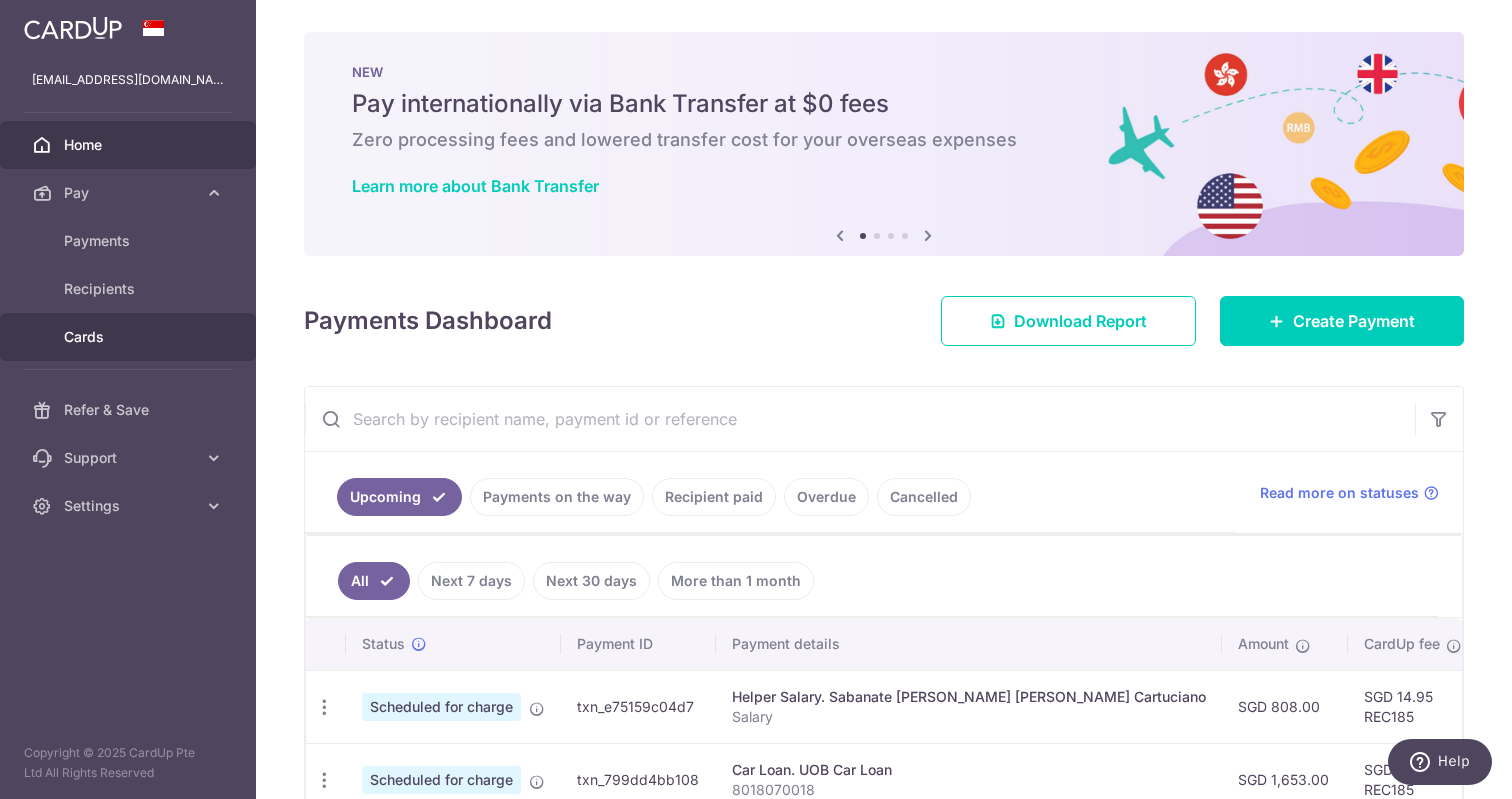 click on "Cards" at bounding box center (130, 337) 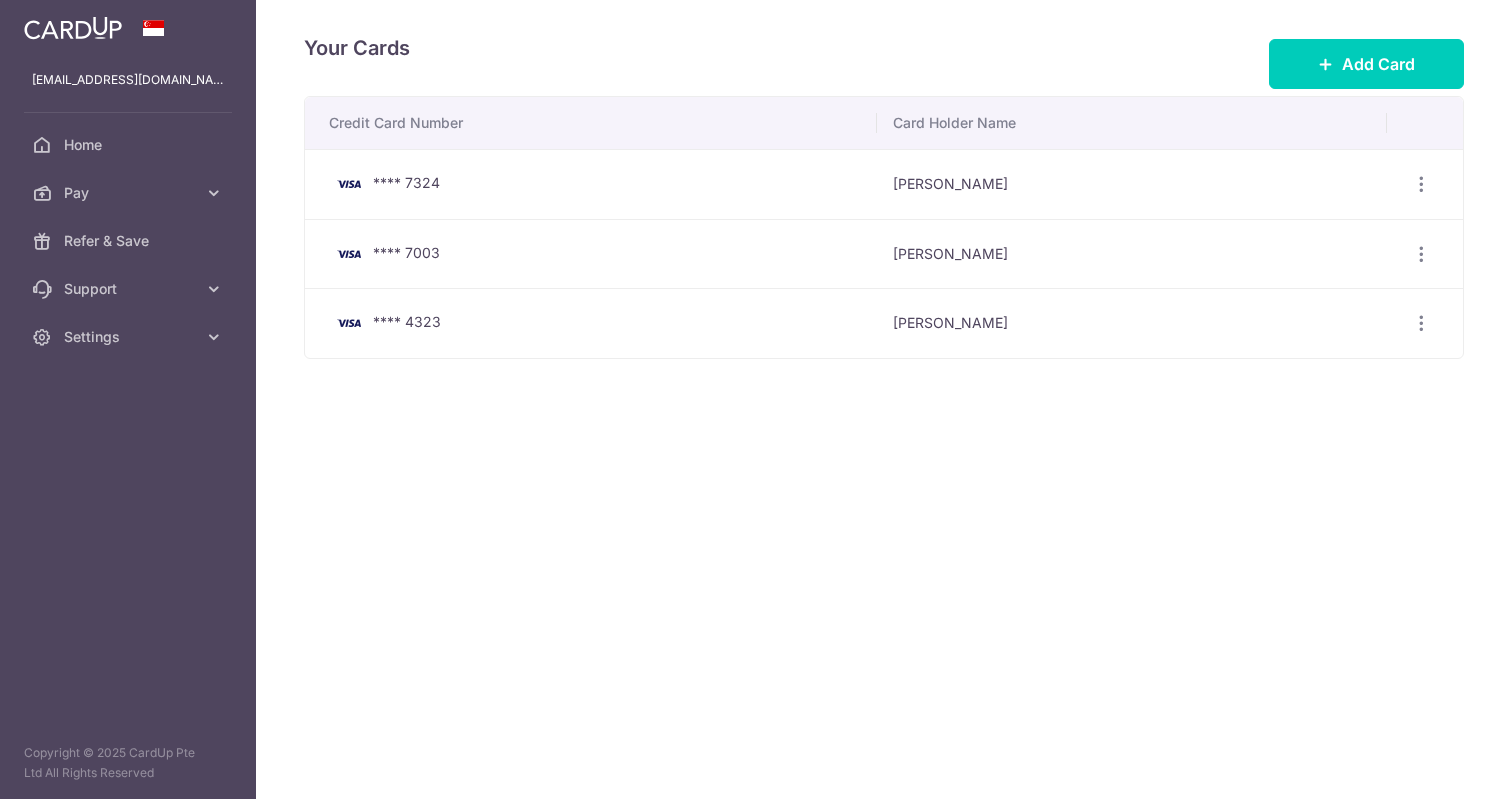 scroll, scrollTop: 0, scrollLeft: 0, axis: both 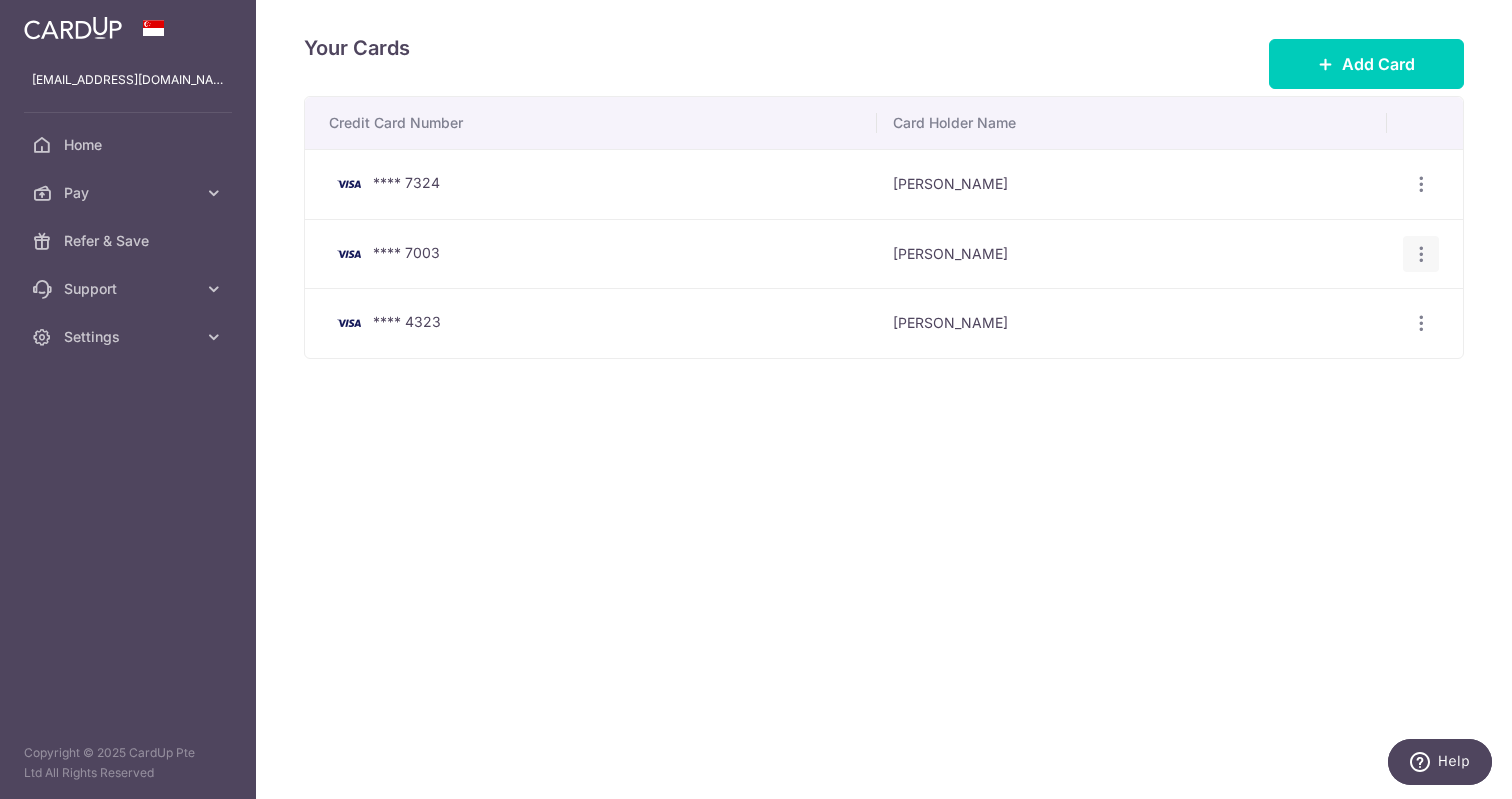 click at bounding box center (1421, 184) 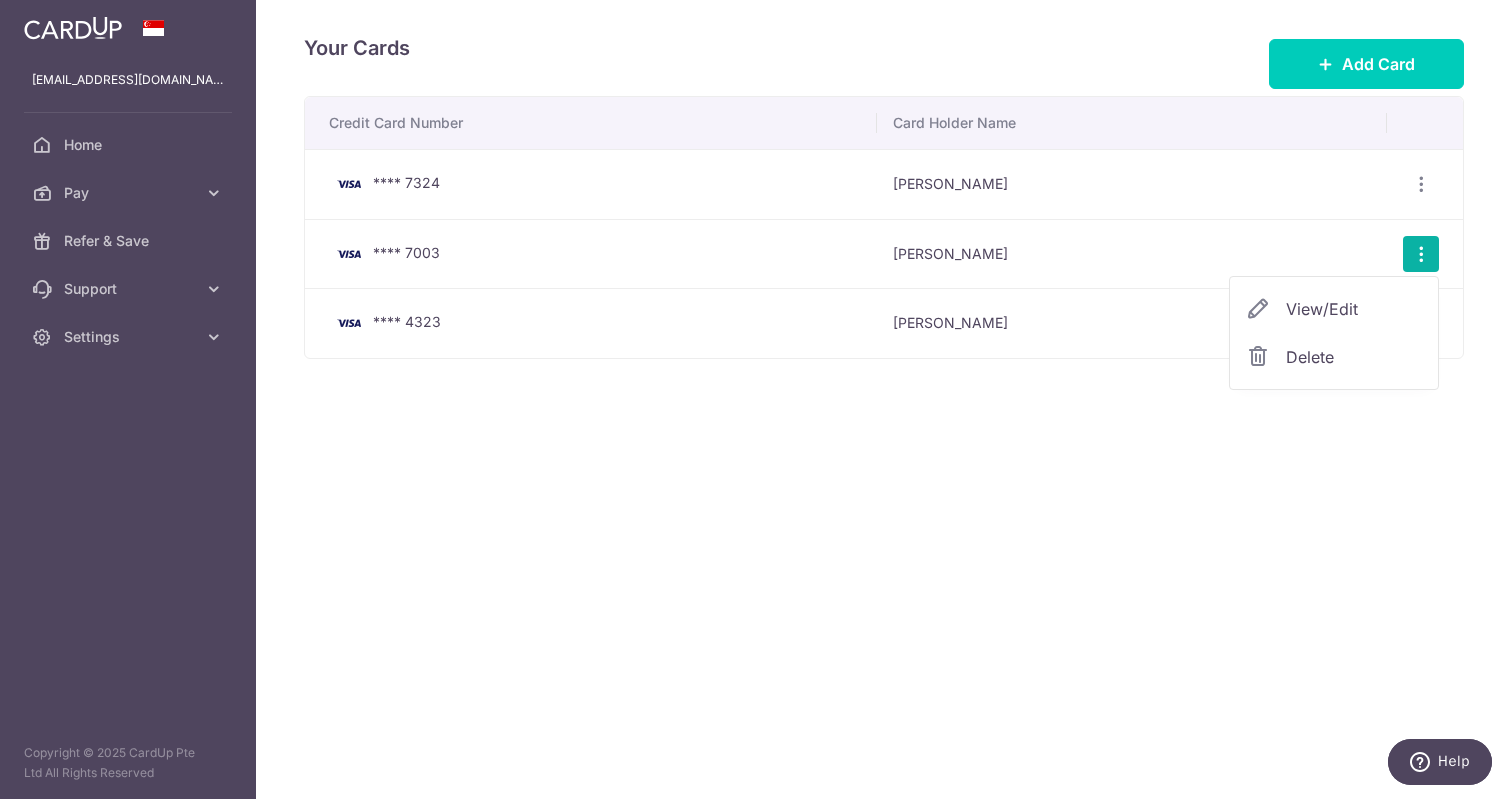 click on "Delete" at bounding box center [1354, 357] 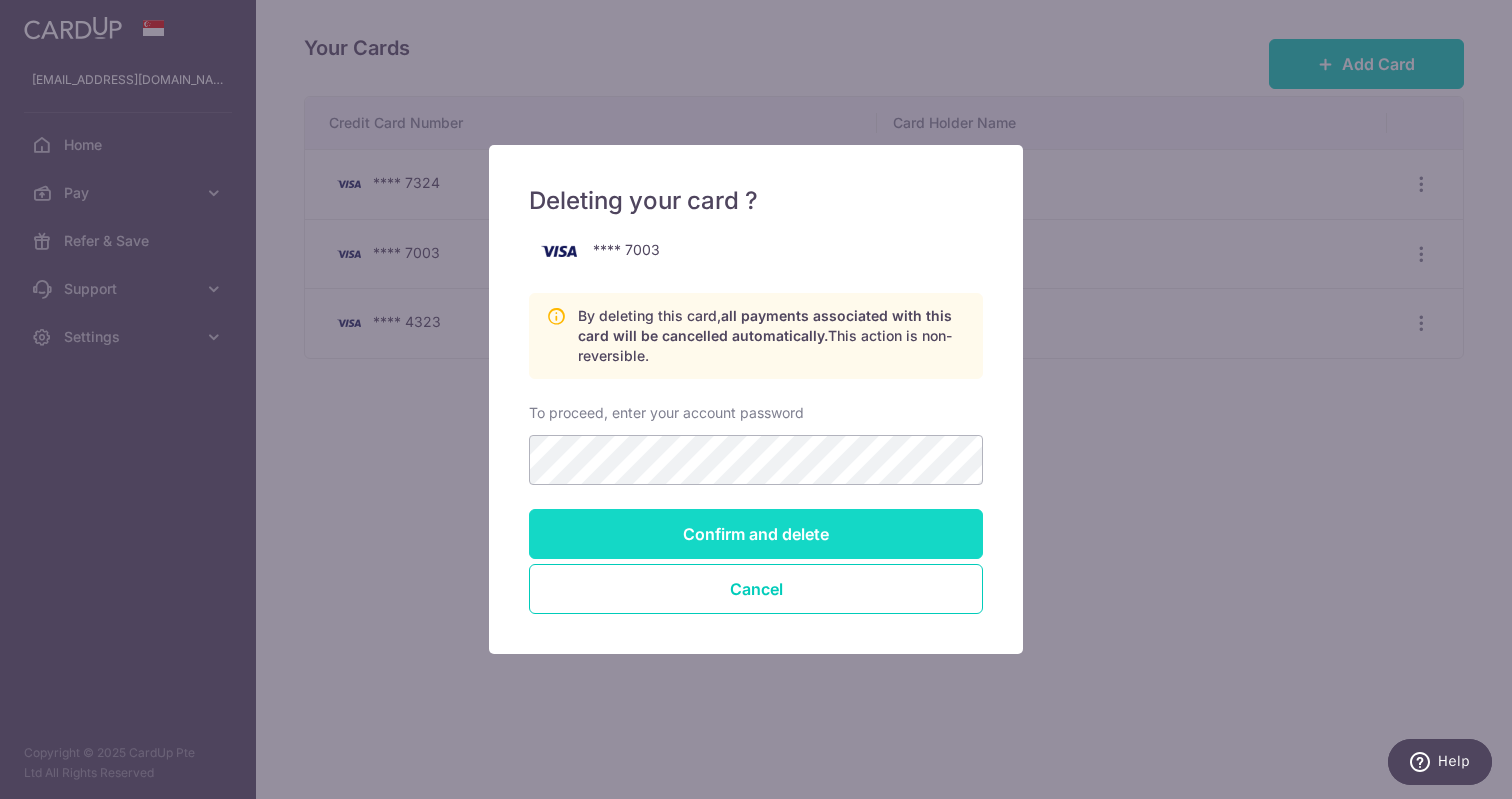 click on "Confirm and delete" at bounding box center (756, 534) 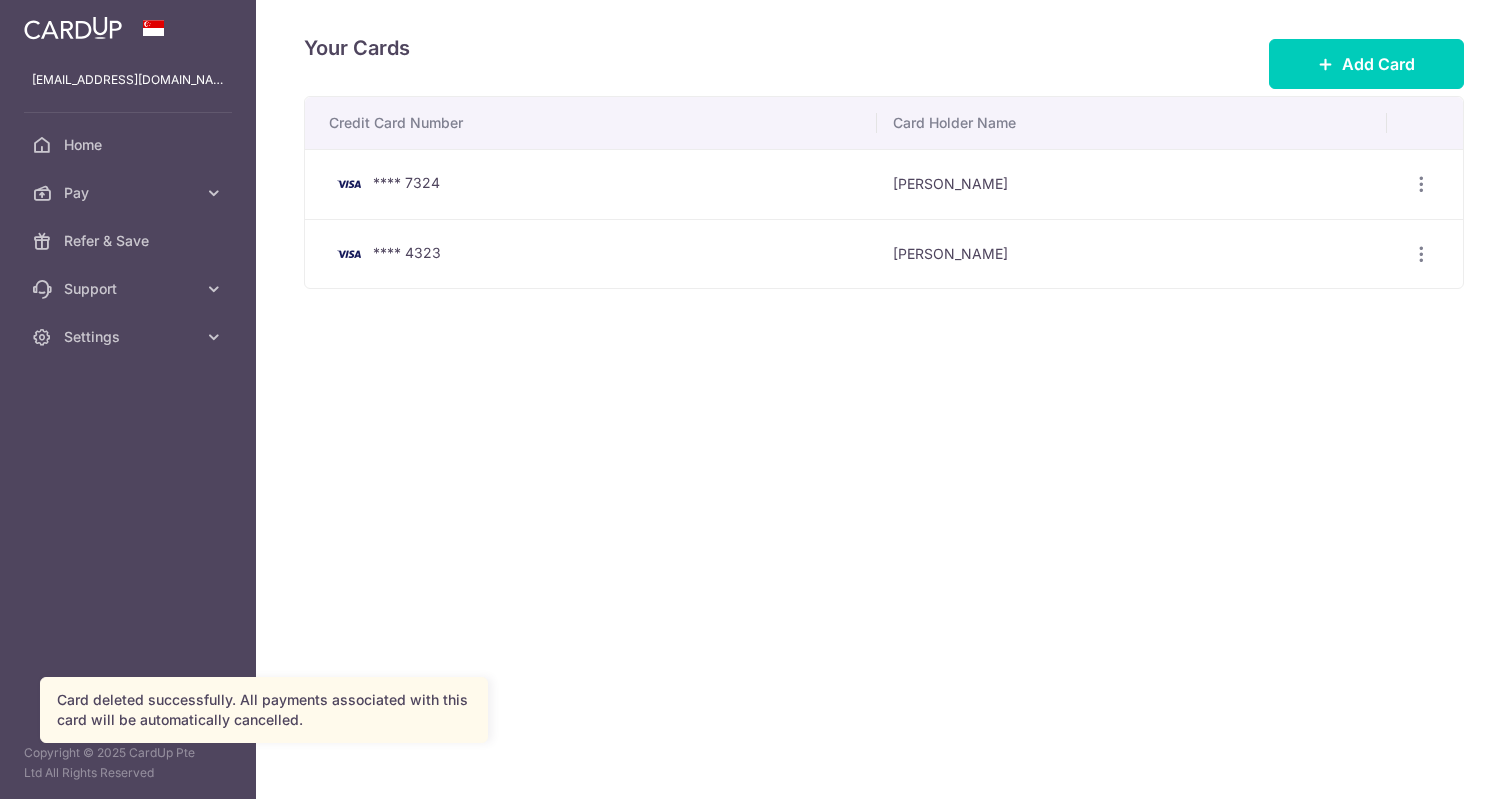 scroll, scrollTop: 0, scrollLeft: 0, axis: both 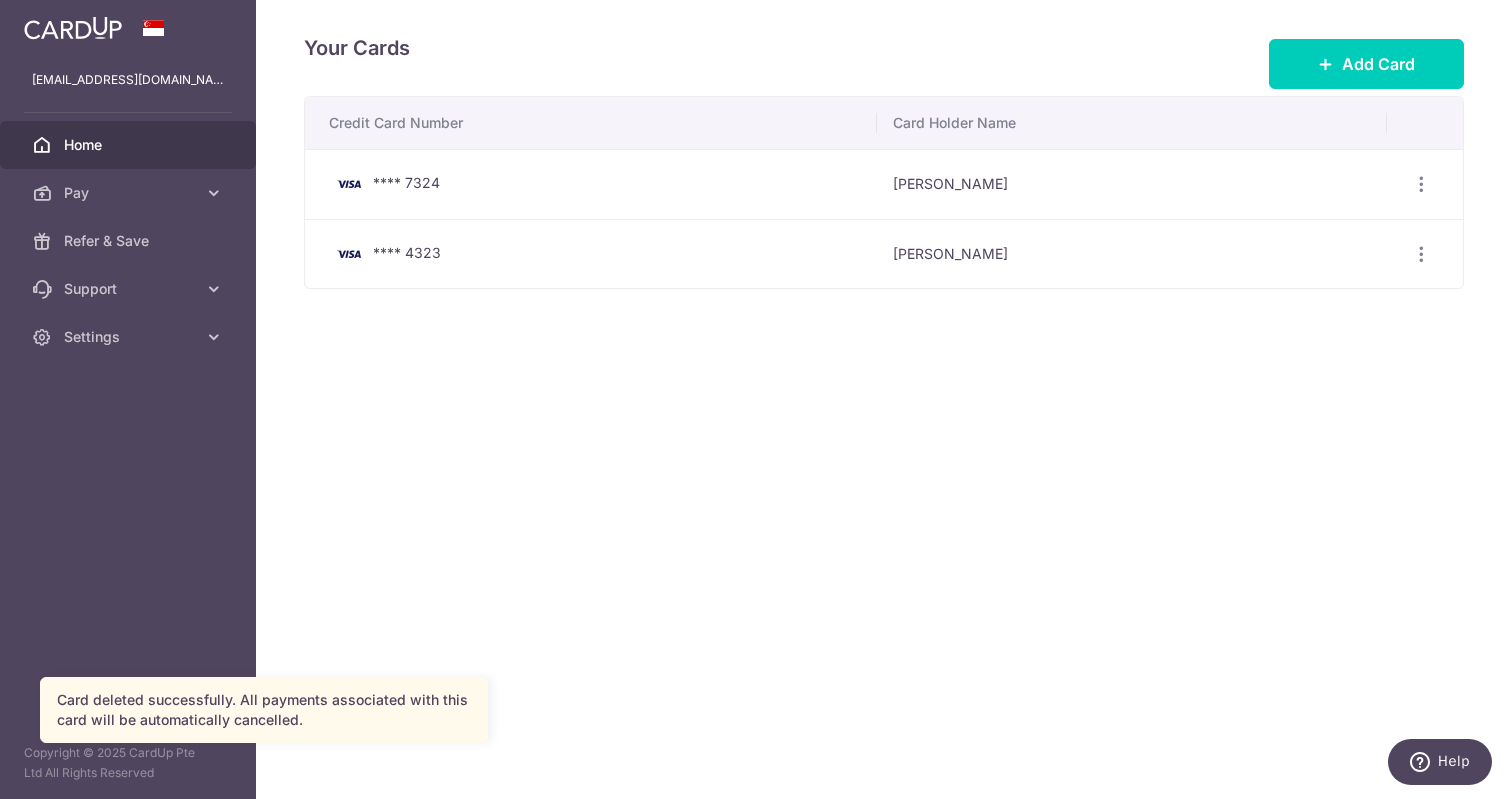 click on "Home" at bounding box center (128, 145) 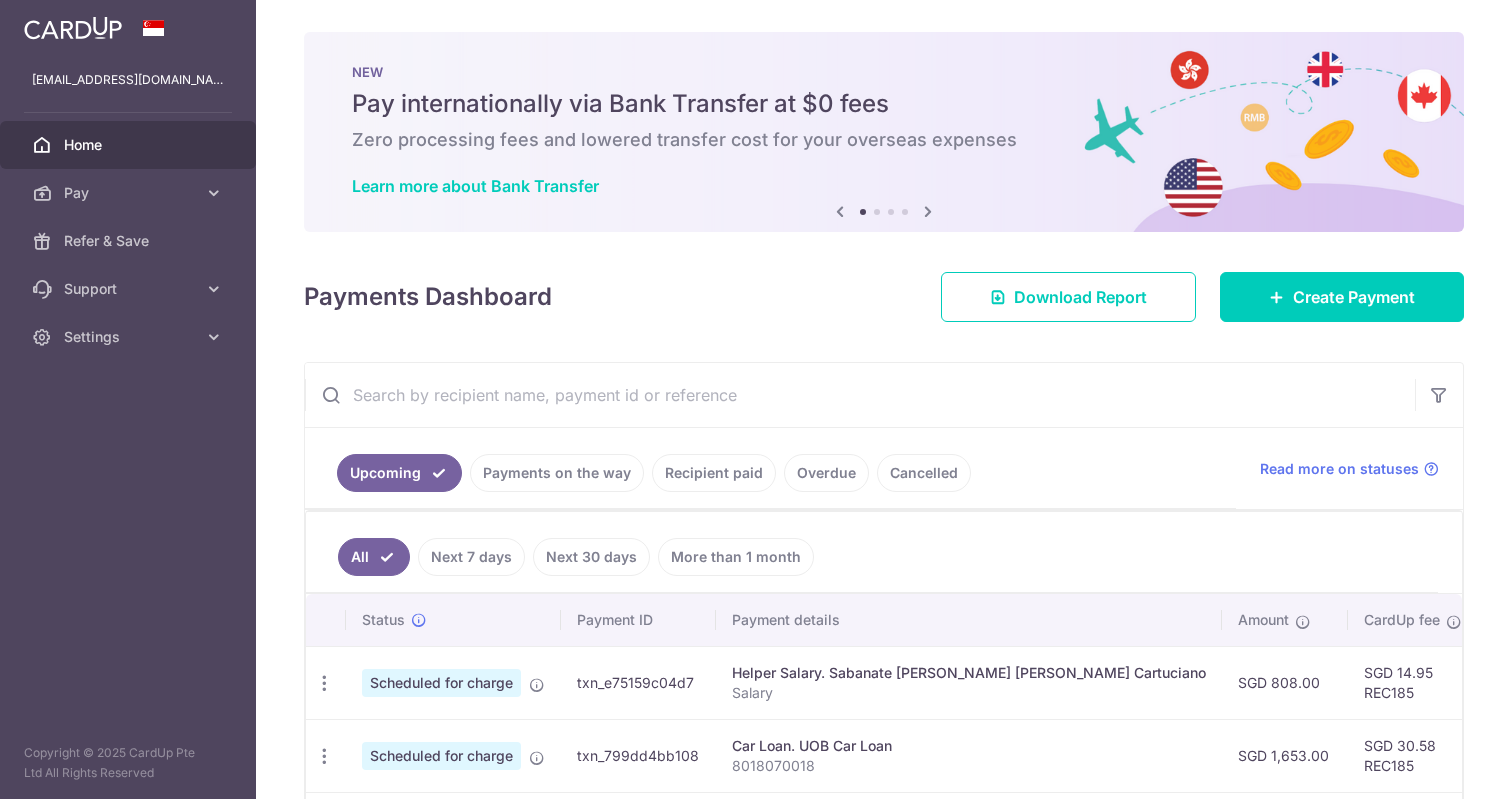 scroll, scrollTop: 0, scrollLeft: 0, axis: both 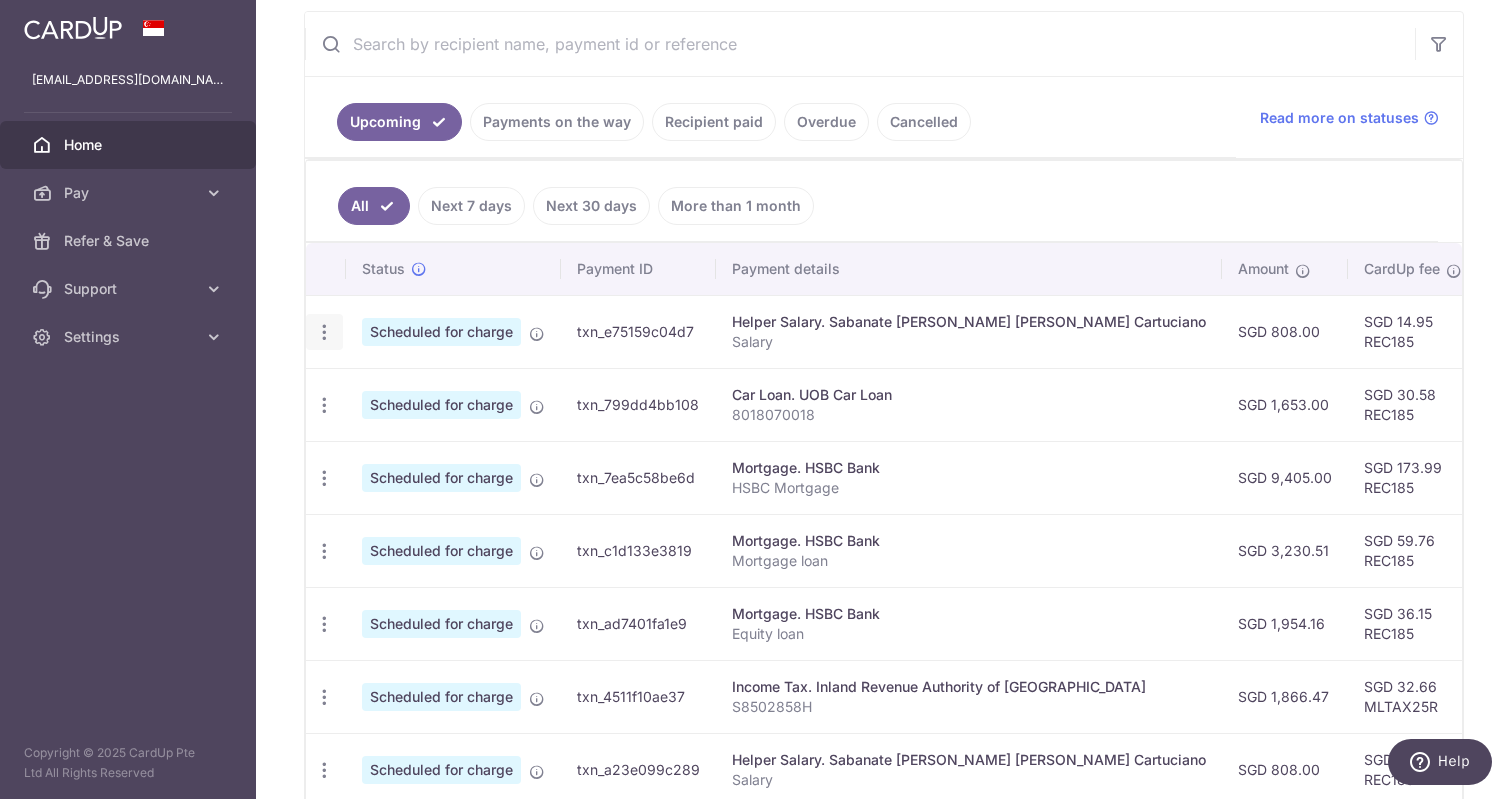 click at bounding box center (324, 332) 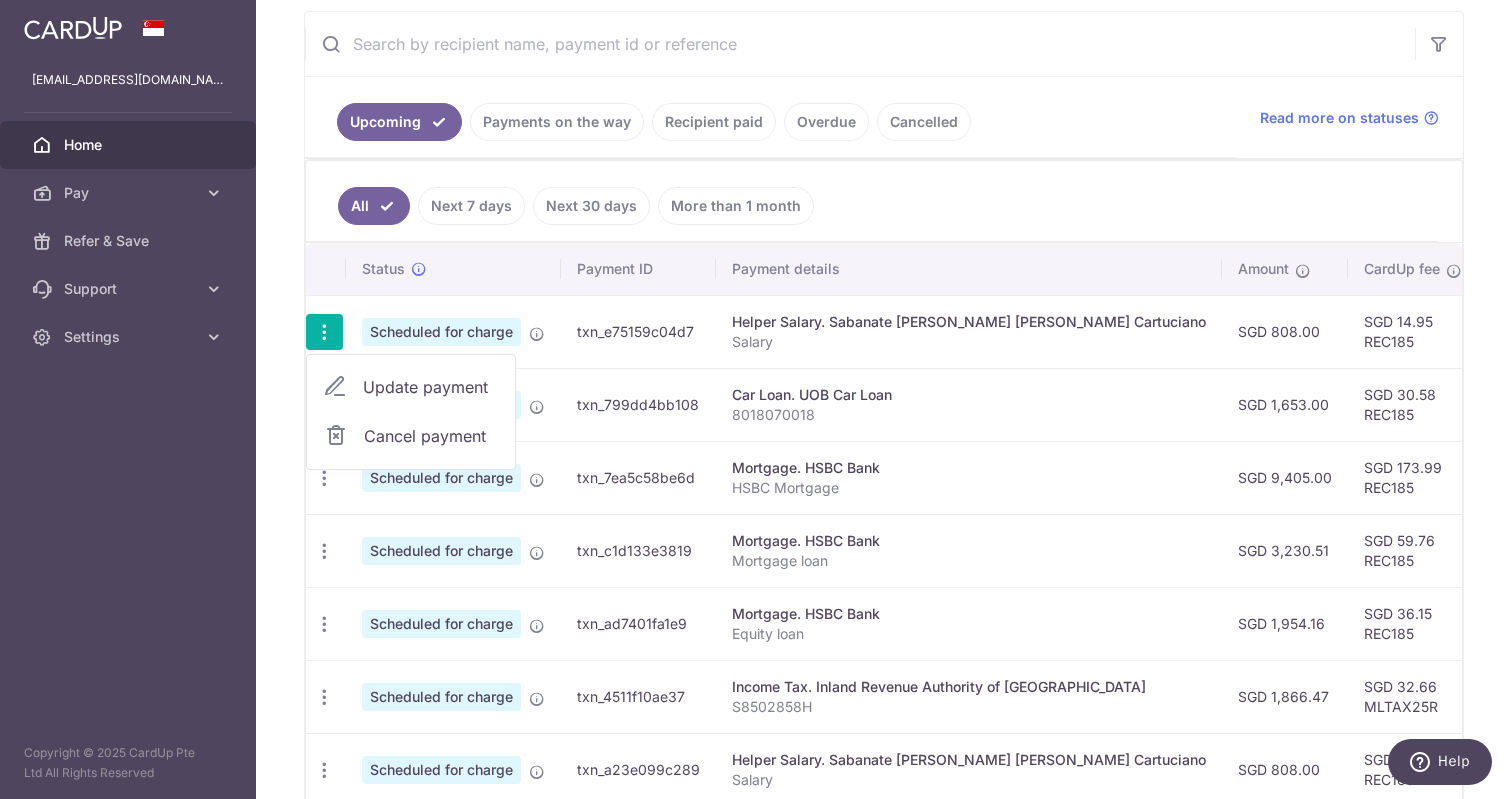 click on "Update payment" at bounding box center (431, 387) 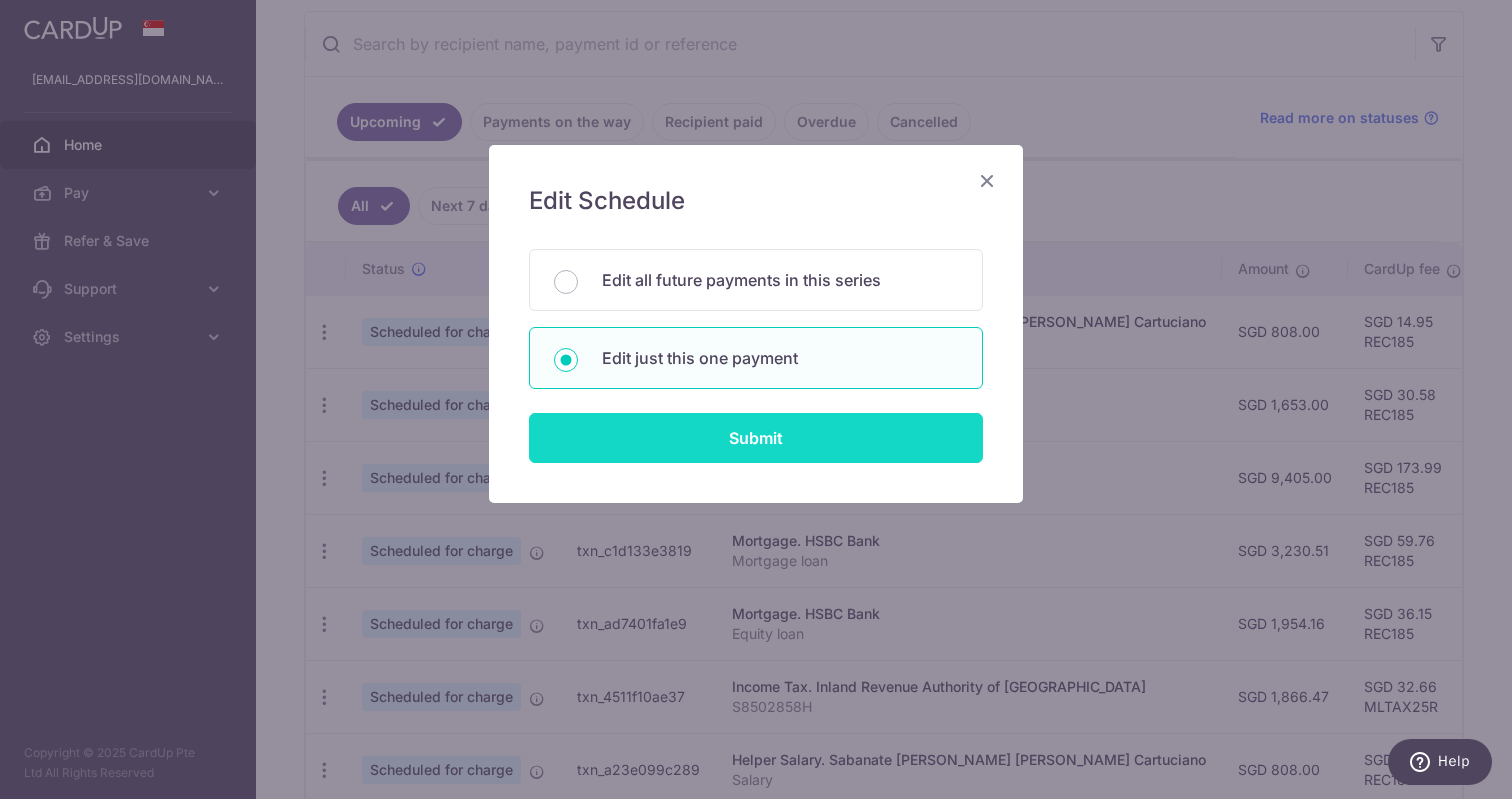 click on "Submit" at bounding box center [756, 438] 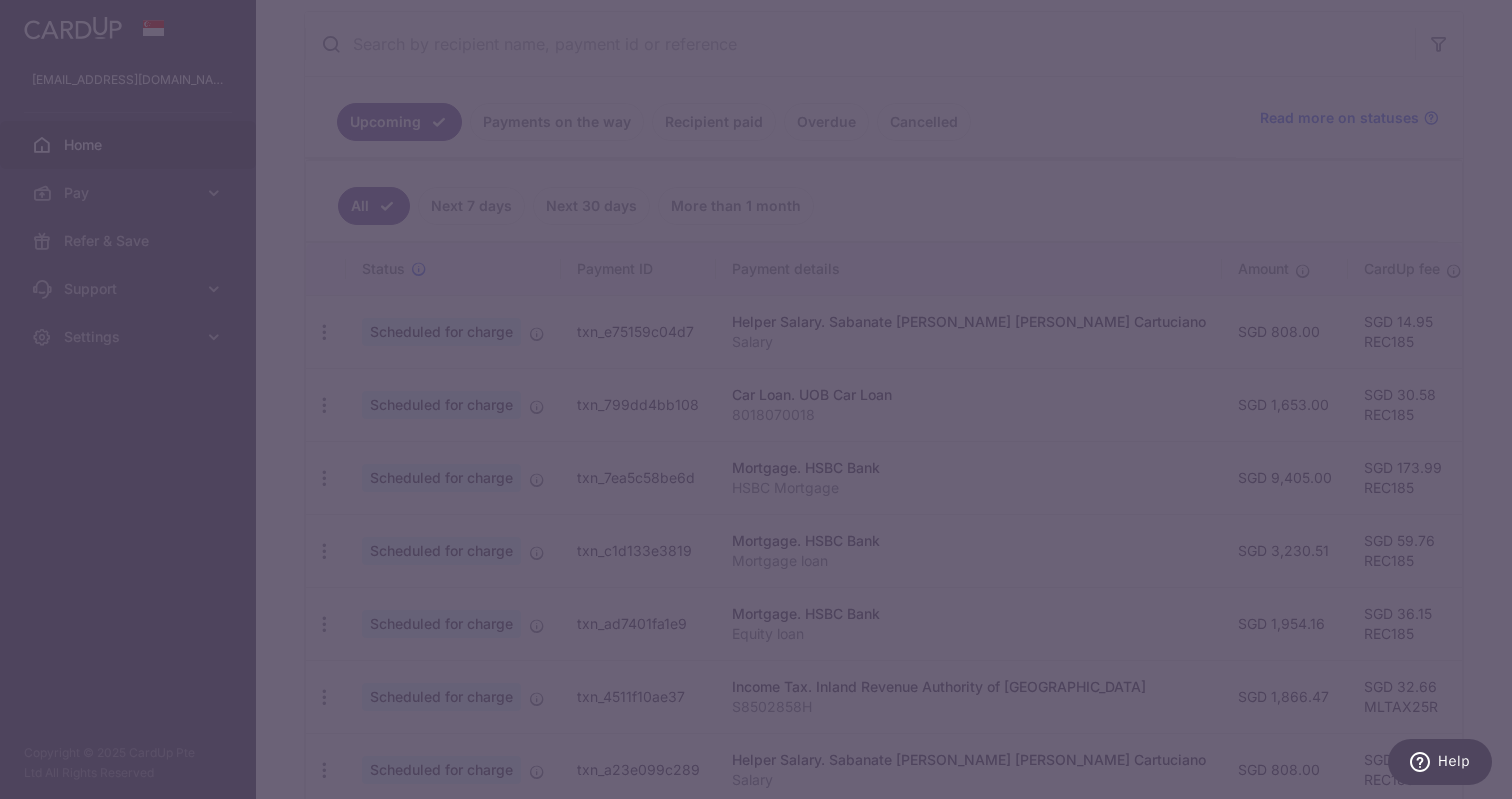 type on "REC185" 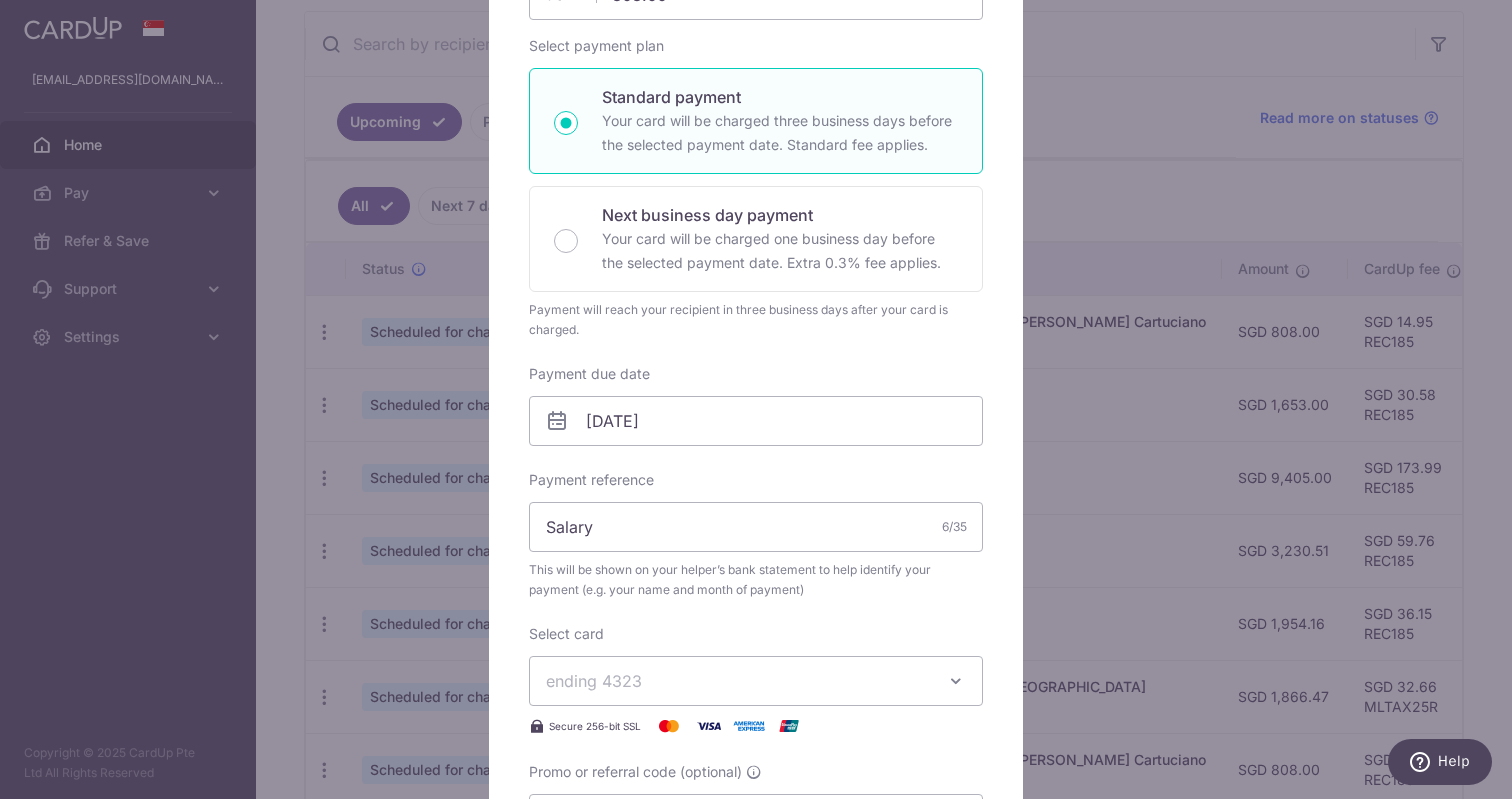 scroll, scrollTop: 304, scrollLeft: 0, axis: vertical 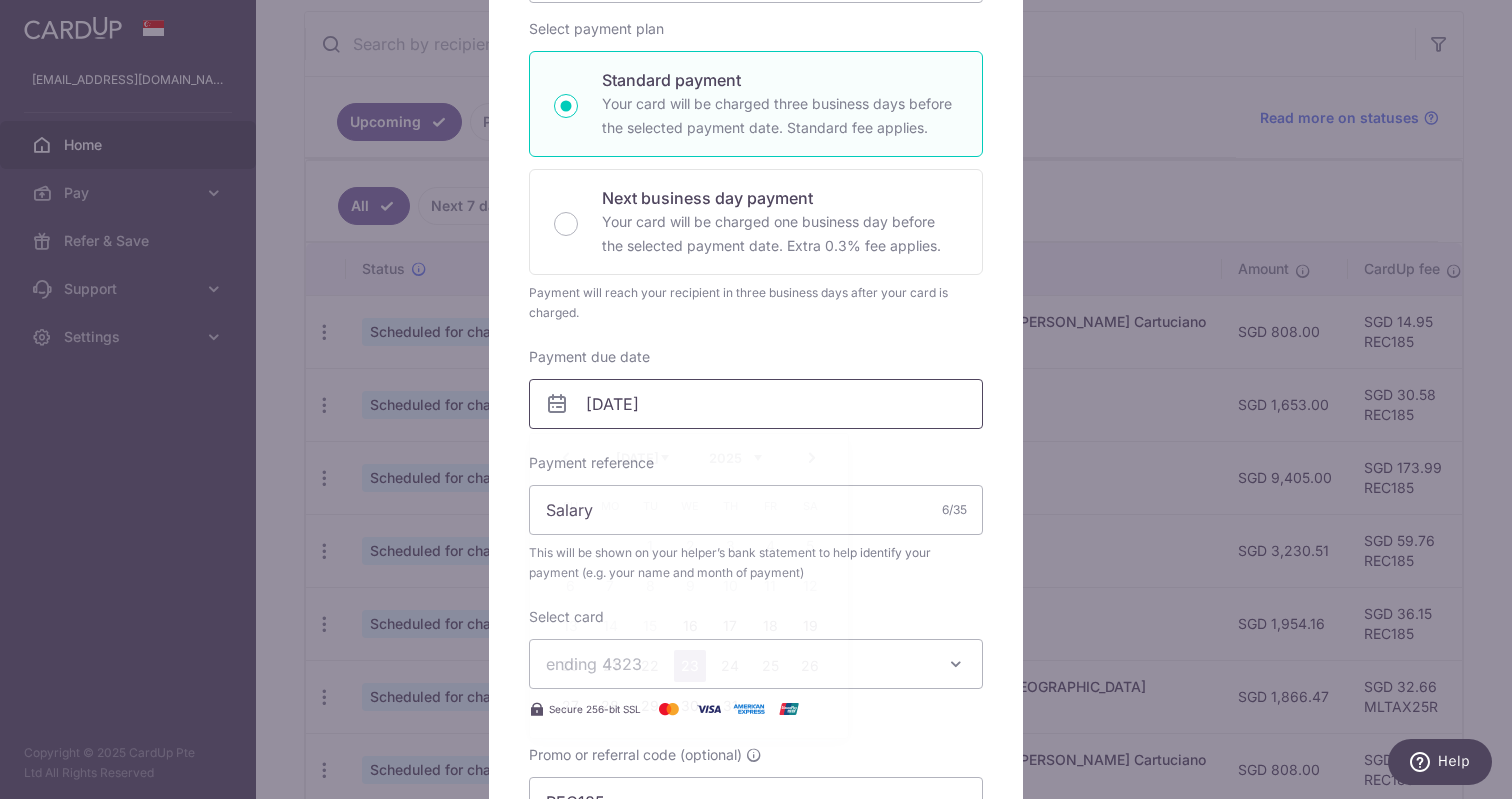 click on "[DATE]" at bounding box center (756, 404) 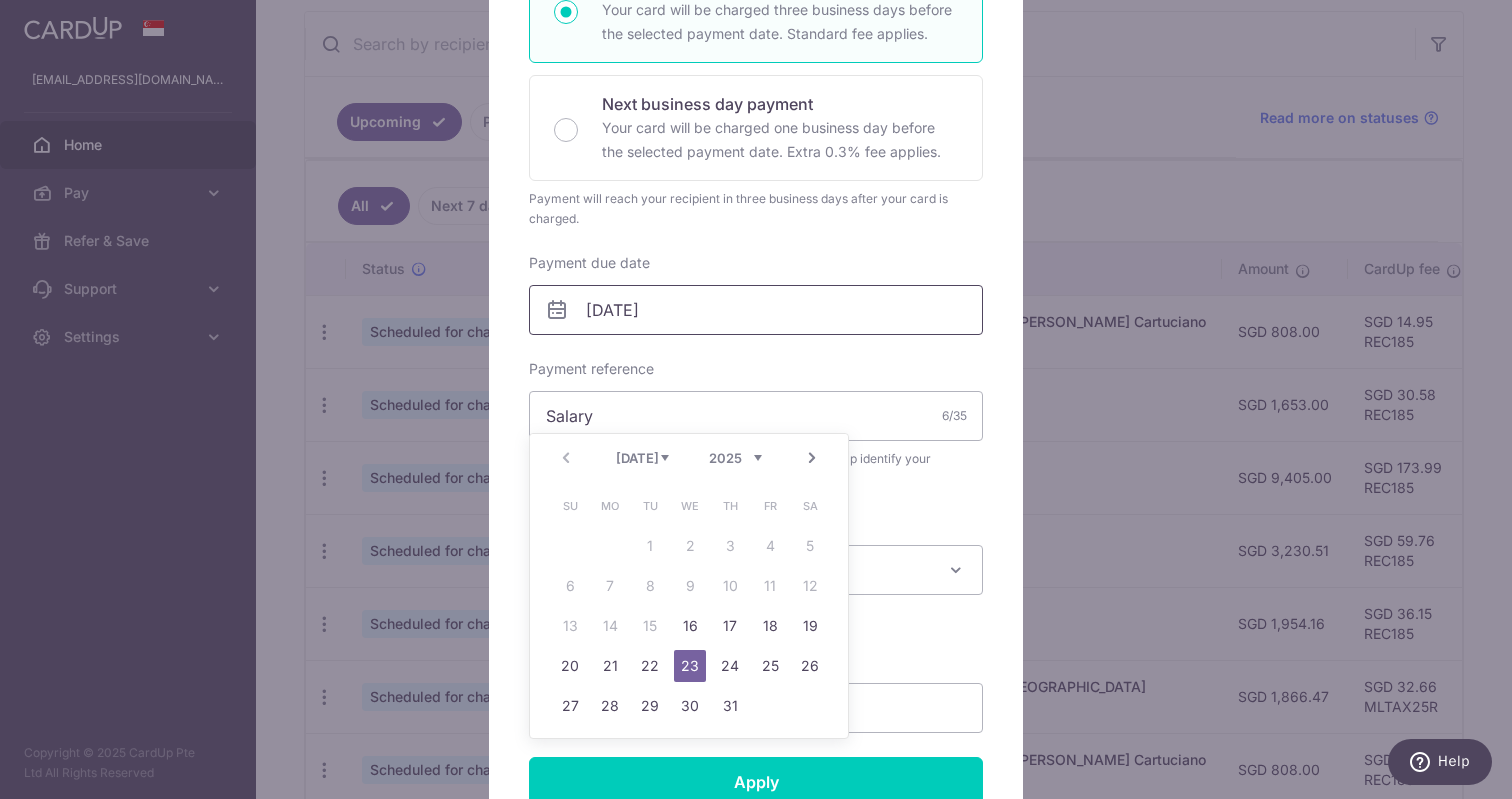 scroll, scrollTop: 413, scrollLeft: 0, axis: vertical 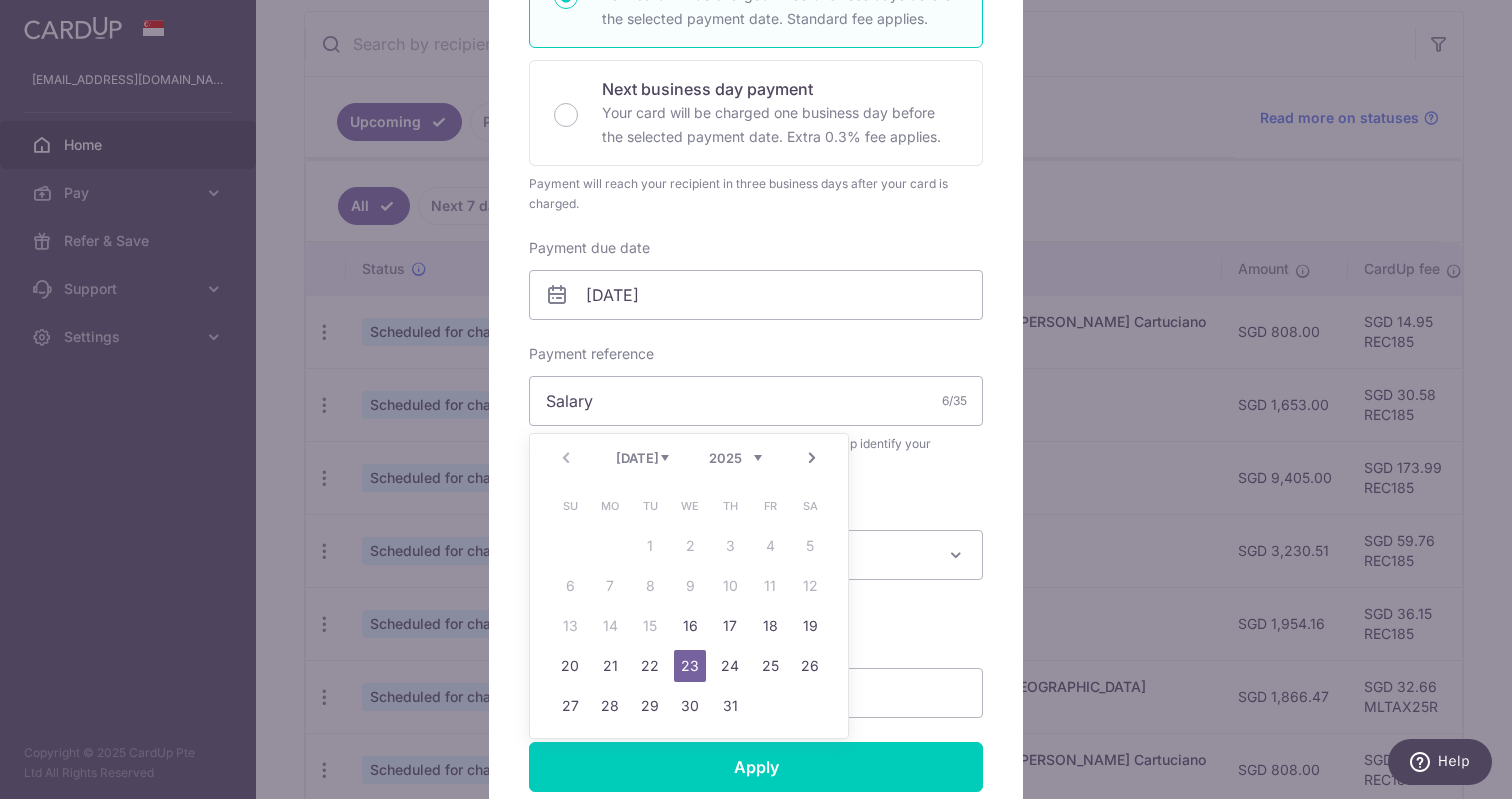 click on "Edit payment
By clicking apply,  you will make changes to all   payments to  Sabanate Mary Christine Cartuciano  scheduled from
.
By clicking below, you confirm you are editing this payment to  Sabanate Mary Christine Cartuciano  on
23/07/2025 .
SGD" at bounding box center [756, 399] 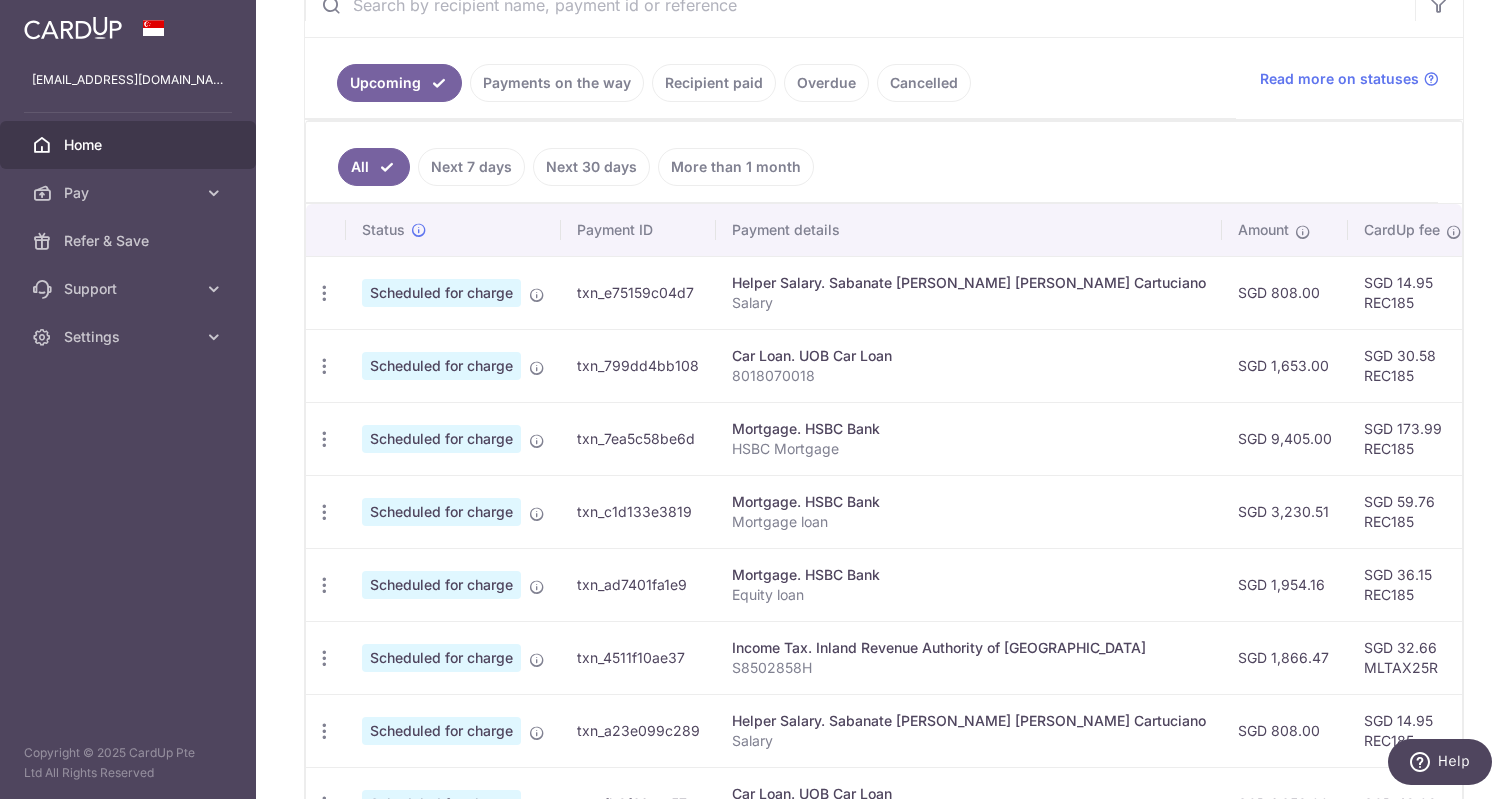 scroll, scrollTop: 419, scrollLeft: 0, axis: vertical 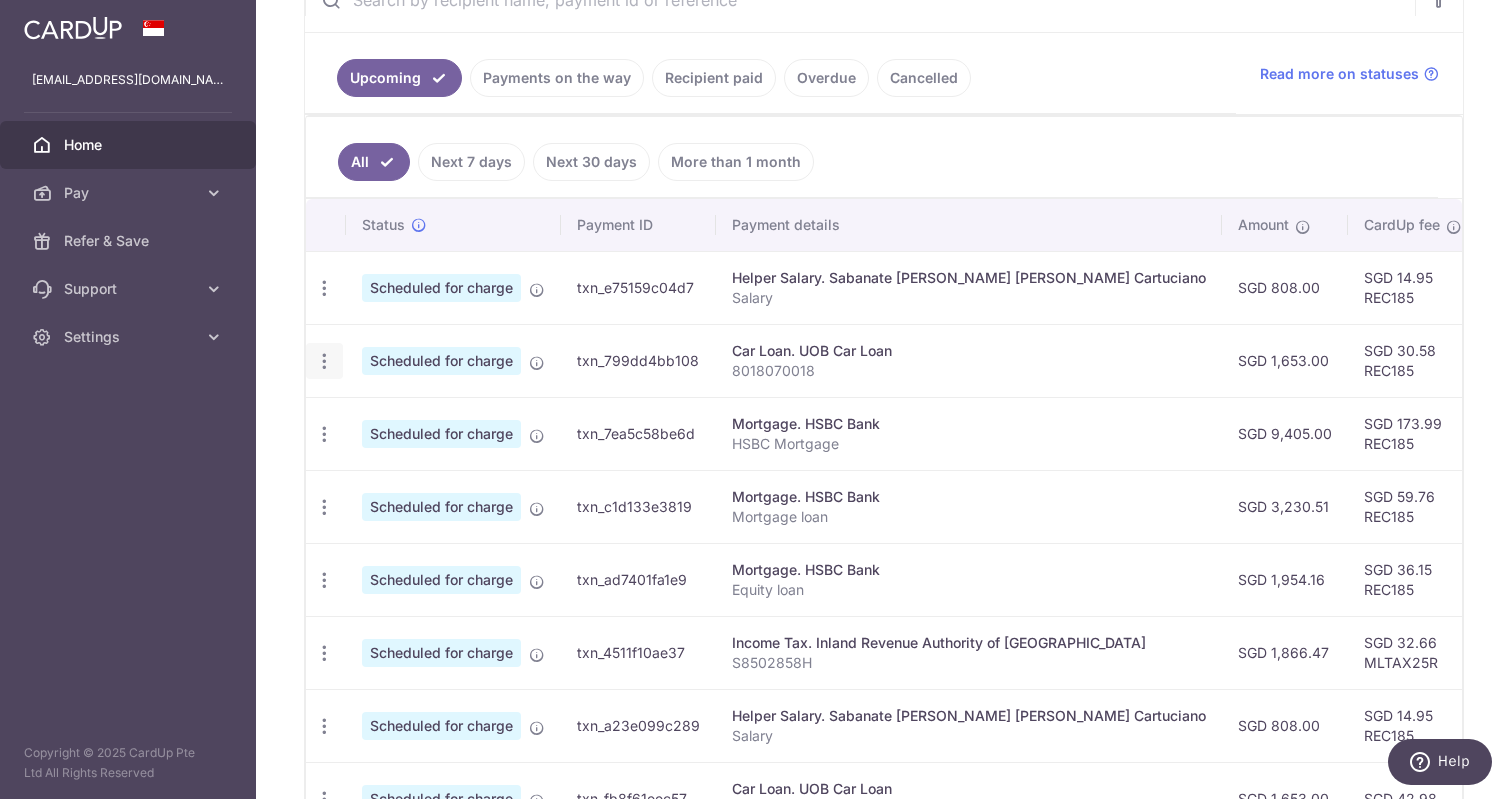 click at bounding box center [324, 288] 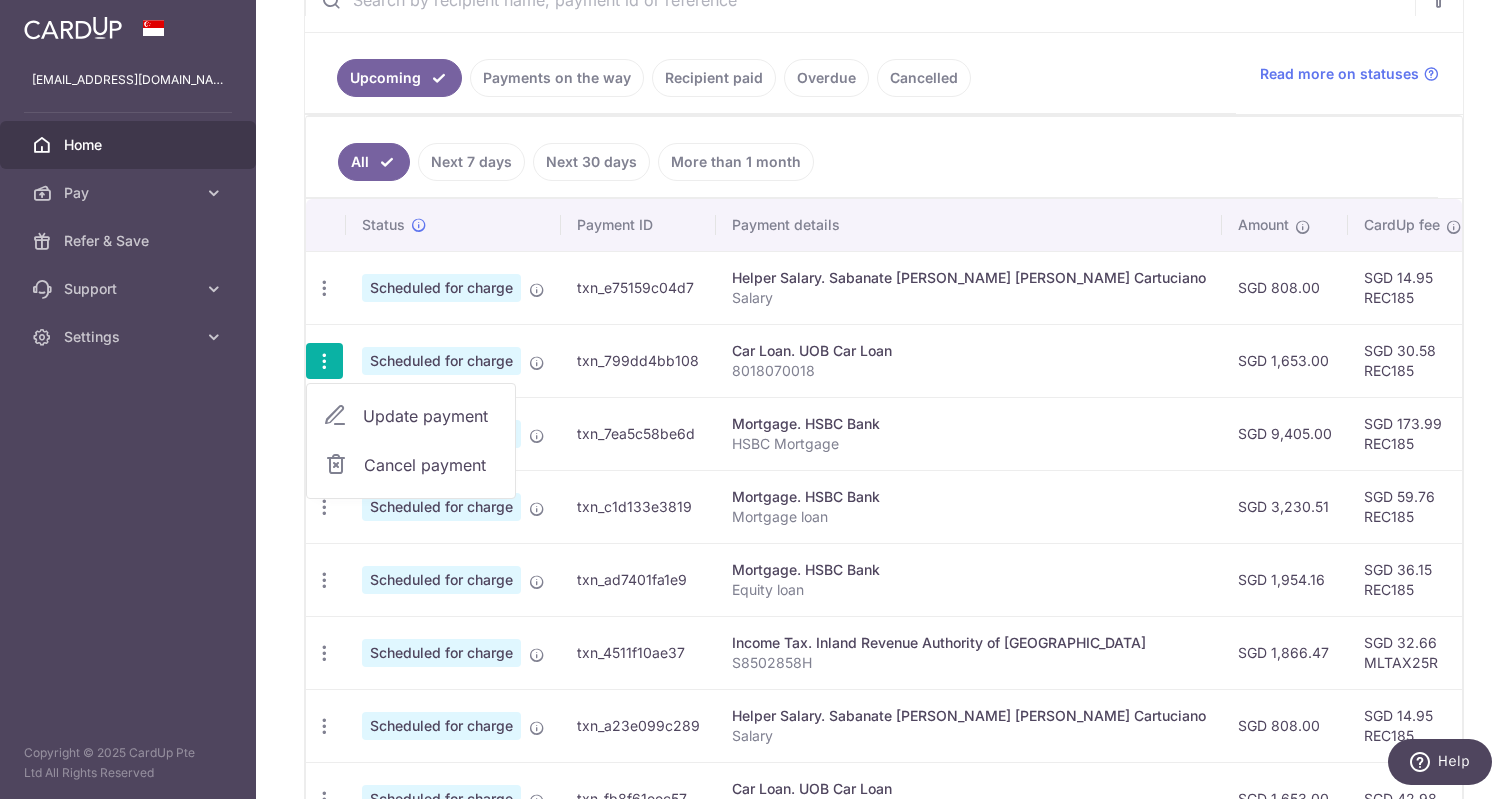 click on "Update payment" at bounding box center [431, 416] 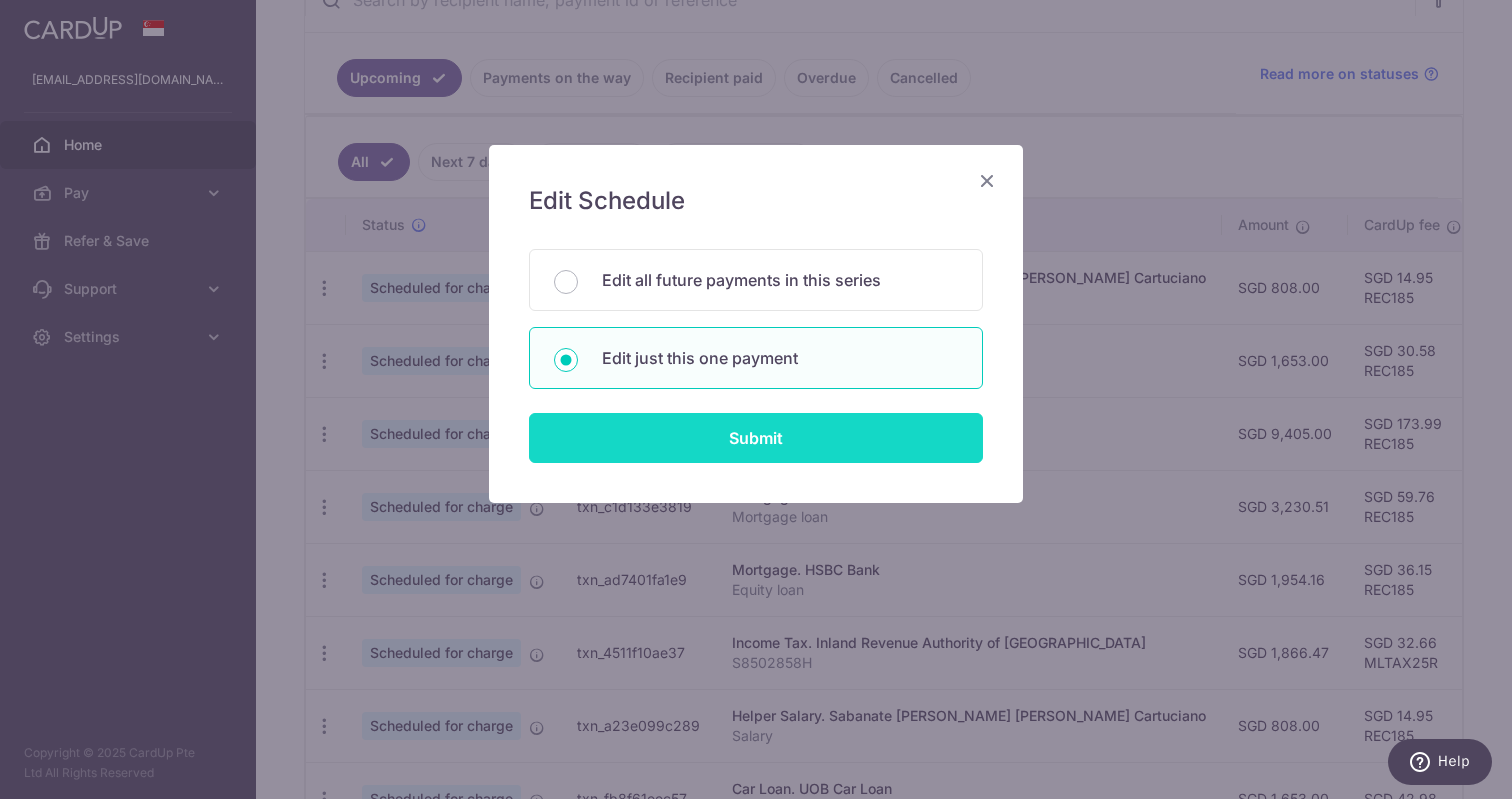 click on "Submit" at bounding box center [756, 438] 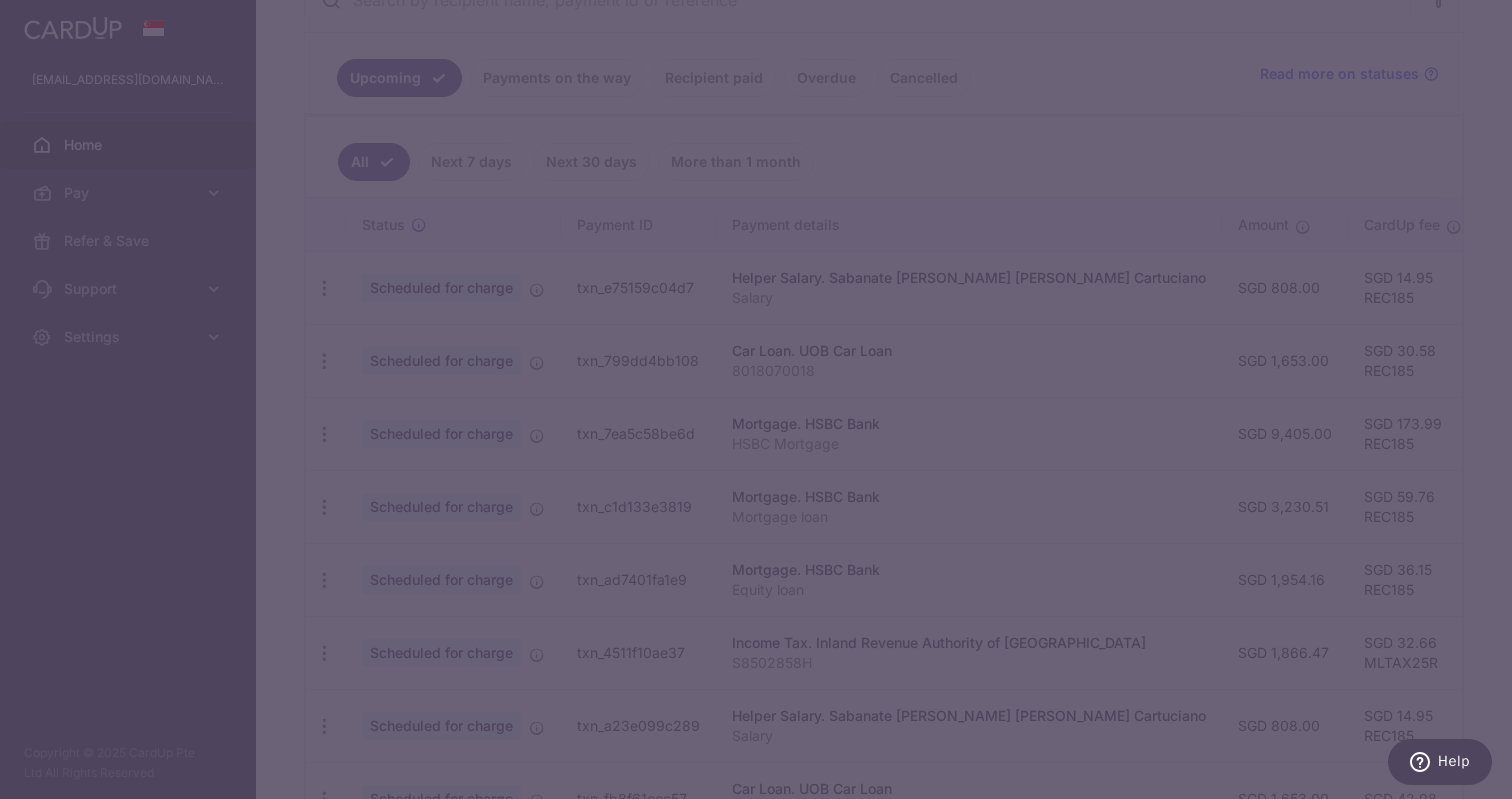scroll, scrollTop: 0, scrollLeft: 0, axis: both 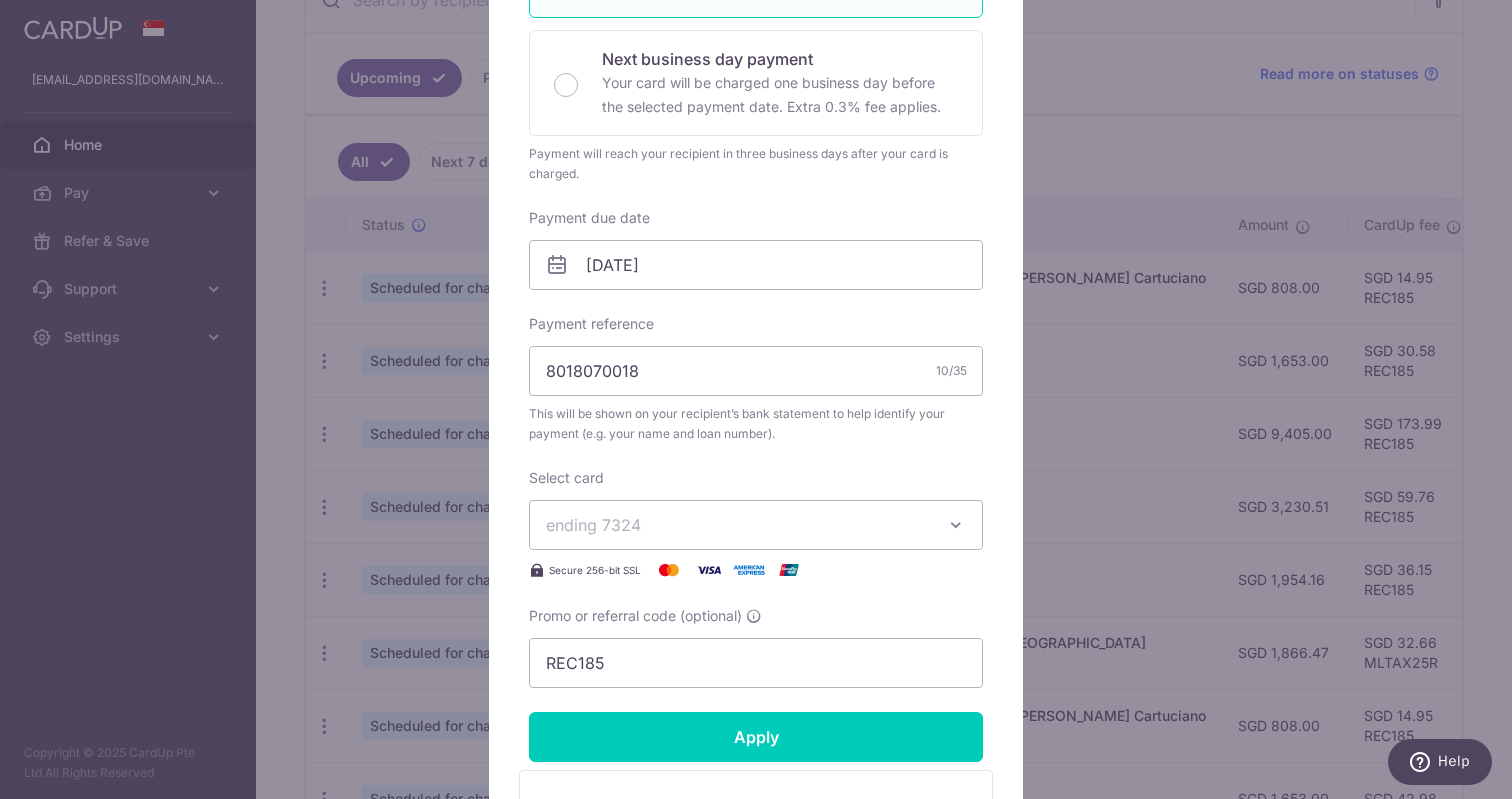 click on "ending 7324" at bounding box center (756, 525) 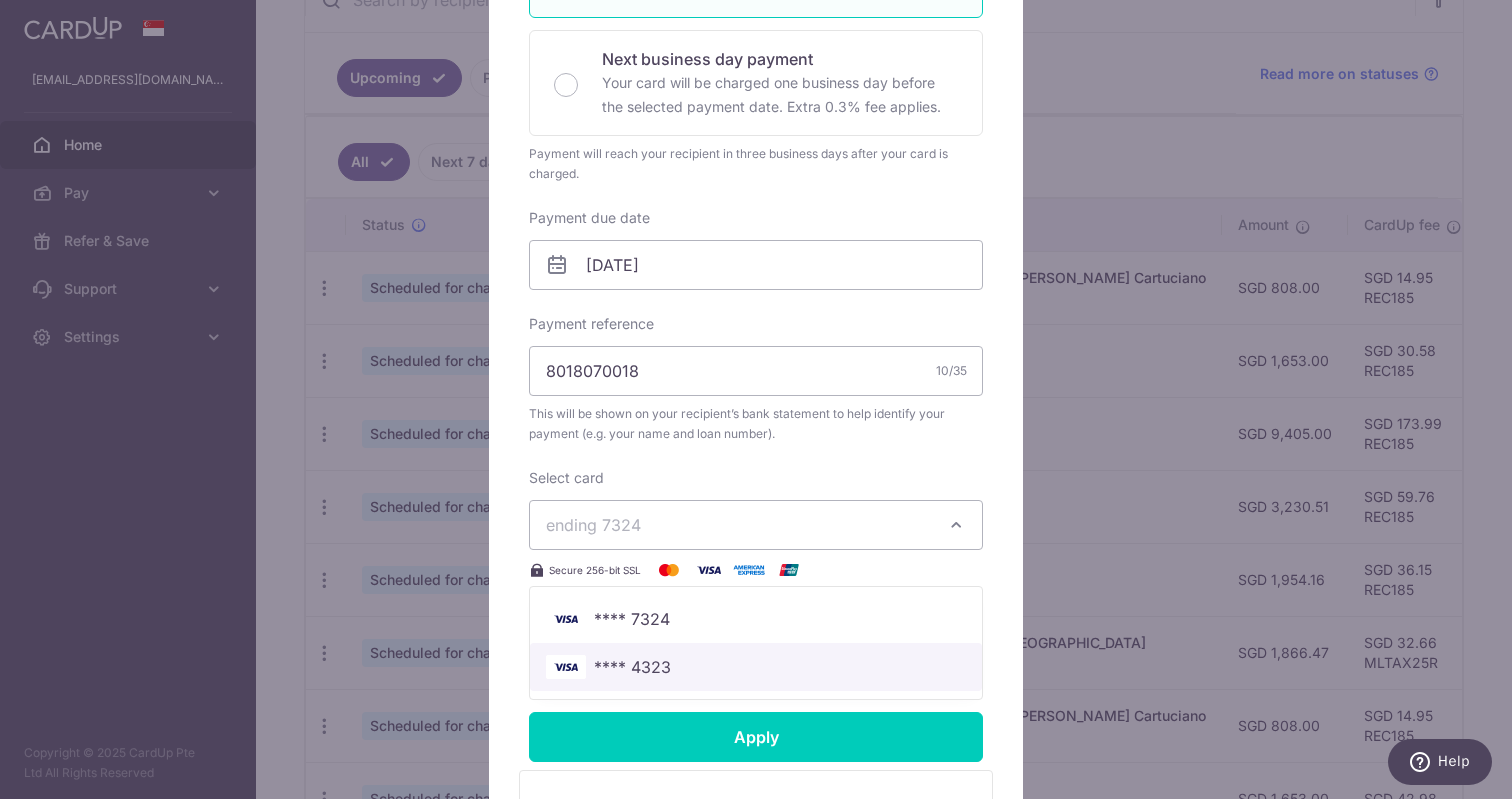 click on "**** 4323" at bounding box center [756, 667] 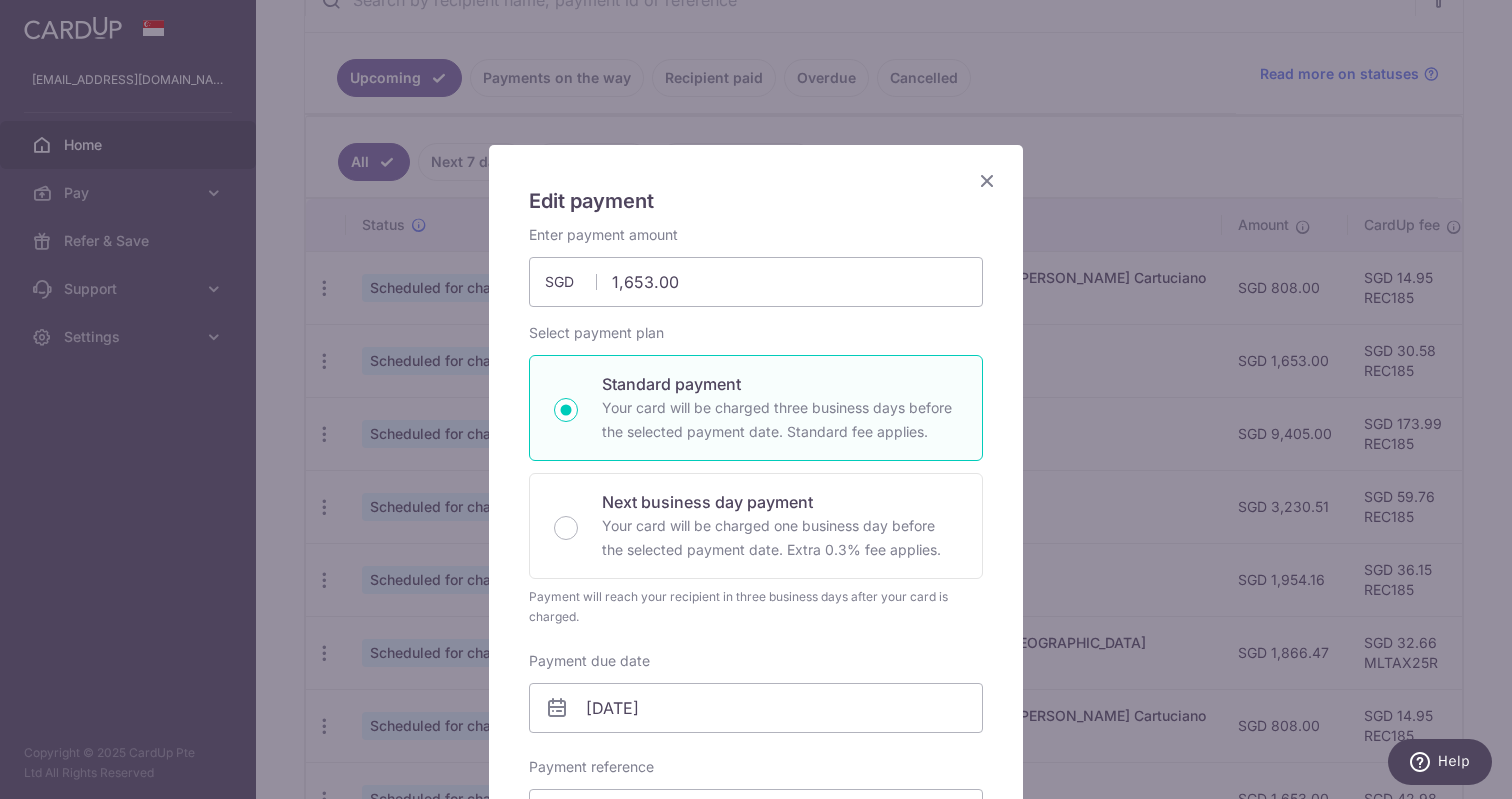 scroll, scrollTop: -1, scrollLeft: 0, axis: vertical 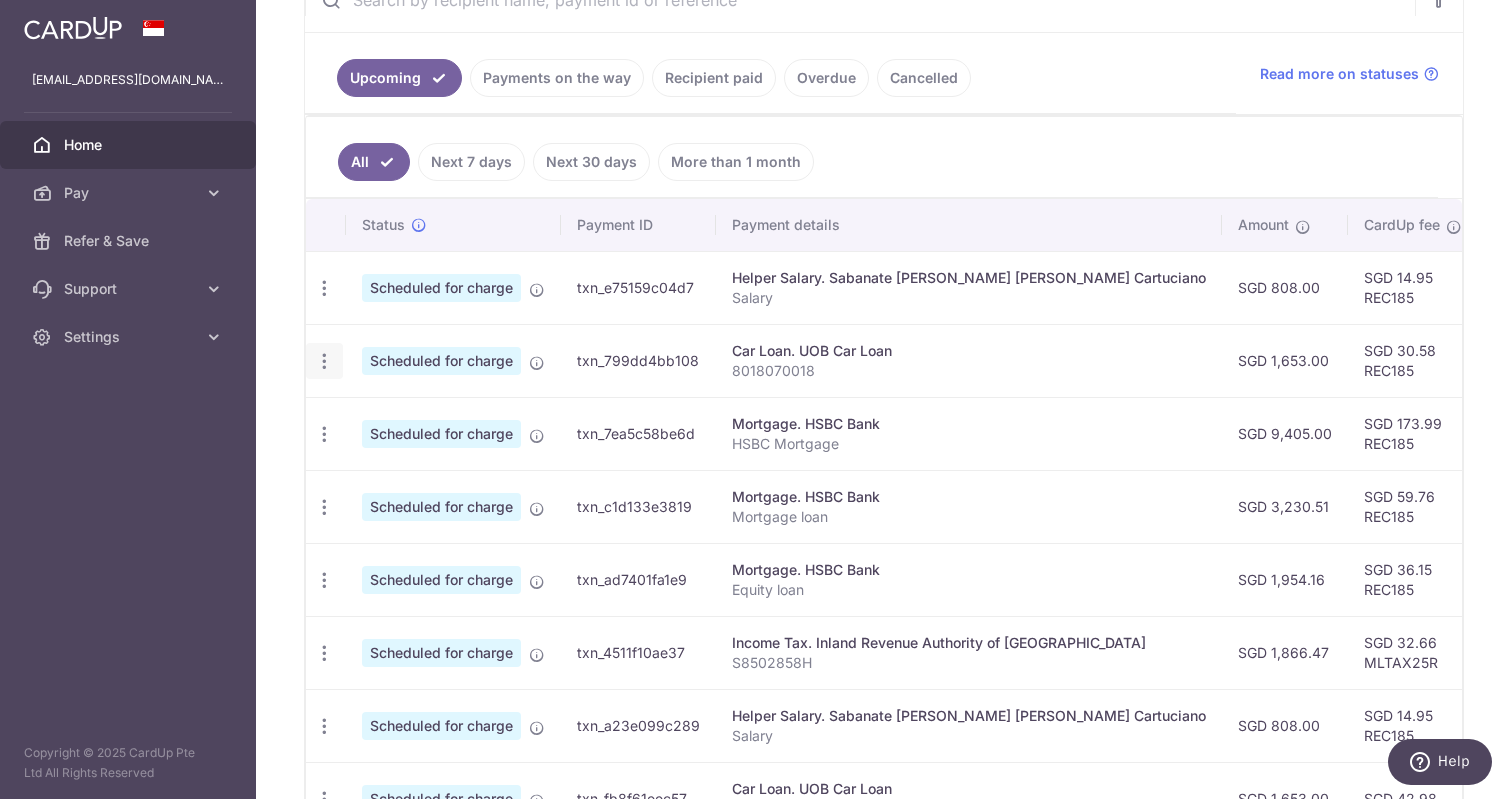 click at bounding box center (324, 288) 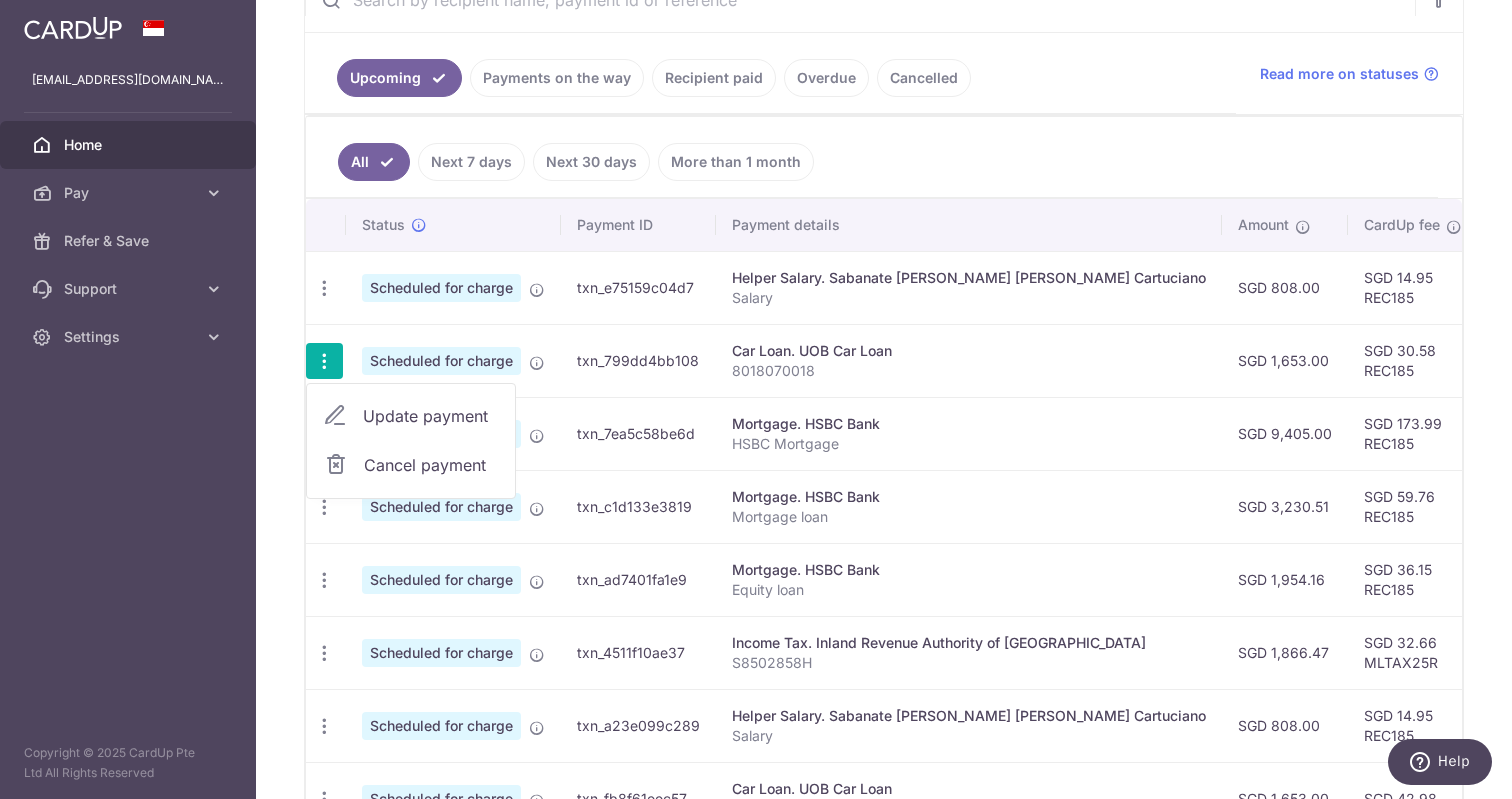 click on "Update payment" at bounding box center (431, 416) 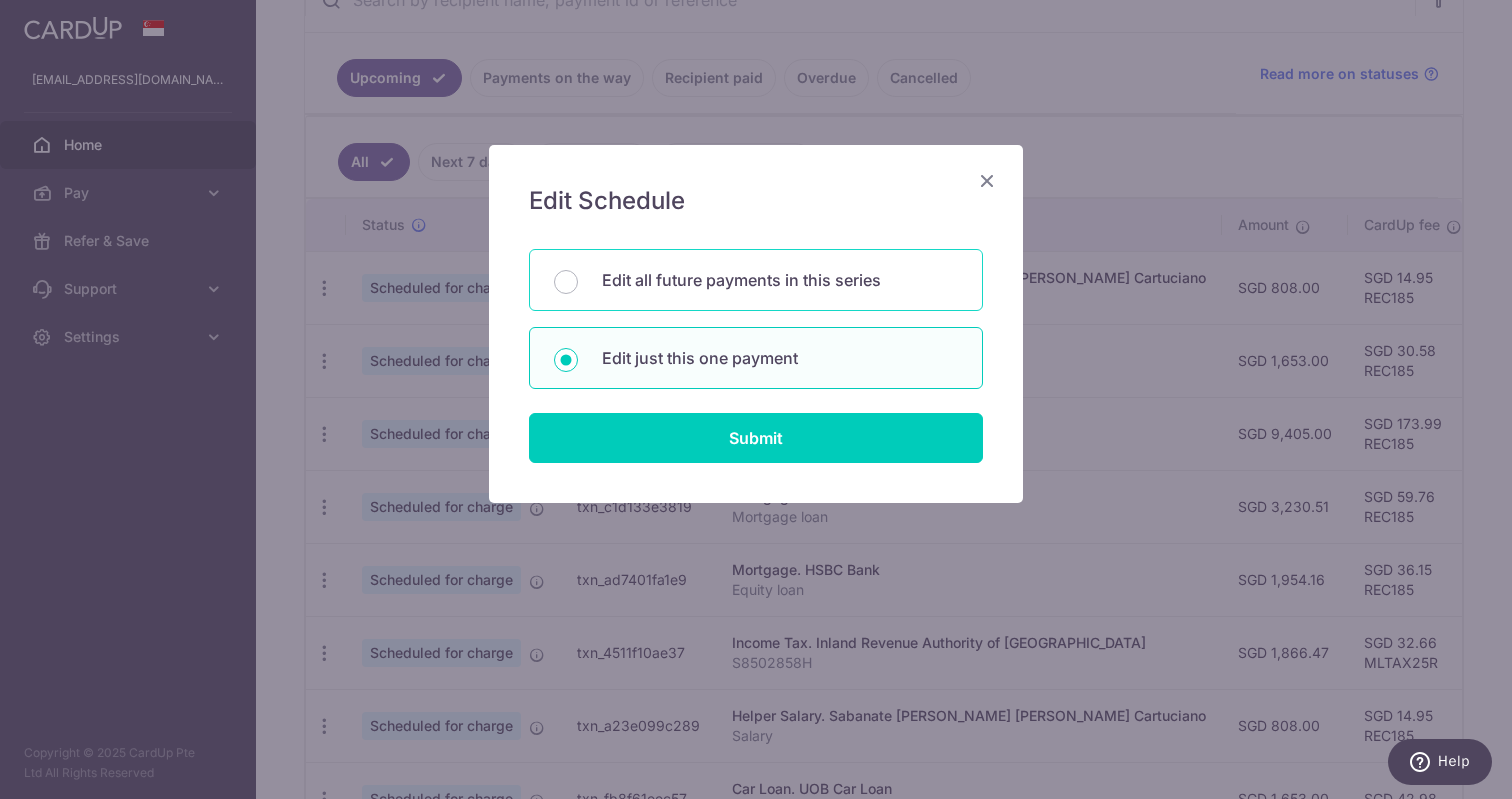 click on "Edit all future payments in this series" at bounding box center (780, 280) 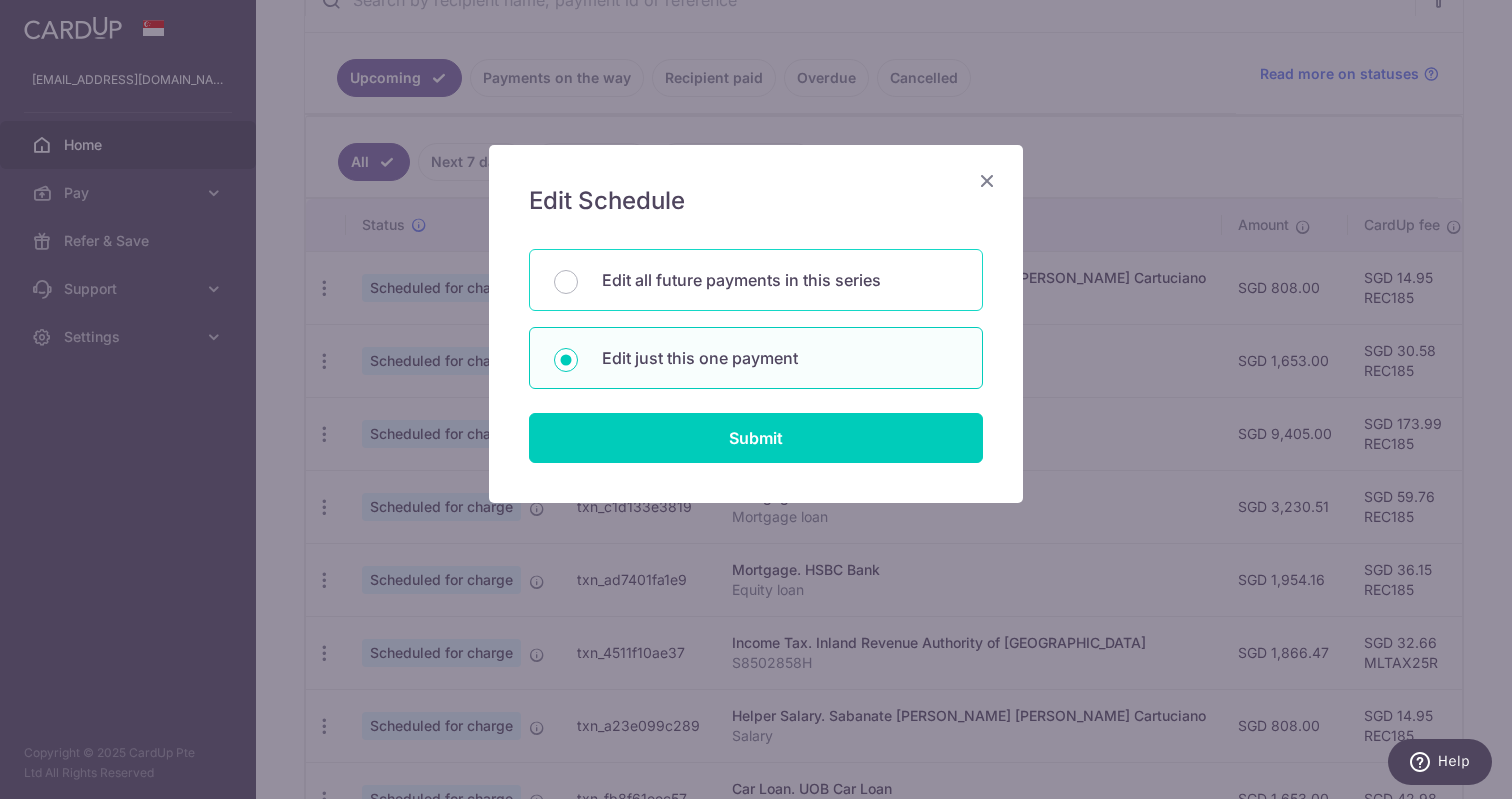 radio on "true" 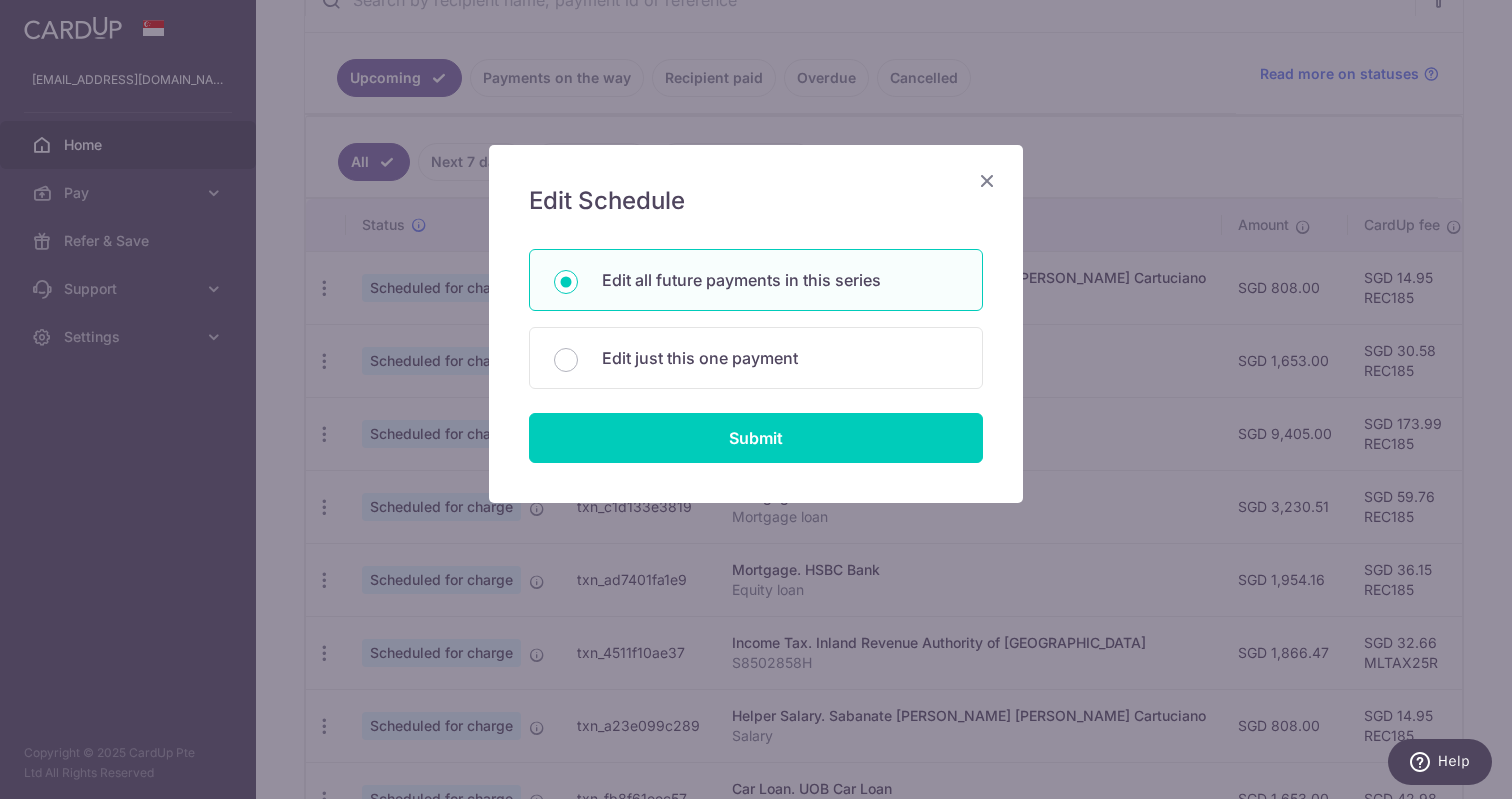 click on "Edit Schedule
You will be editing all 75 payments to UOB Car Loan scheduled from 25/07/2025 to 25/09/2031.
Edit all future payments in this series
Edit just this one payment
Submit" at bounding box center [756, 324] 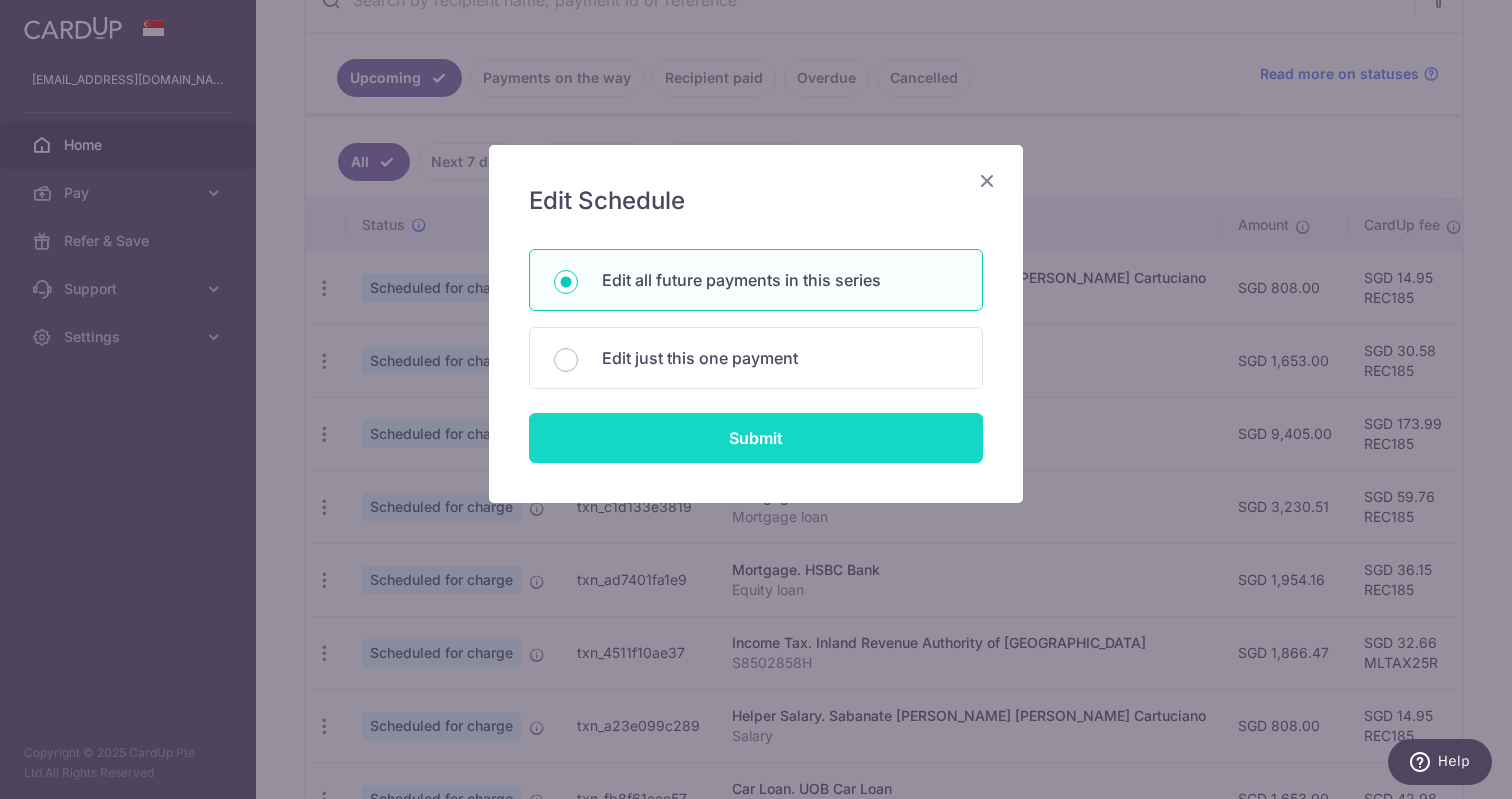 click on "Submit" at bounding box center (756, 438) 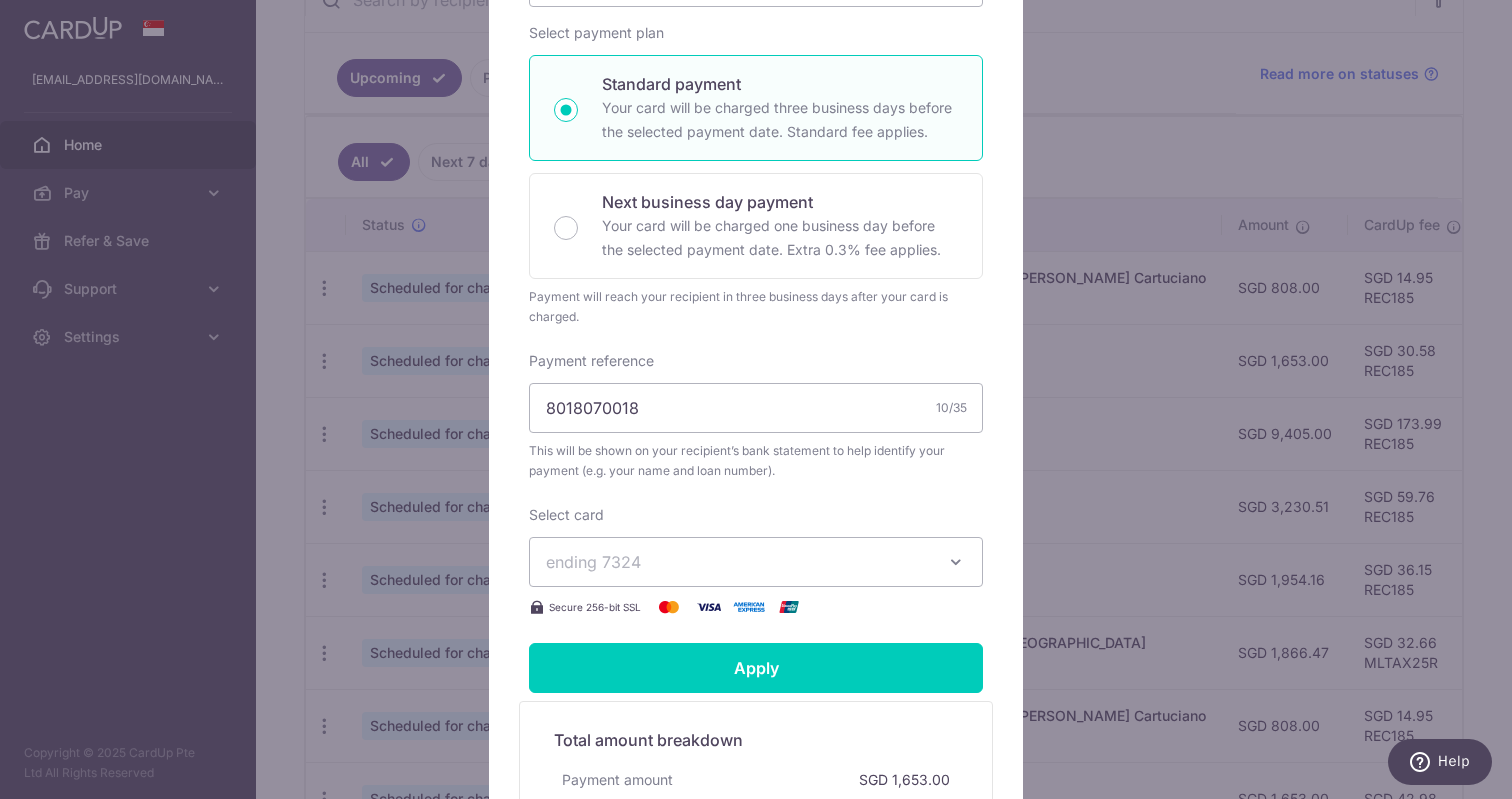 scroll, scrollTop: 398, scrollLeft: 0, axis: vertical 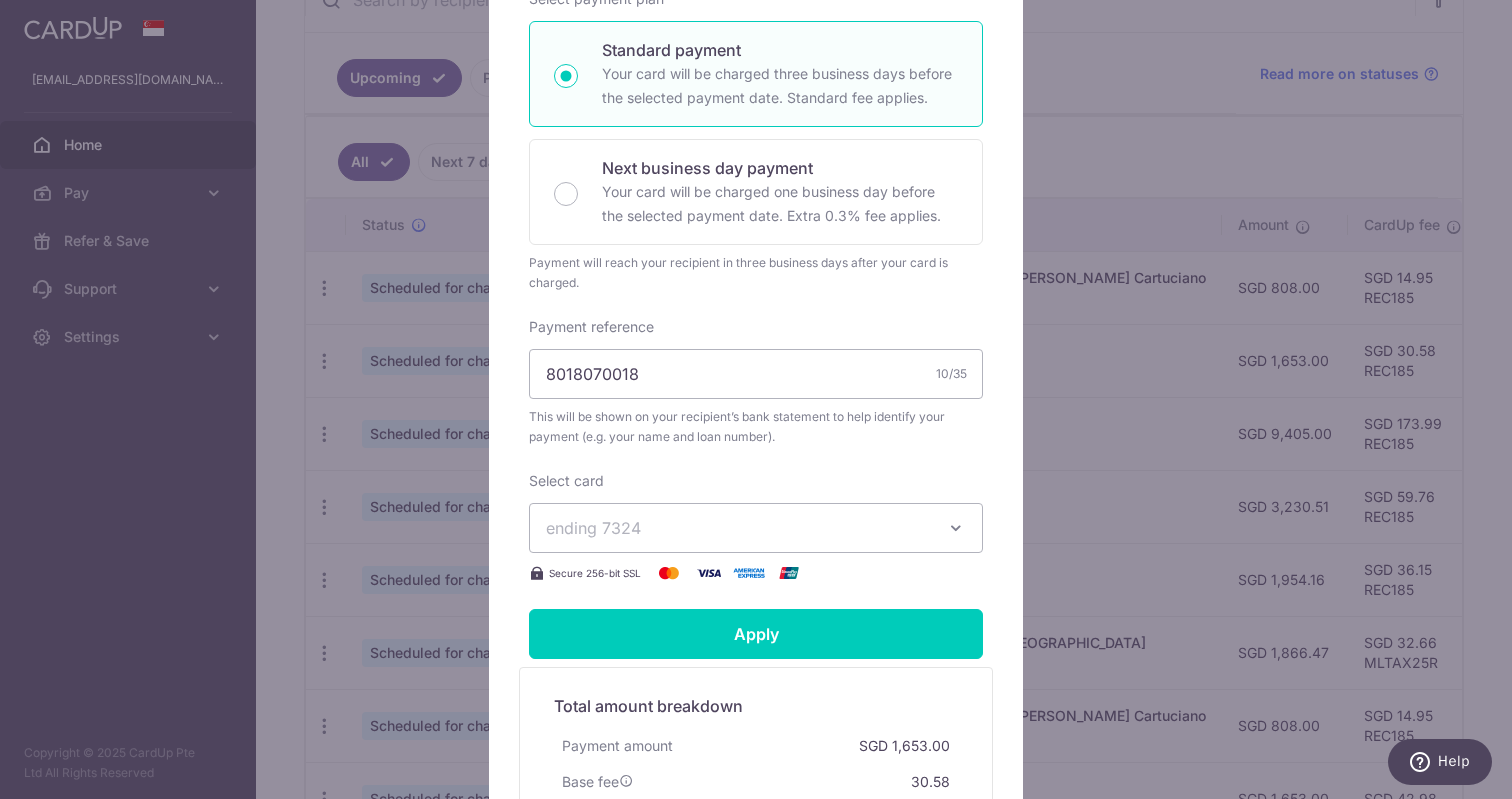 click on "ending 7324" at bounding box center (756, 528) 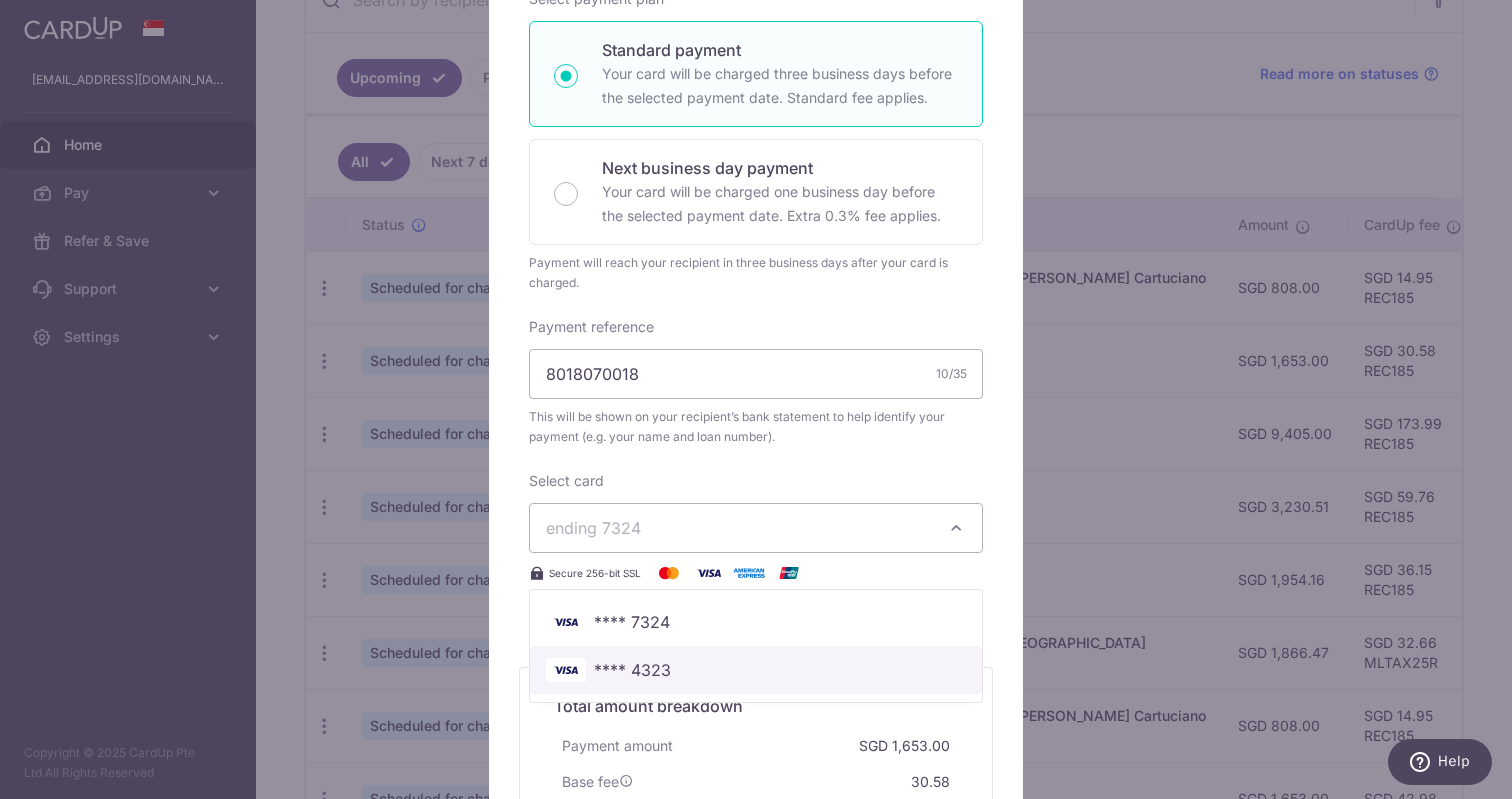 click on "**** 4323" at bounding box center (756, 670) 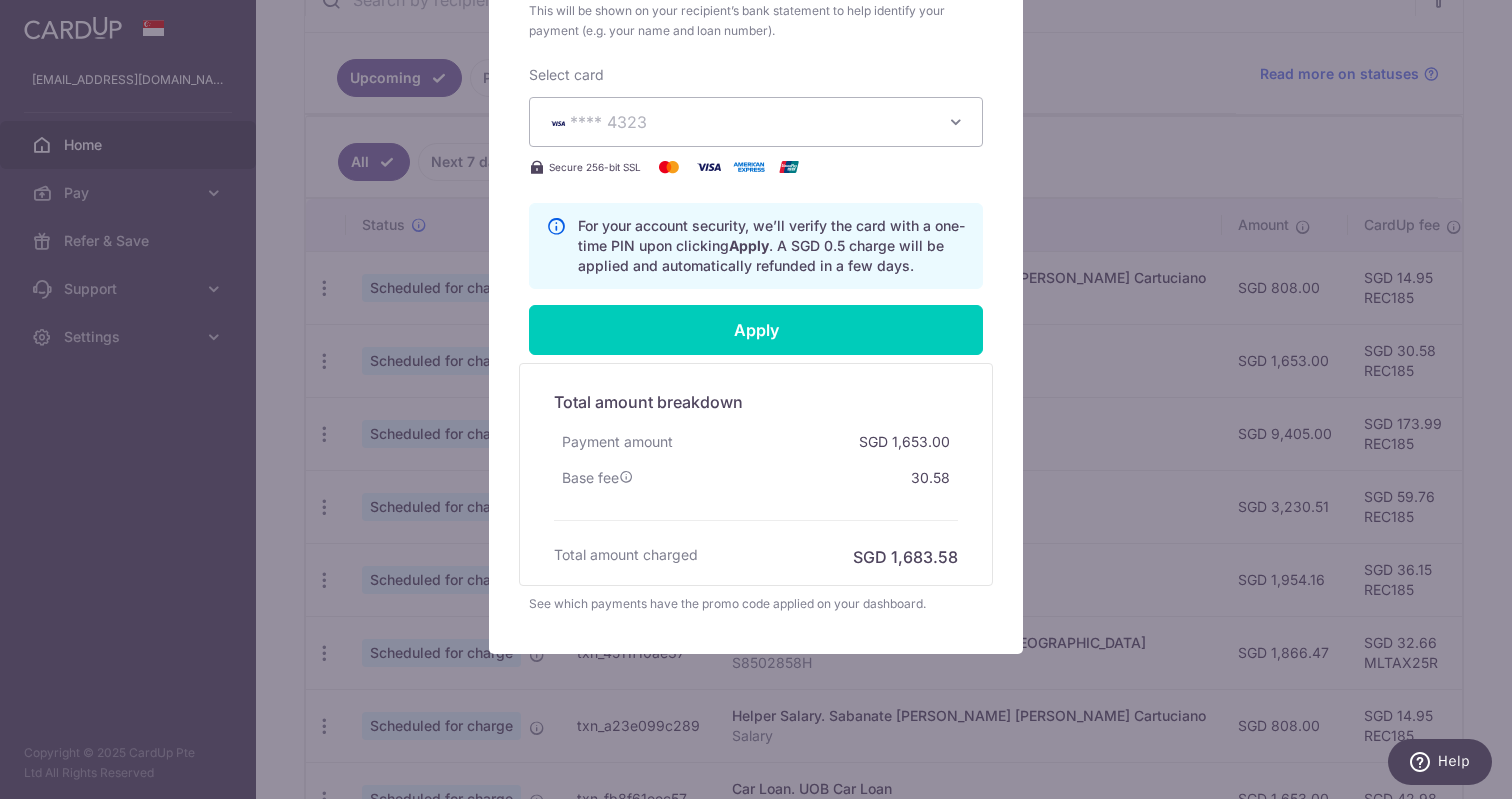 scroll, scrollTop: 769, scrollLeft: 0, axis: vertical 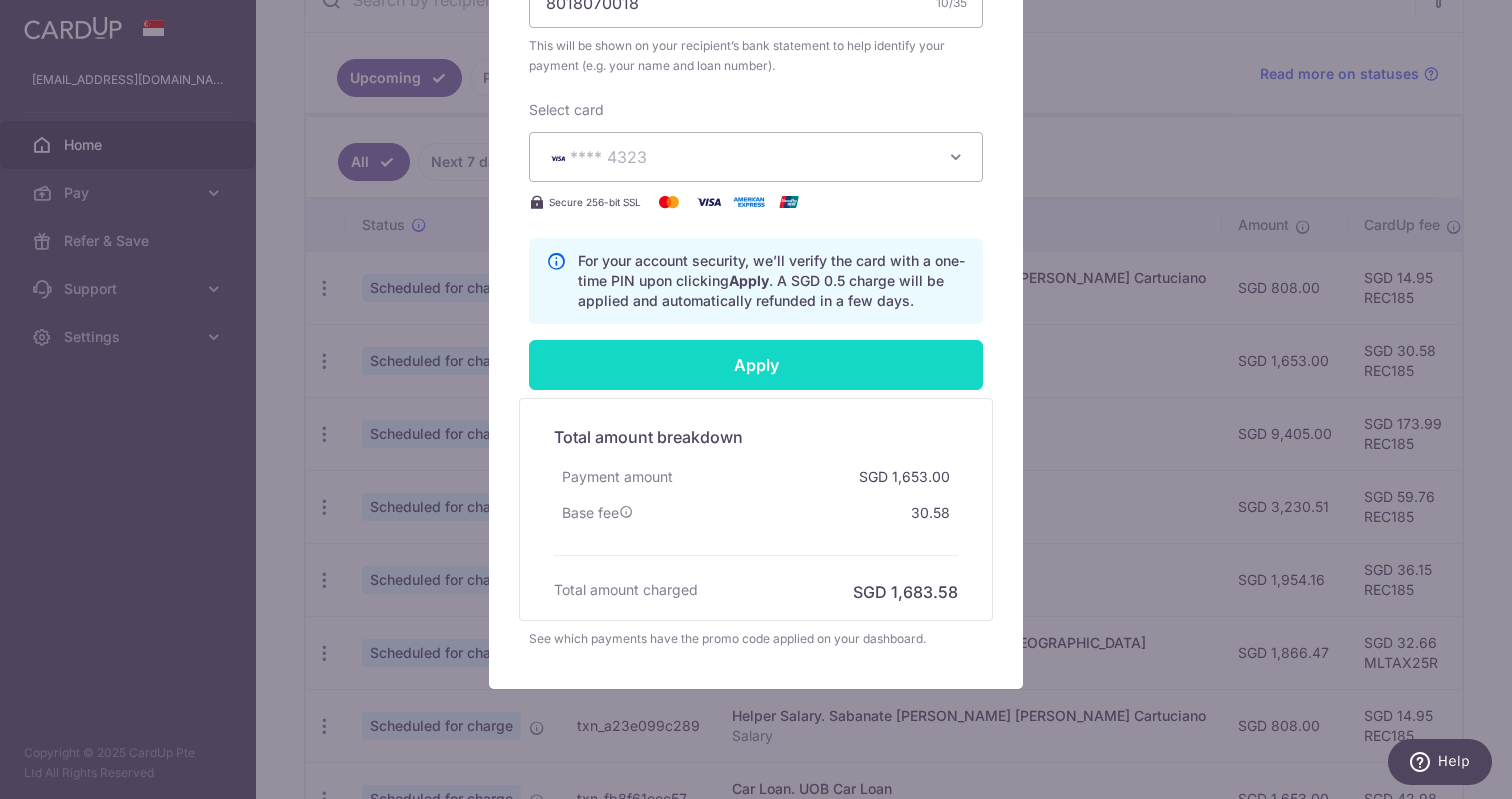 click on "Apply" at bounding box center (756, 365) 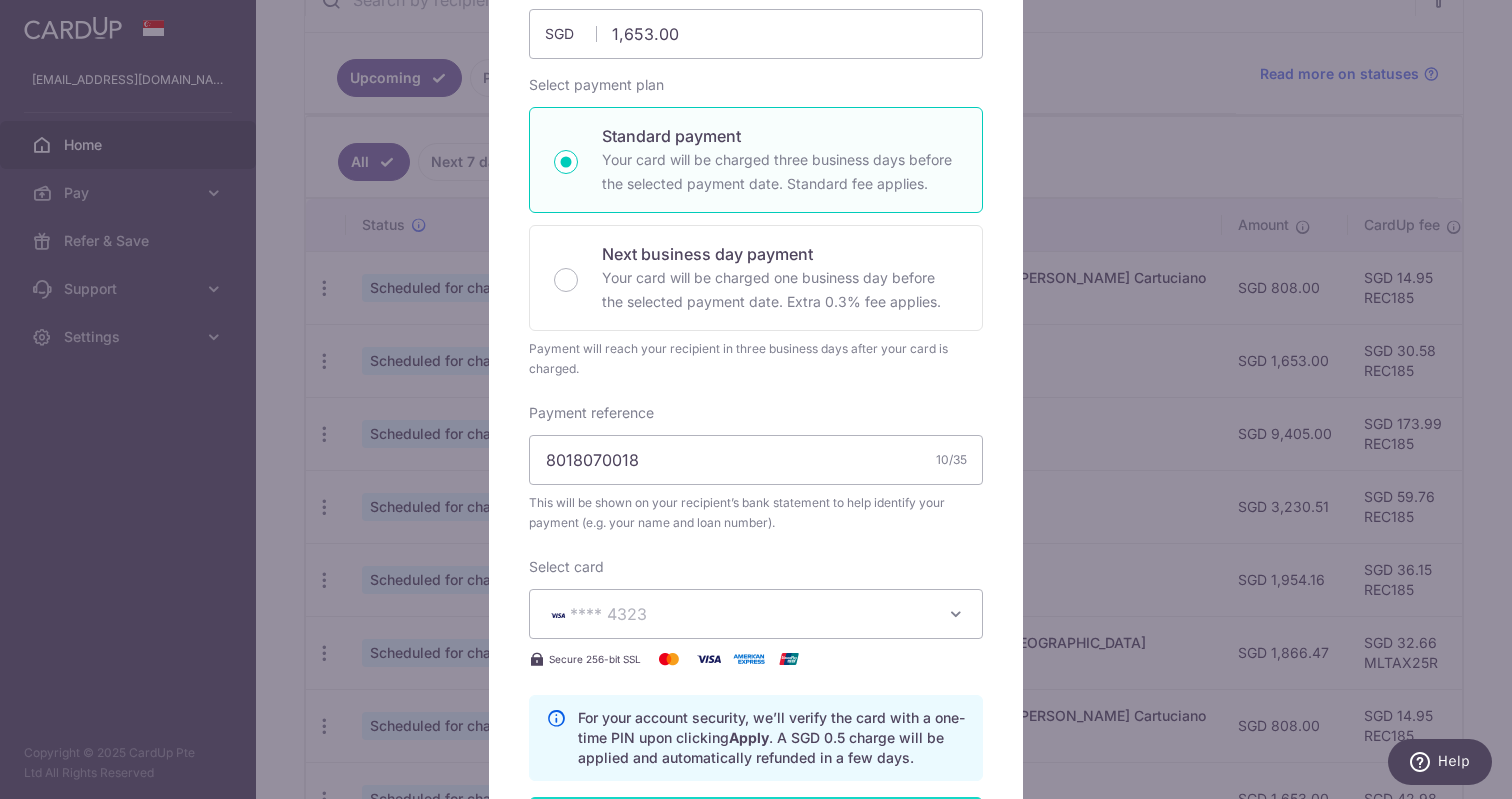 scroll, scrollTop: 0, scrollLeft: 0, axis: both 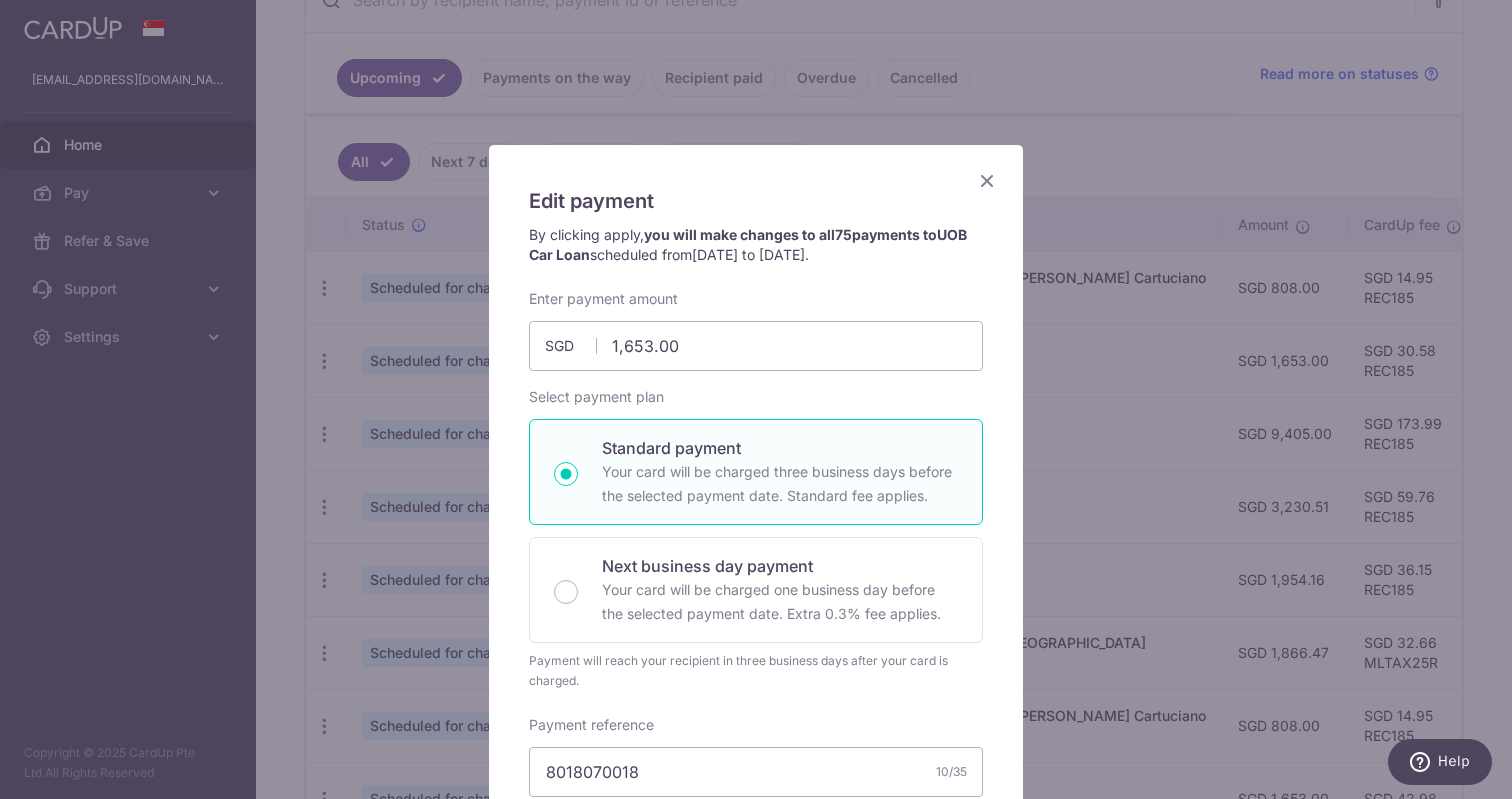 click at bounding box center (987, 180) 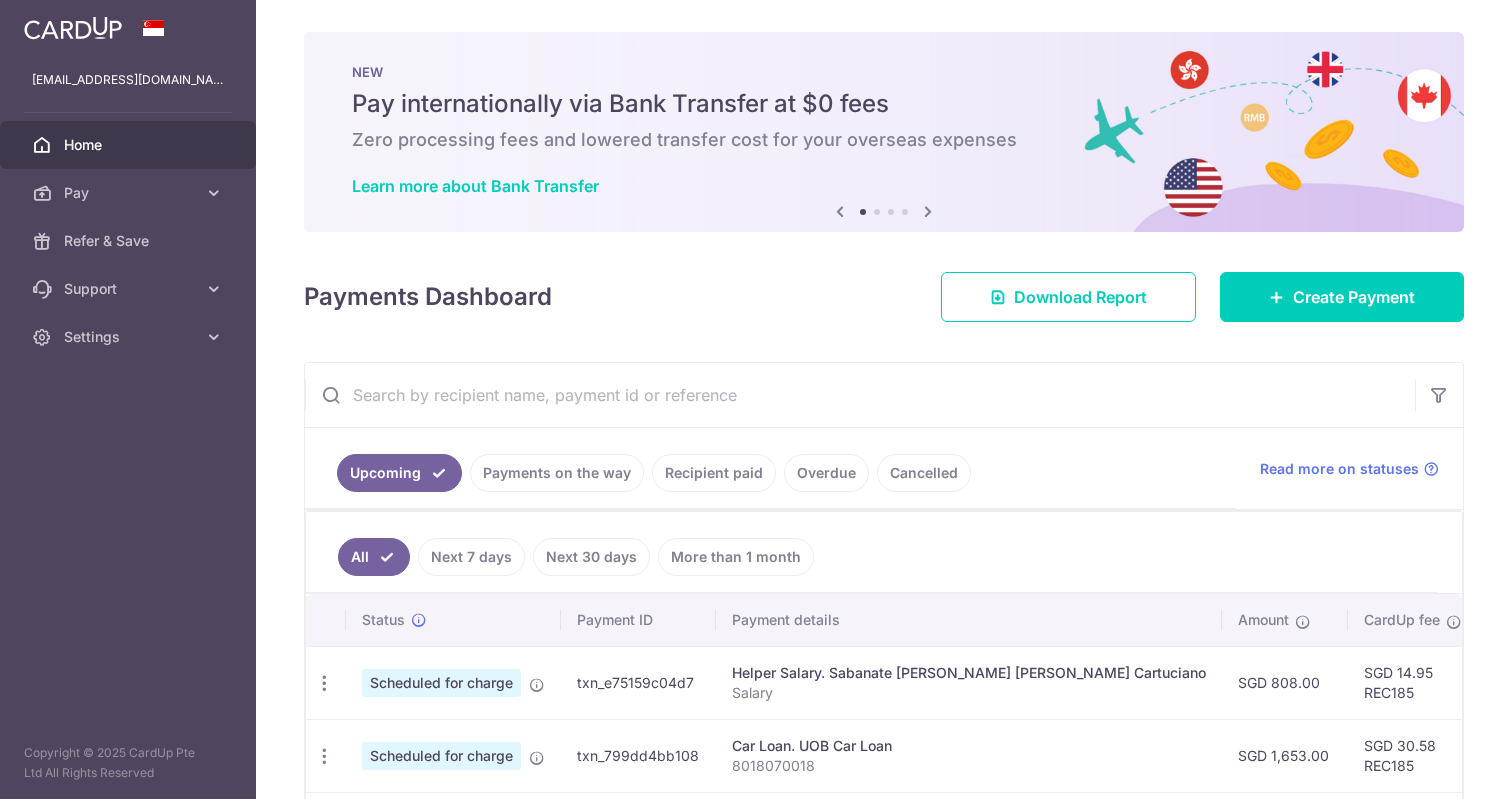 scroll, scrollTop: 0, scrollLeft: 0, axis: both 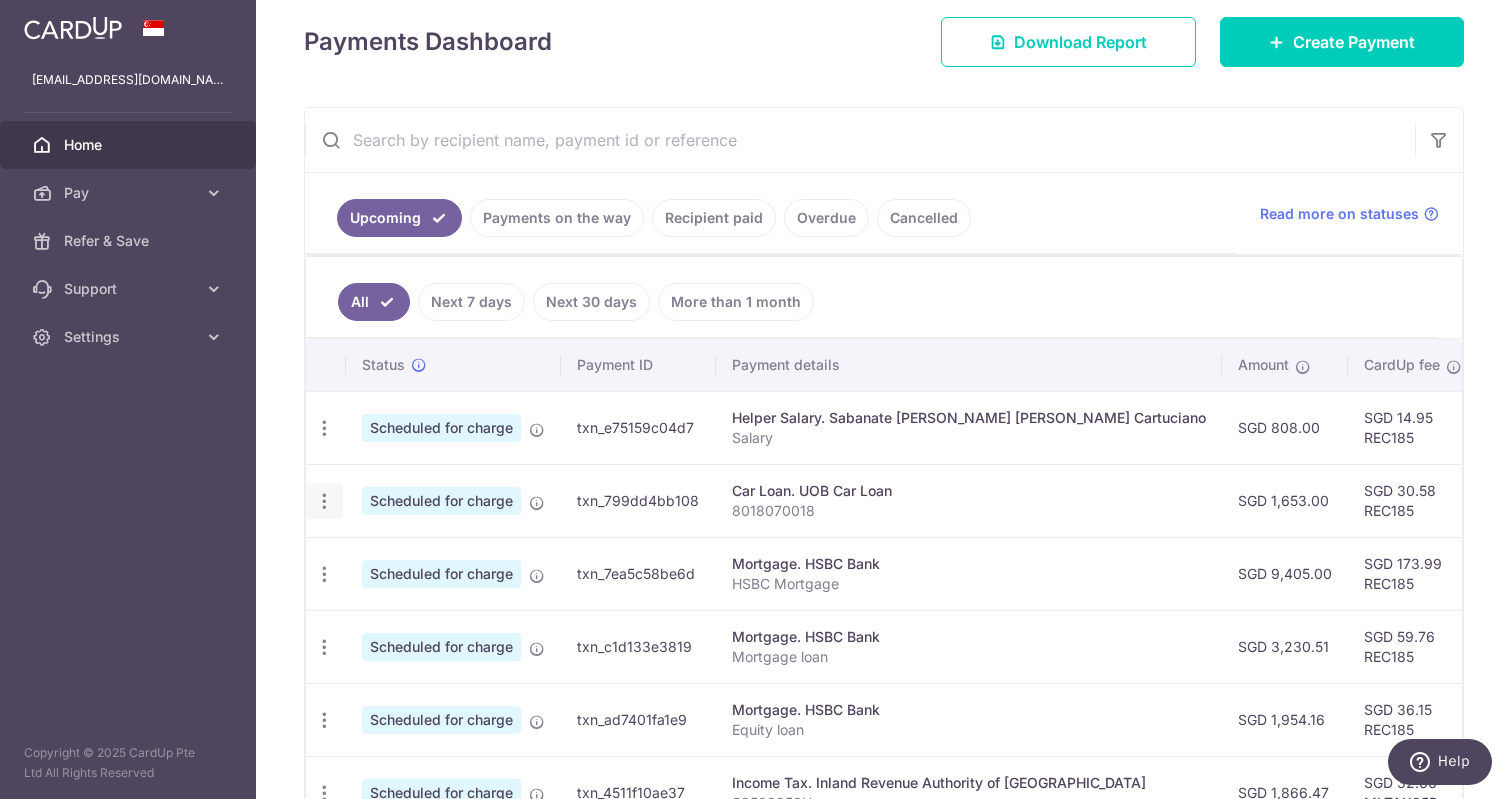 click at bounding box center [324, 428] 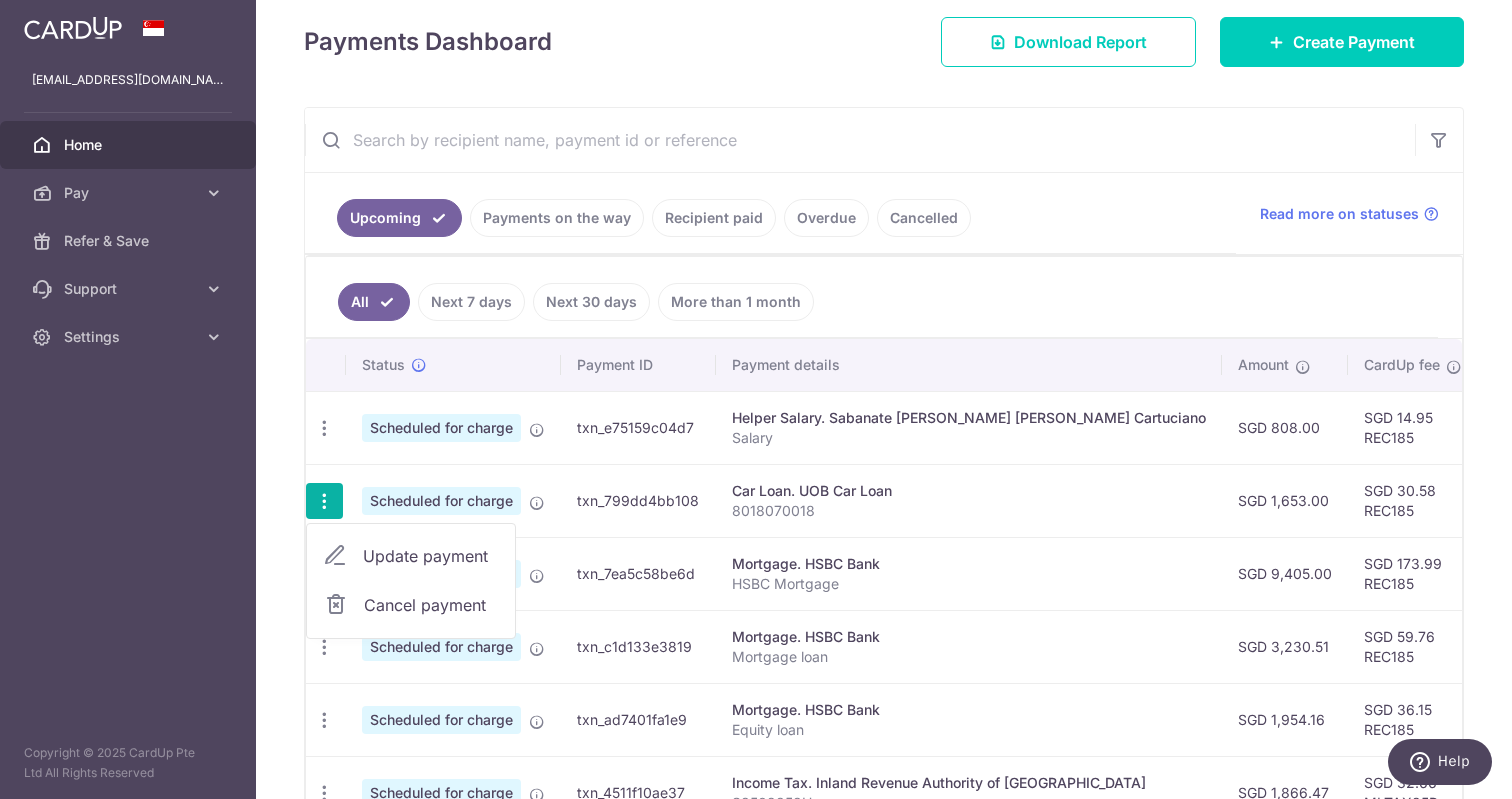 click on "Update payment" at bounding box center (431, 556) 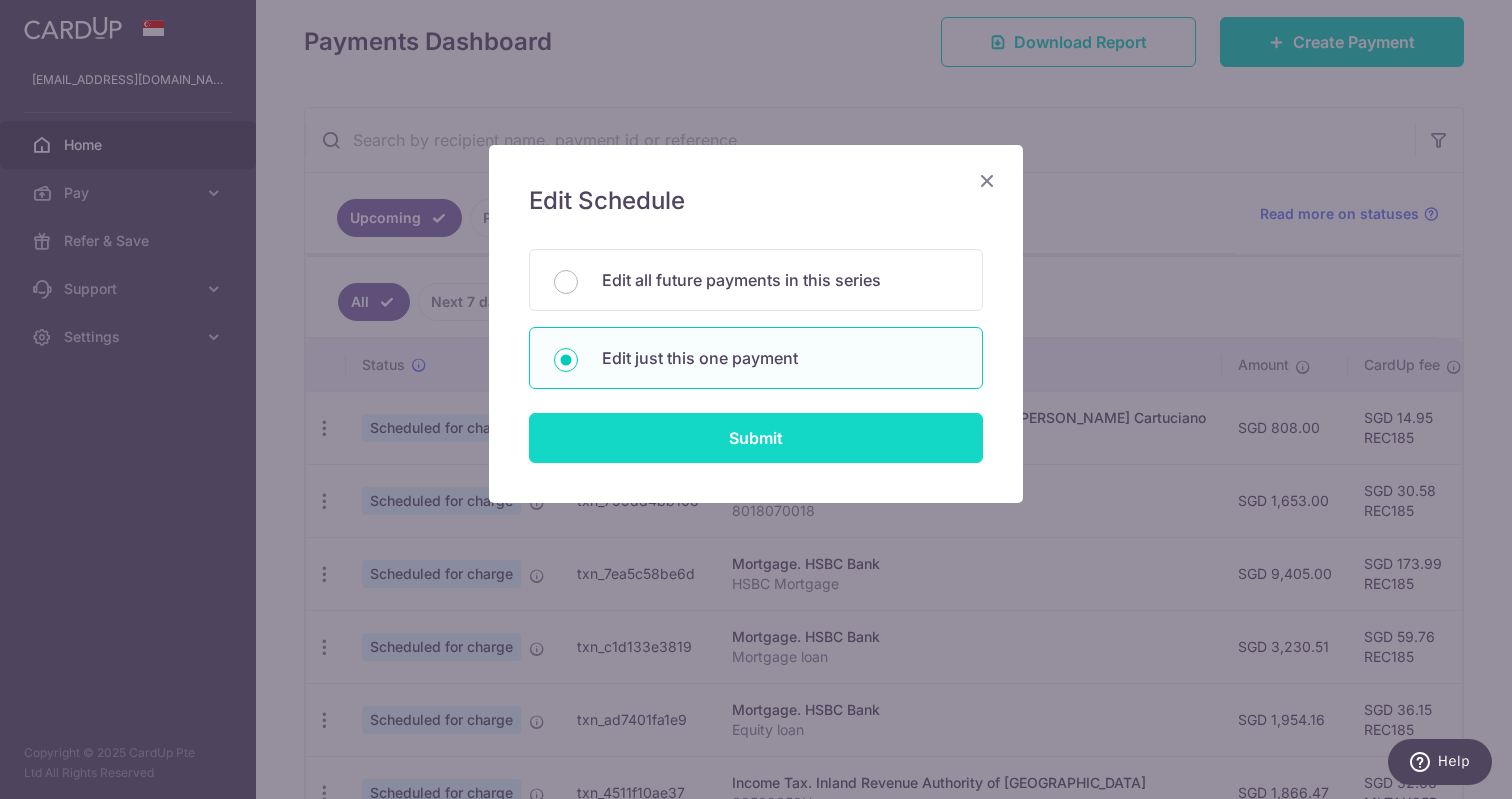 click on "Submit" at bounding box center (756, 438) 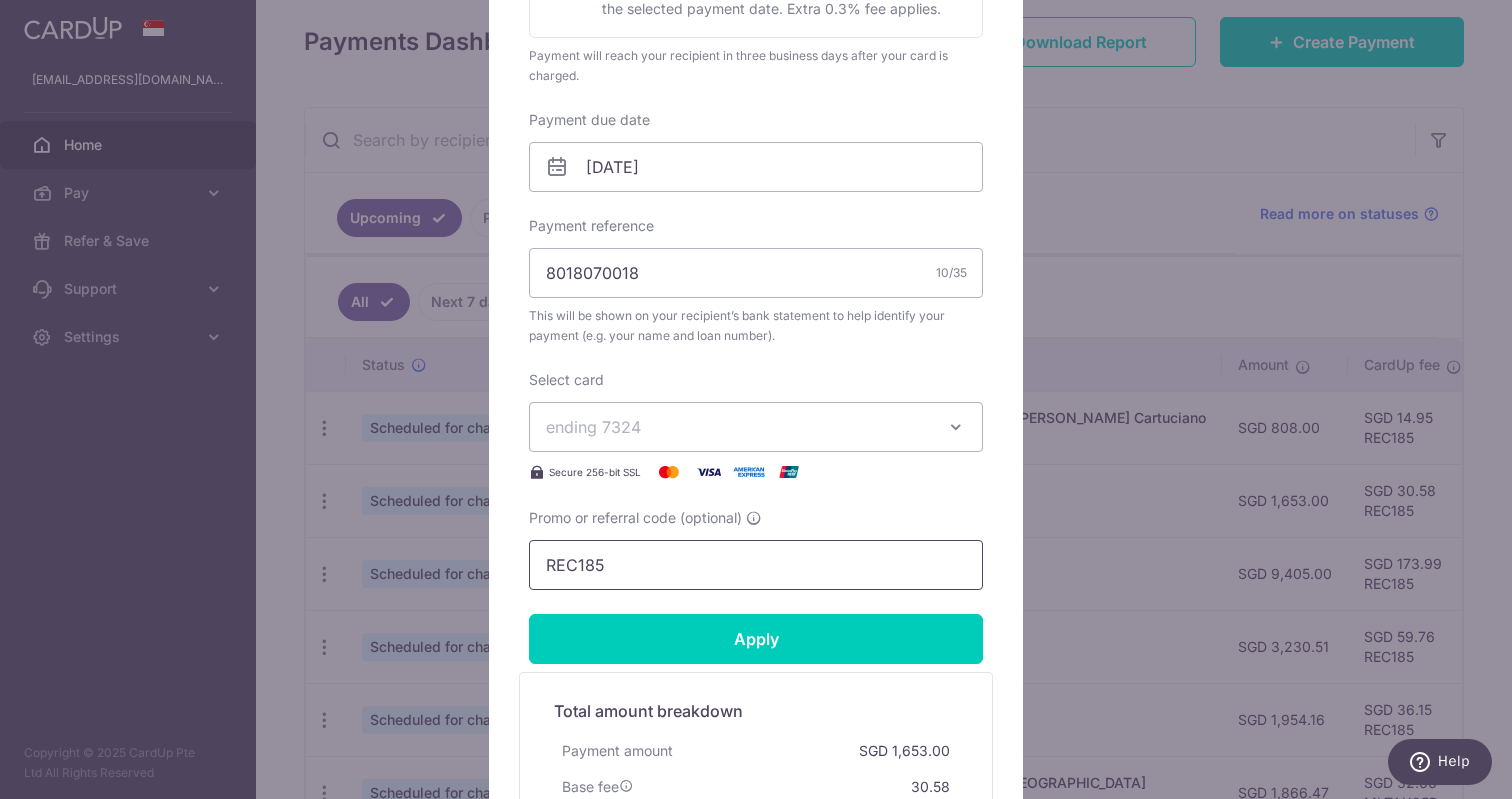 scroll, scrollTop: 509, scrollLeft: 0, axis: vertical 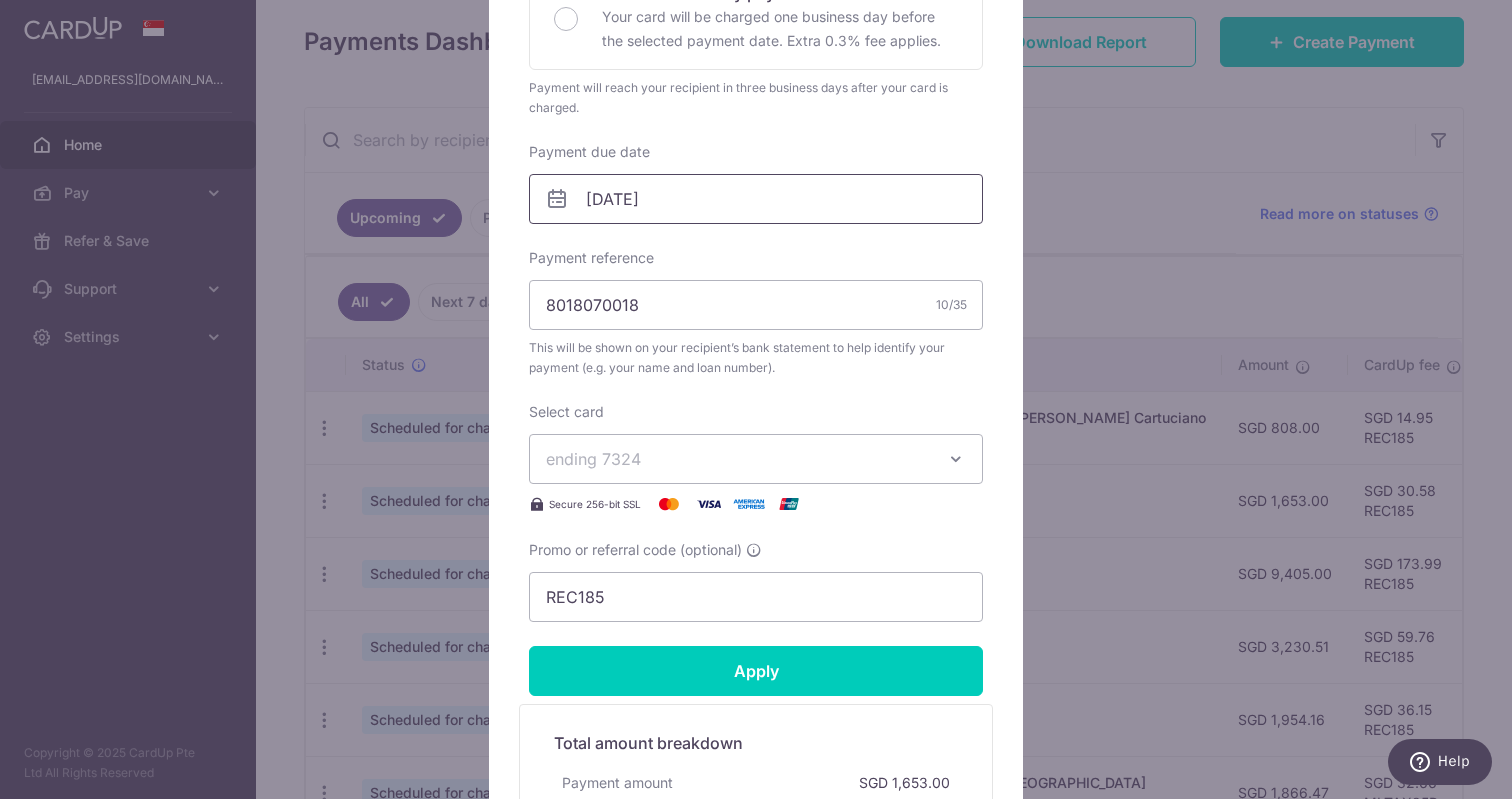 click on "[DATE]" at bounding box center (756, 199) 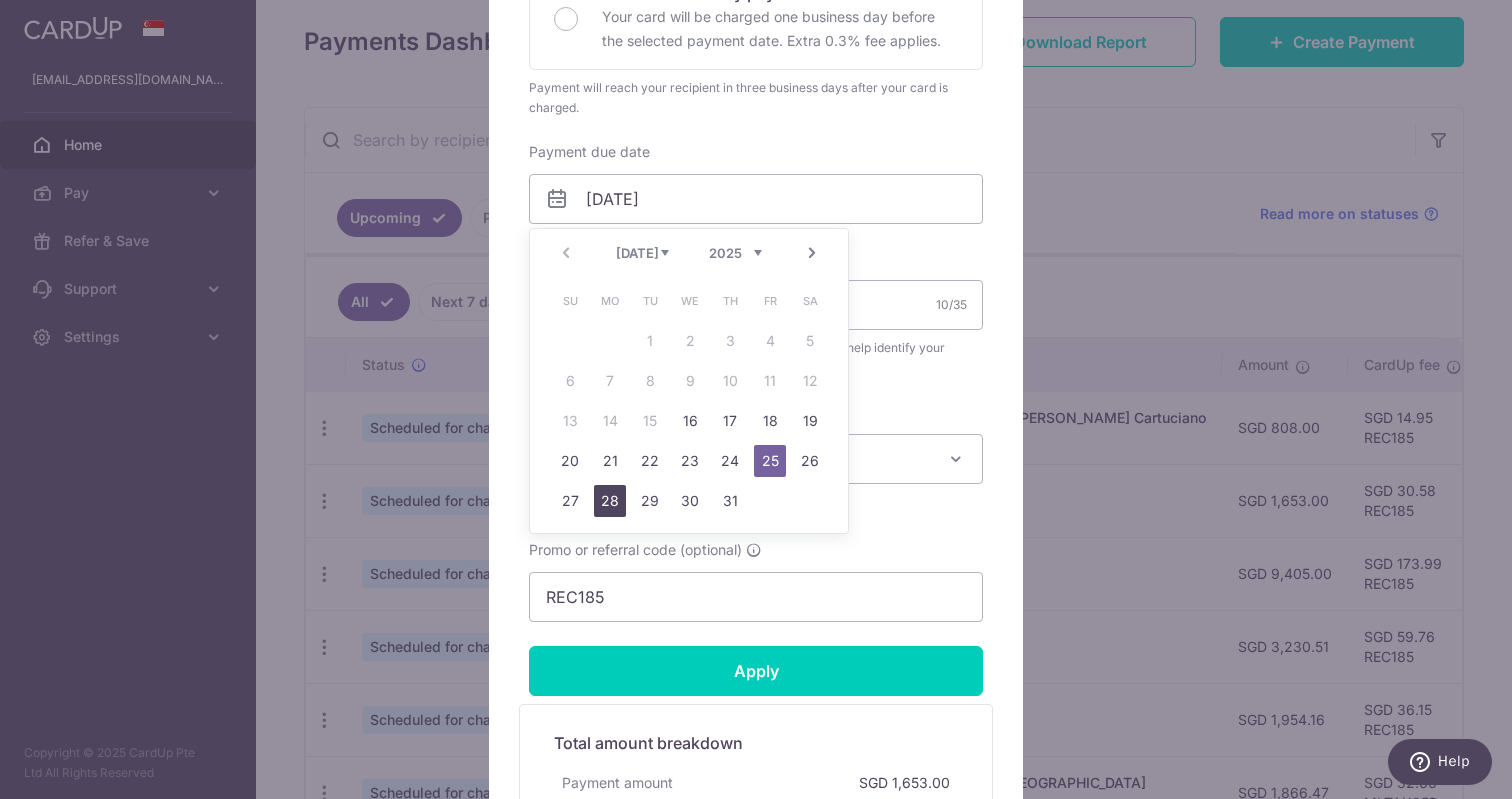 click on "28" at bounding box center [610, 501] 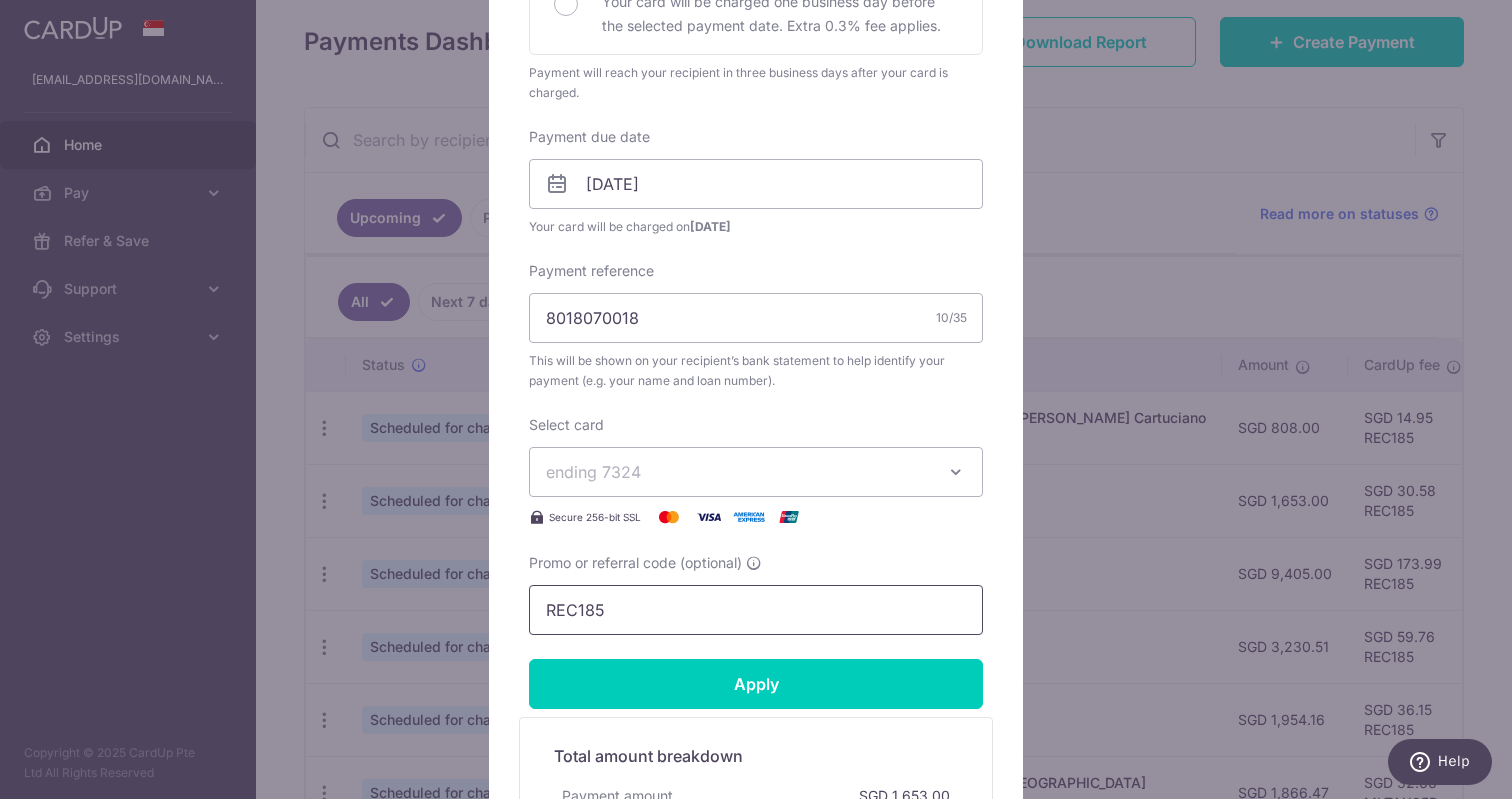 scroll, scrollTop: 469, scrollLeft: 0, axis: vertical 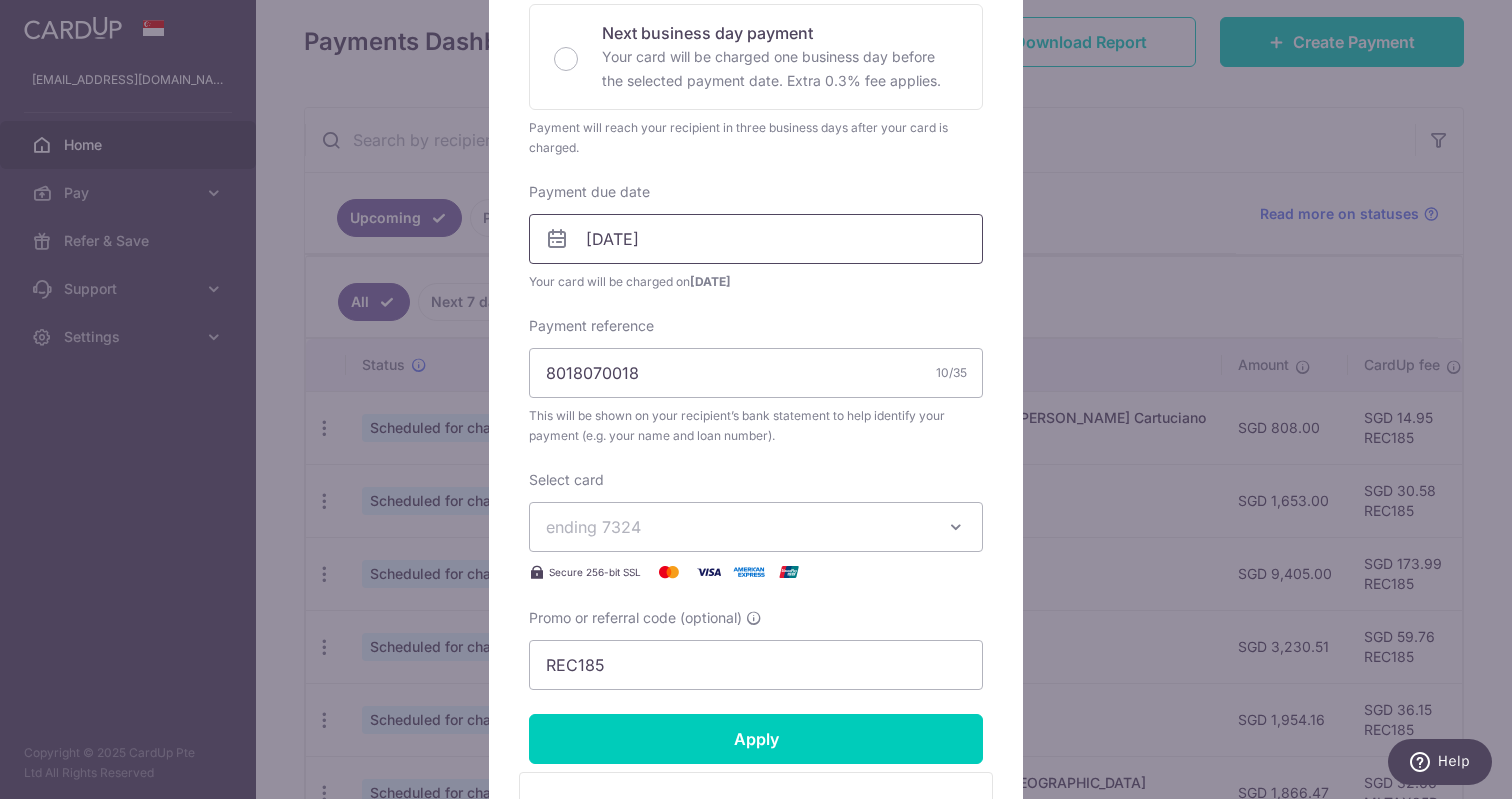 click on "[DATE]" at bounding box center (756, 239) 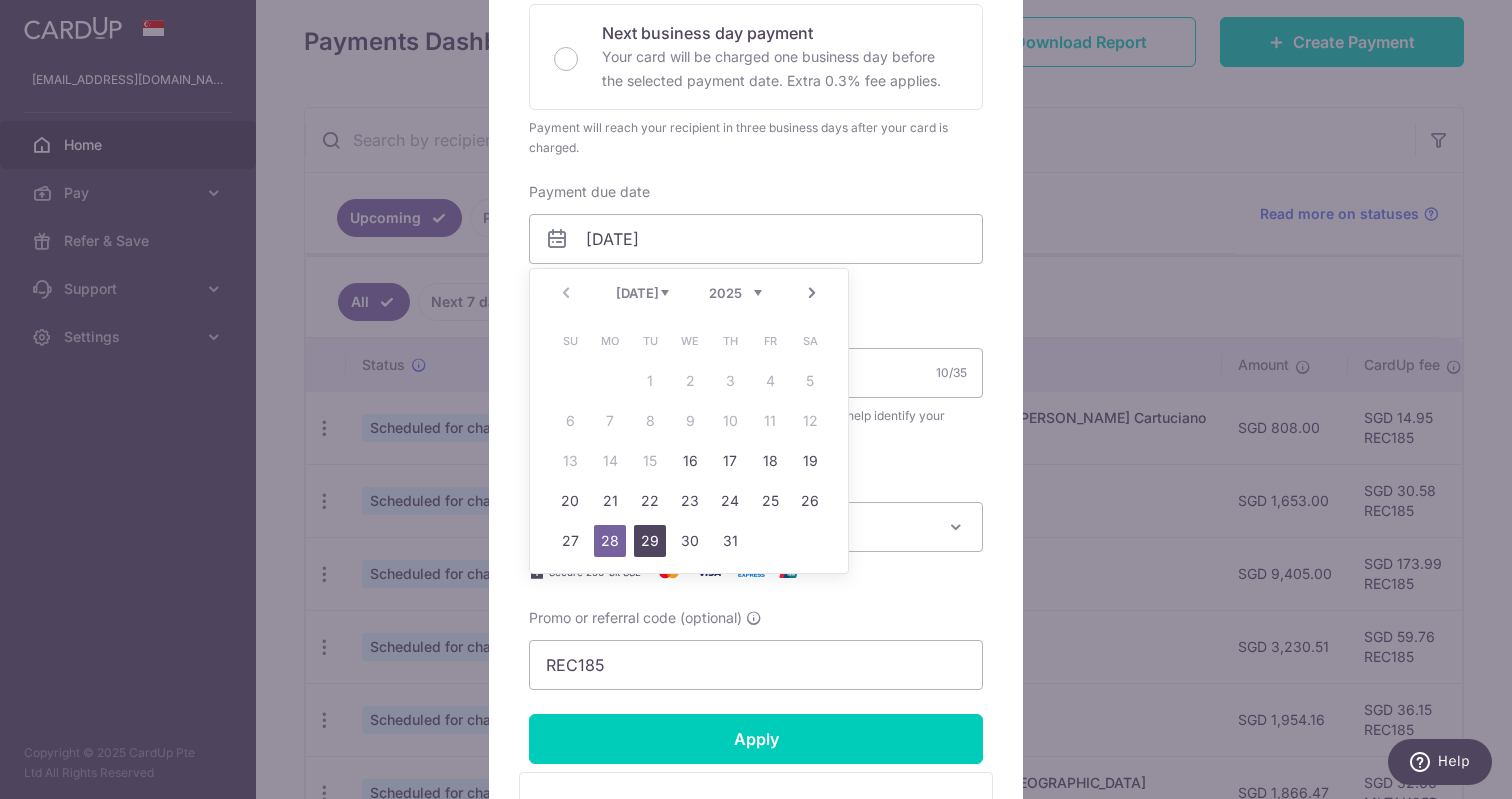 click on "29" at bounding box center [650, 541] 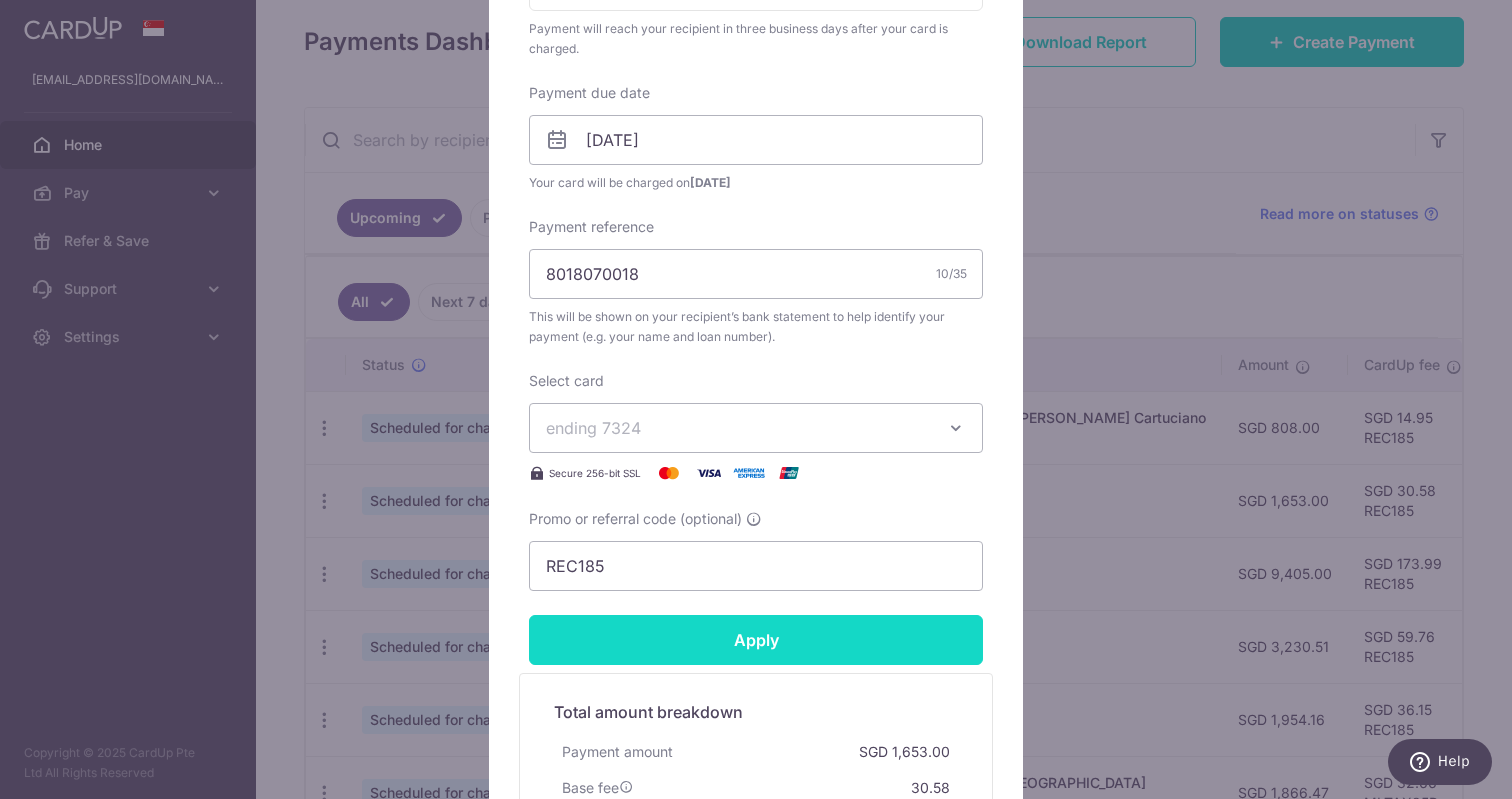 scroll, scrollTop: 572, scrollLeft: 0, axis: vertical 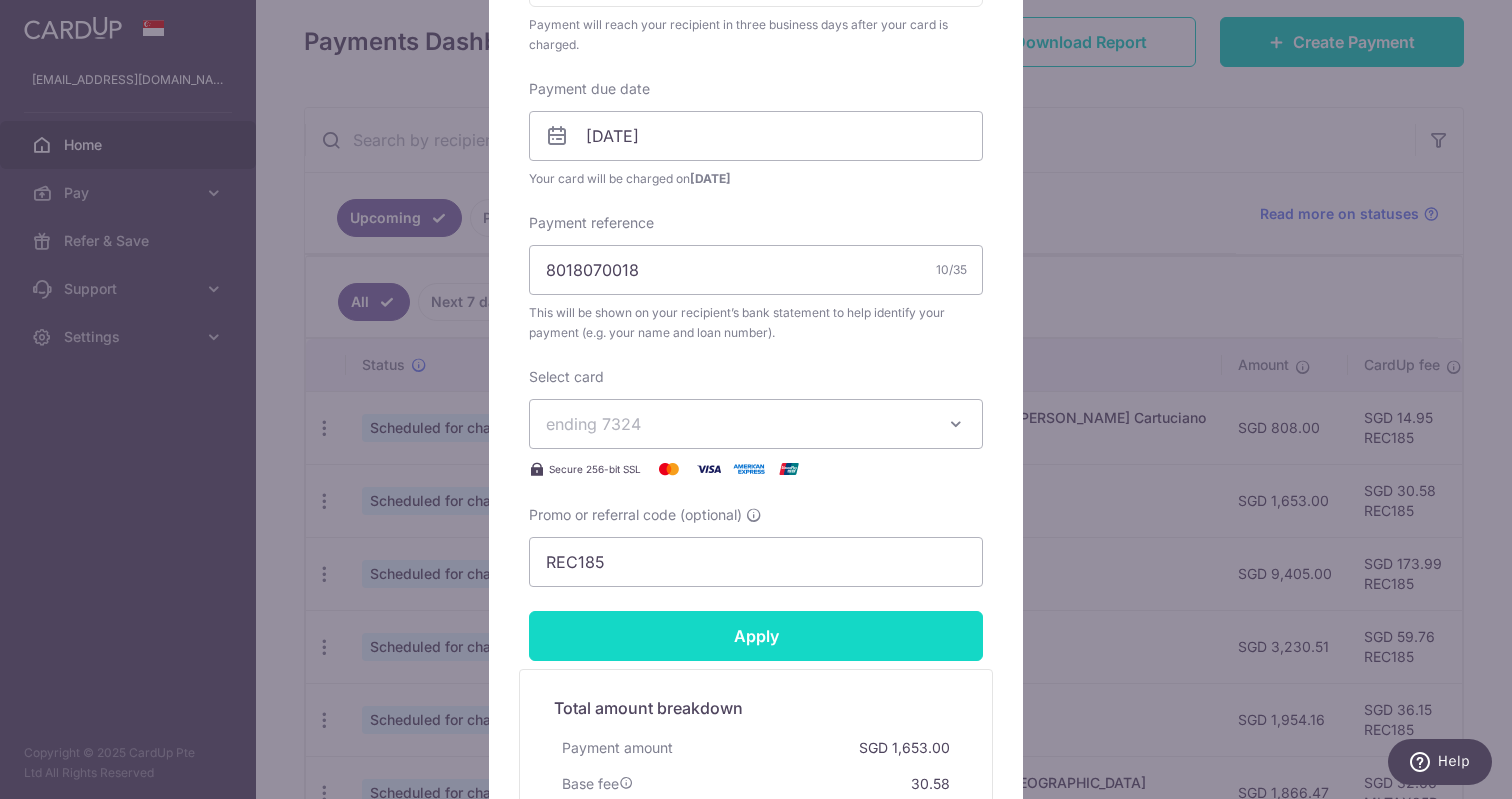 click on "Apply" at bounding box center [756, 636] 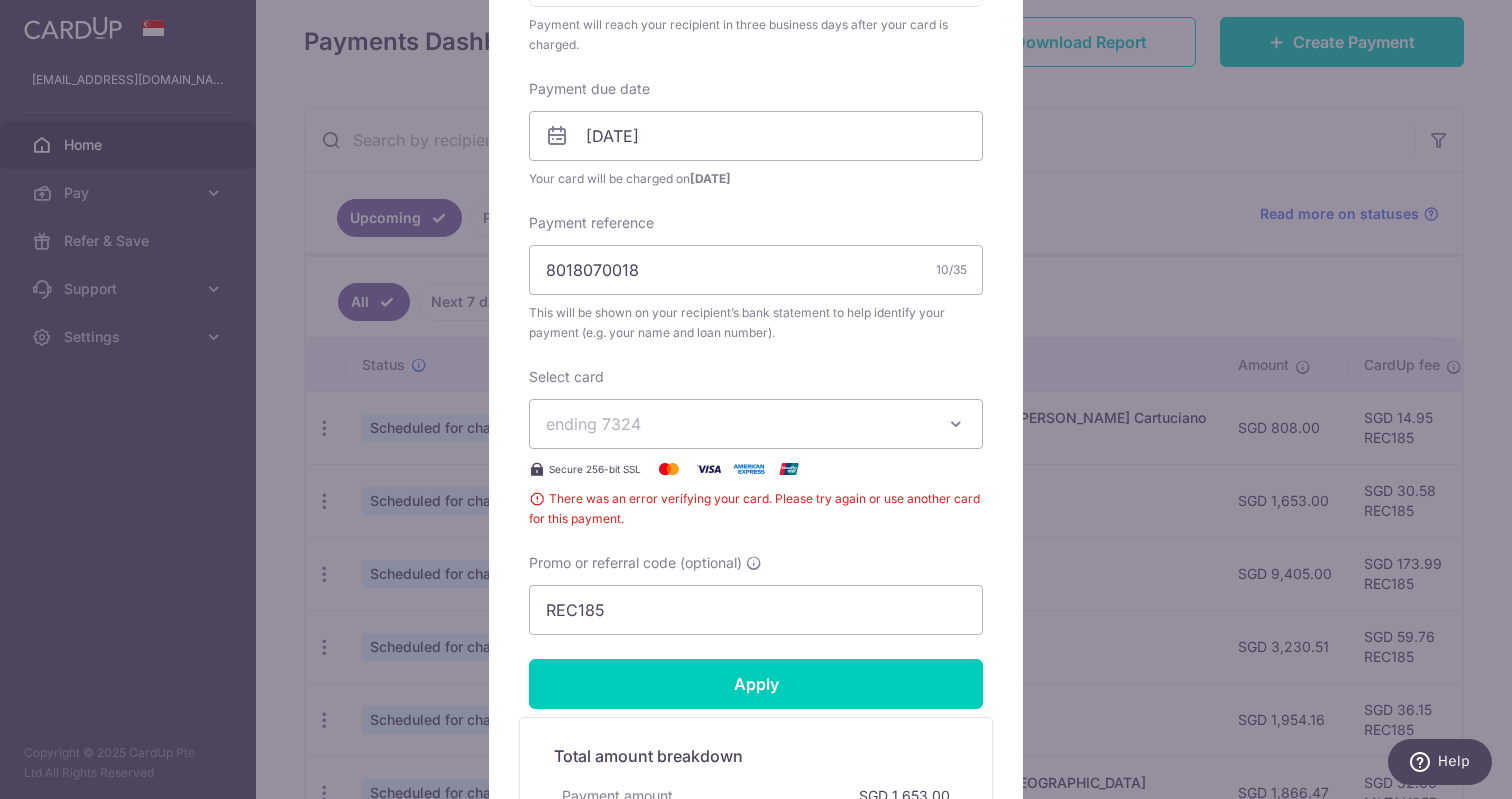 click on "ending 7324" at bounding box center (738, 424) 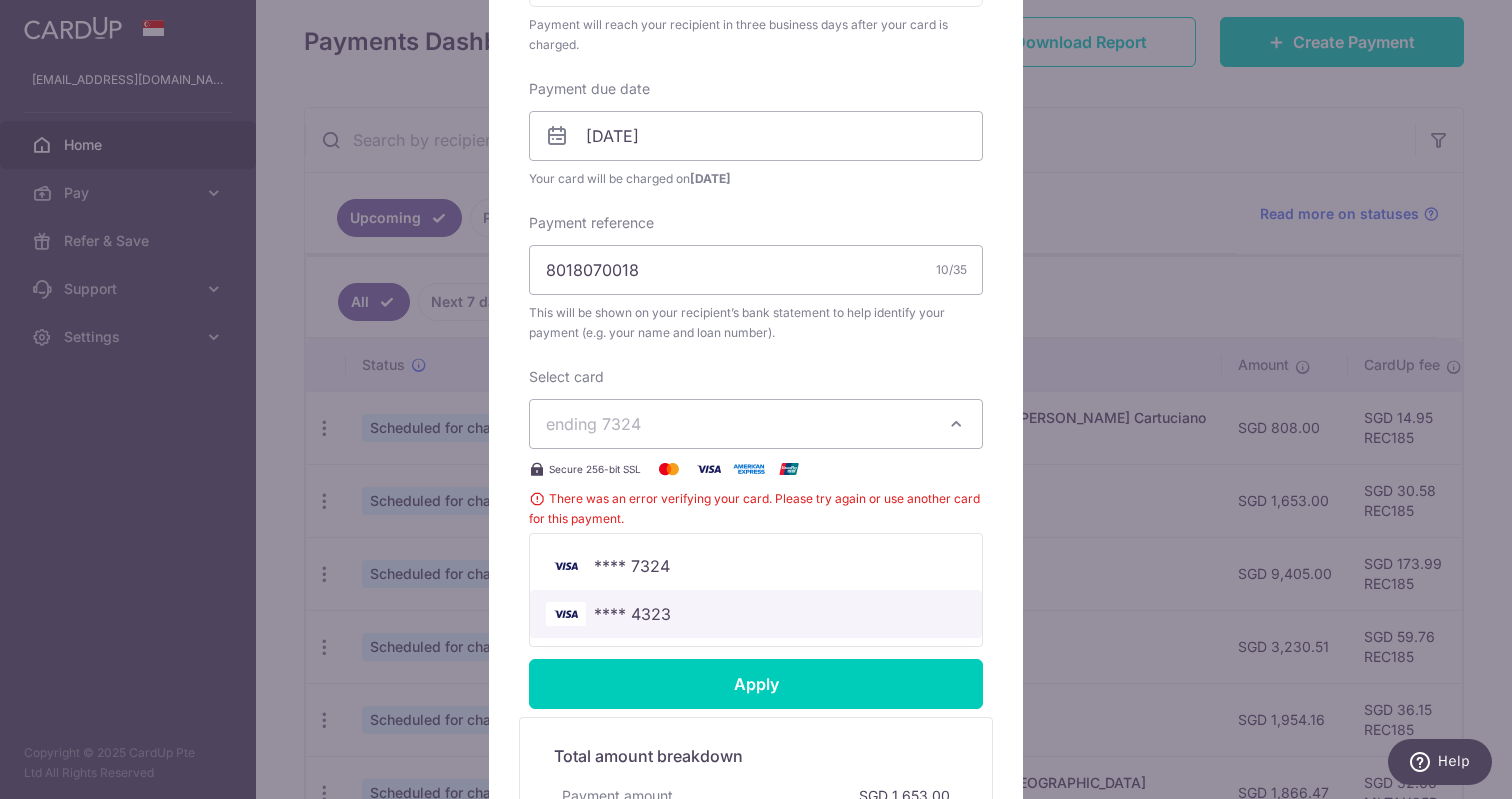 click on "**** 4323" at bounding box center (756, 614) 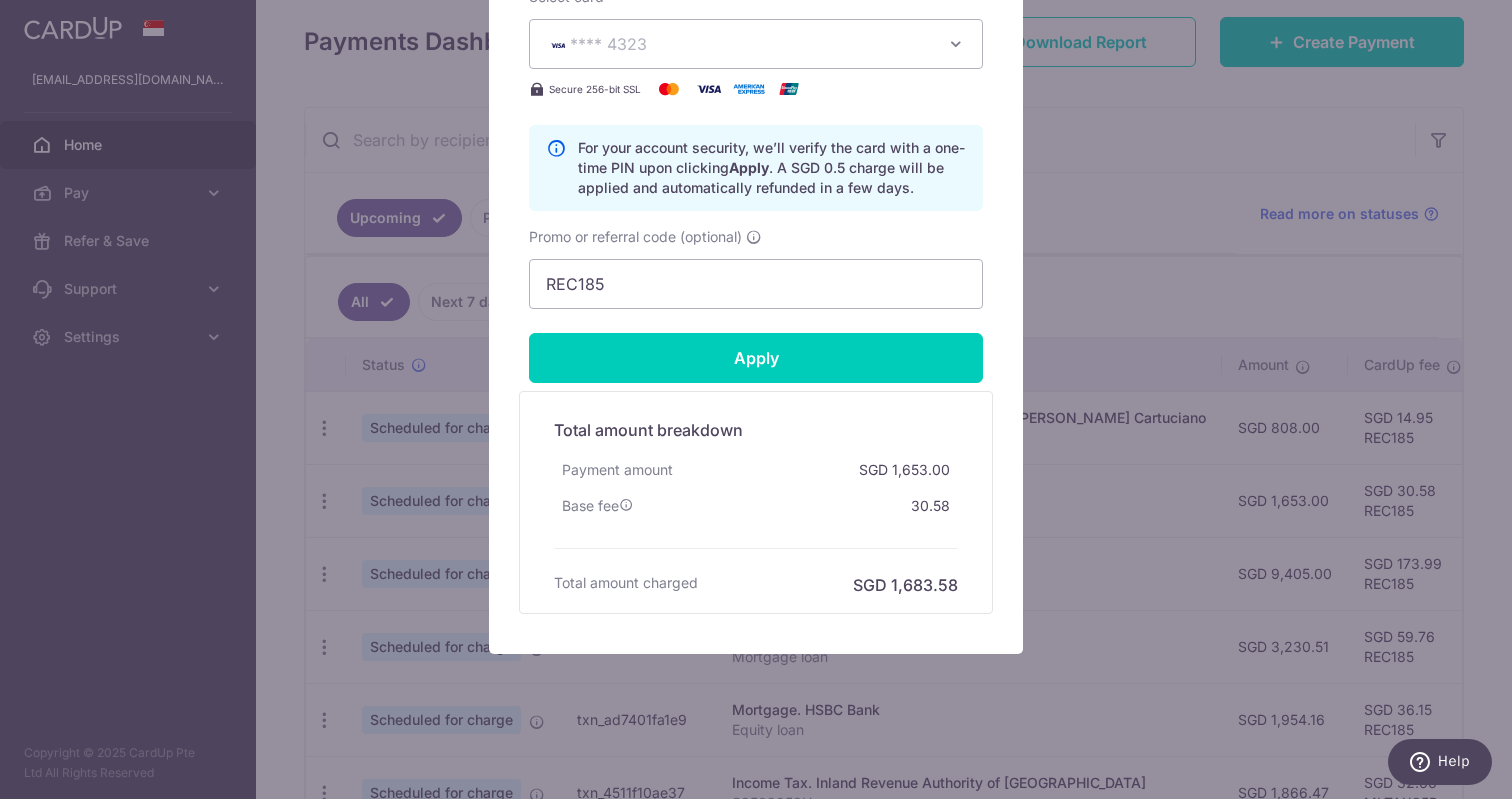 scroll, scrollTop: 952, scrollLeft: 0, axis: vertical 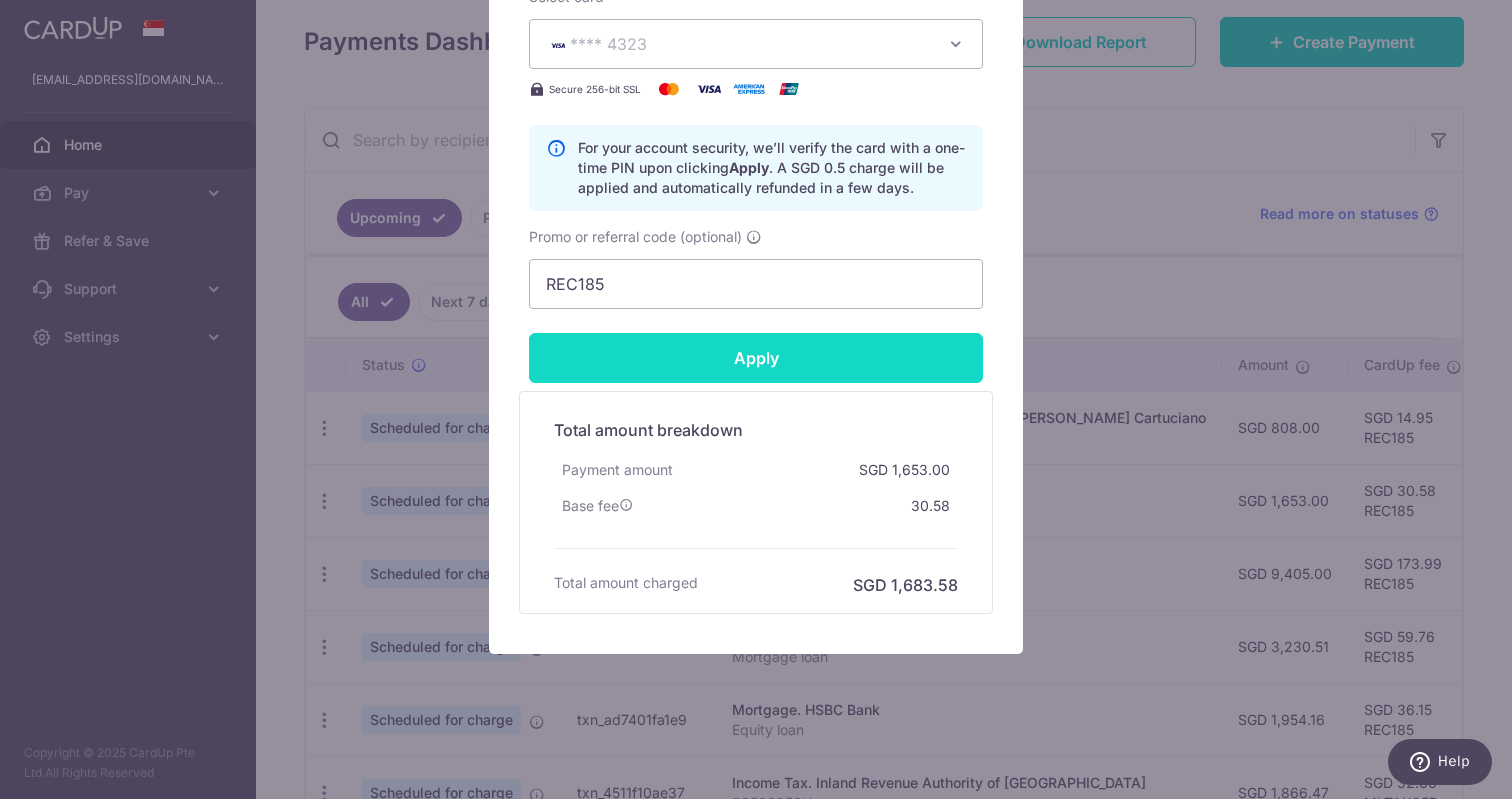 click on "Apply" at bounding box center [756, 358] 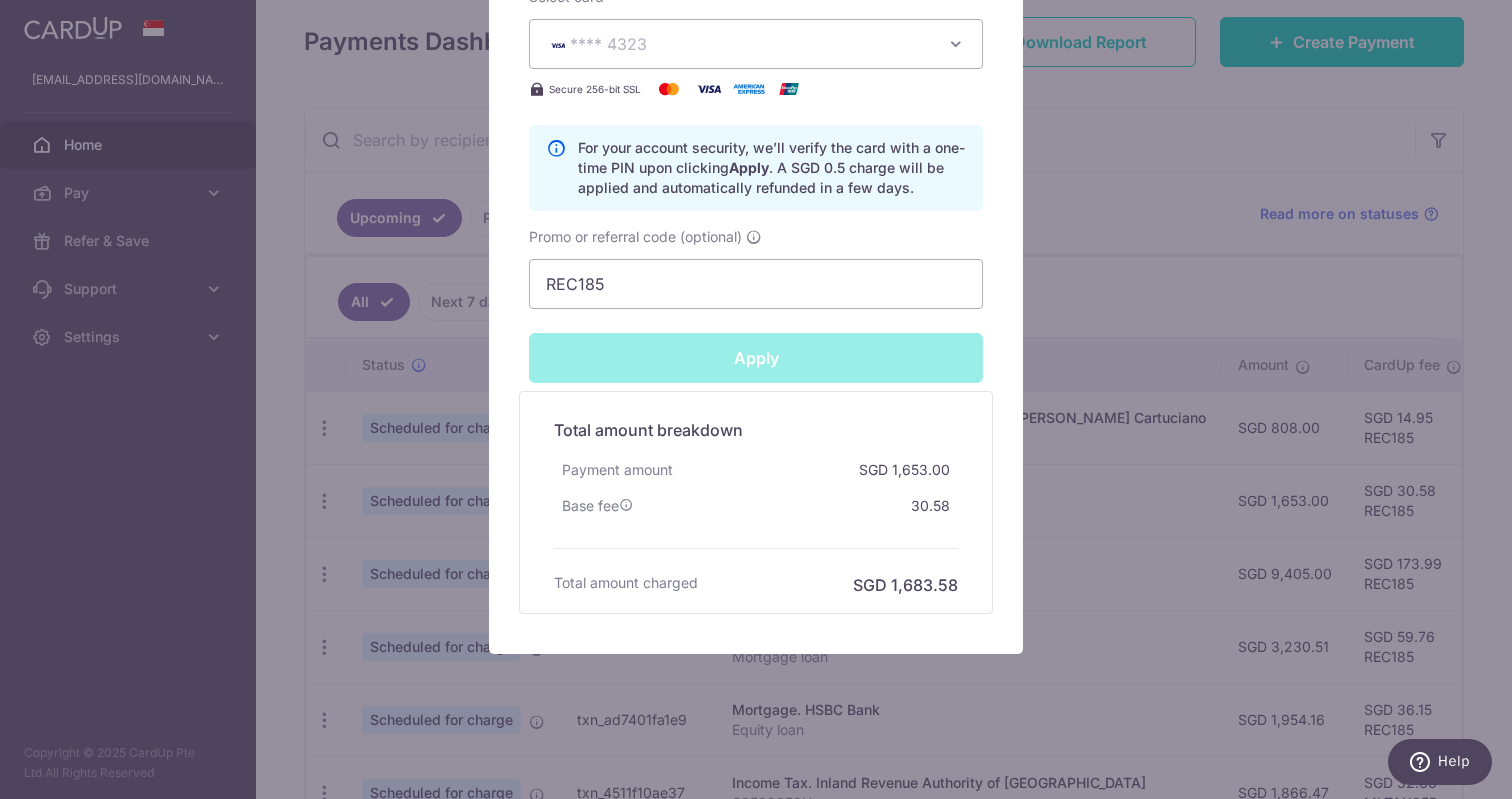 type on "Successfully Applied" 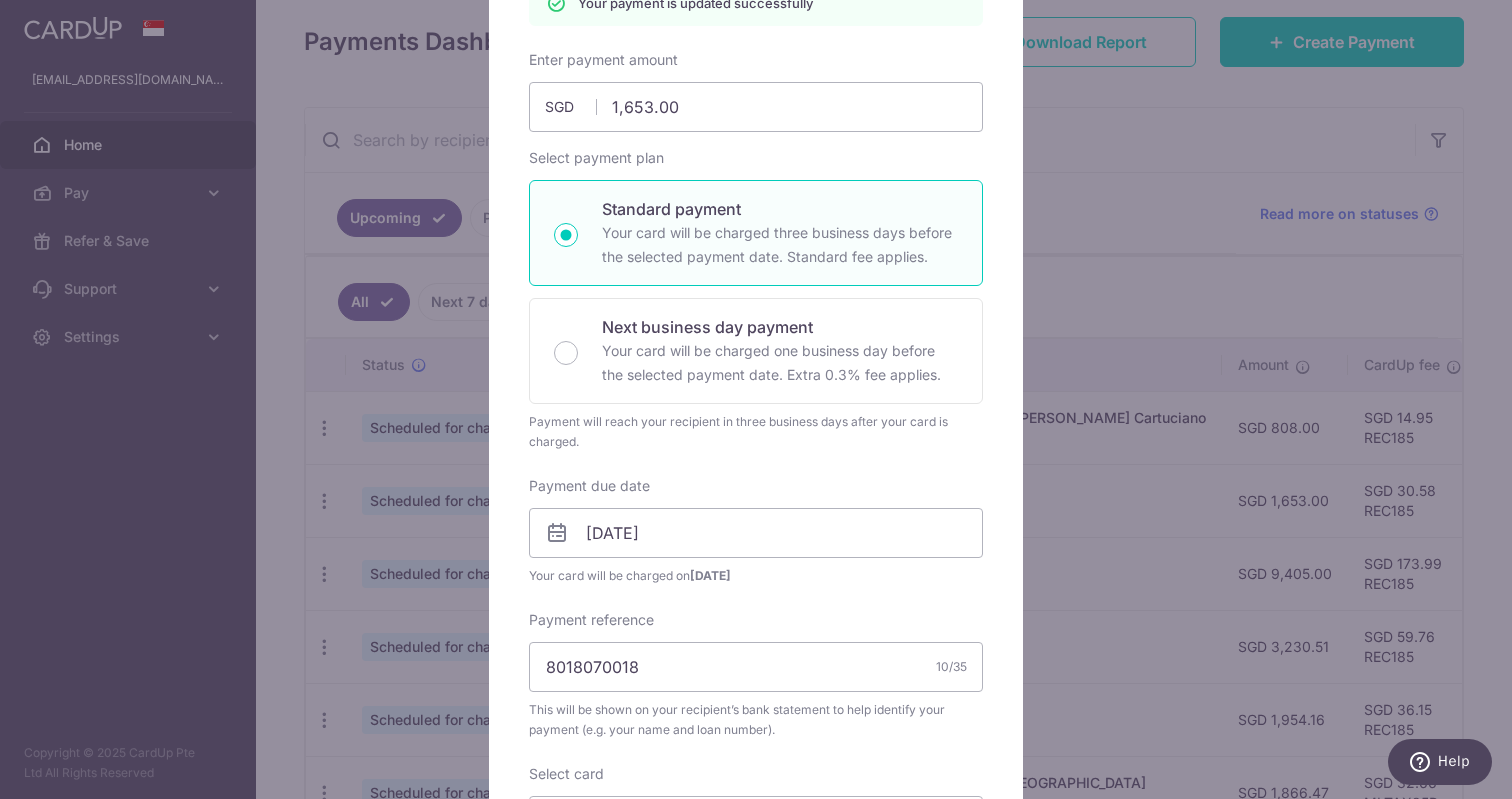 scroll, scrollTop: 123, scrollLeft: 0, axis: vertical 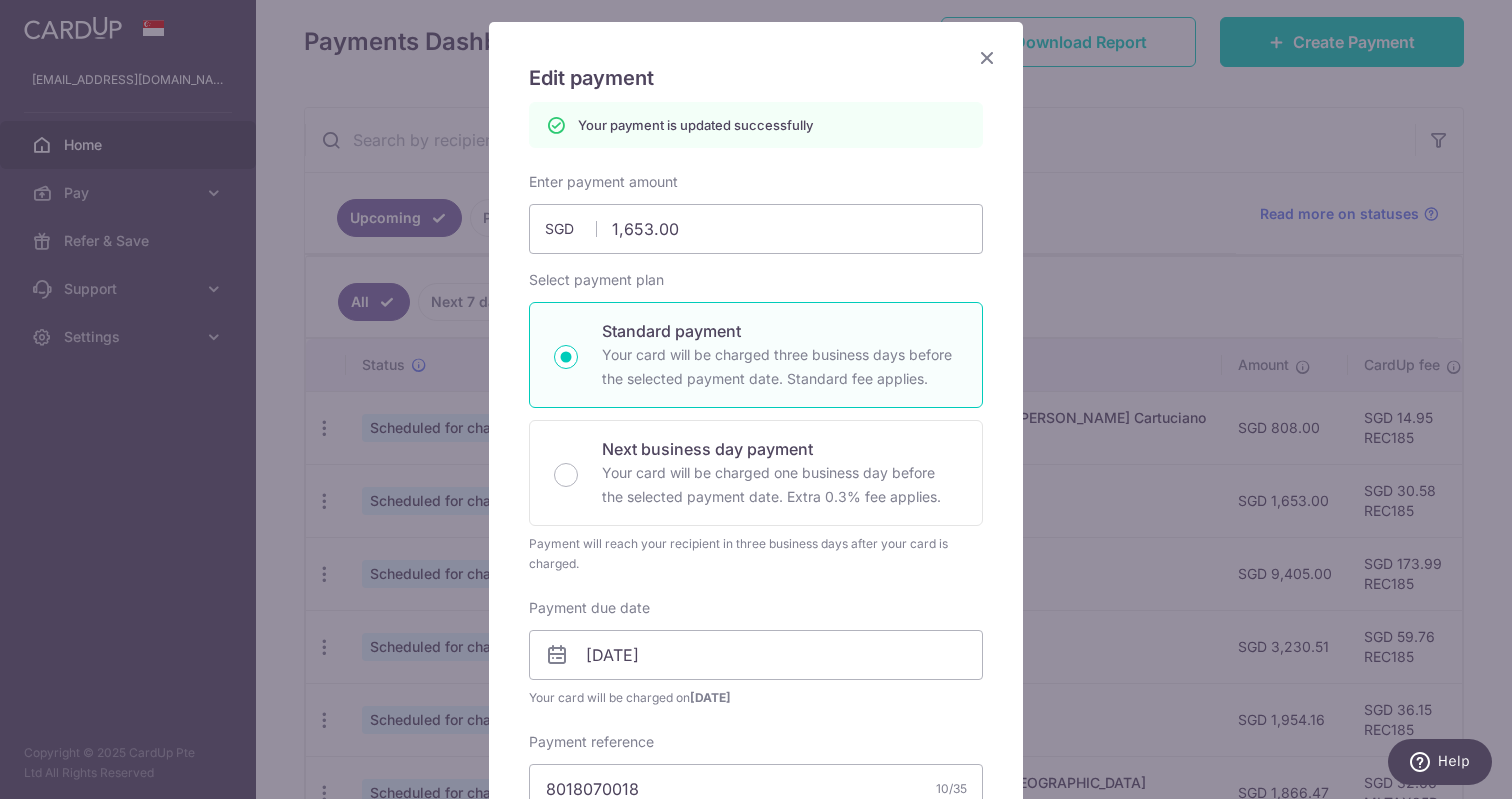click on "Edit payment
By clicking apply,  you will make changes to all   payments to  UOB Car Loan  scheduled from
.
By clicking below, you confirm you are editing this payment to  UOB Car Loan  on
25/07/2025 .
Your payment is updated successfully
1,653.00 SGD" at bounding box center (756, 787) 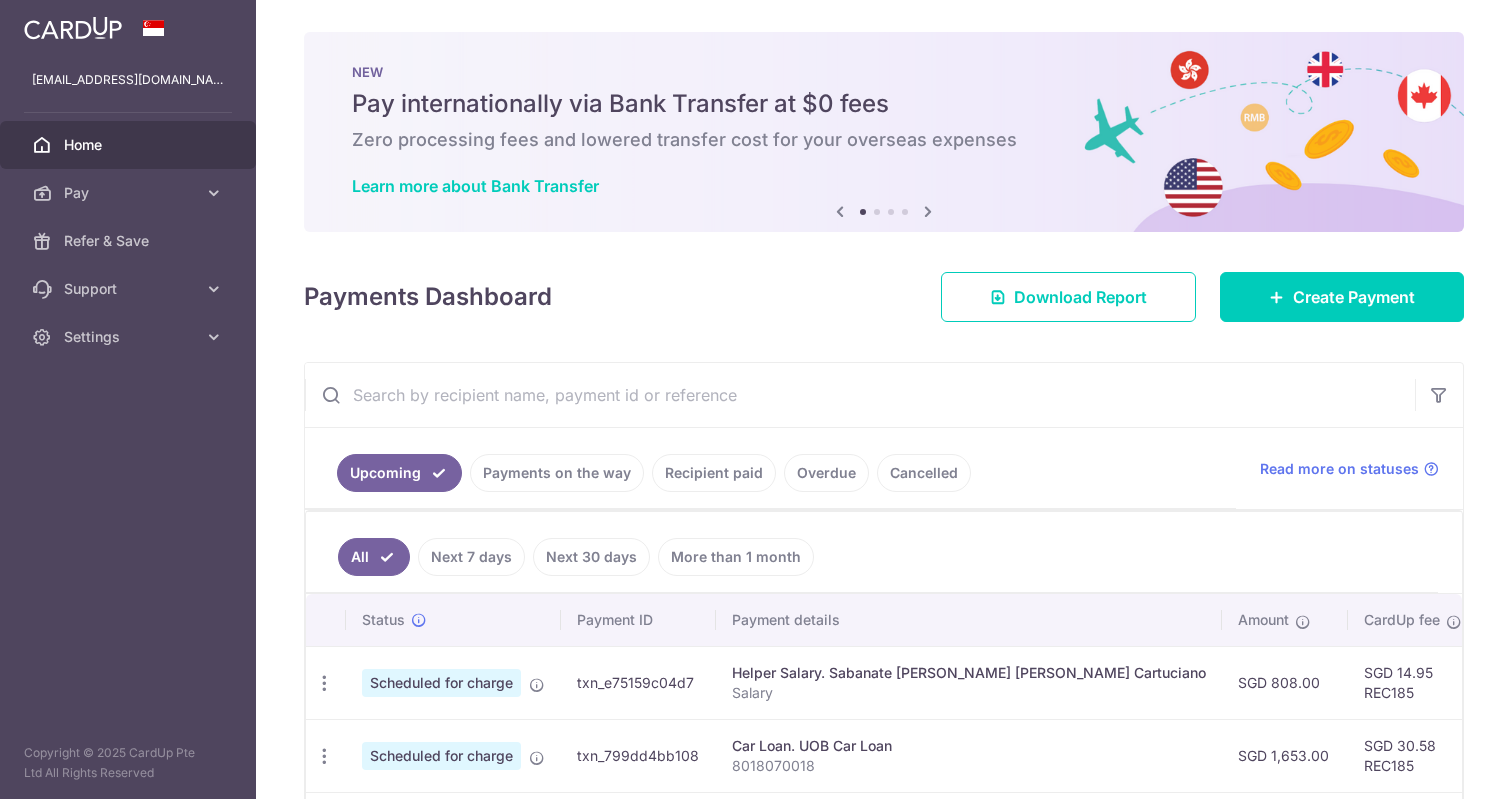scroll, scrollTop: 0, scrollLeft: 0, axis: both 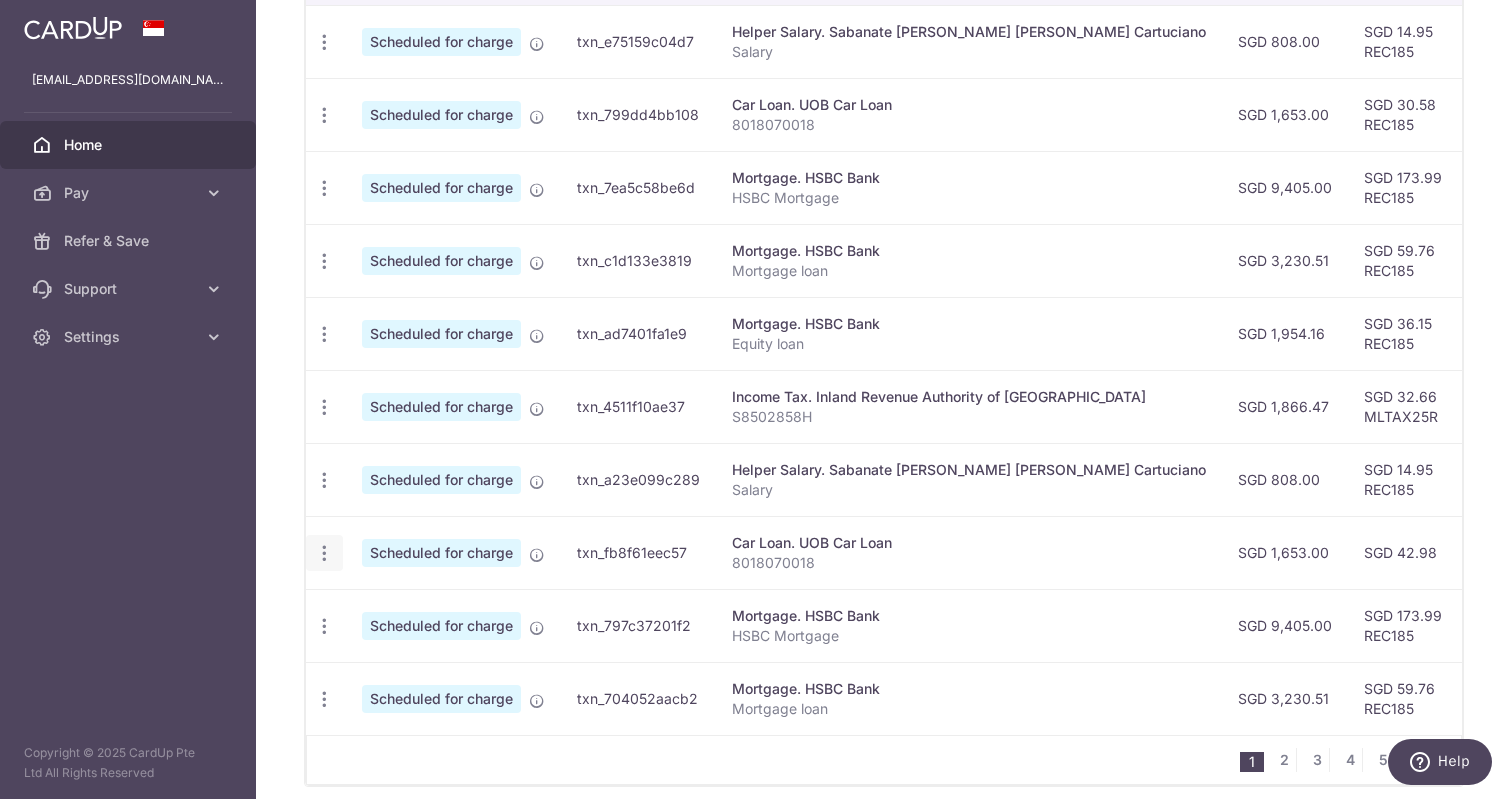click at bounding box center [324, 42] 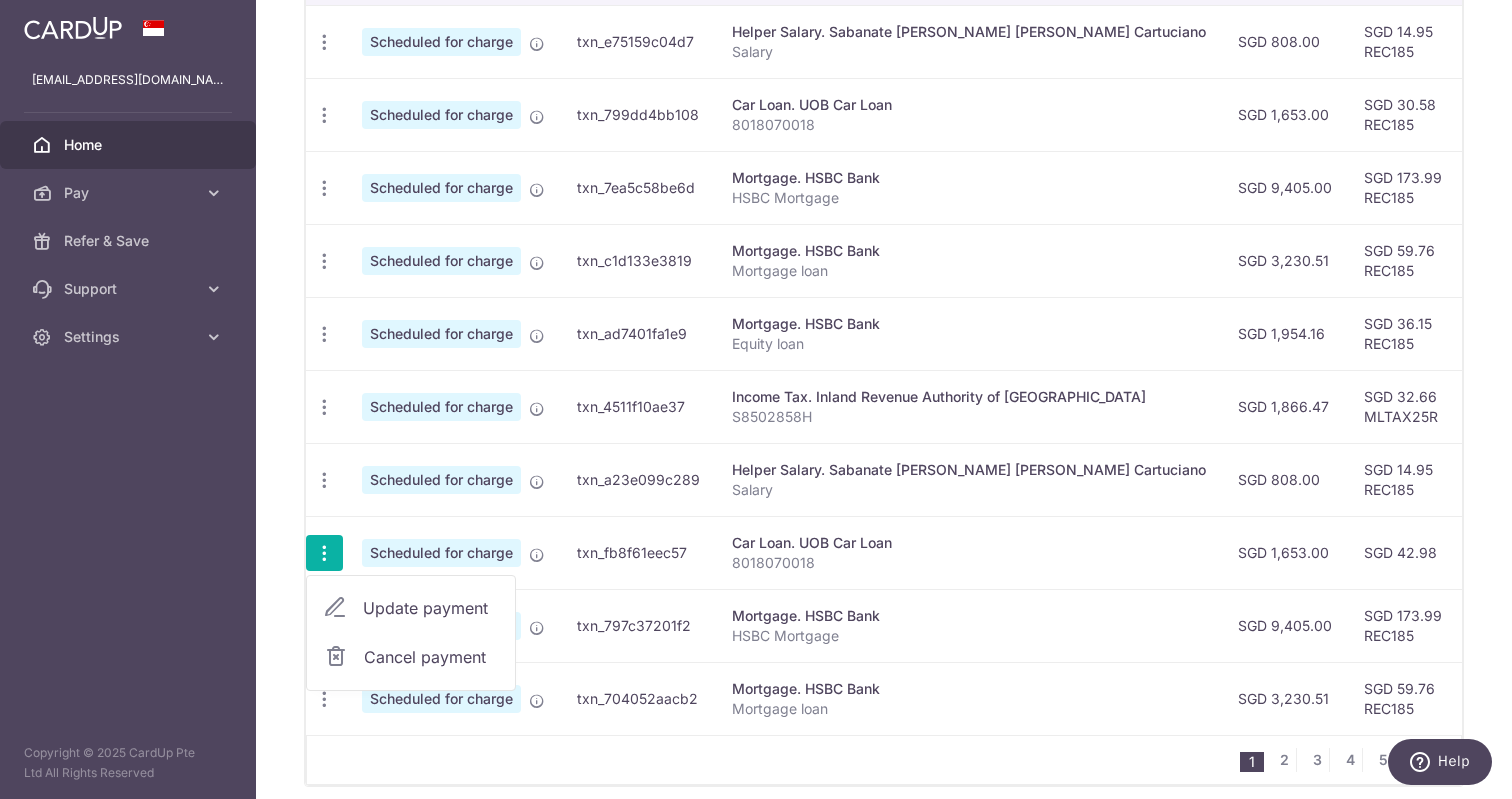 click on "Update payment" at bounding box center (431, 608) 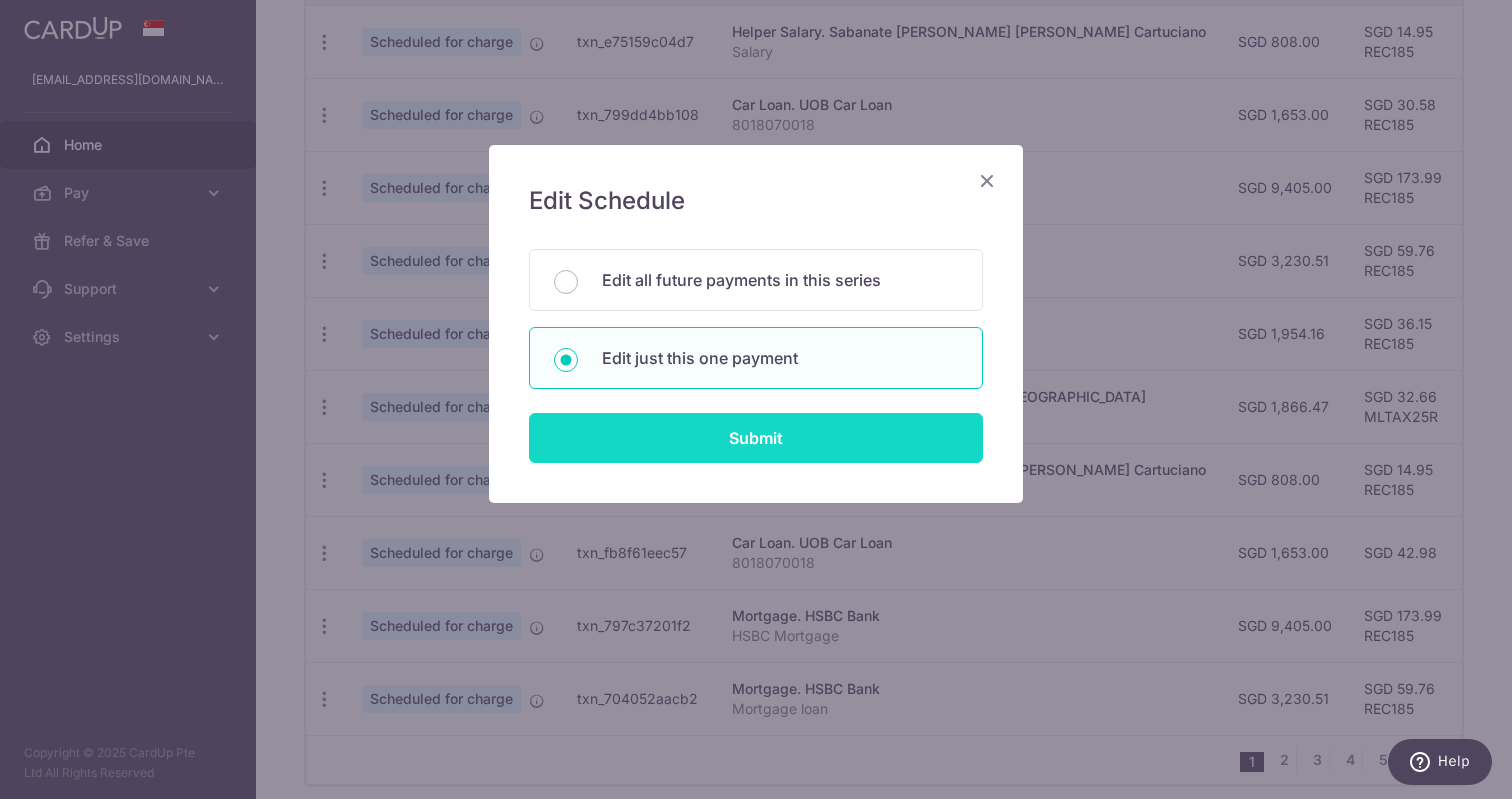 click on "Submit" at bounding box center (756, 438) 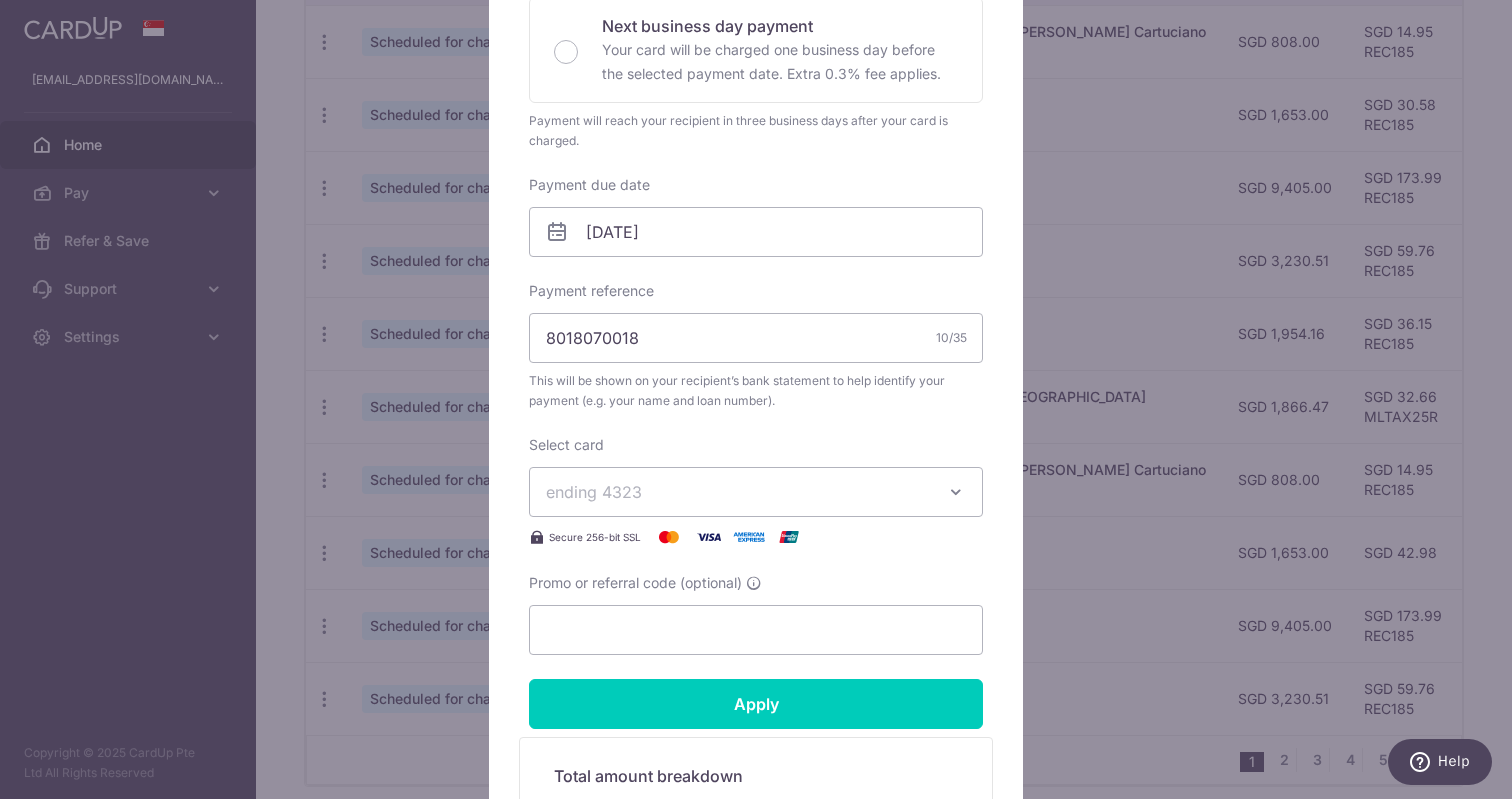 scroll, scrollTop: 555, scrollLeft: 0, axis: vertical 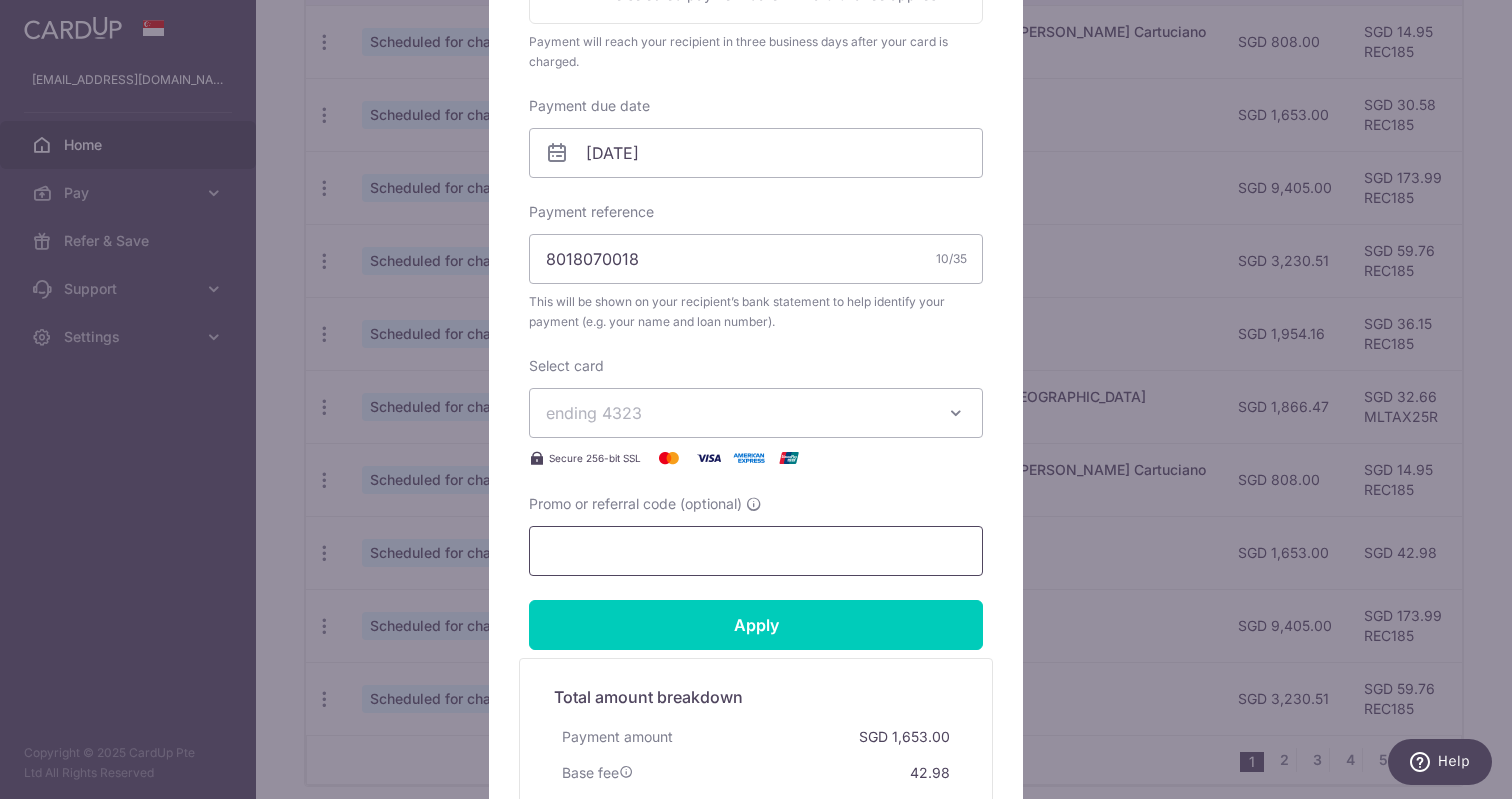 click on "Promo or referral code (optional)" at bounding box center [756, 551] 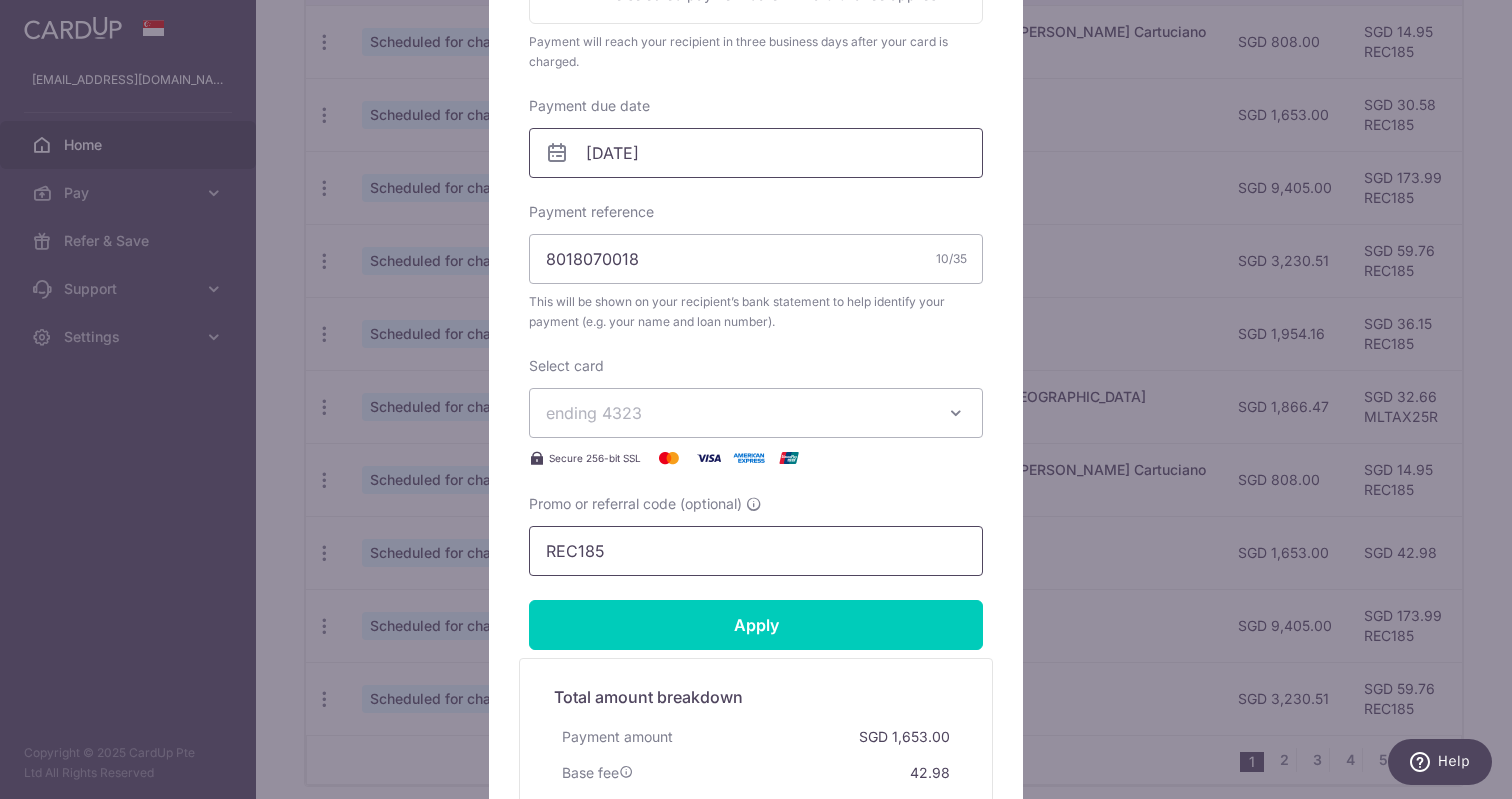 type on "REC185" 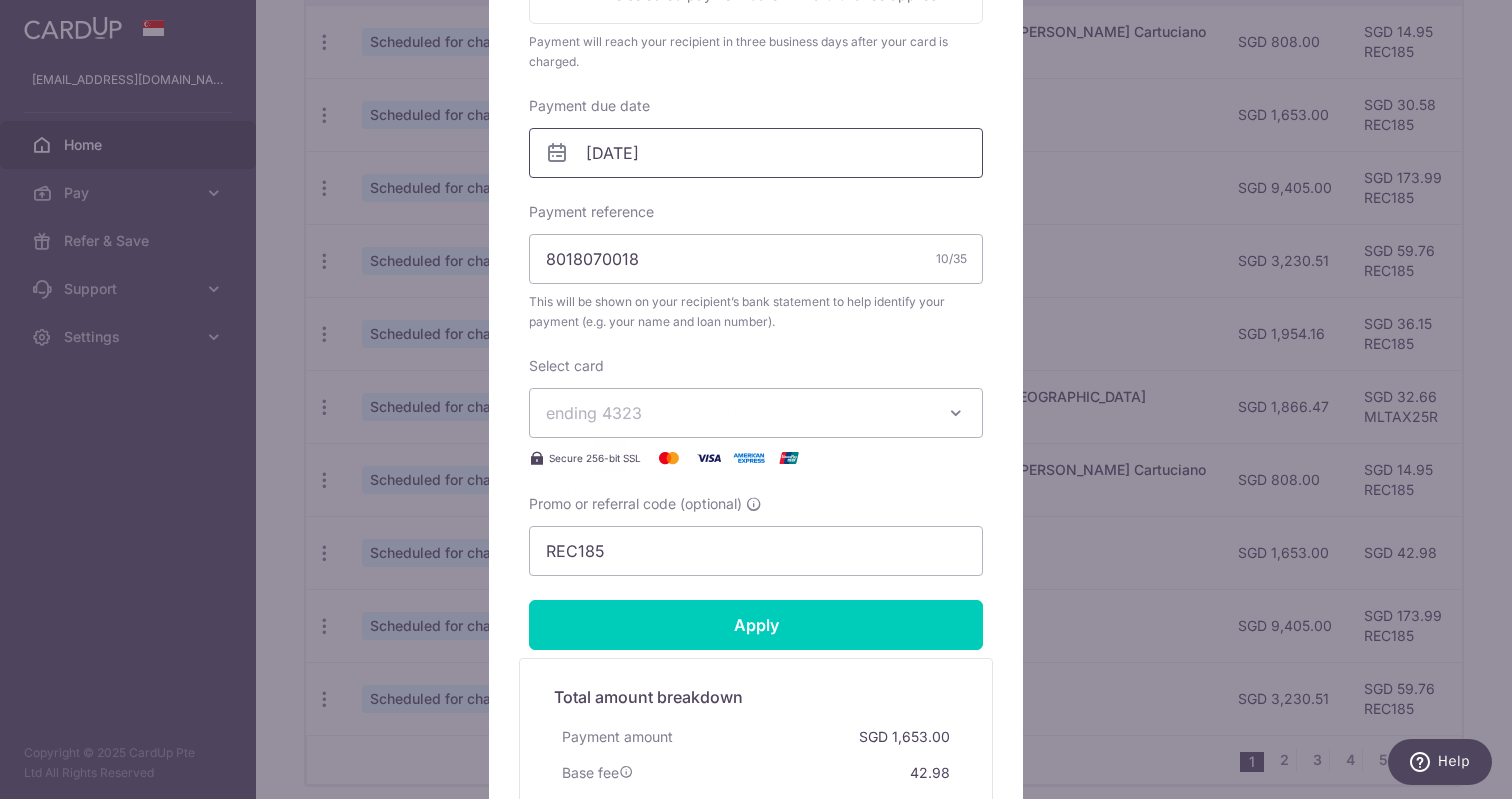 click on "[DATE]" at bounding box center [756, 153] 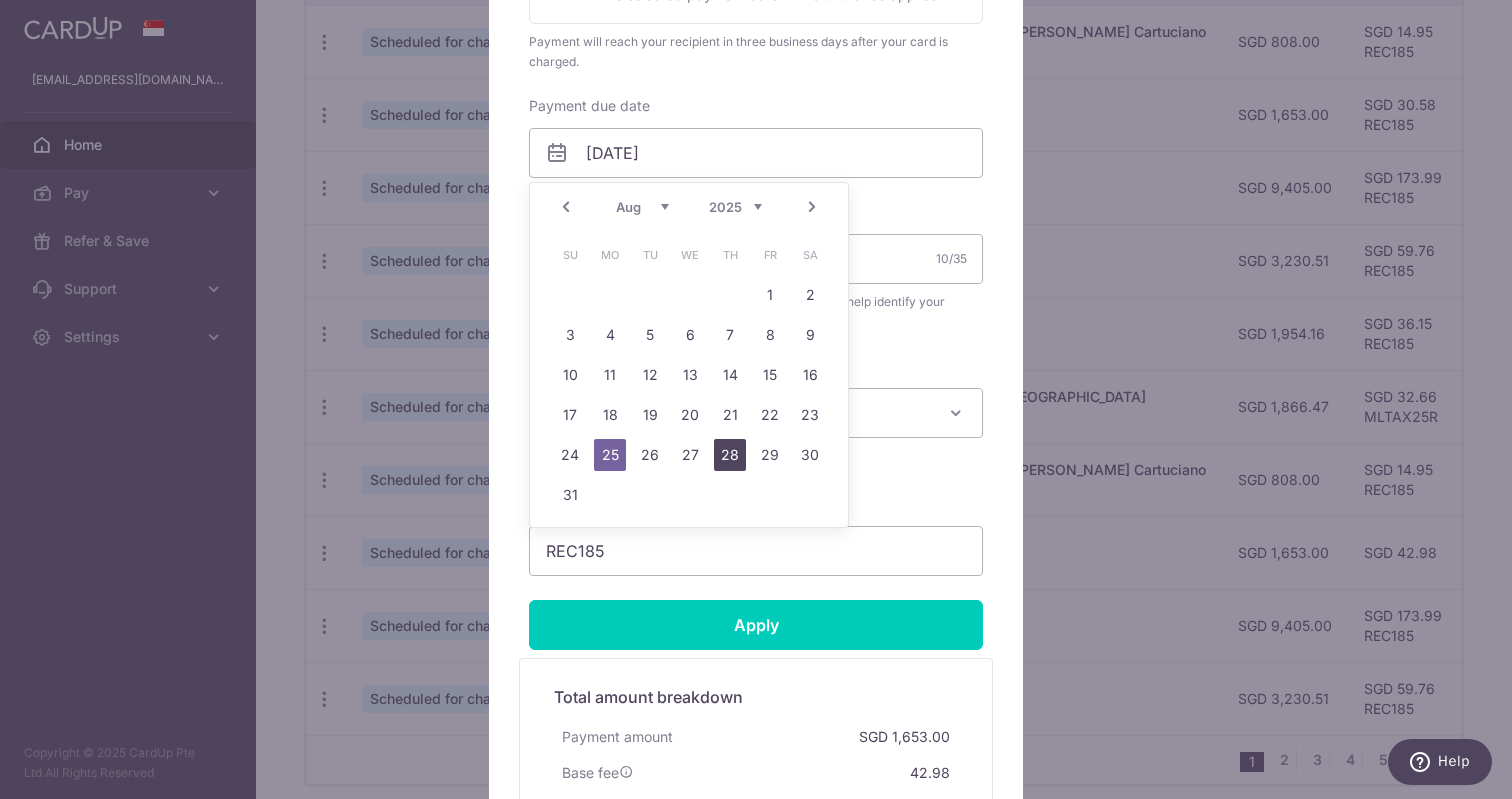 click on "28" at bounding box center [730, 455] 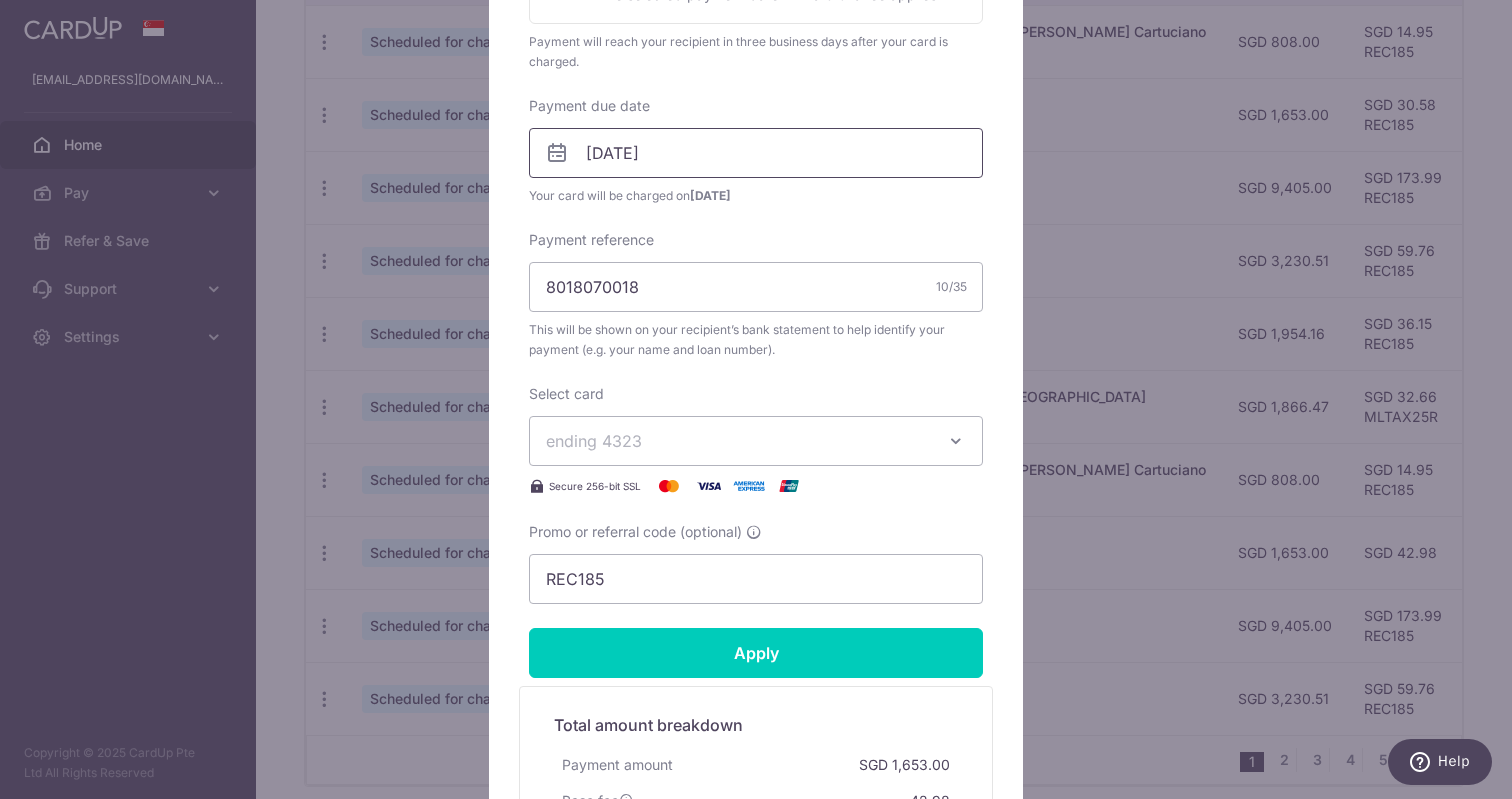 click on "[DATE]" at bounding box center (756, 153) 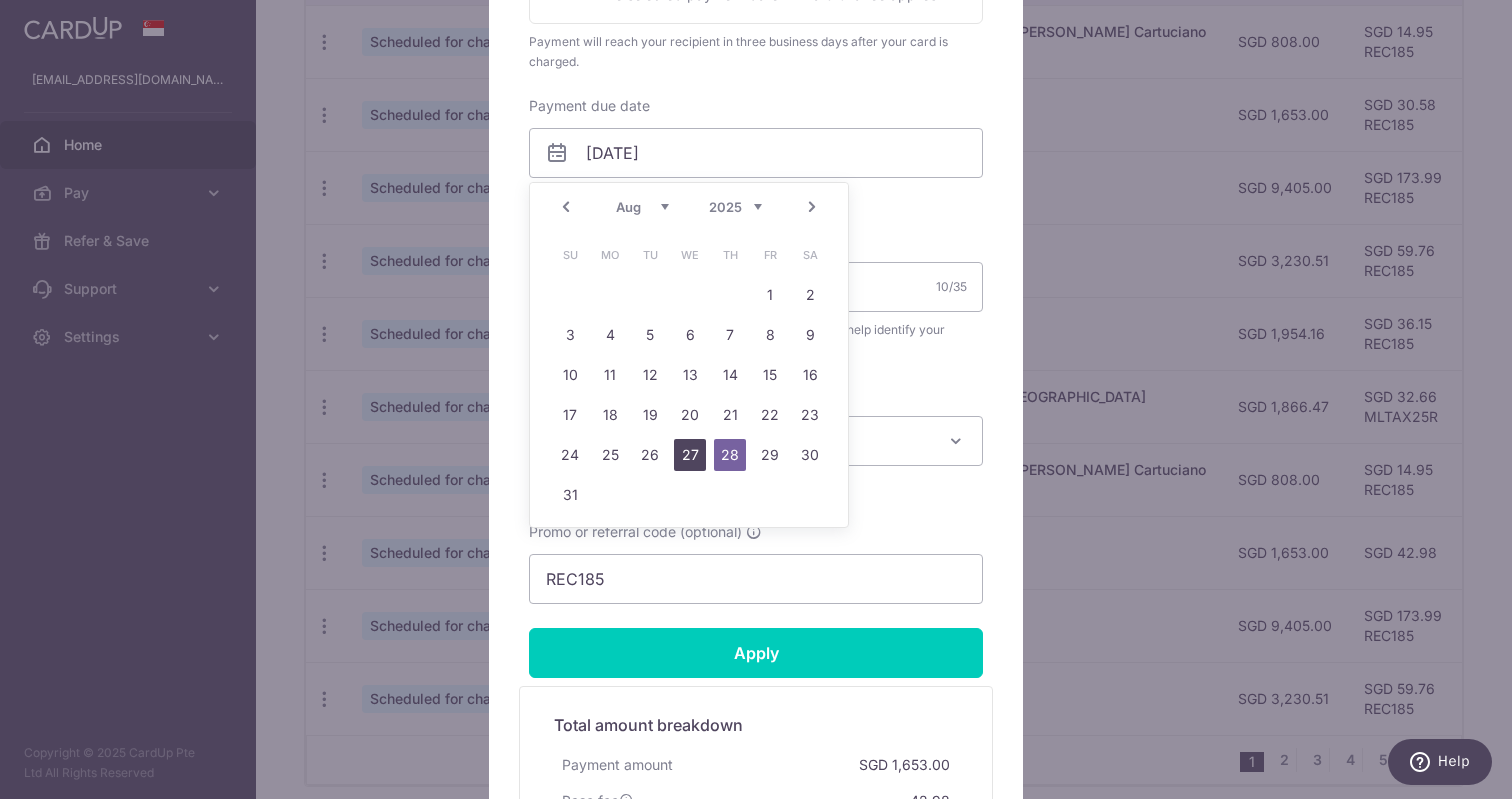 click on "27" at bounding box center [690, 455] 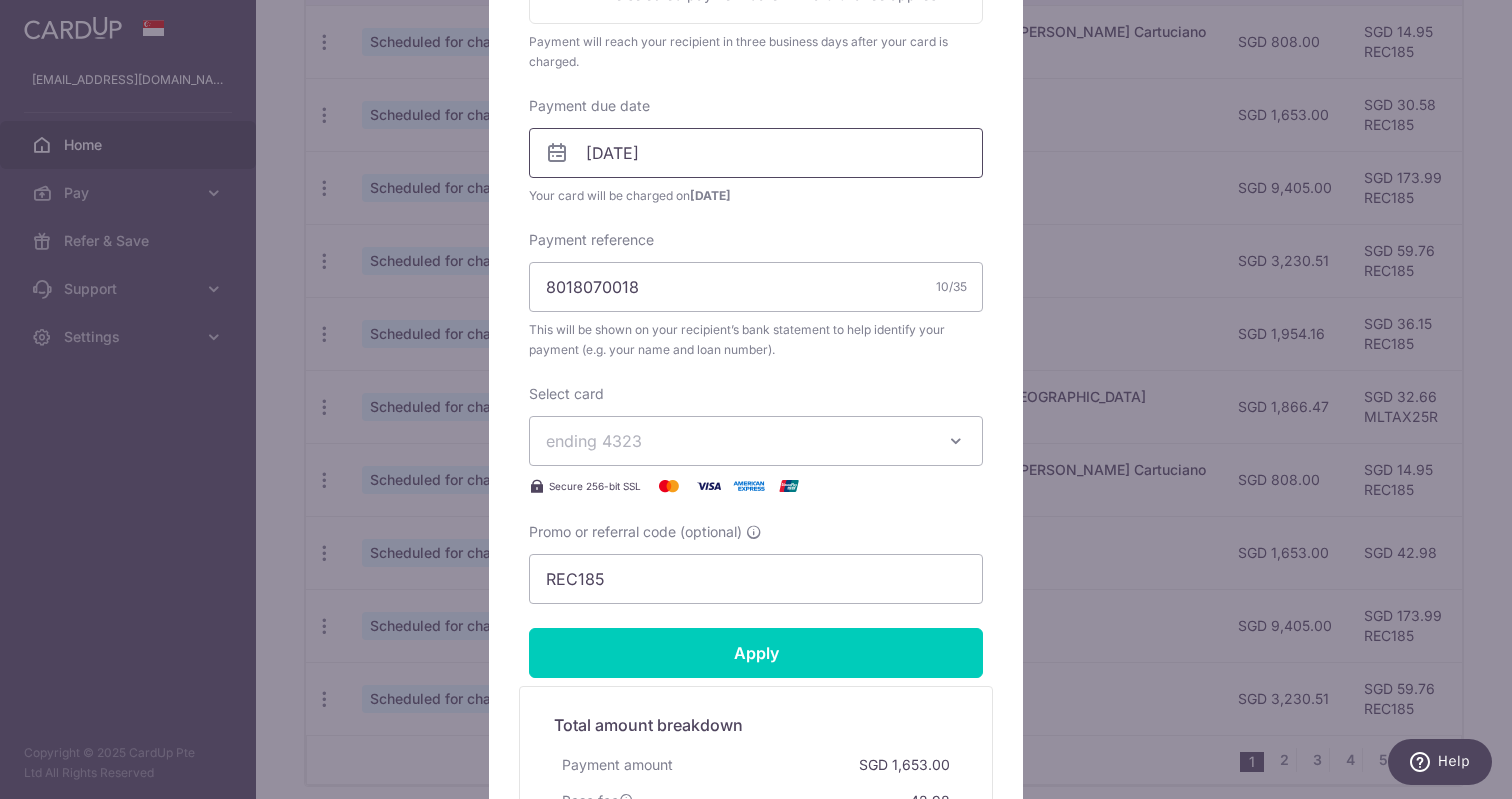 click on "27/08/2025" at bounding box center (756, 153) 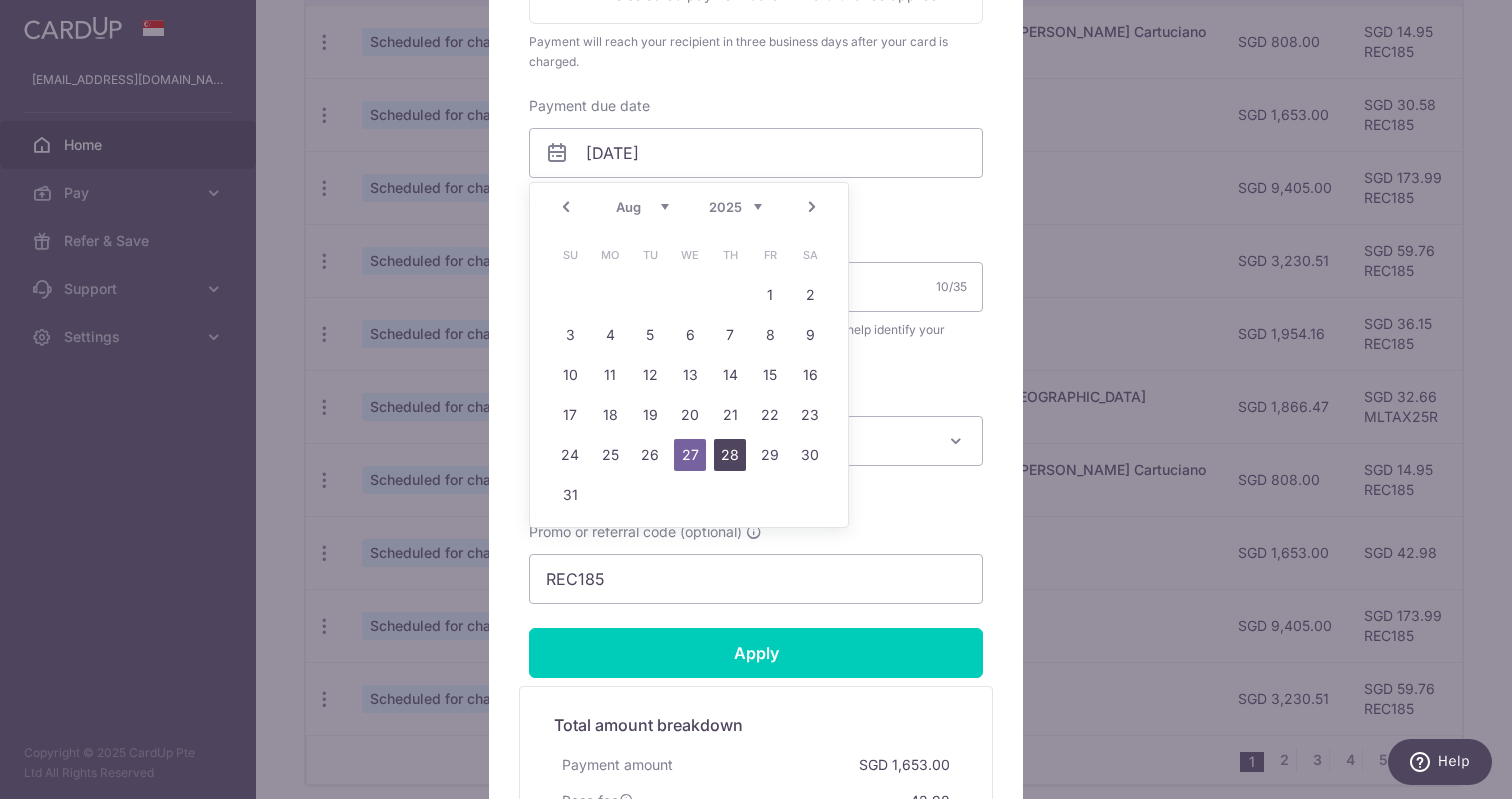 click on "28" at bounding box center (730, 455) 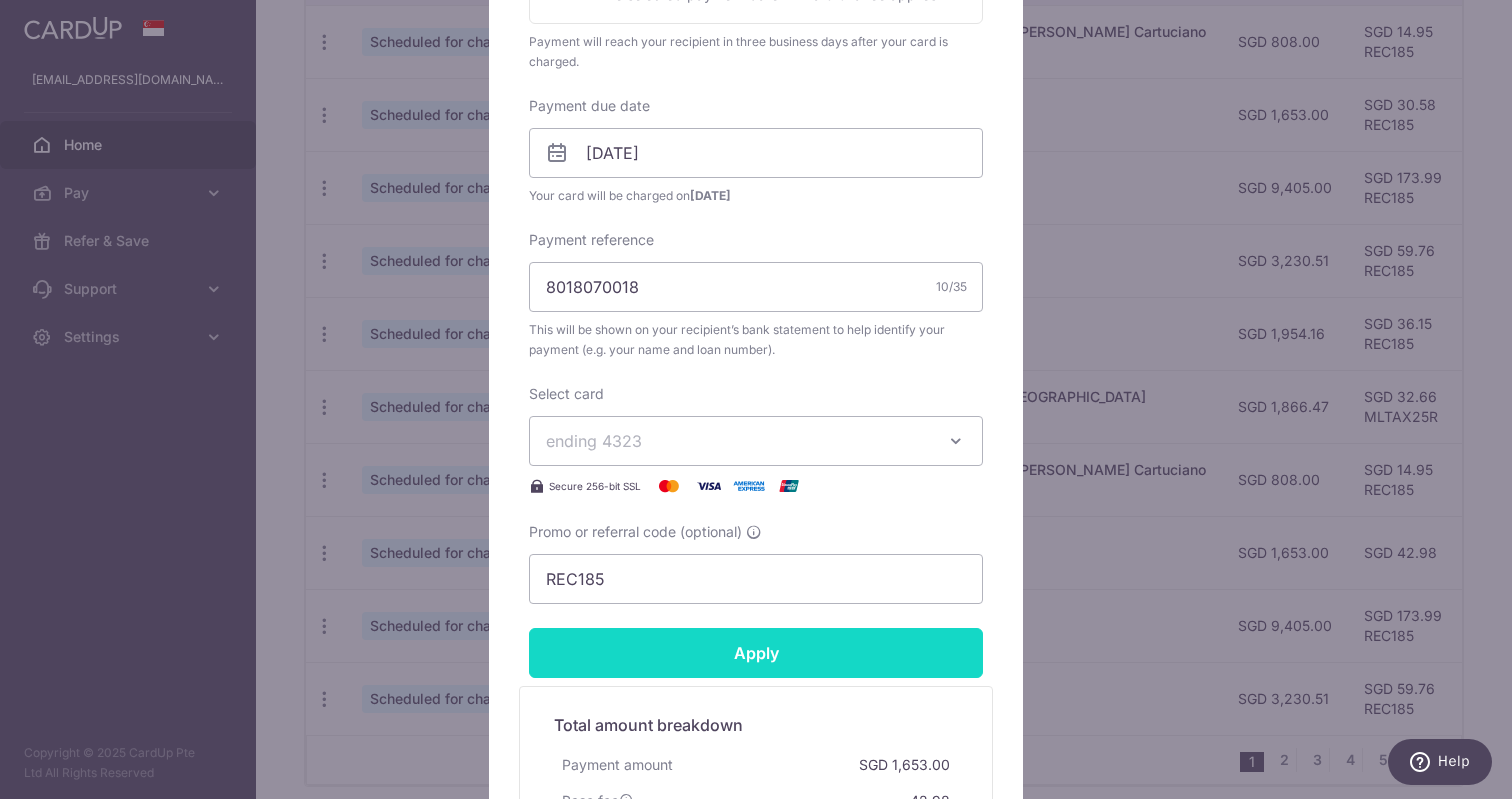 click on "Apply" at bounding box center (756, 653) 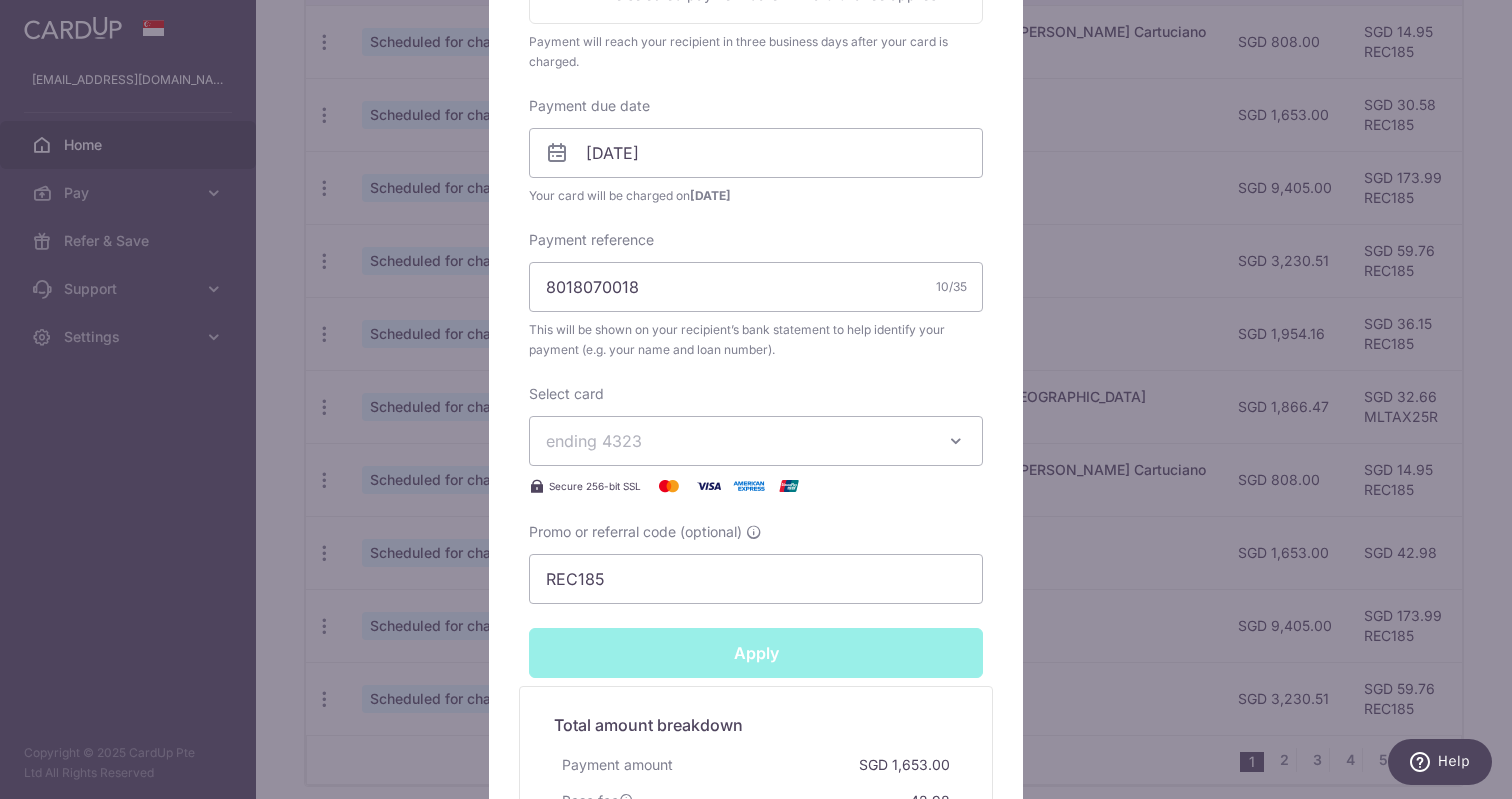 type on "Successfully Applied" 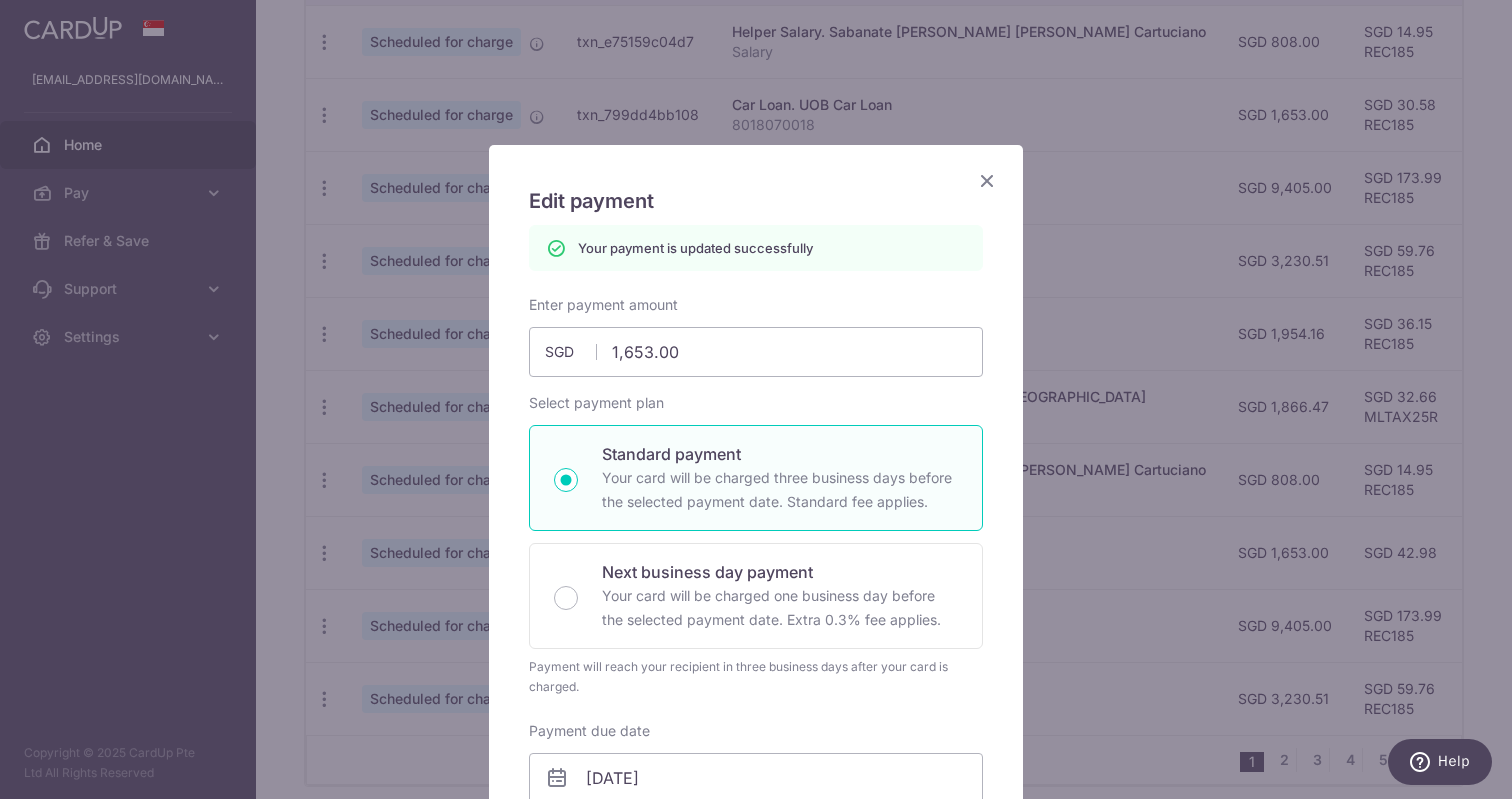 scroll, scrollTop: 0, scrollLeft: 0, axis: both 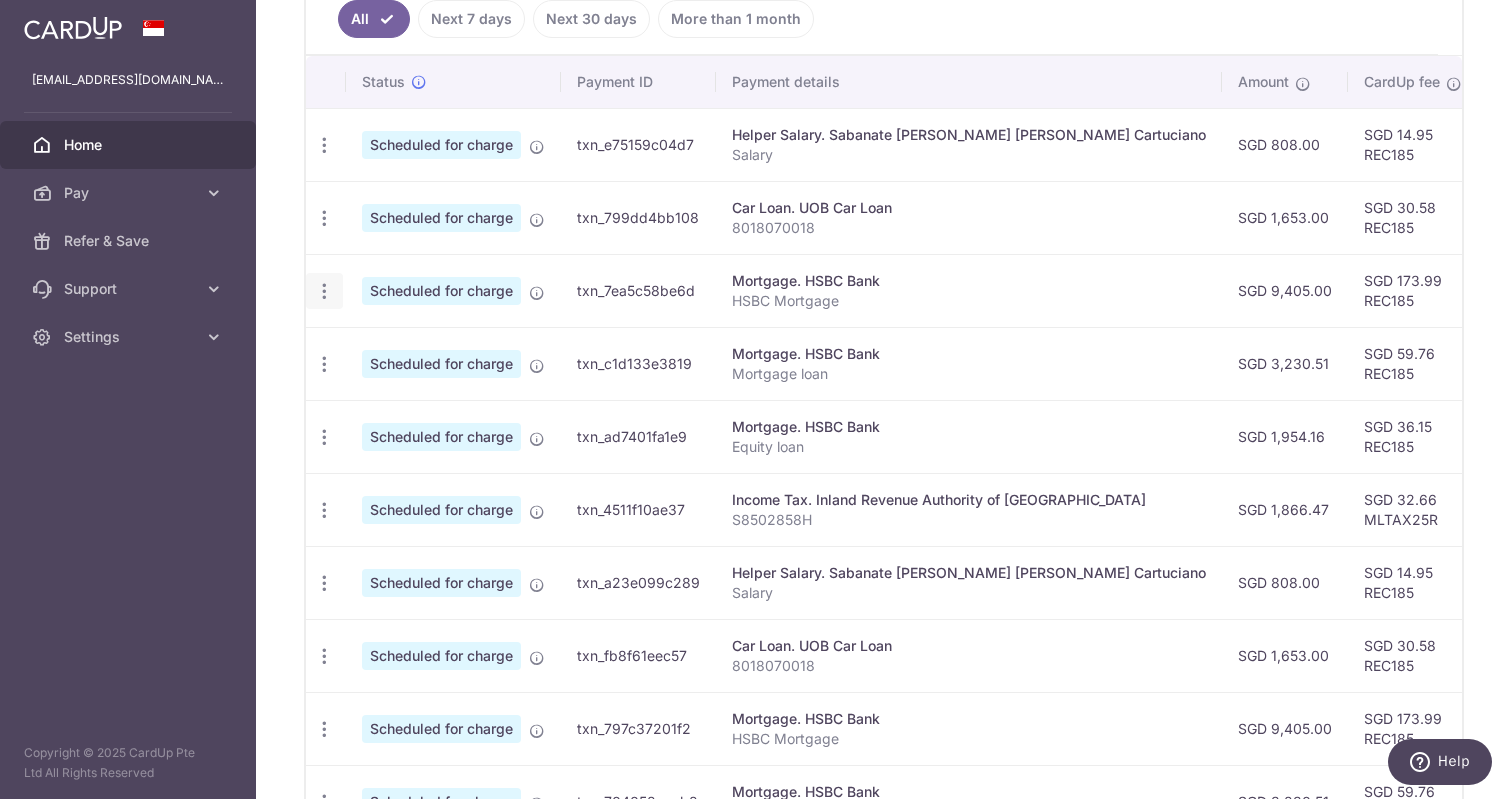 click at bounding box center (324, 145) 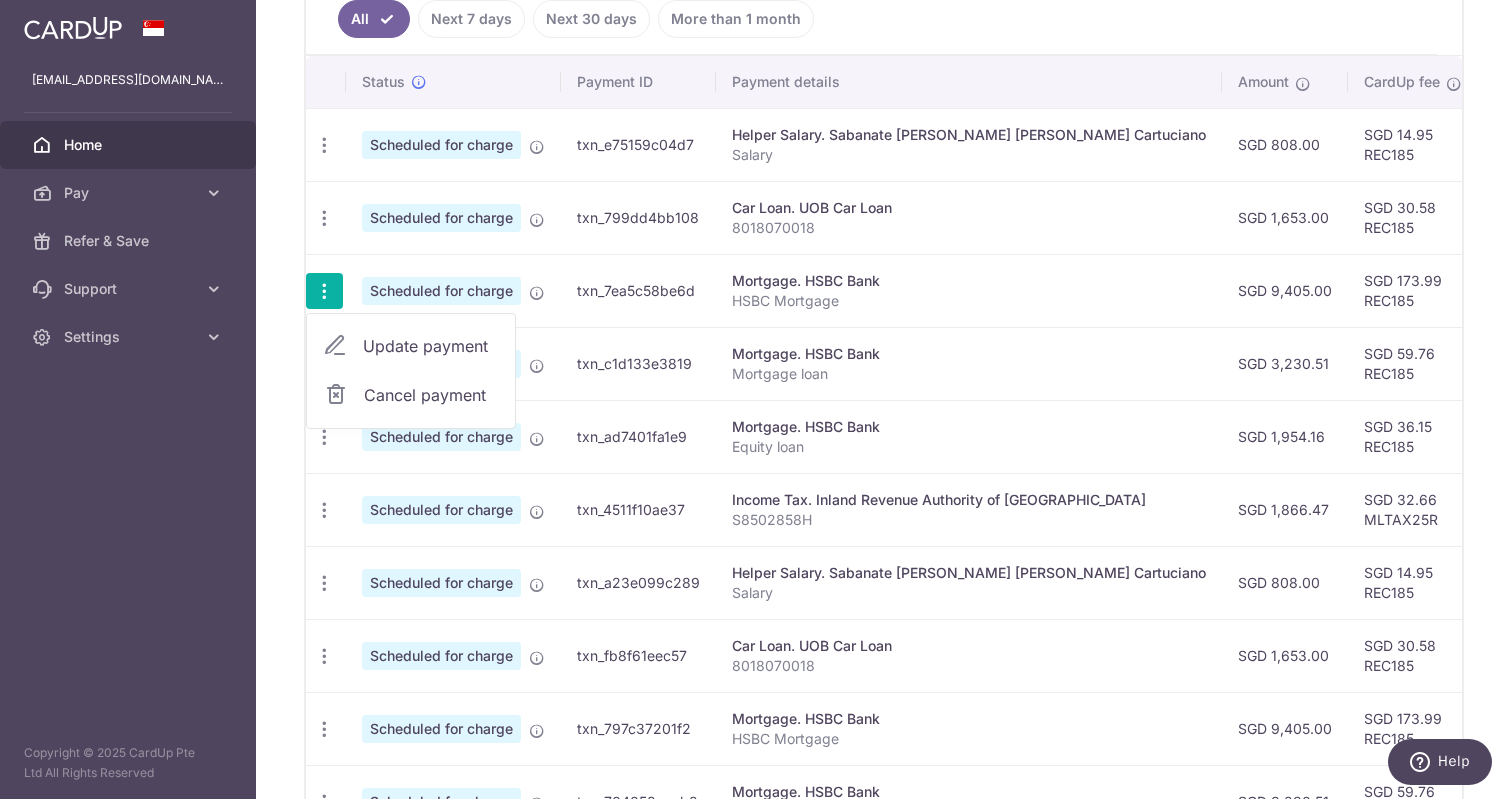 click on "Update payment" at bounding box center (431, 346) 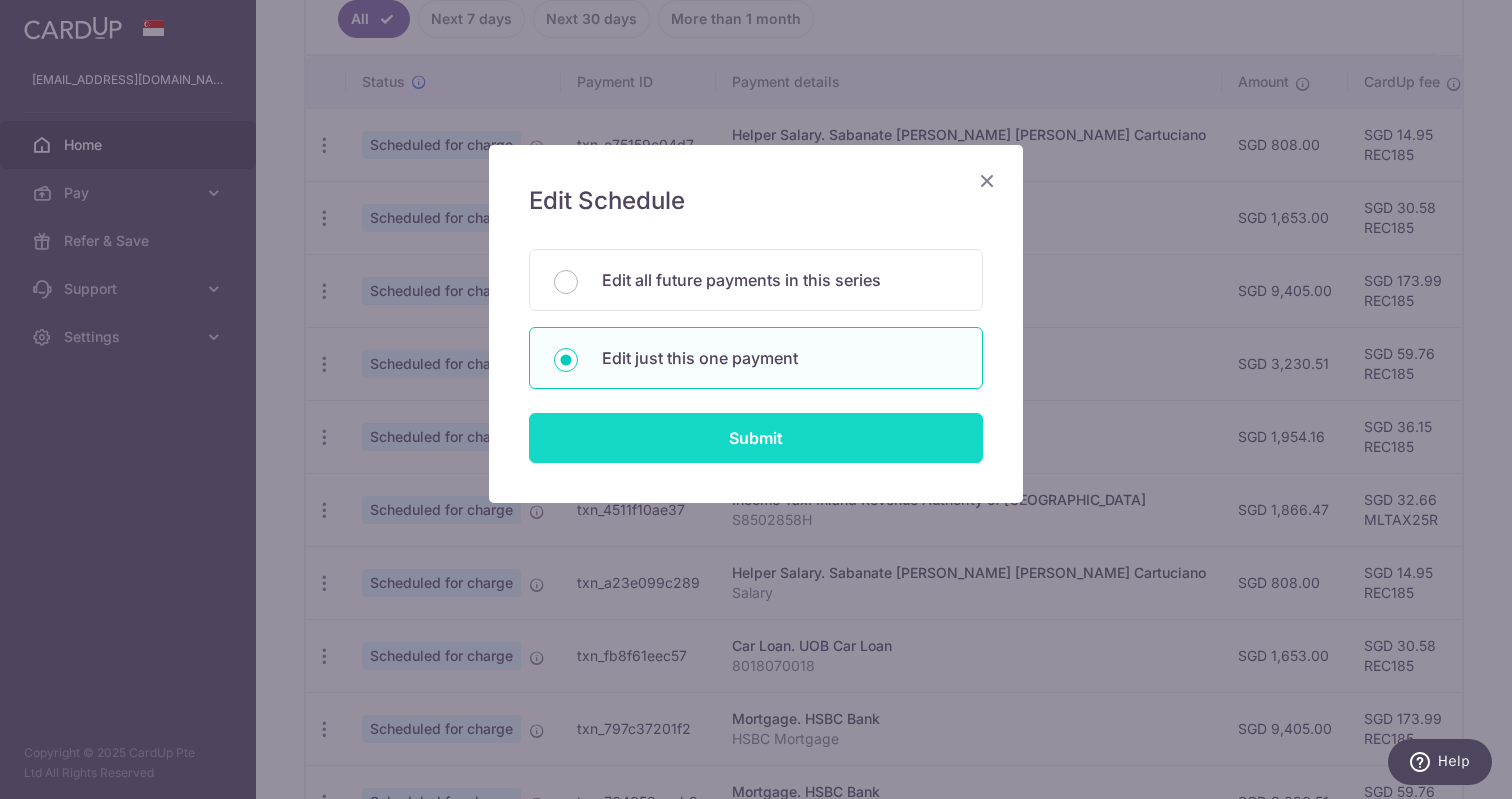 click on "Submit" at bounding box center (756, 438) 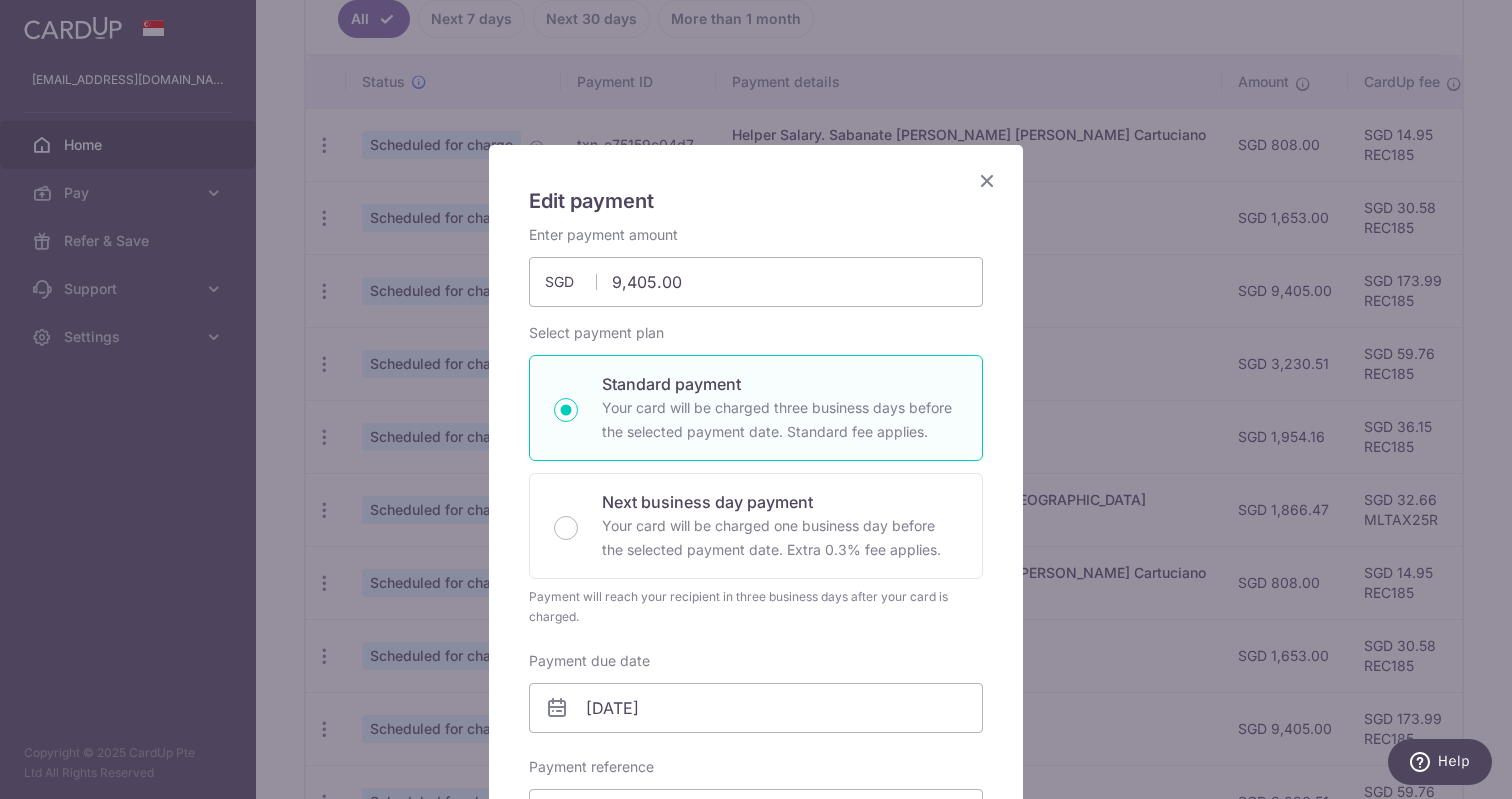 scroll, scrollTop: 0, scrollLeft: 0, axis: both 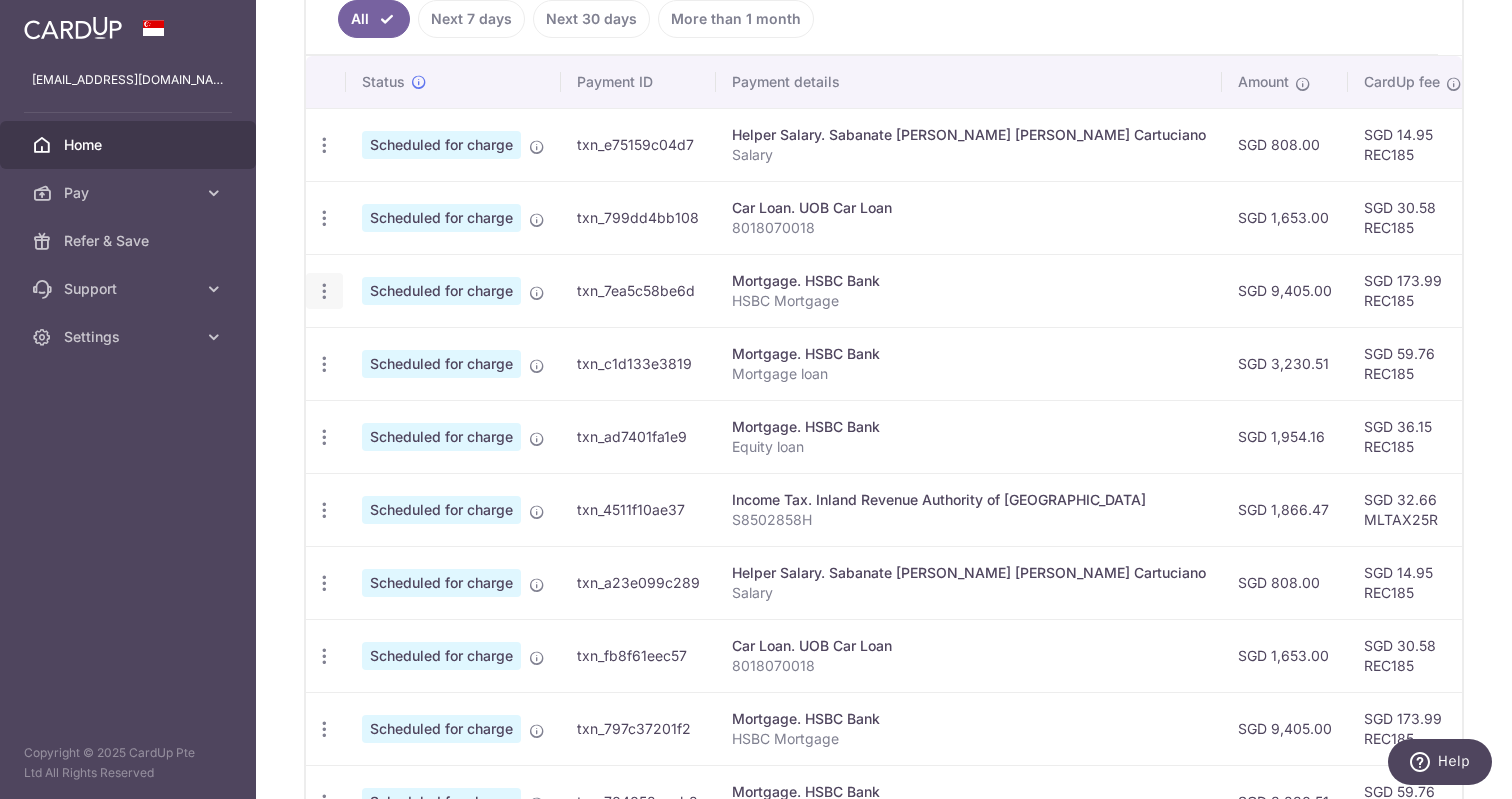 click at bounding box center (324, 145) 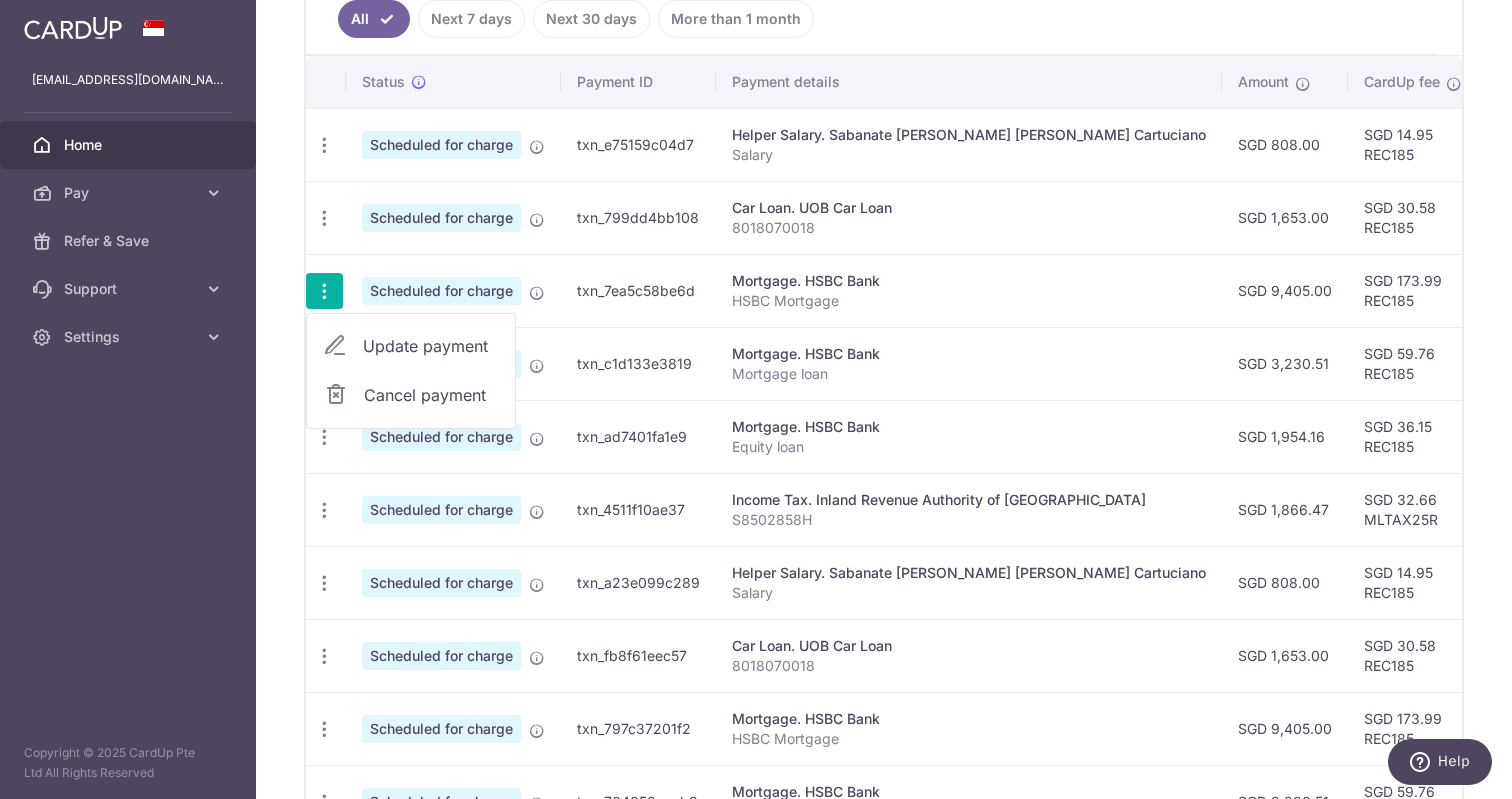 click on "Update payment" at bounding box center (431, 346) 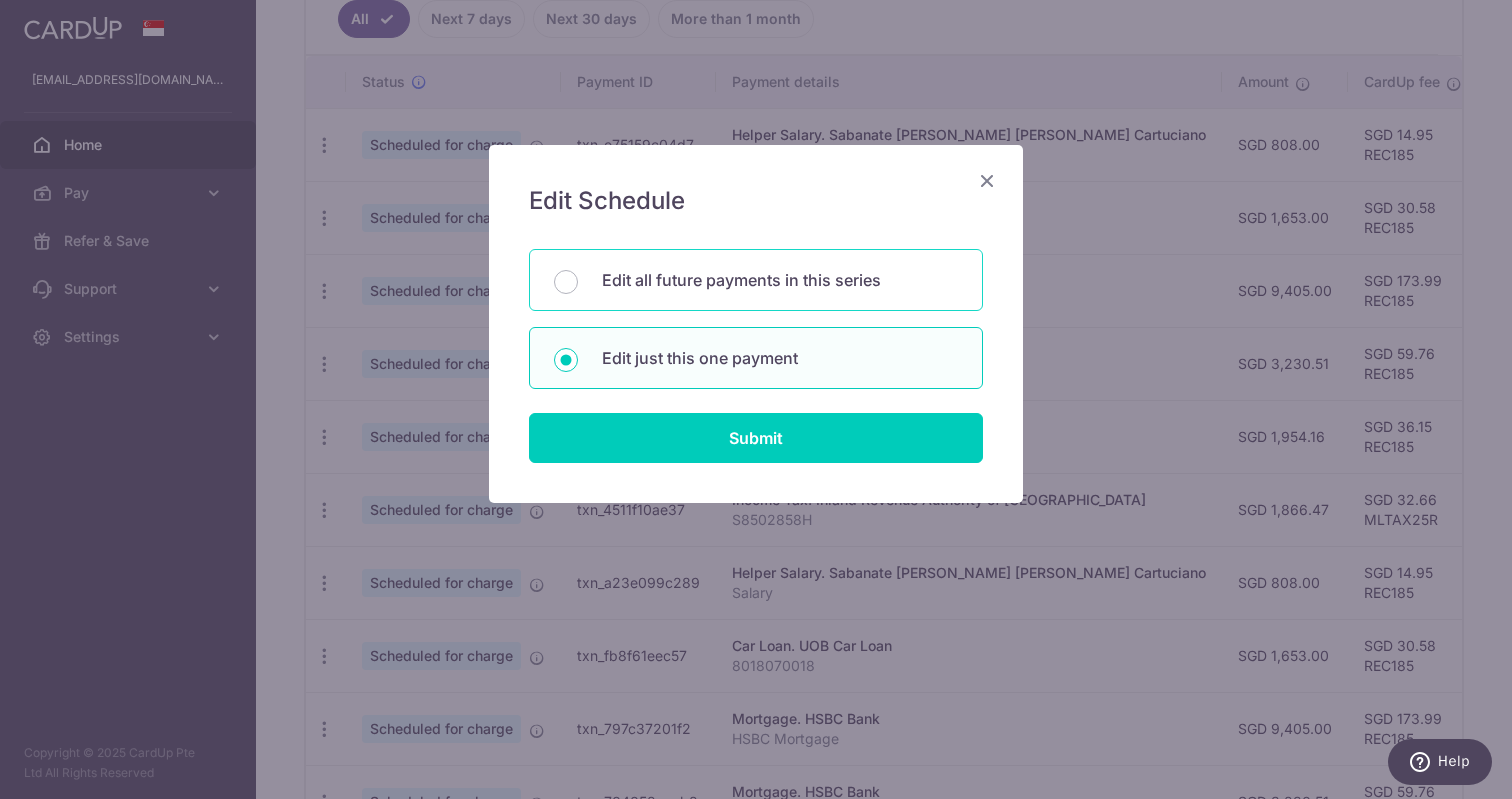 click on "Edit all future payments in this series" at bounding box center [780, 280] 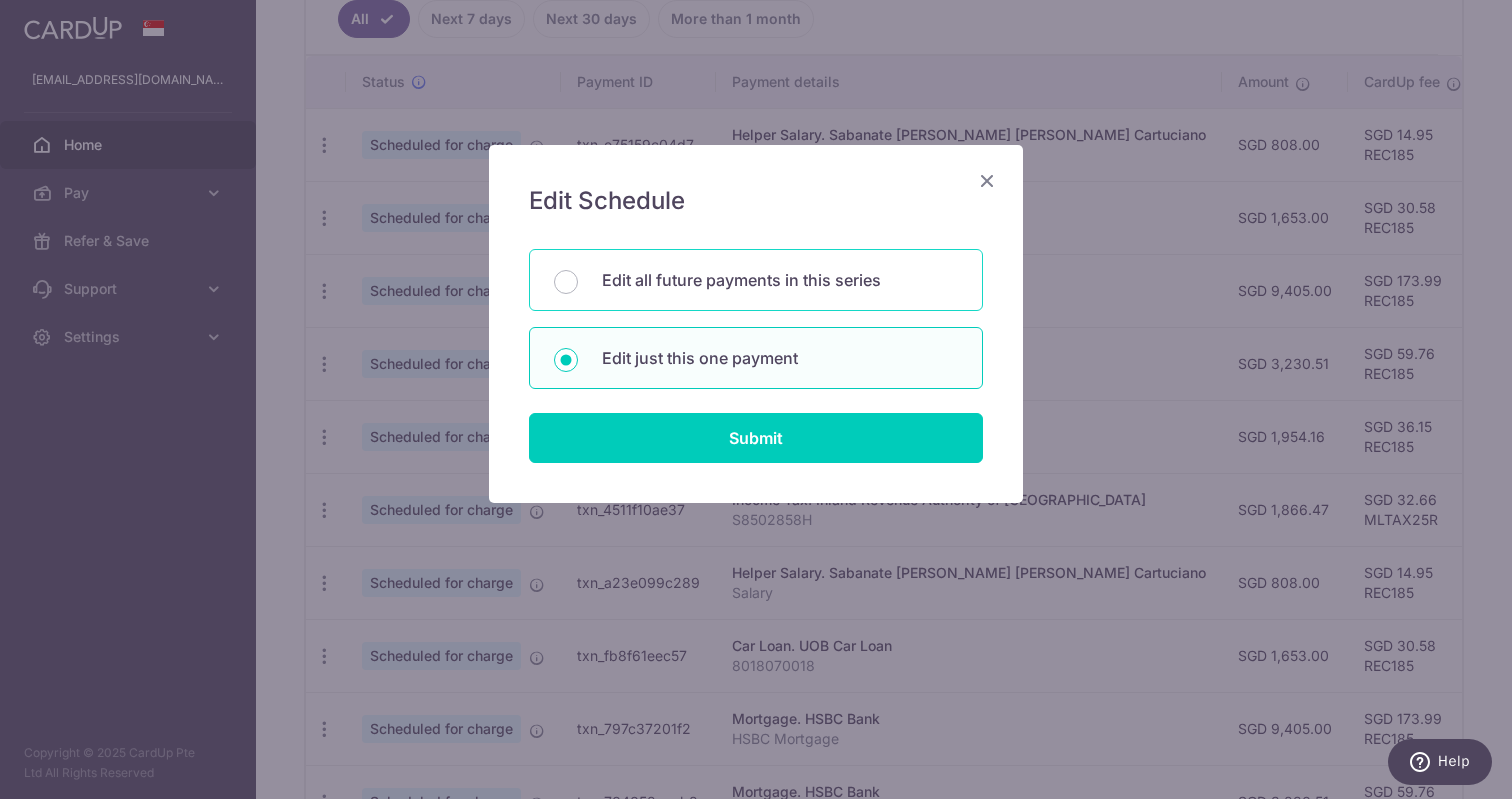 click on "Edit all future payments in this series" at bounding box center [566, 282] 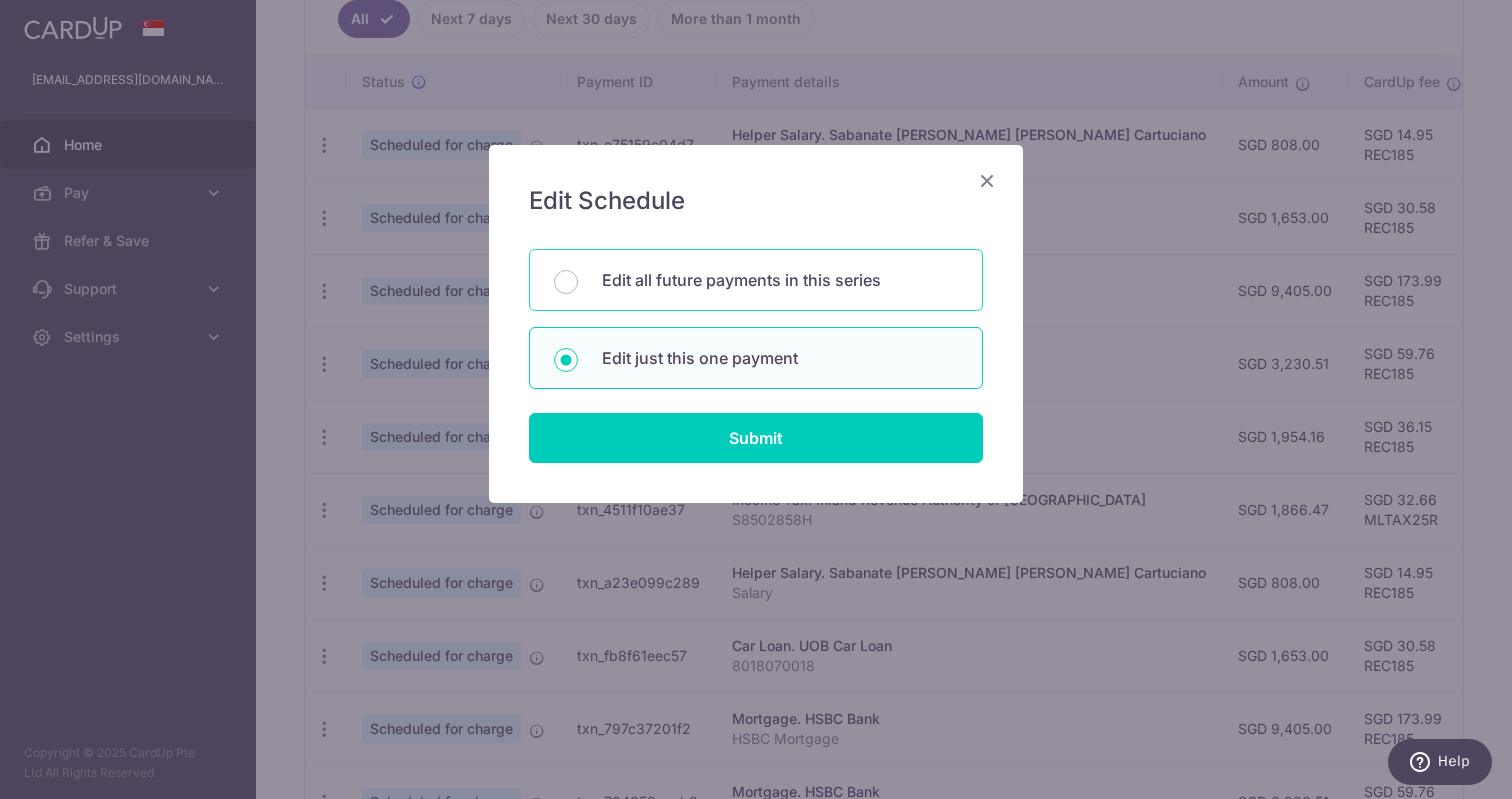 radio on "true" 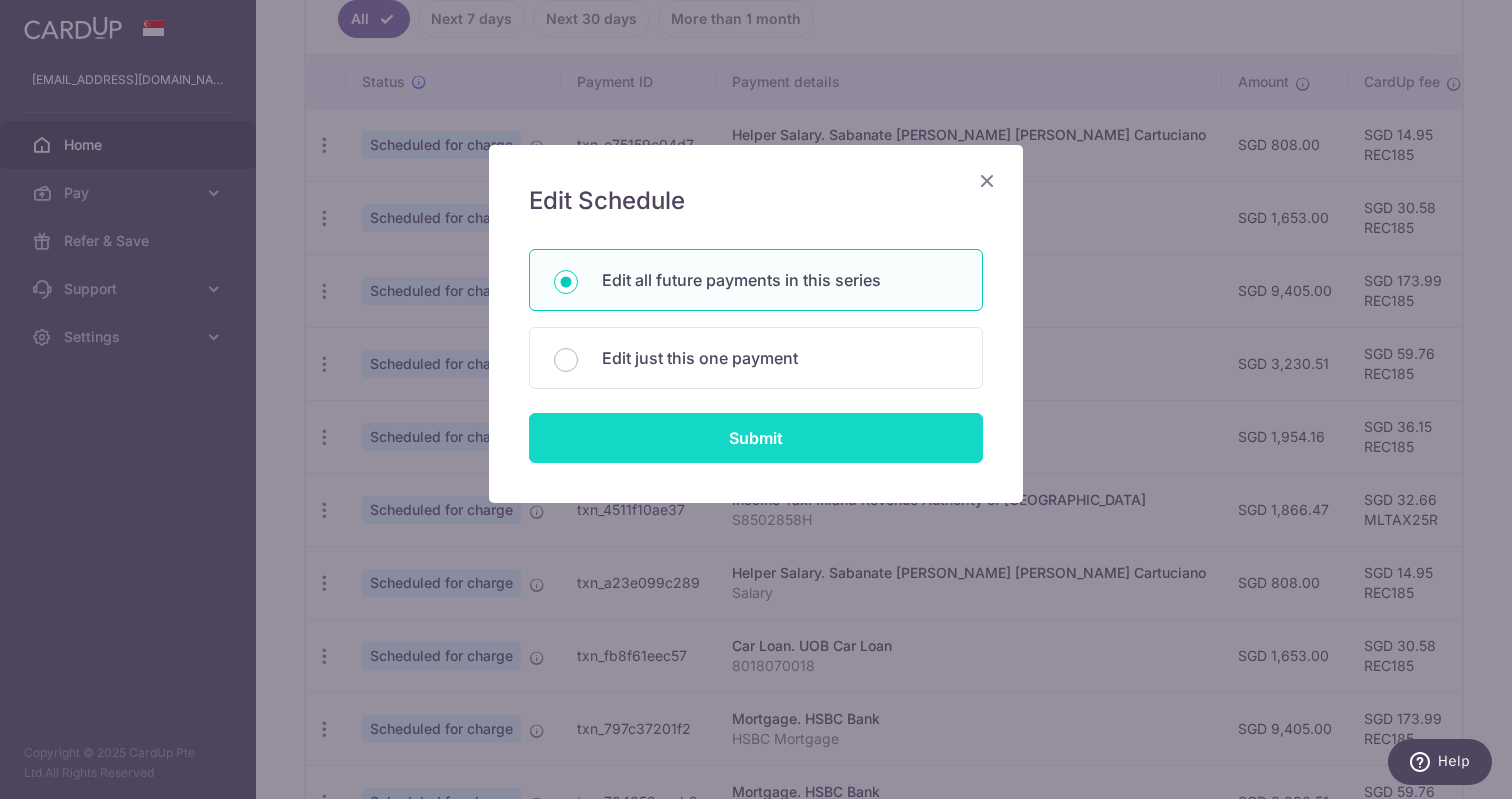 click on "Submit" at bounding box center (756, 438) 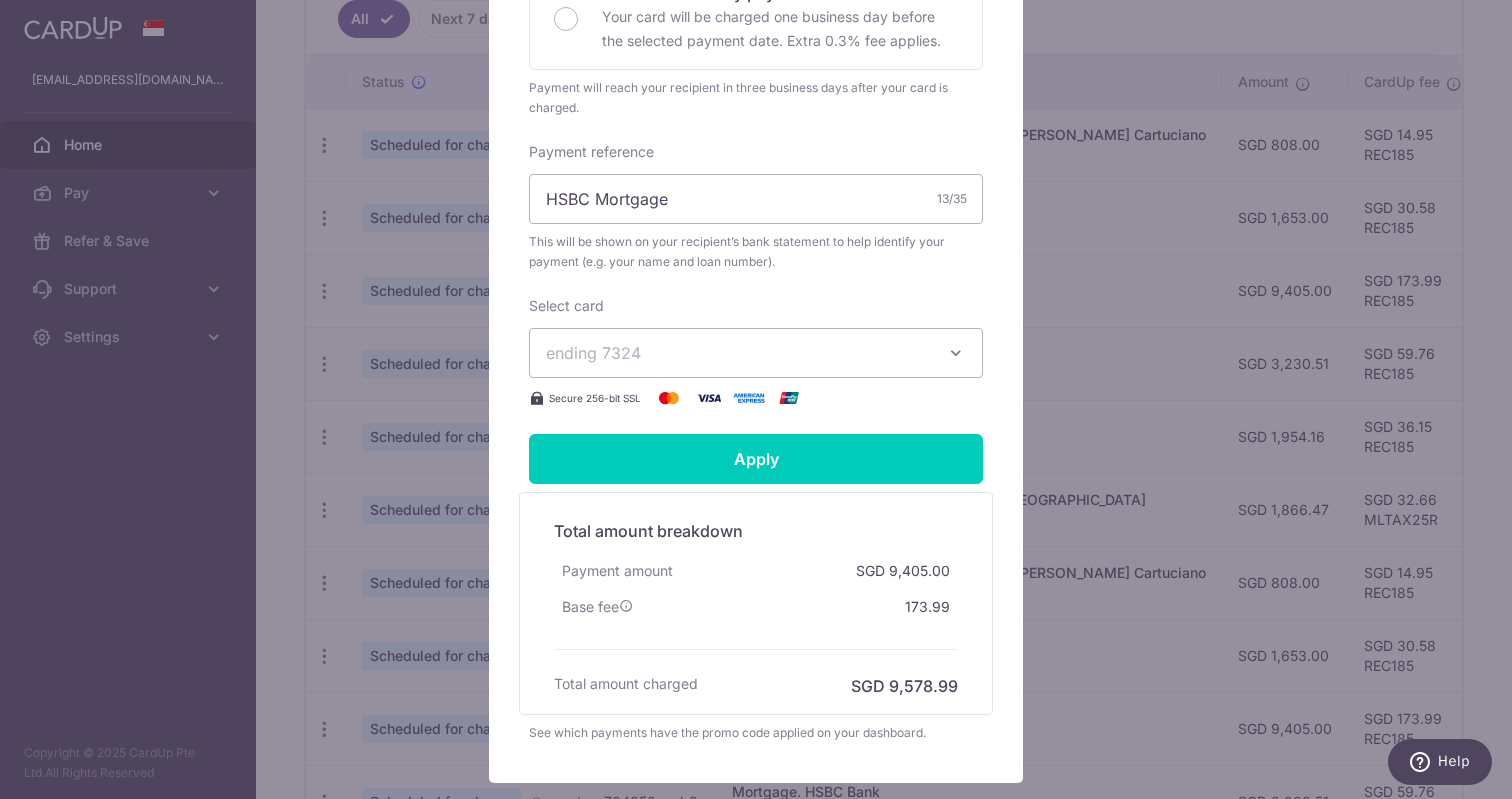 scroll, scrollTop: 653, scrollLeft: 0, axis: vertical 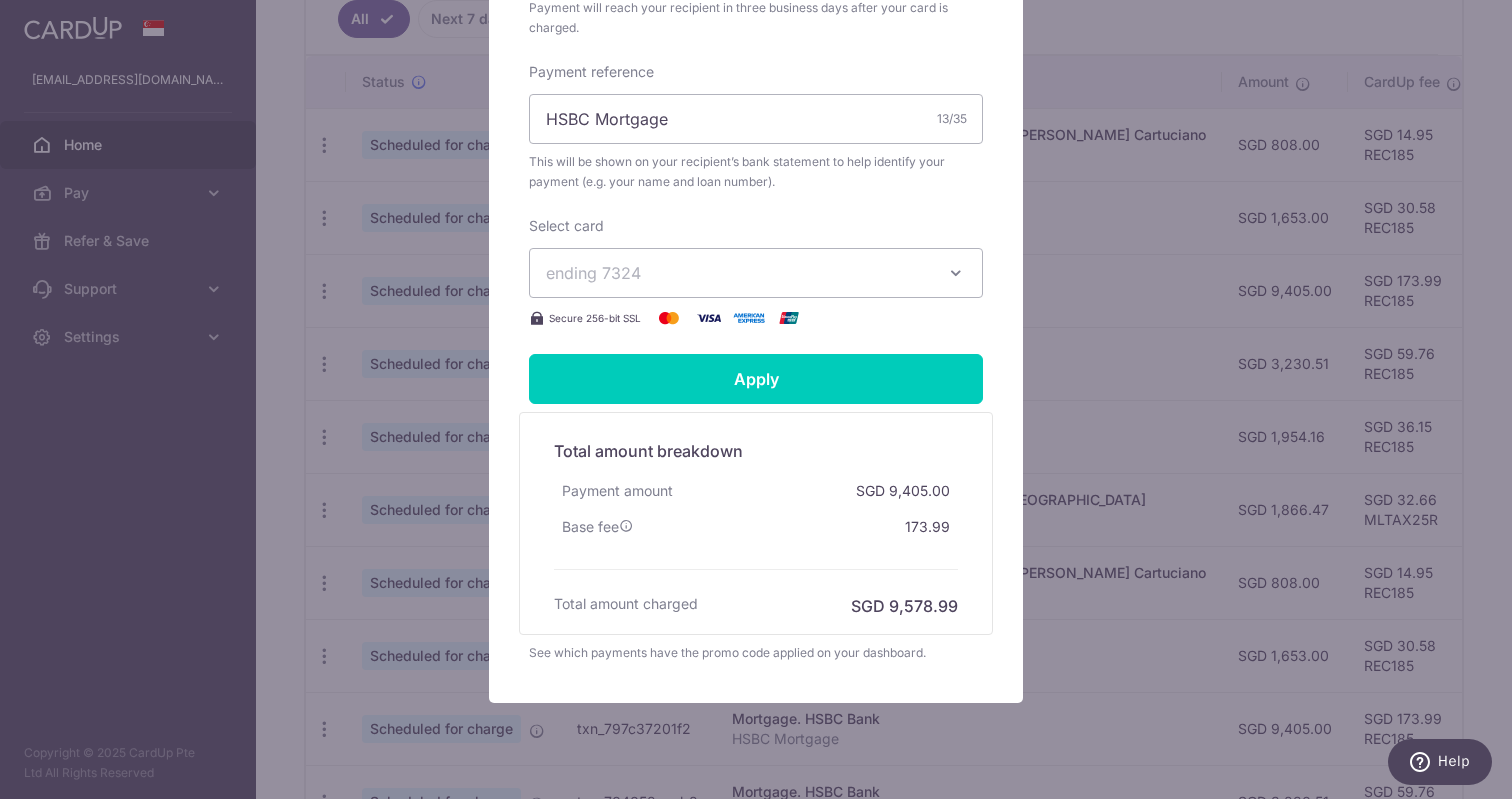 click on "ending 7324" at bounding box center (738, 273) 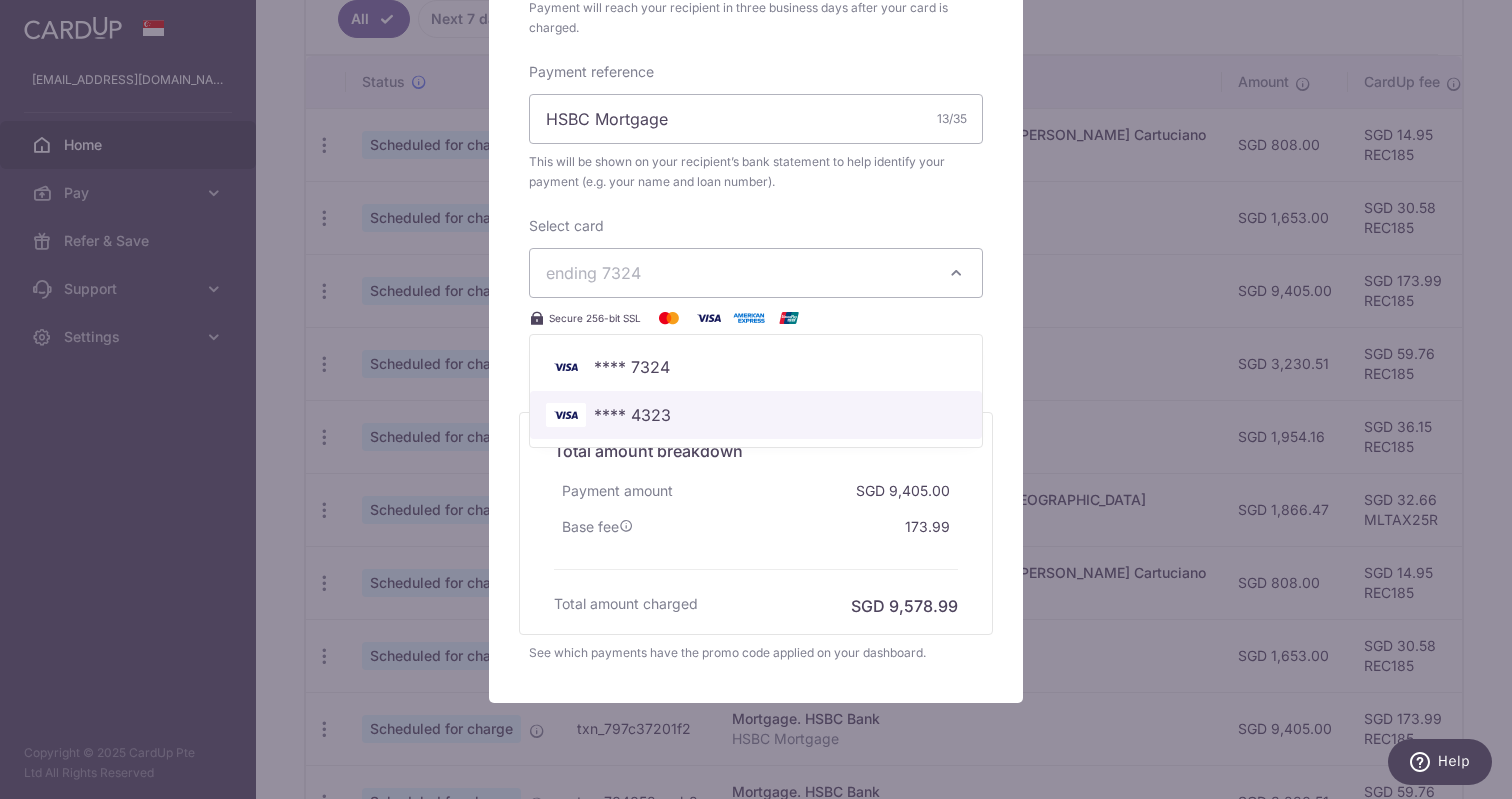 click on "**** 4323" at bounding box center [756, 415] 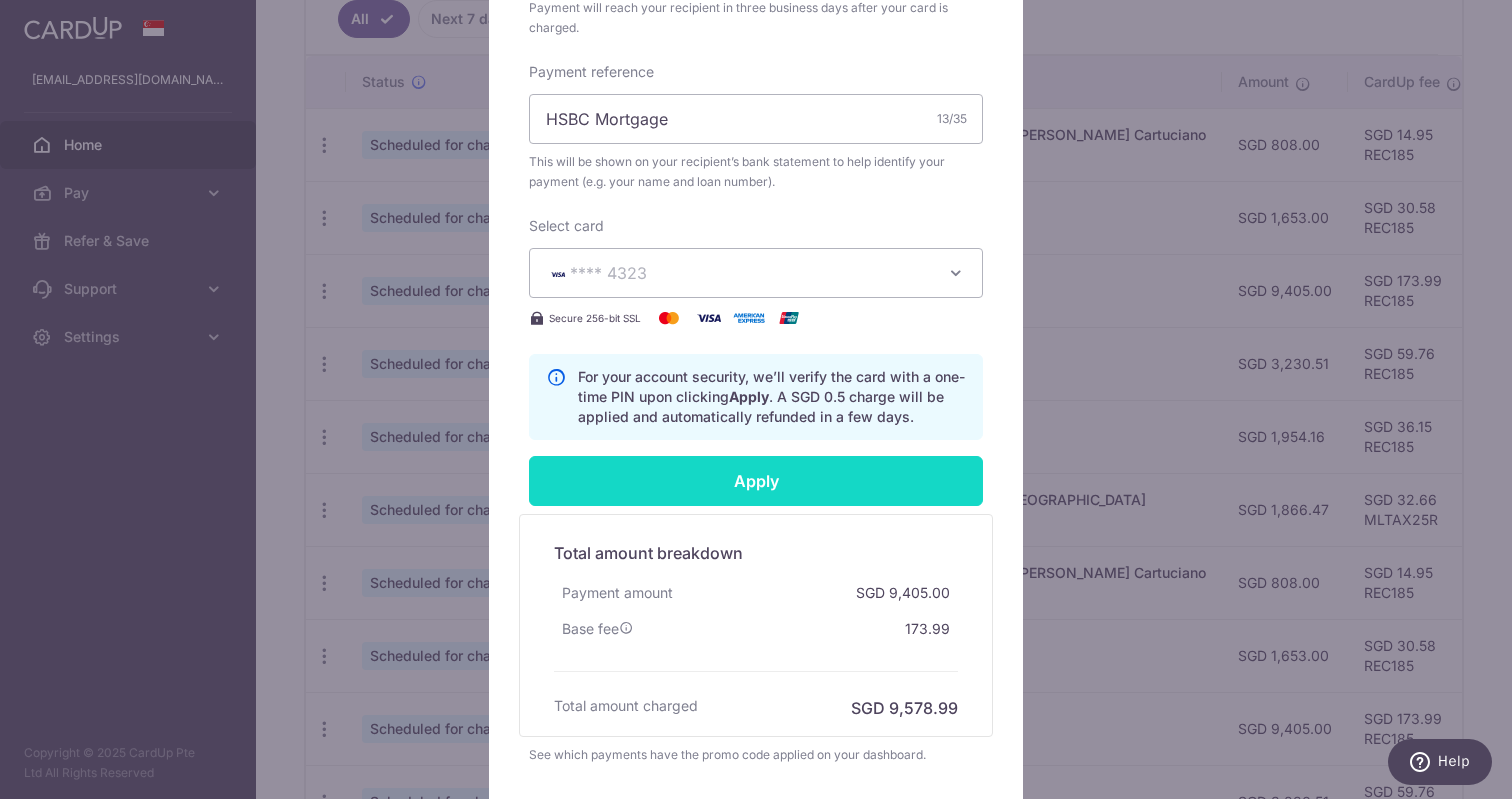 click on "Apply" at bounding box center [756, 481] 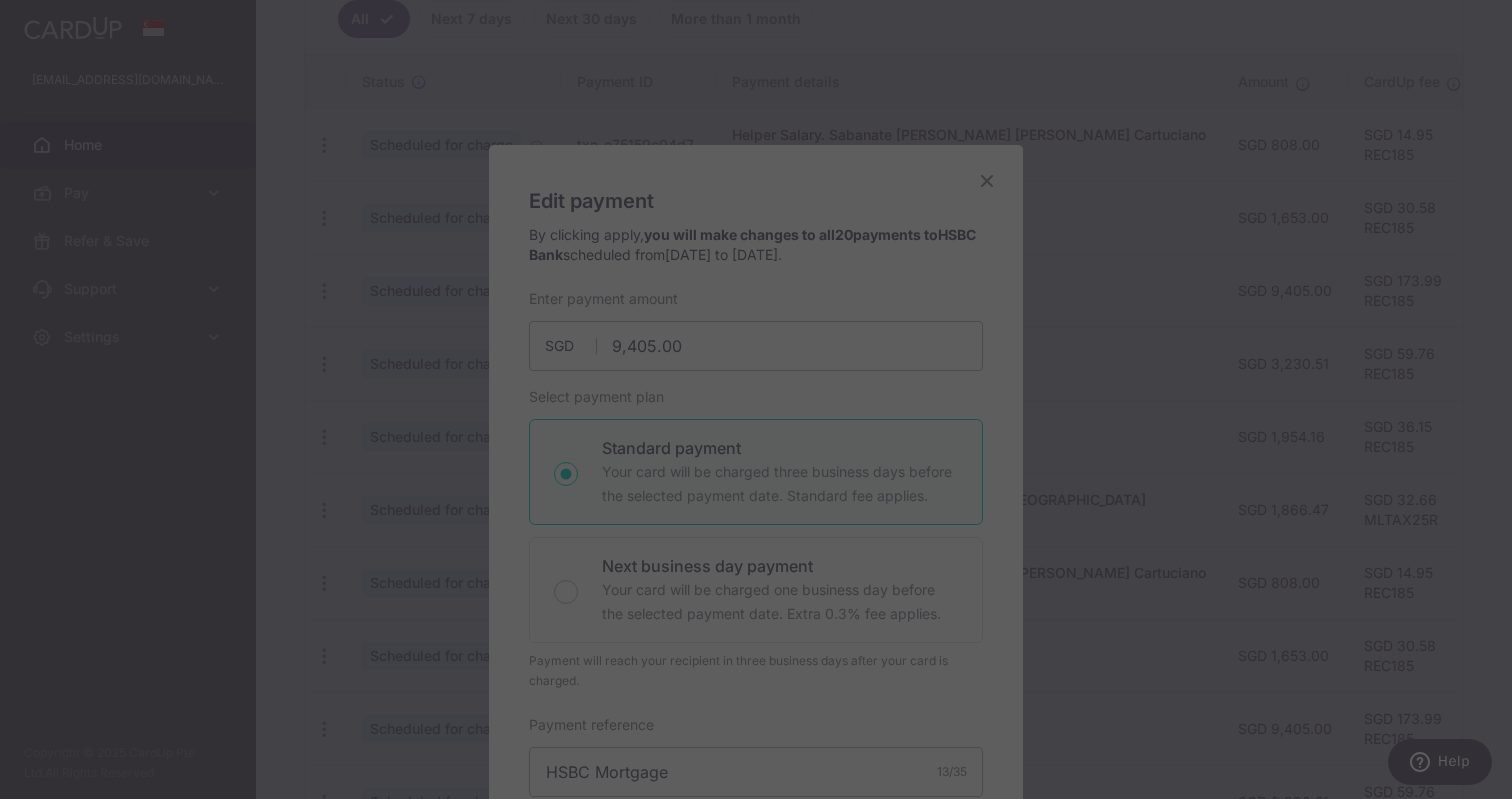 scroll, scrollTop: 0, scrollLeft: 0, axis: both 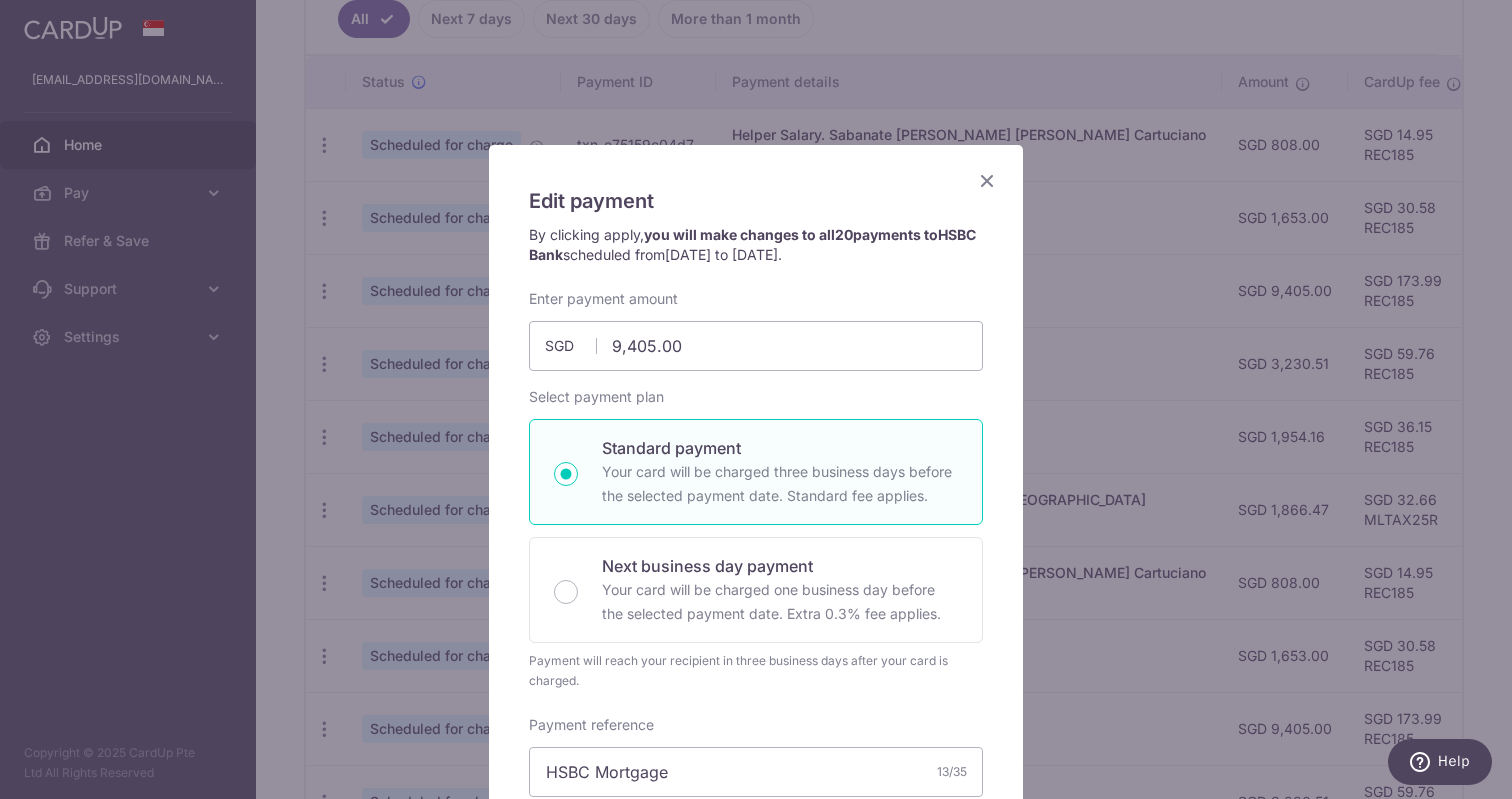 type on "Successfully Applied" 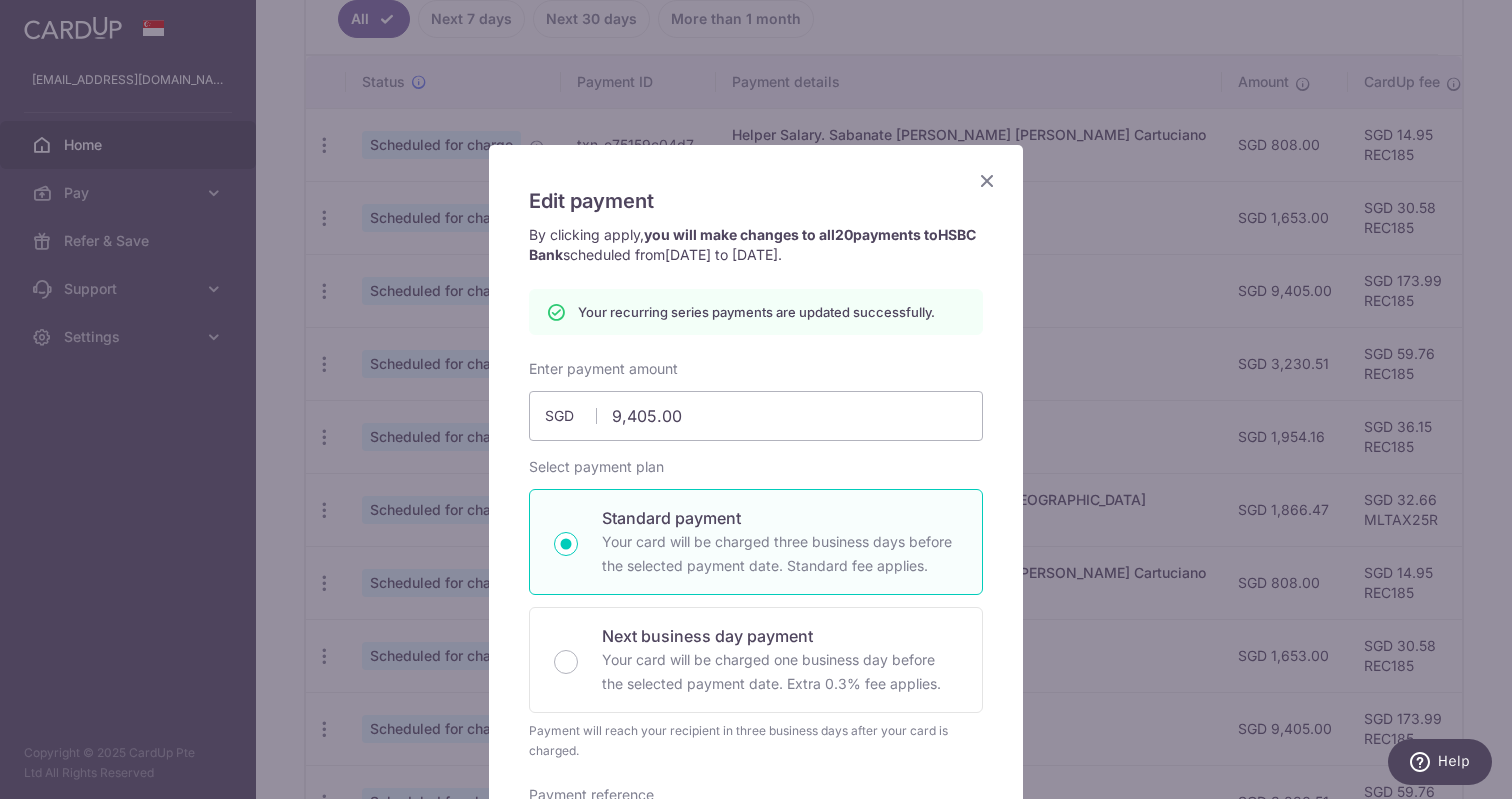 click at bounding box center [987, 180] 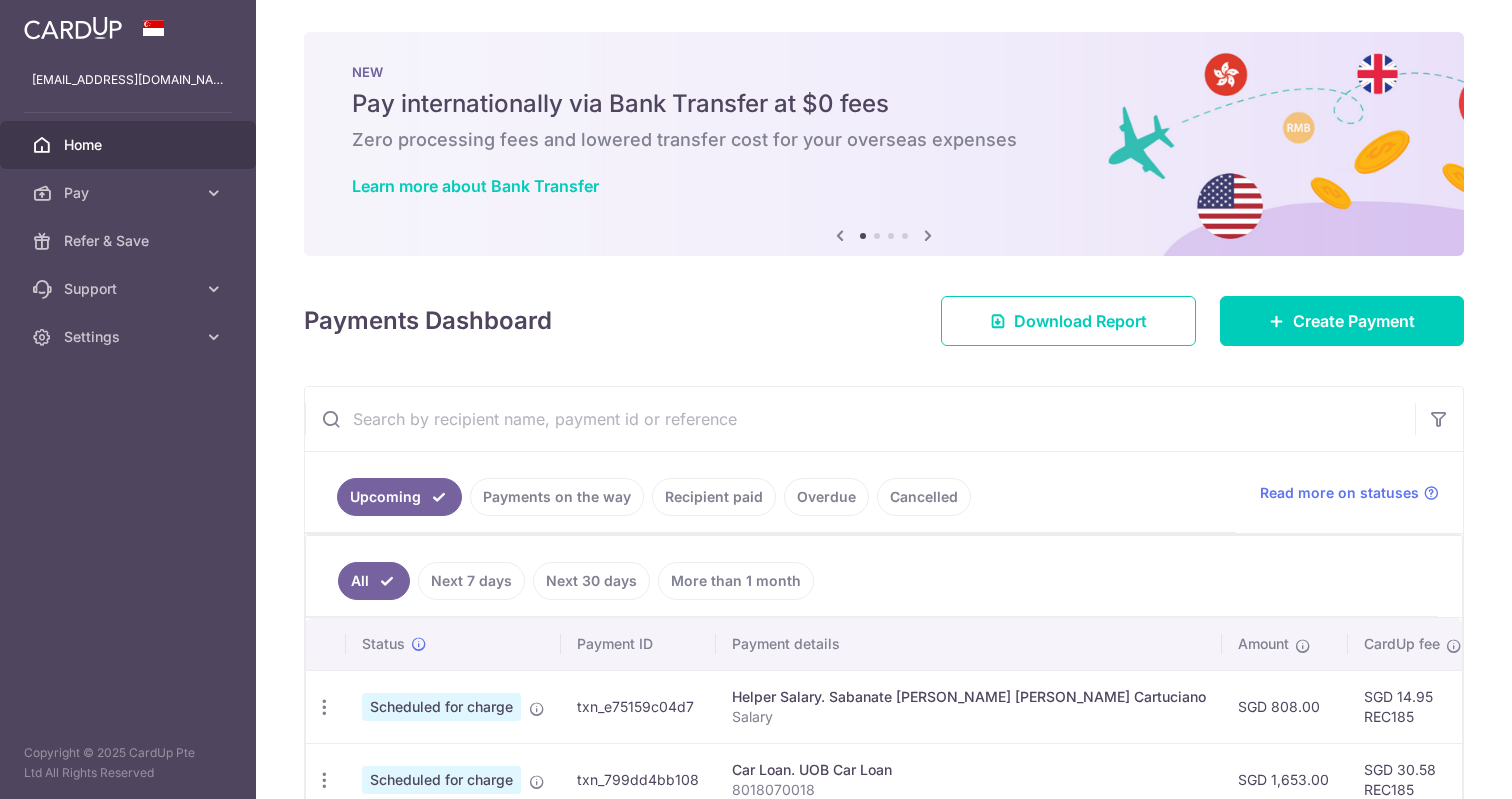 scroll, scrollTop: 0, scrollLeft: 0, axis: both 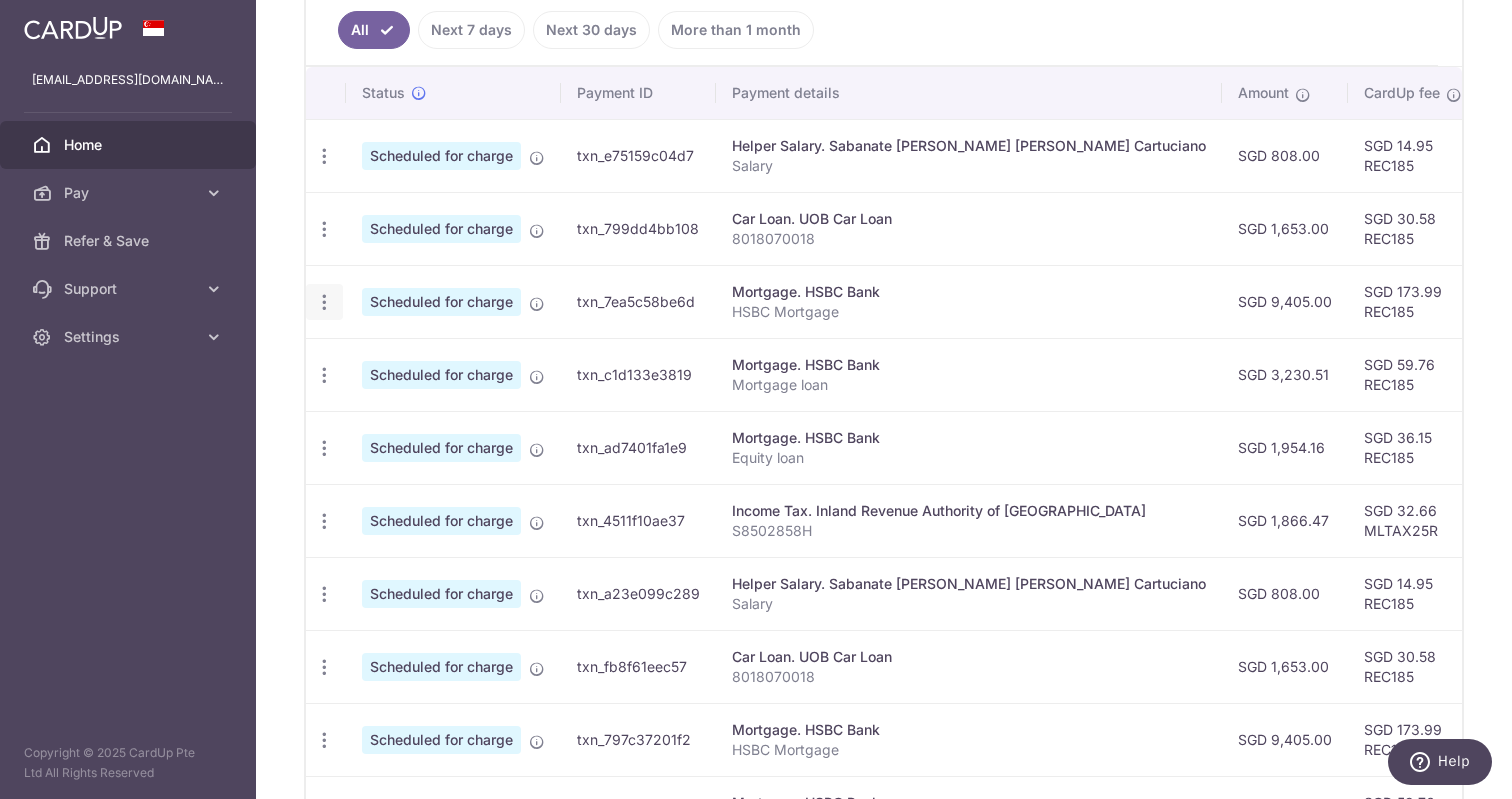 click at bounding box center (324, 156) 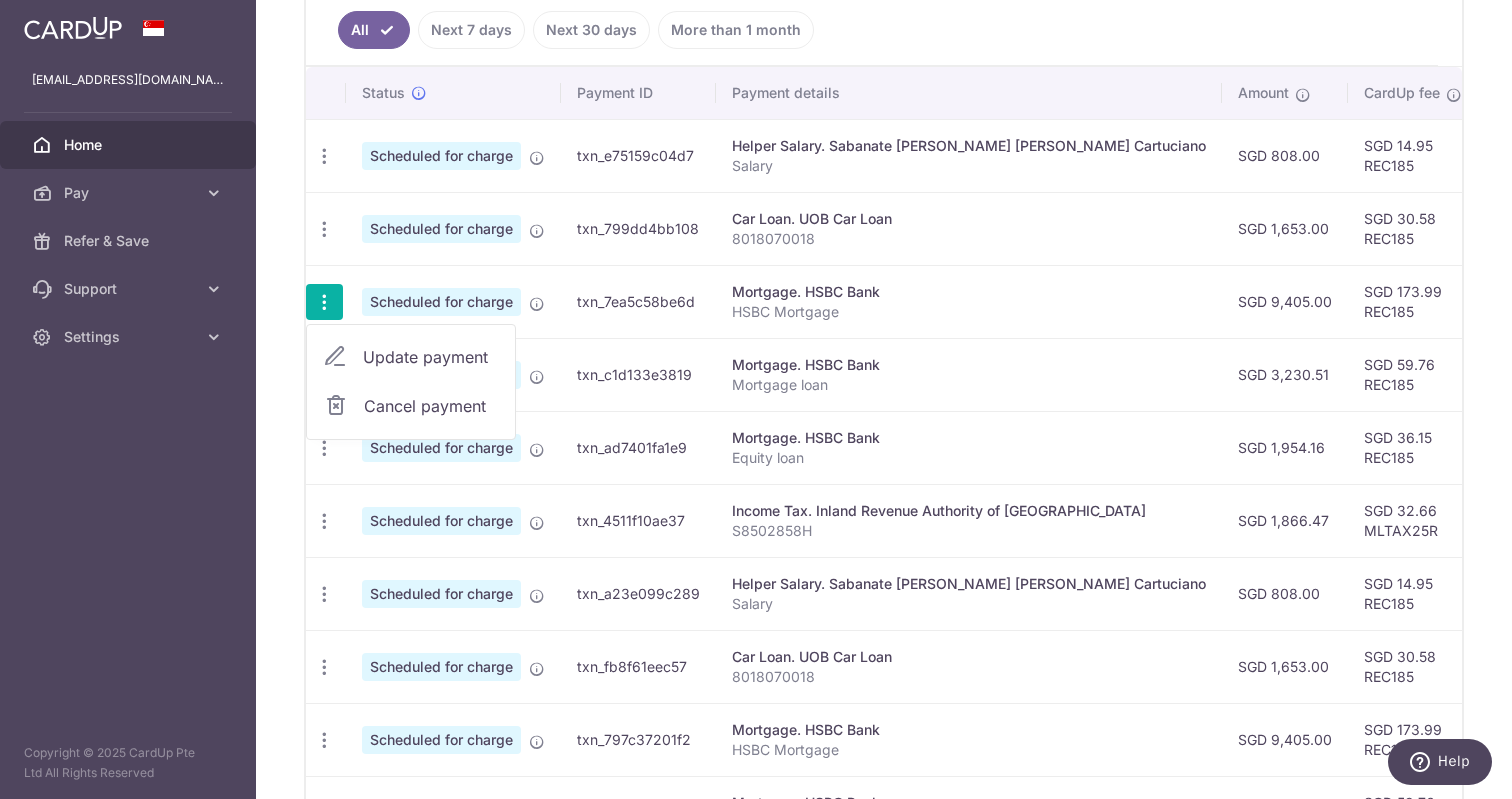 click on "Update payment" at bounding box center (431, 357) 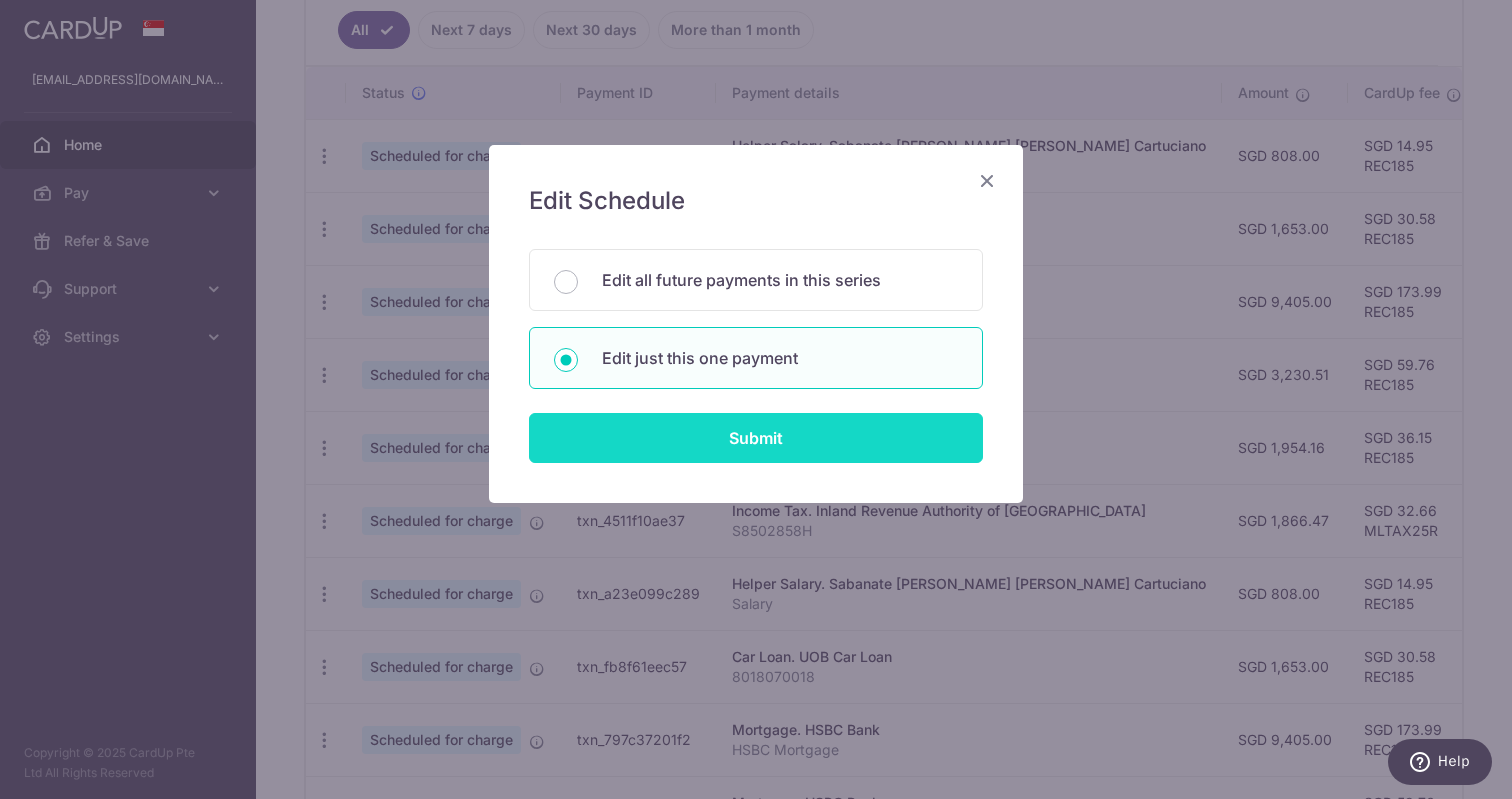 click on "Submit" at bounding box center [756, 438] 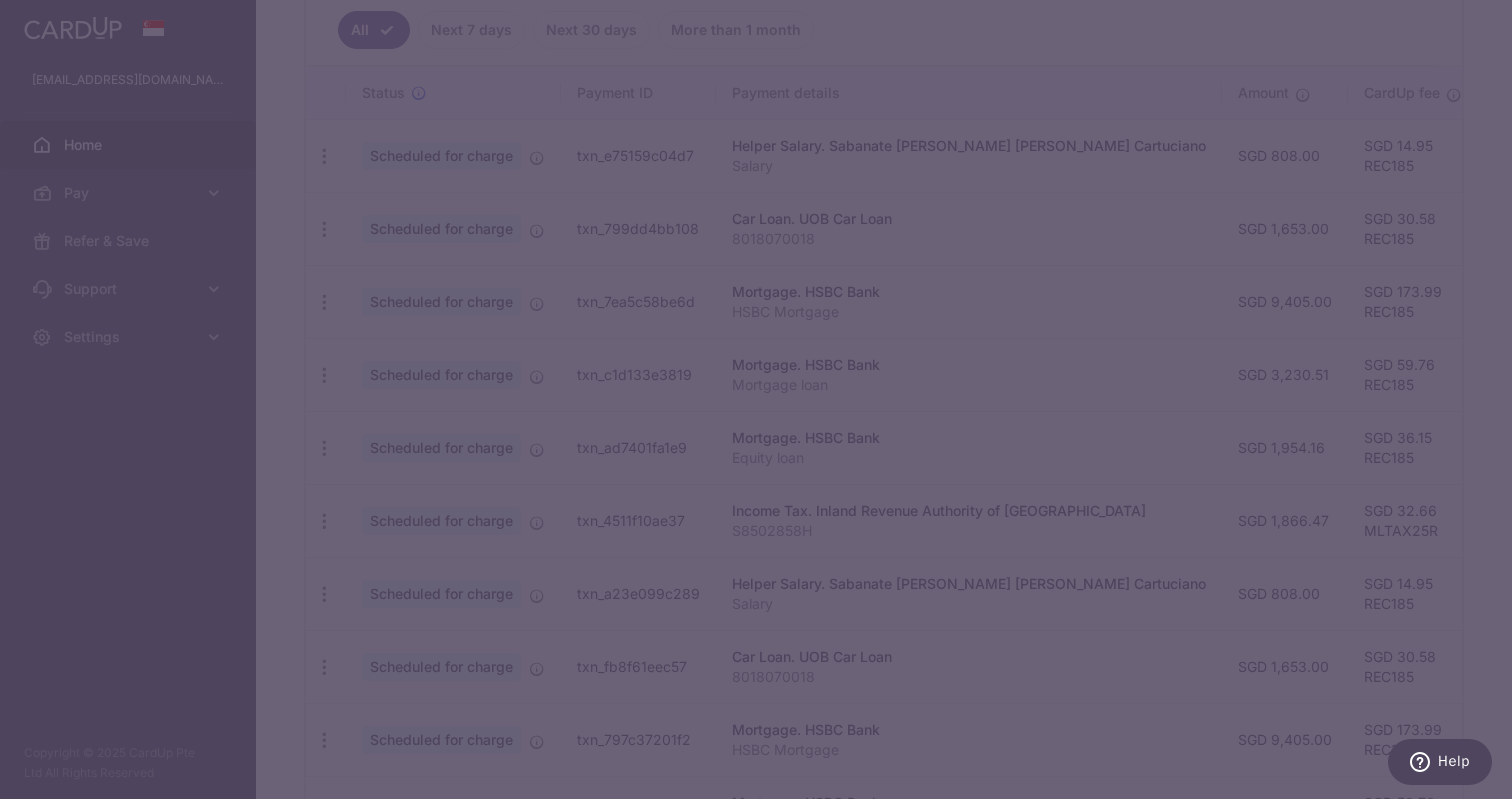 type on "9,405.00" 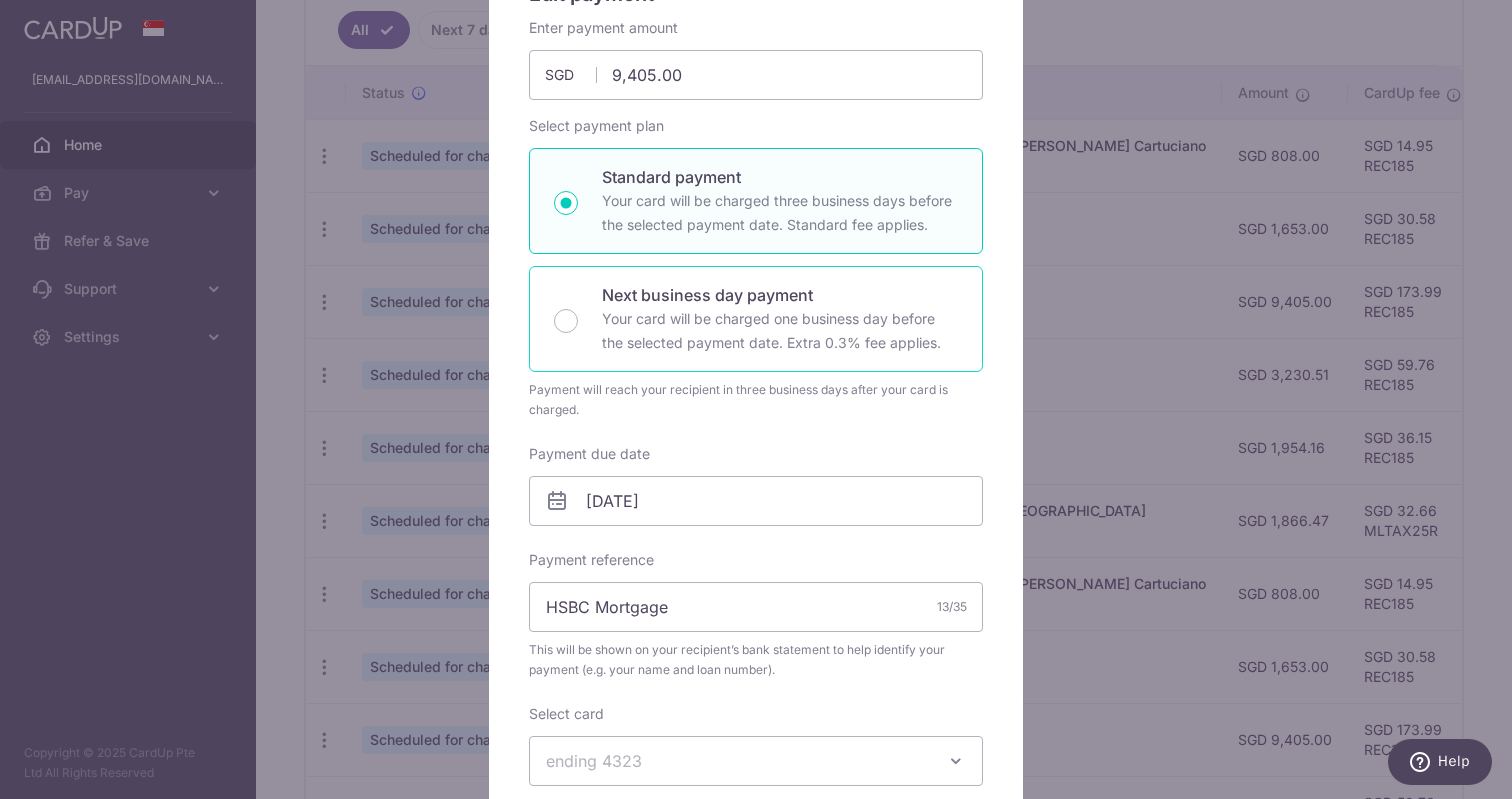 scroll, scrollTop: 244, scrollLeft: 0, axis: vertical 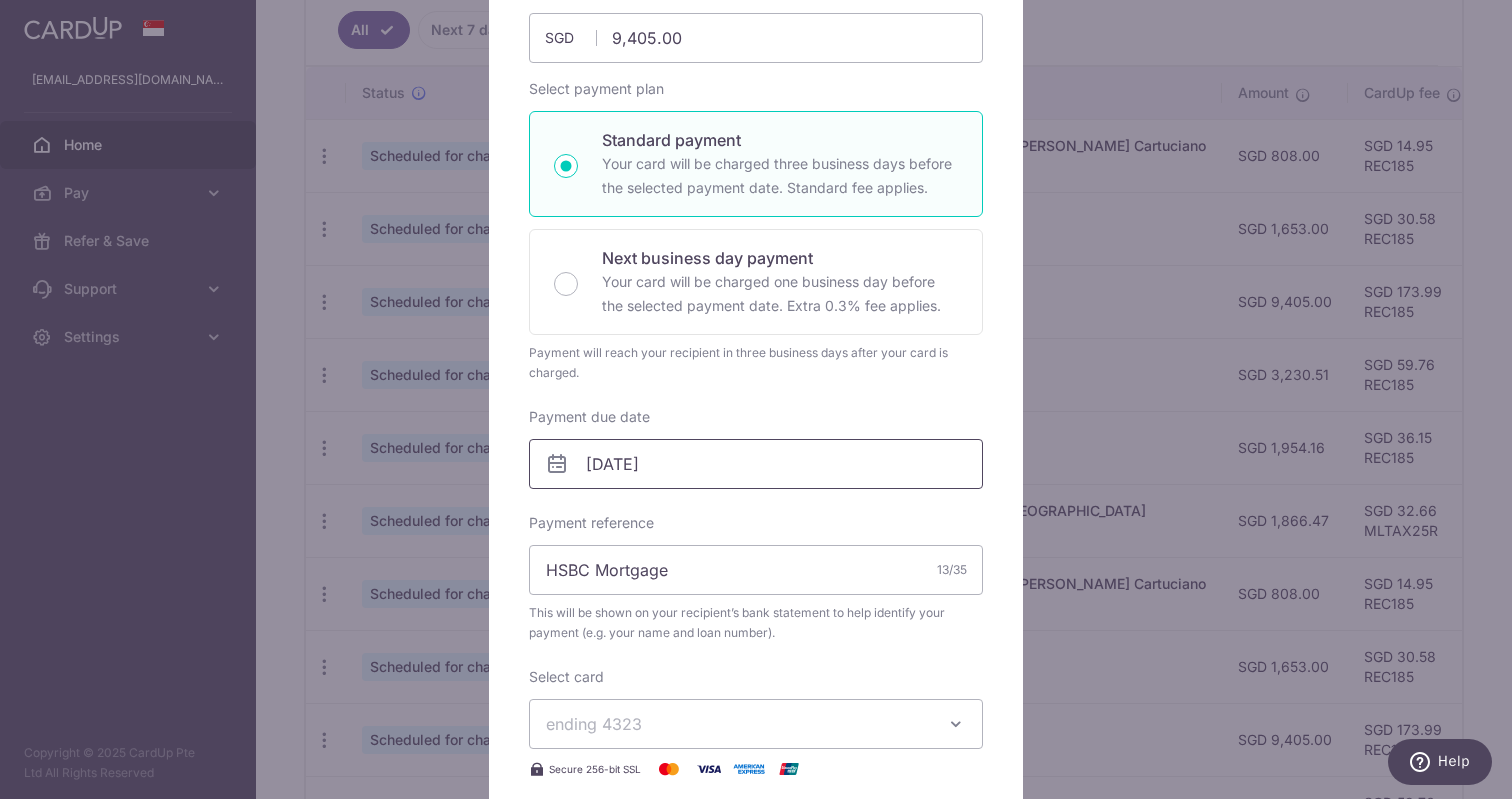 click on "[EMAIL_ADDRESS][DOMAIN_NAME]
Home
Pay
Payments
Recipients
Cards
Refer & Save
Support
FAQ
Contact Us
Settings
Account
Logout
Copyright © 2025 CardUp Pte Ltd All Rights Reserved
×
Pause Schedule" at bounding box center [756, 399] 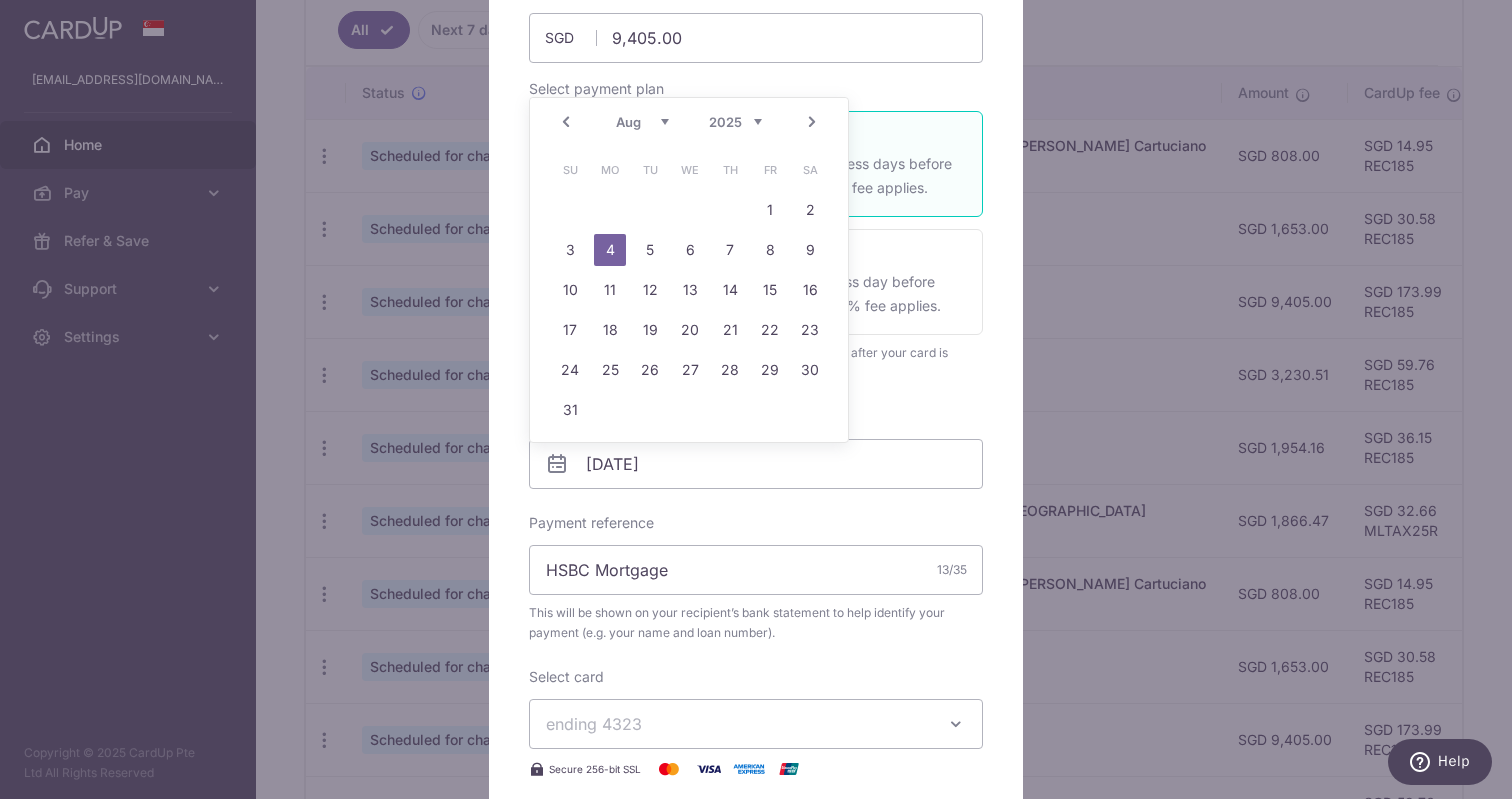 click on "Prev" at bounding box center (566, 122) 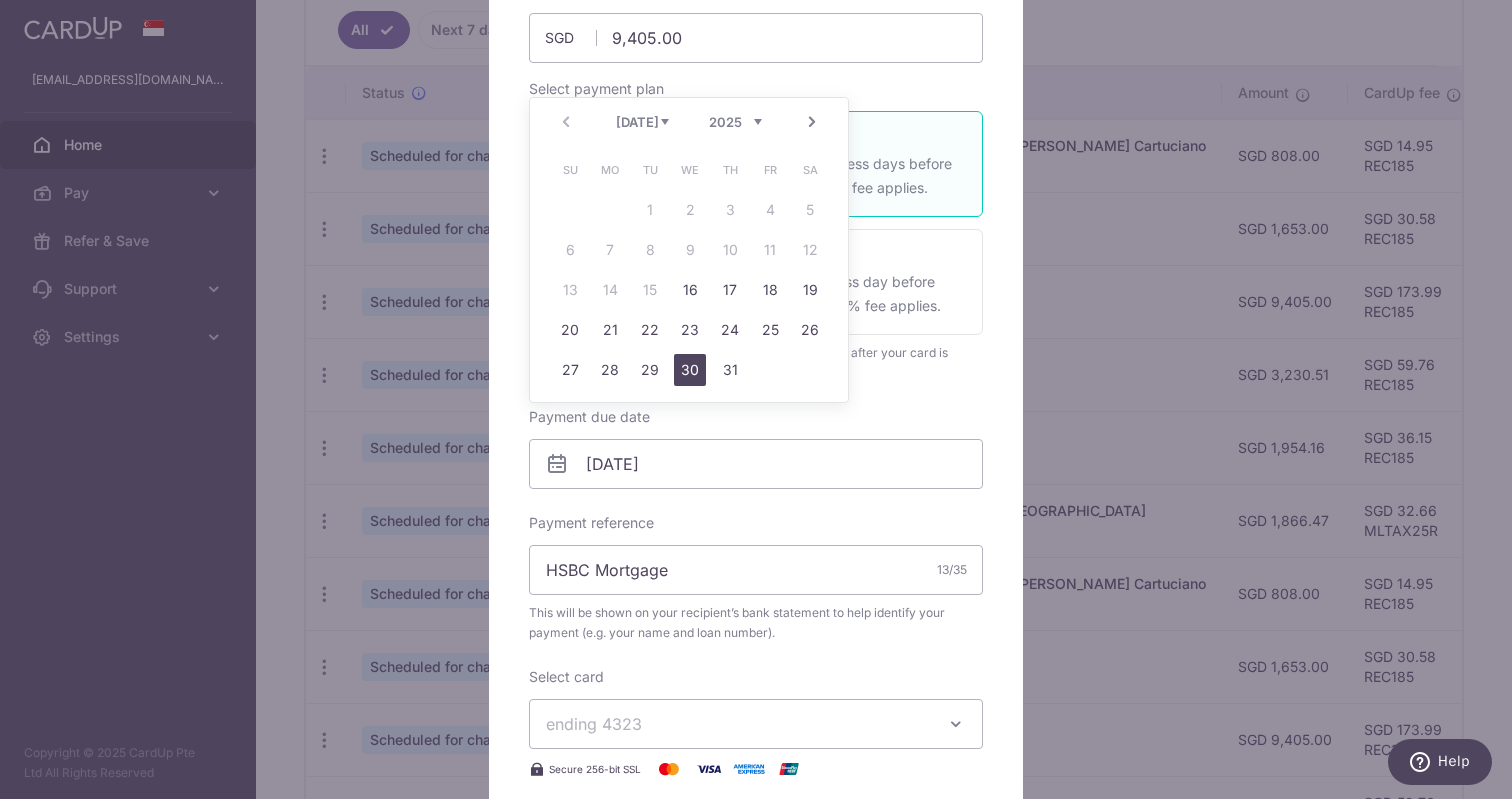 click on "30" at bounding box center [690, 370] 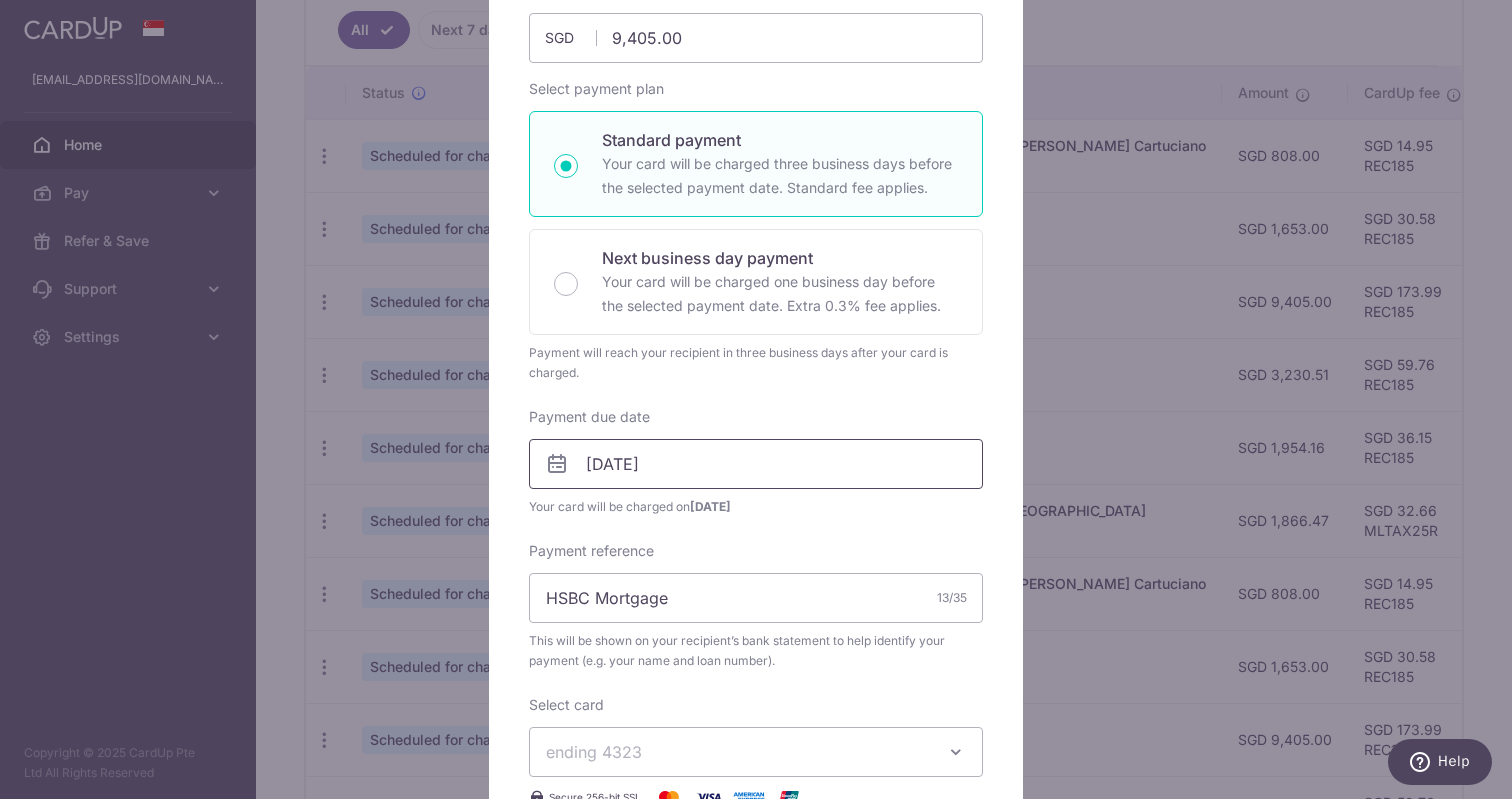 click on "[DATE]" at bounding box center [756, 464] 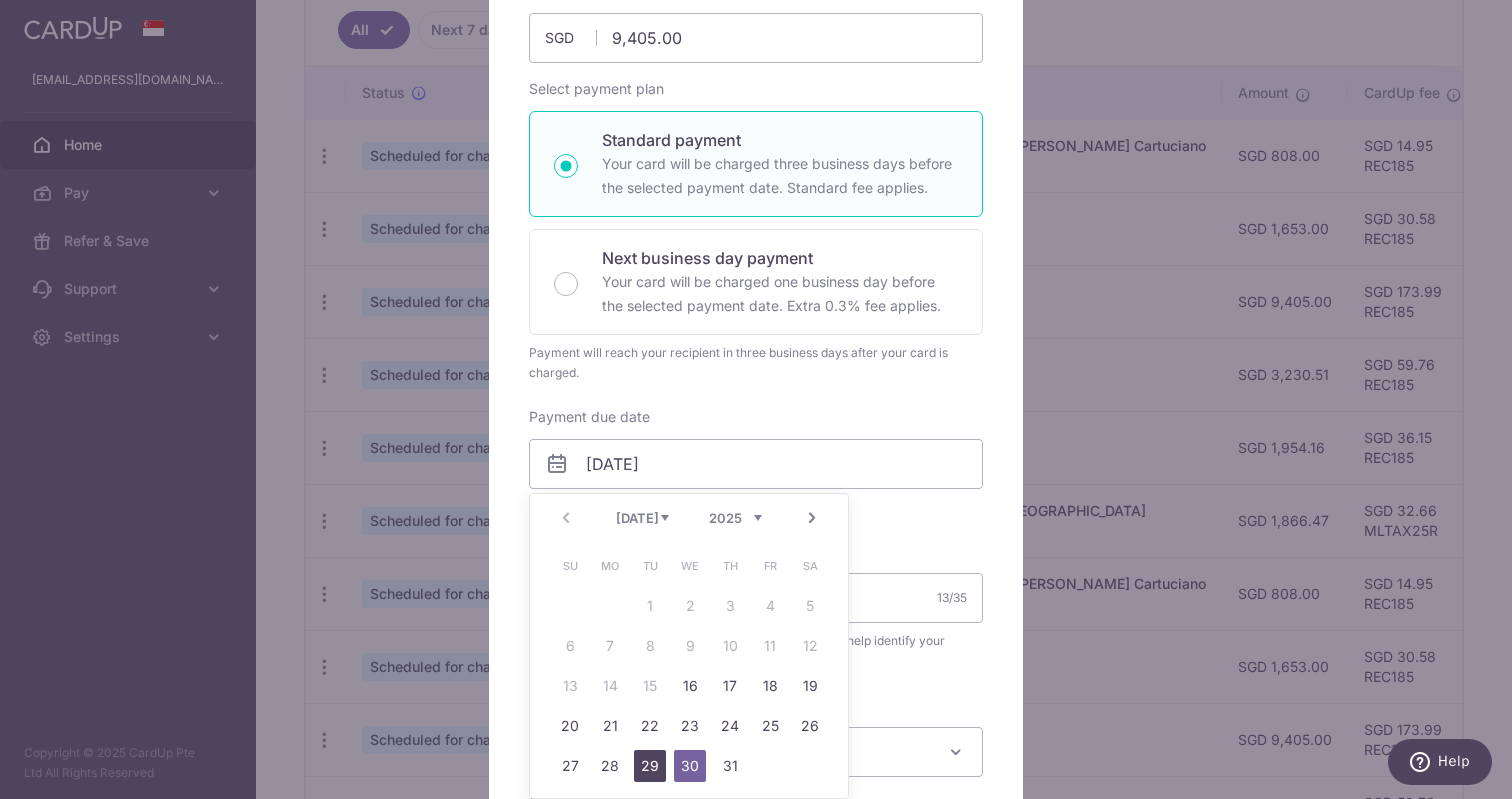 click on "29" at bounding box center (650, 766) 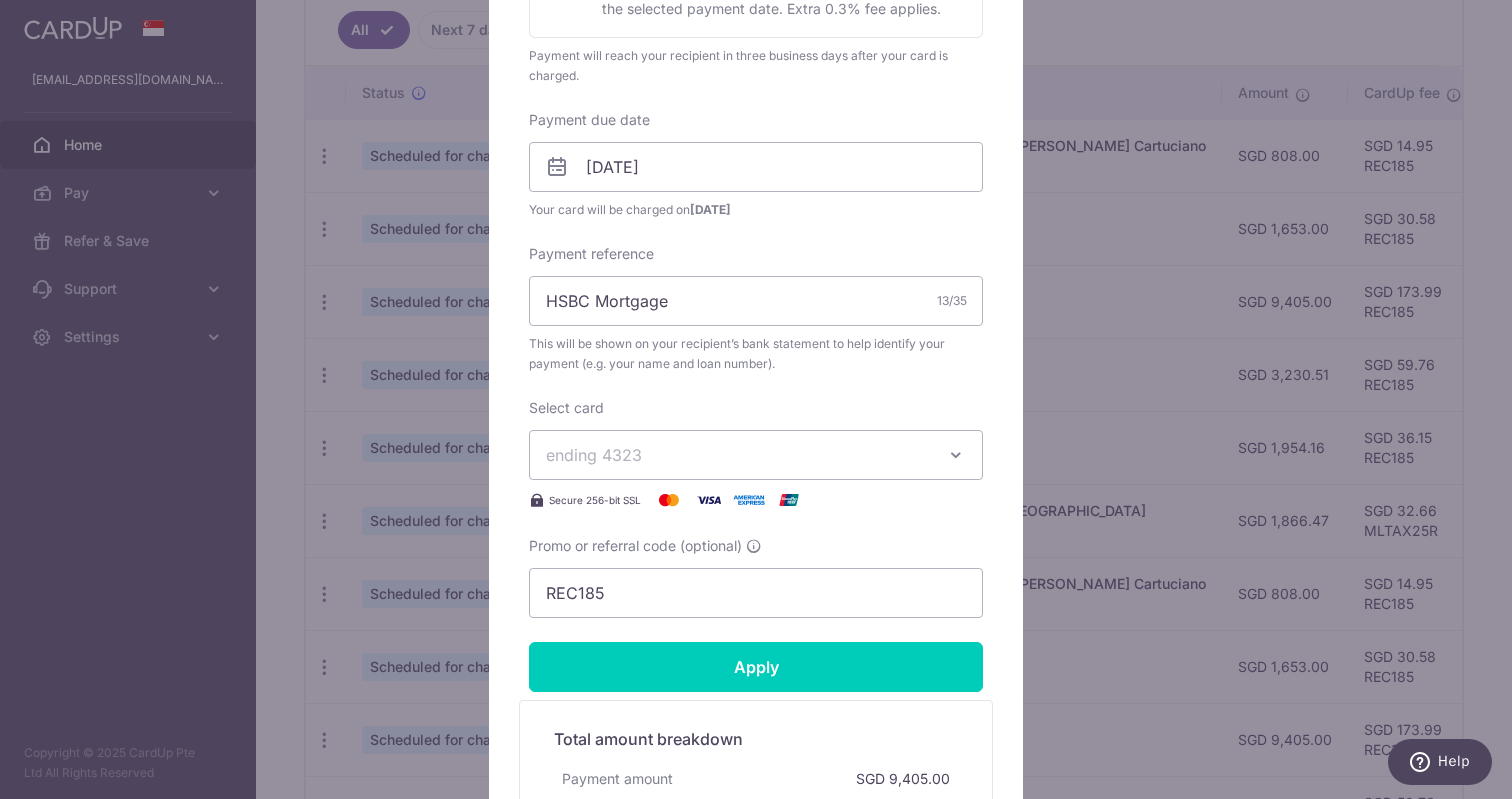 scroll, scrollTop: 762, scrollLeft: 0, axis: vertical 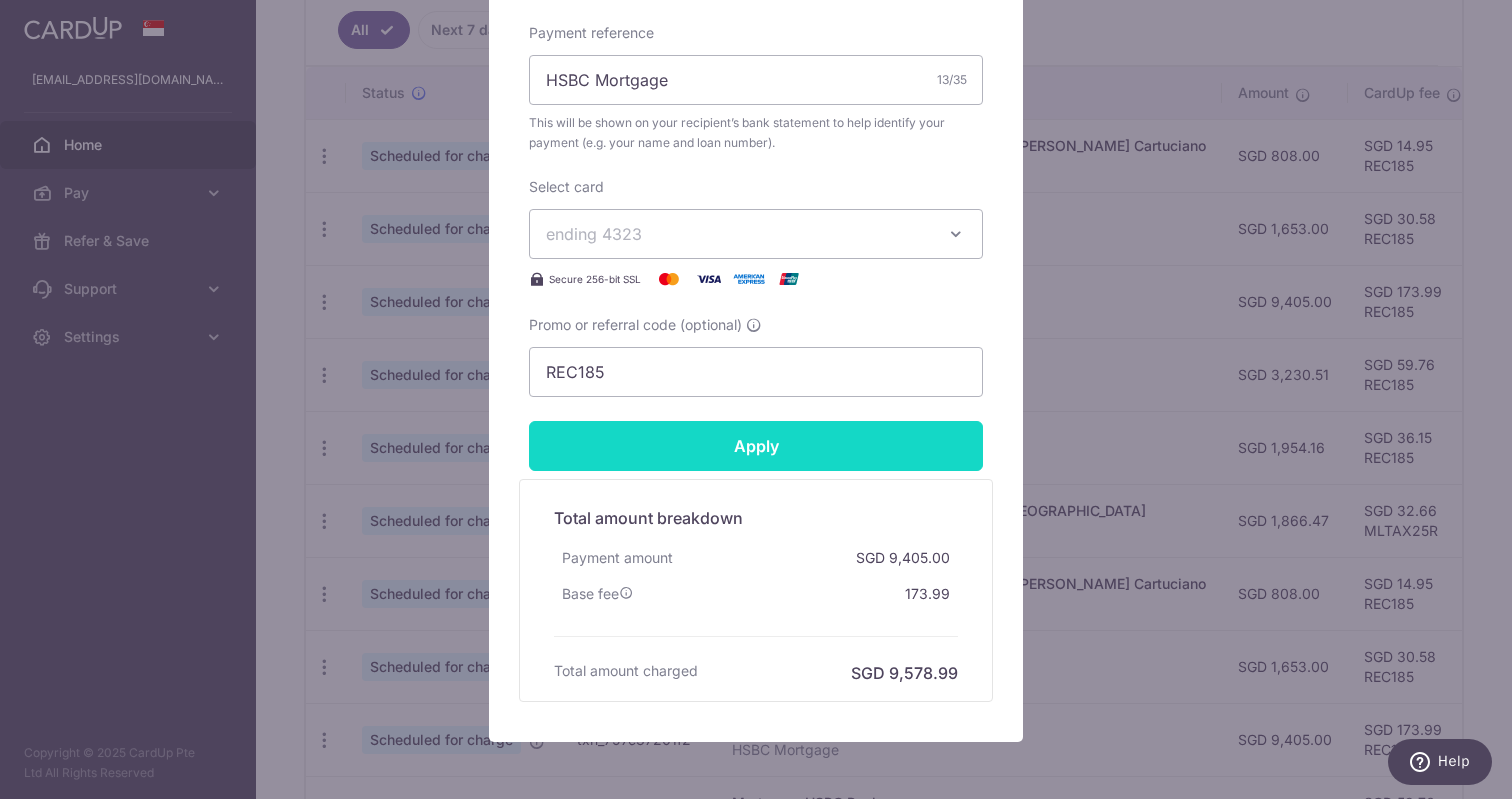 click on "Apply" at bounding box center [756, 446] 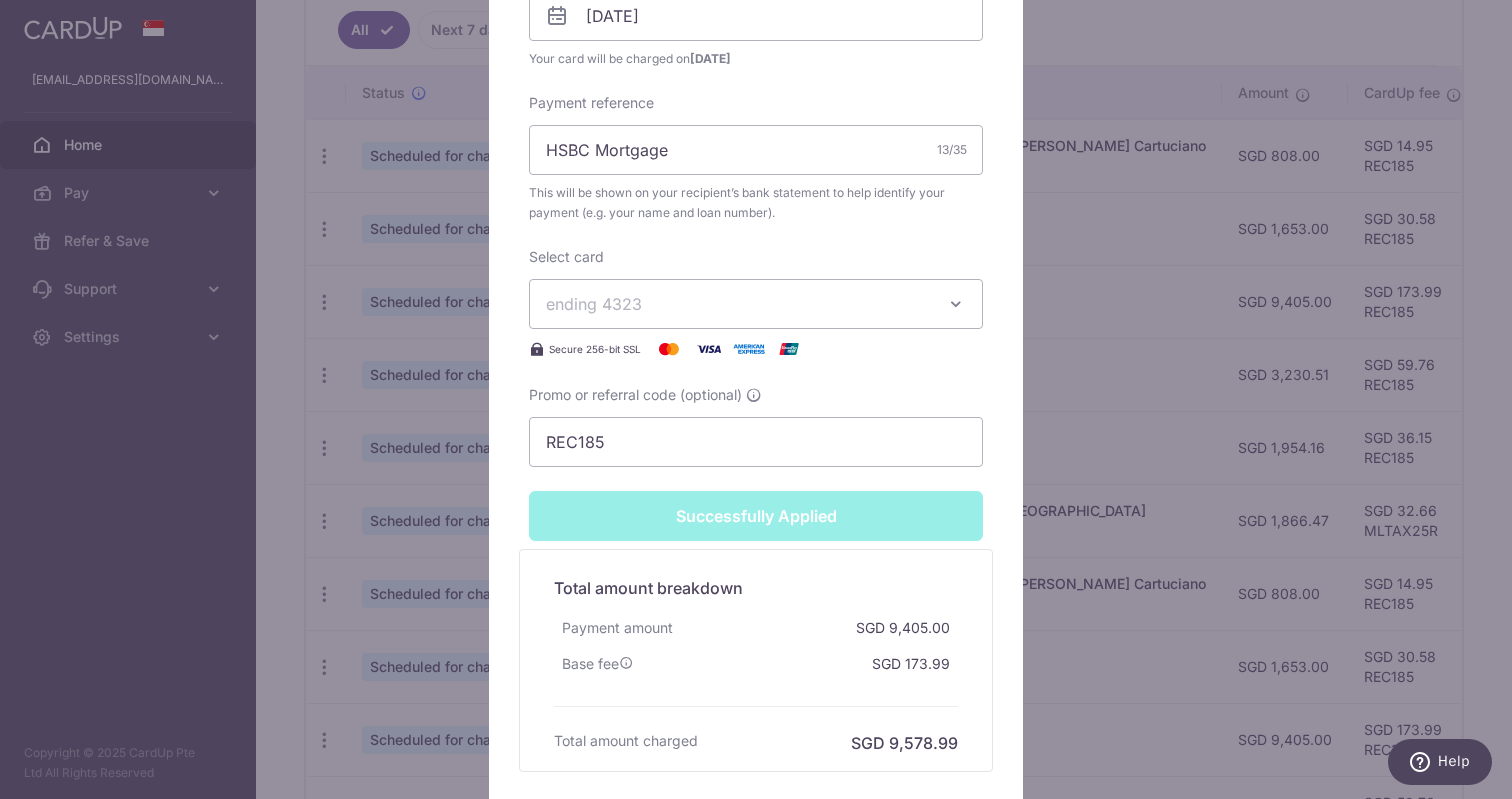 click on "Edit payment
By clicking apply,  you will make changes to all   payments to  HSBC Bank  scheduled from
.
By clicking below, you confirm you are editing this payment to  HSBC Bank  on
[DATE] .
Your payment is updated successfully
9,405.00" at bounding box center [756, 399] 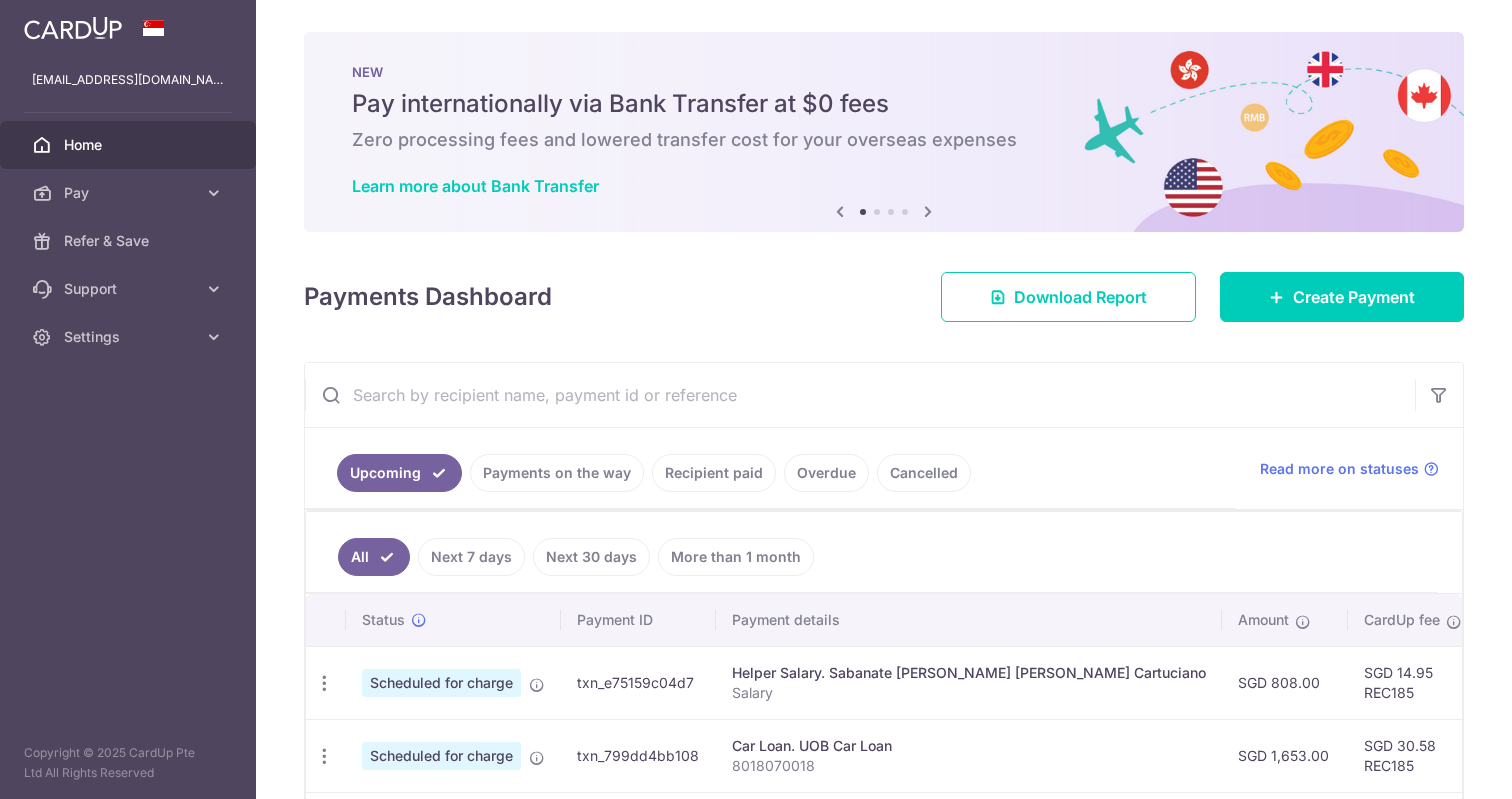 scroll, scrollTop: 0, scrollLeft: 0, axis: both 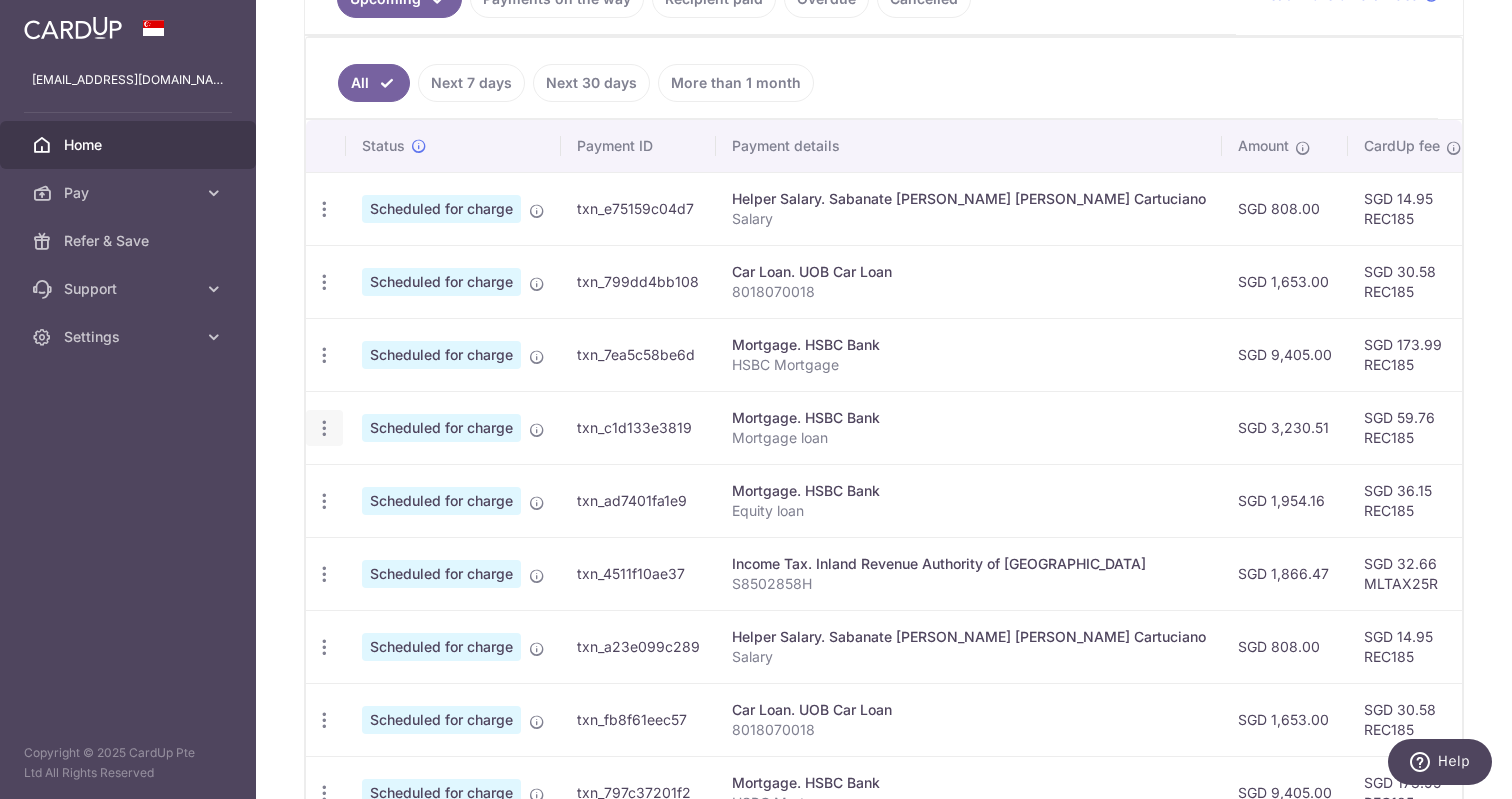 click at bounding box center [324, 209] 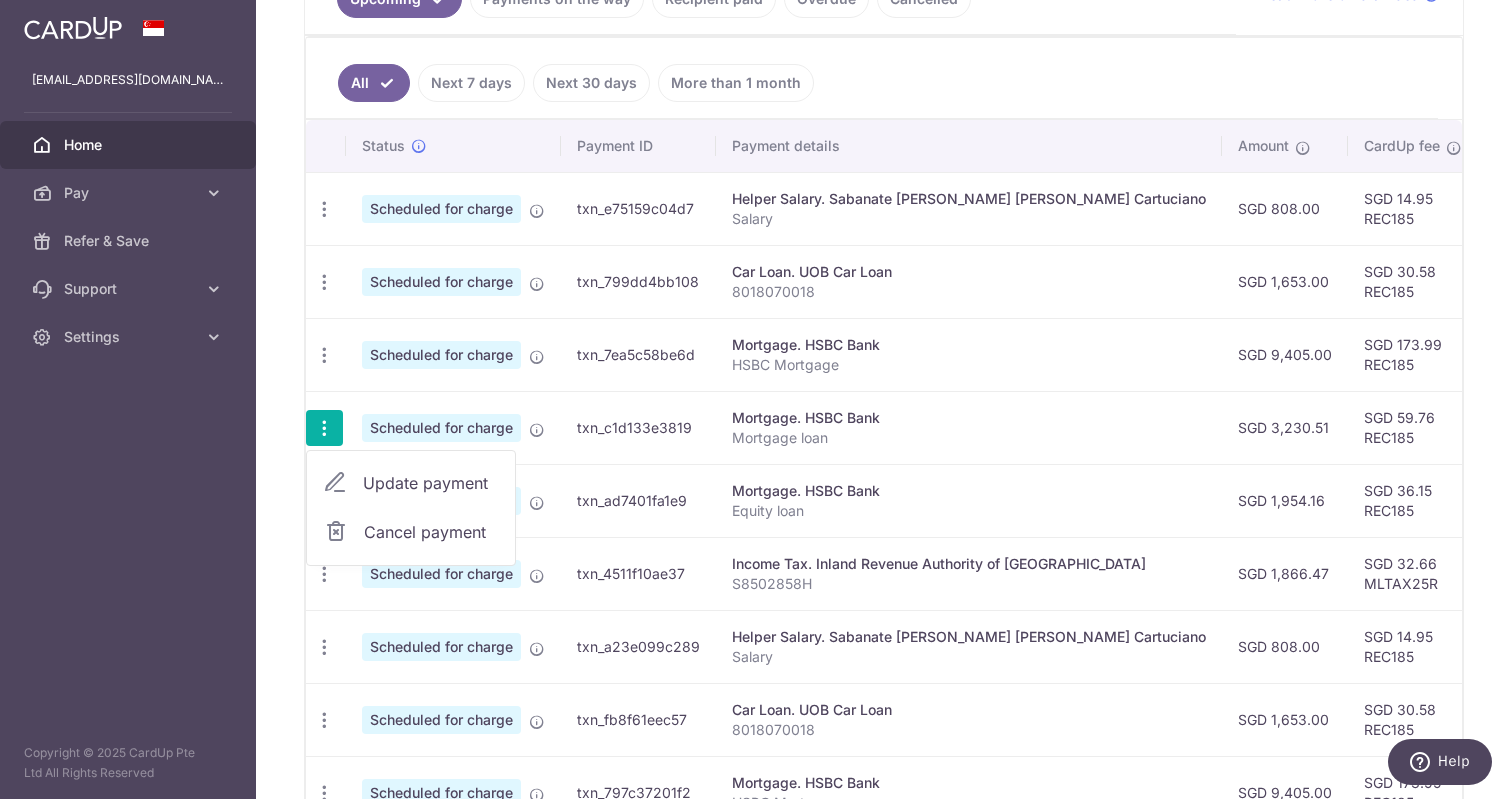 click on "Update payment" at bounding box center [431, 483] 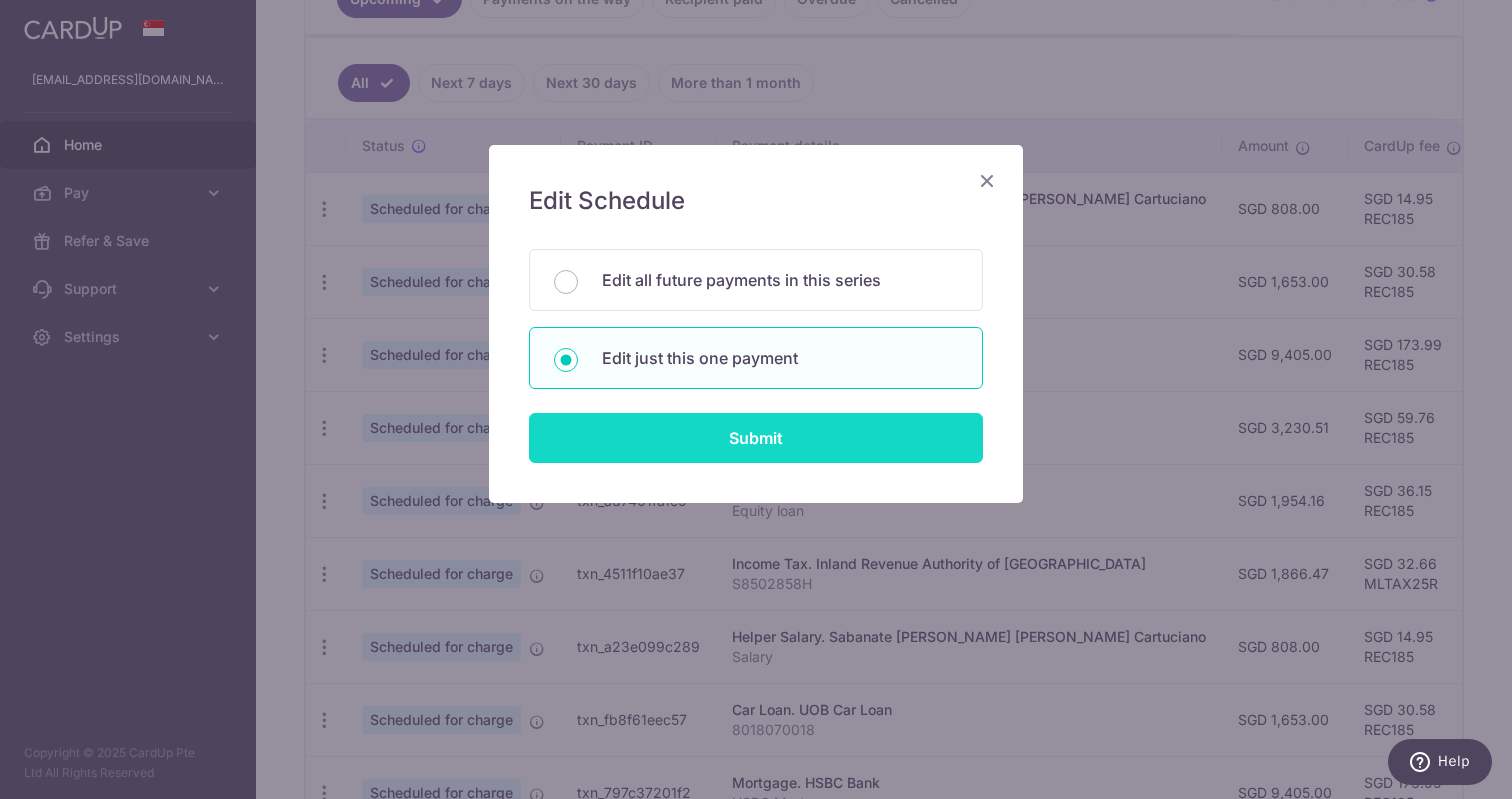 click on "Submit" at bounding box center [756, 438] 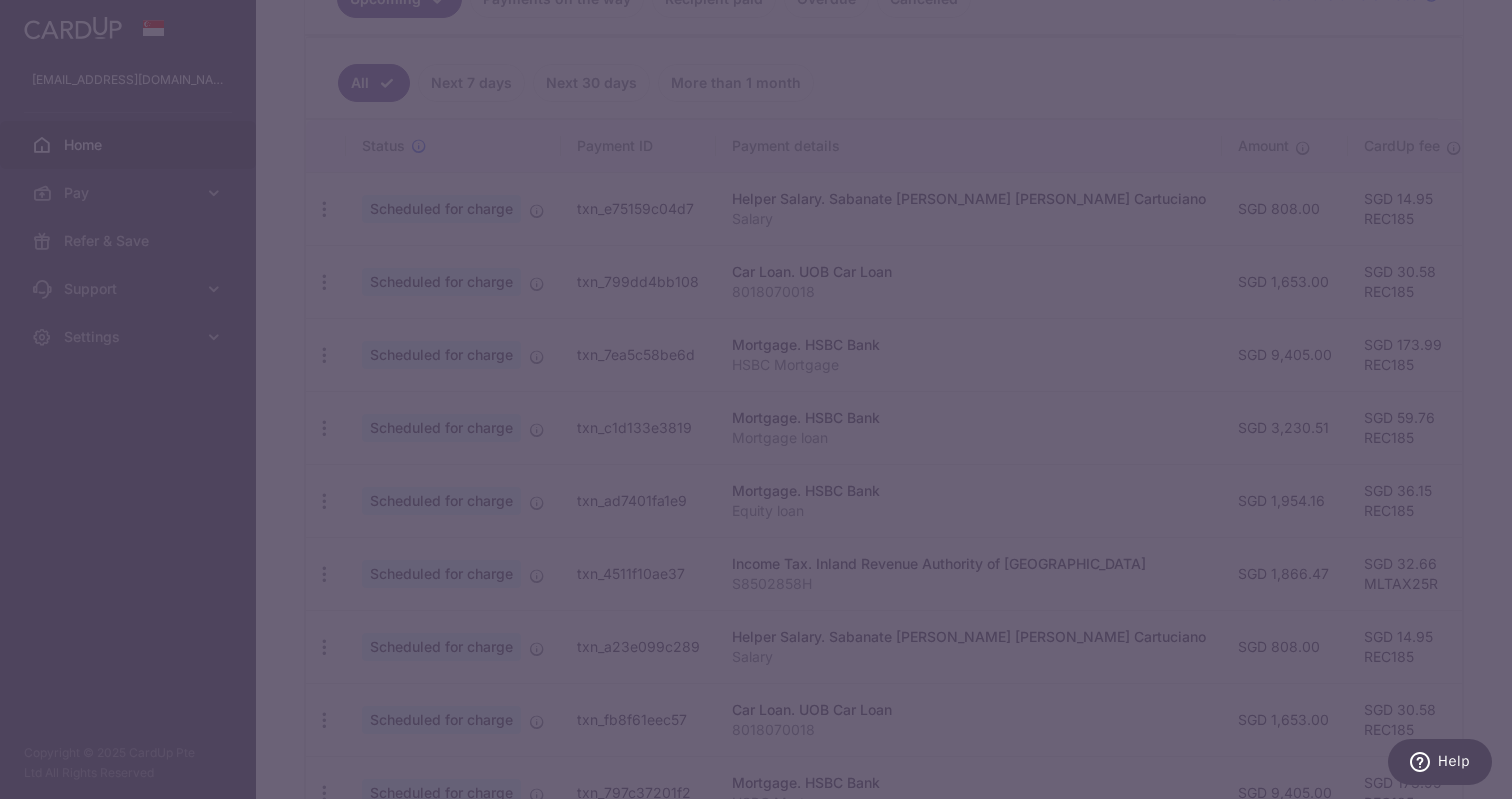 type on "REC185" 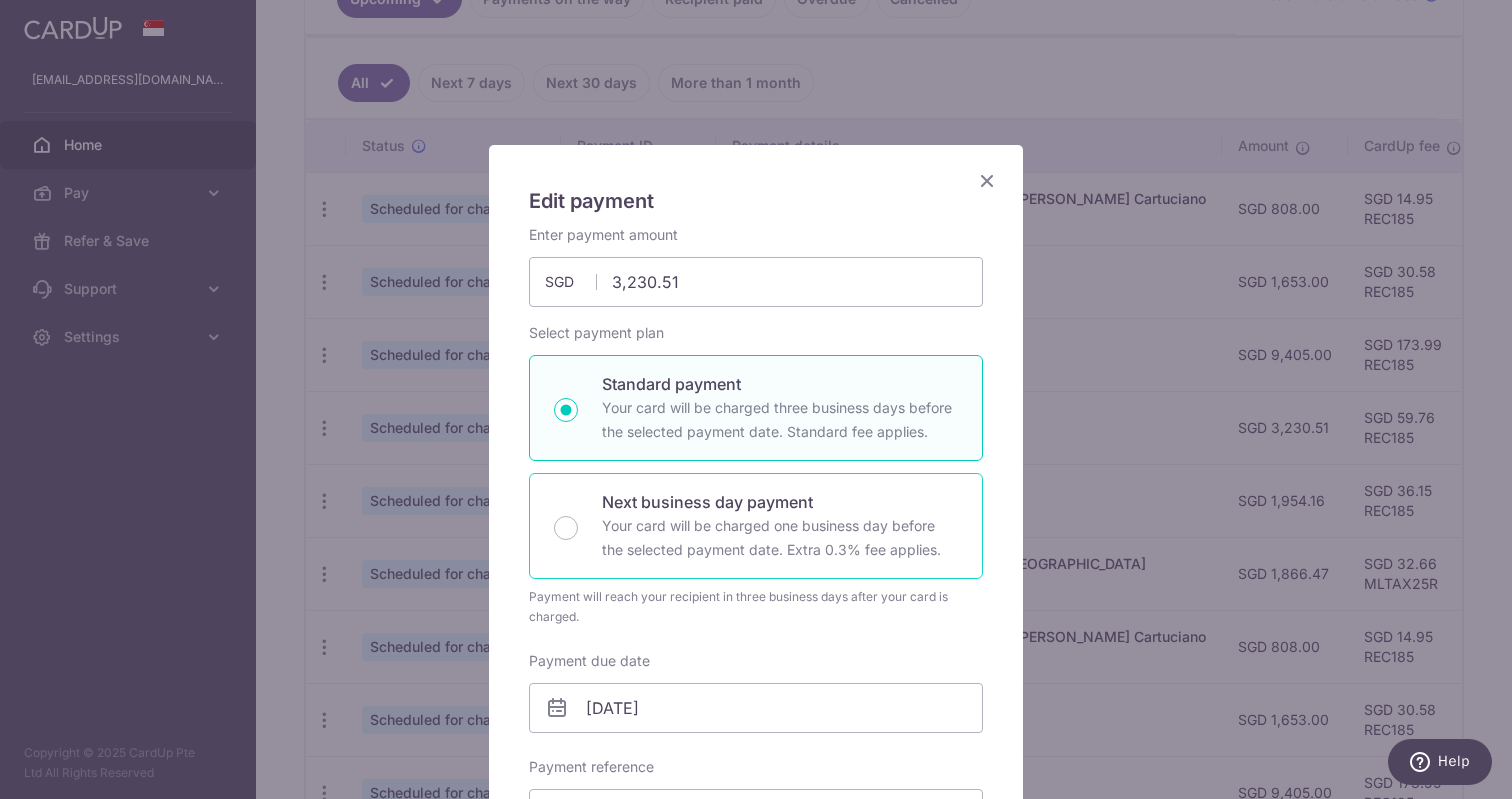 scroll, scrollTop: 364, scrollLeft: 0, axis: vertical 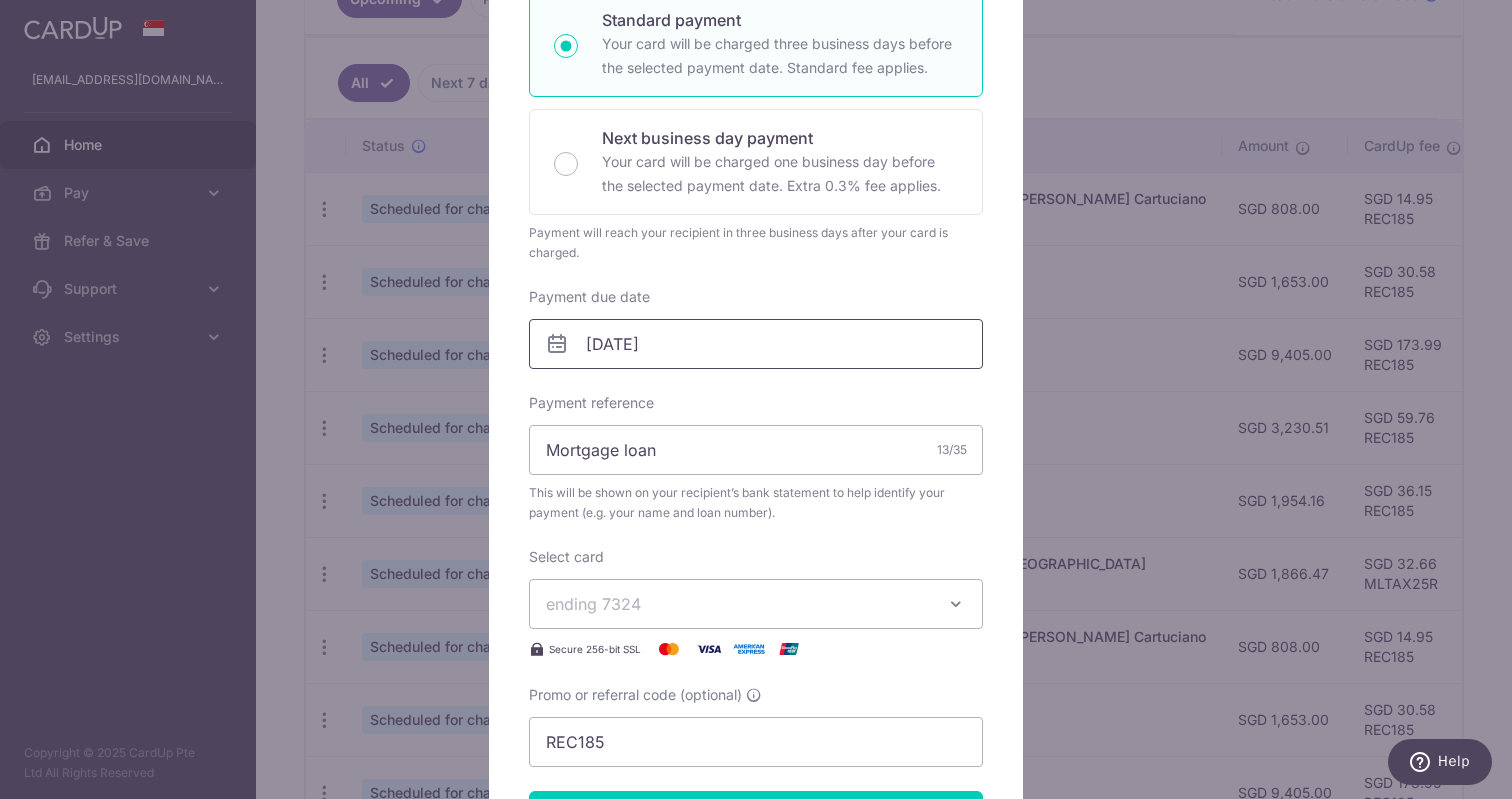 click on "[DATE]" at bounding box center (756, 344) 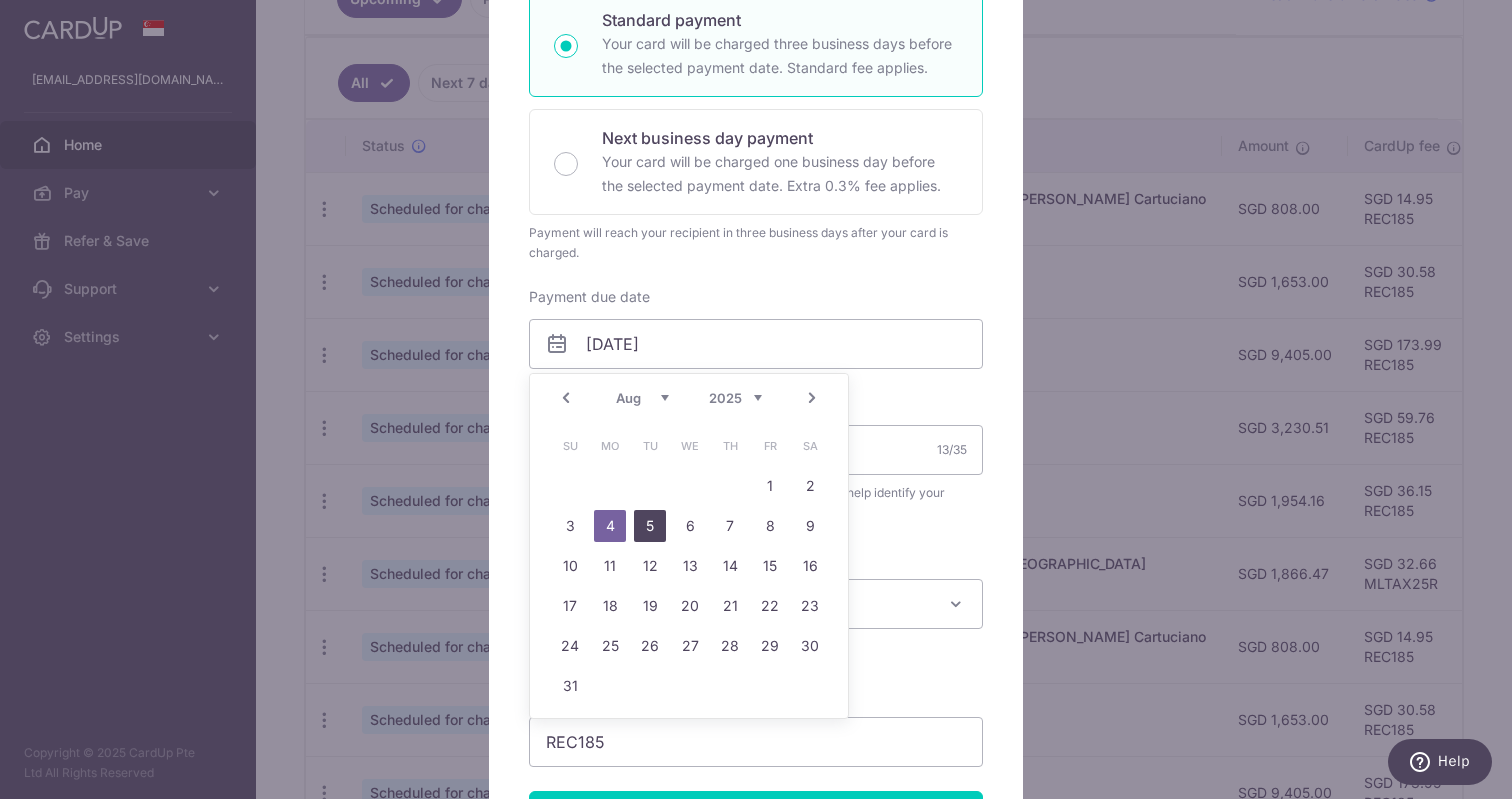 click on "5" at bounding box center (650, 526) 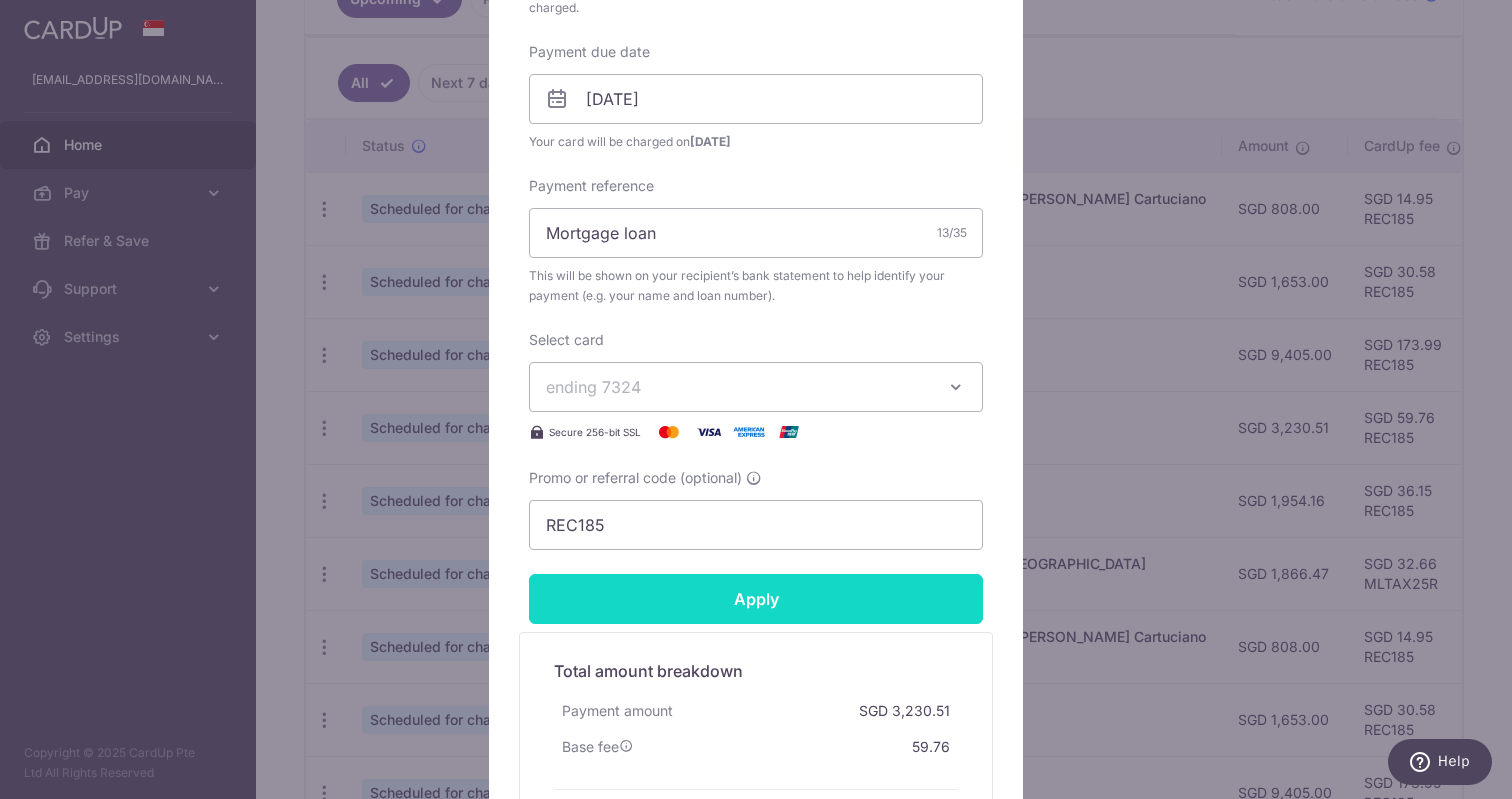 scroll, scrollTop: 608, scrollLeft: 0, axis: vertical 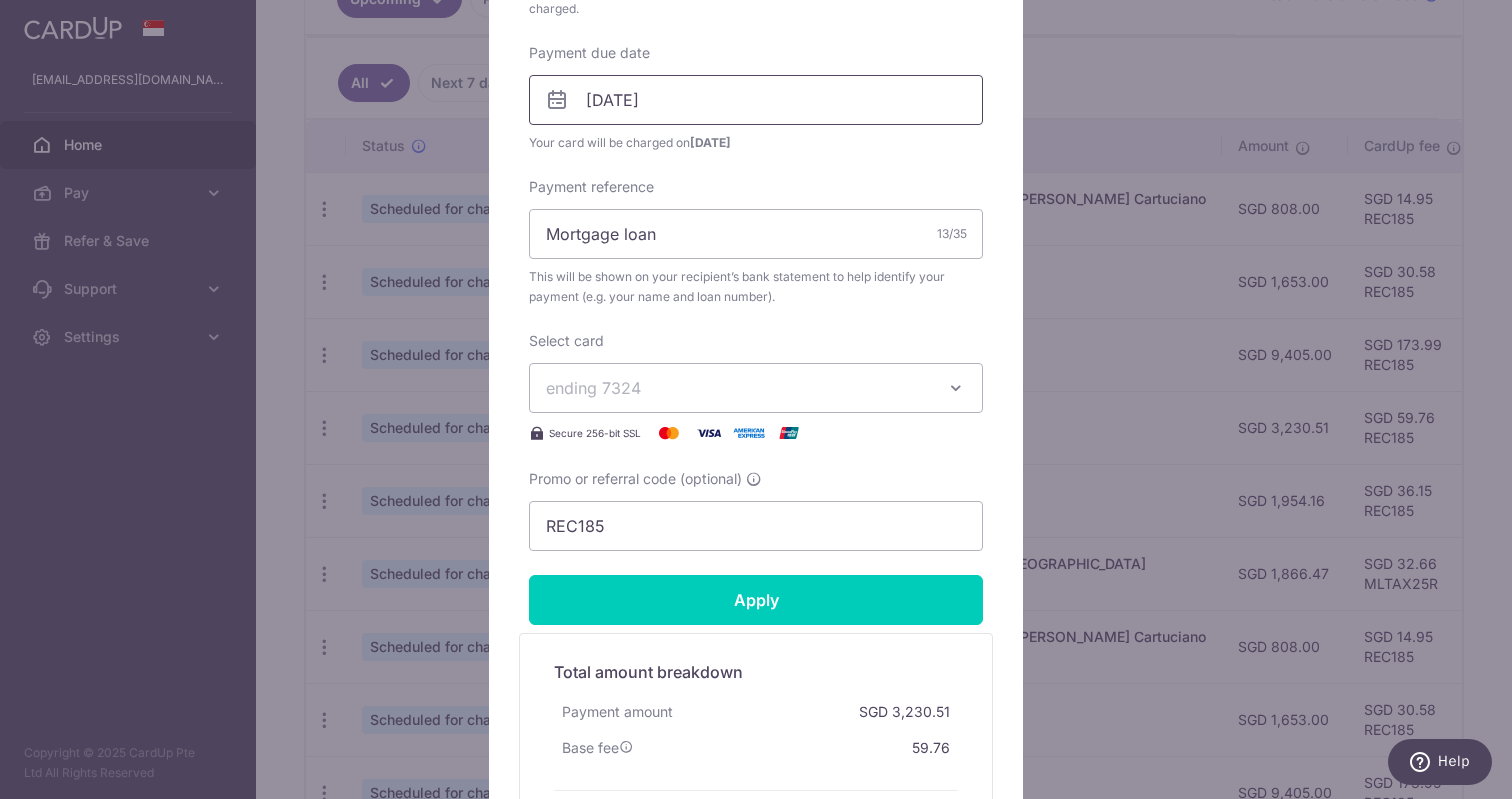 click on "05/08/2025" at bounding box center [756, 100] 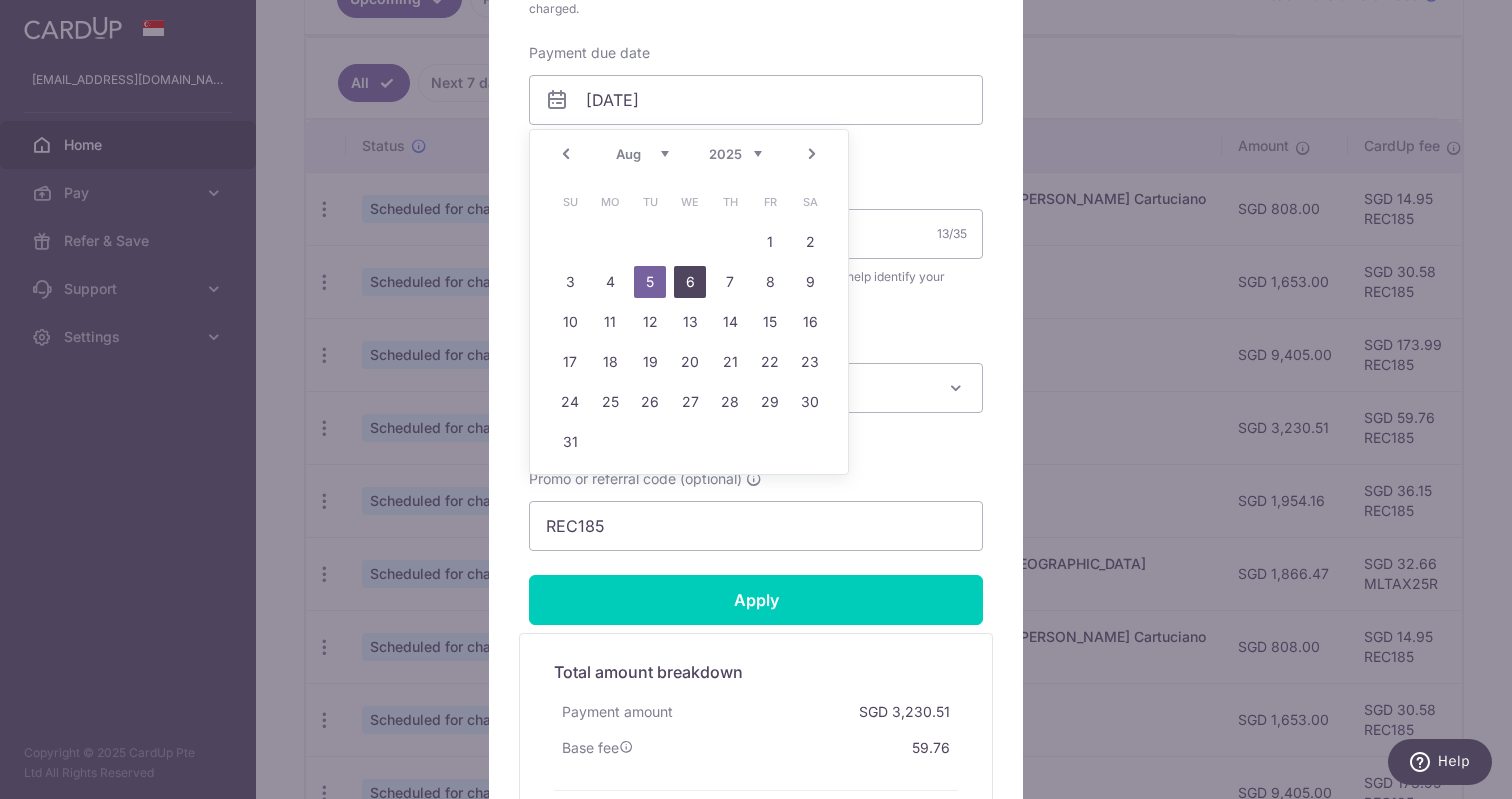 click on "6" at bounding box center (690, 282) 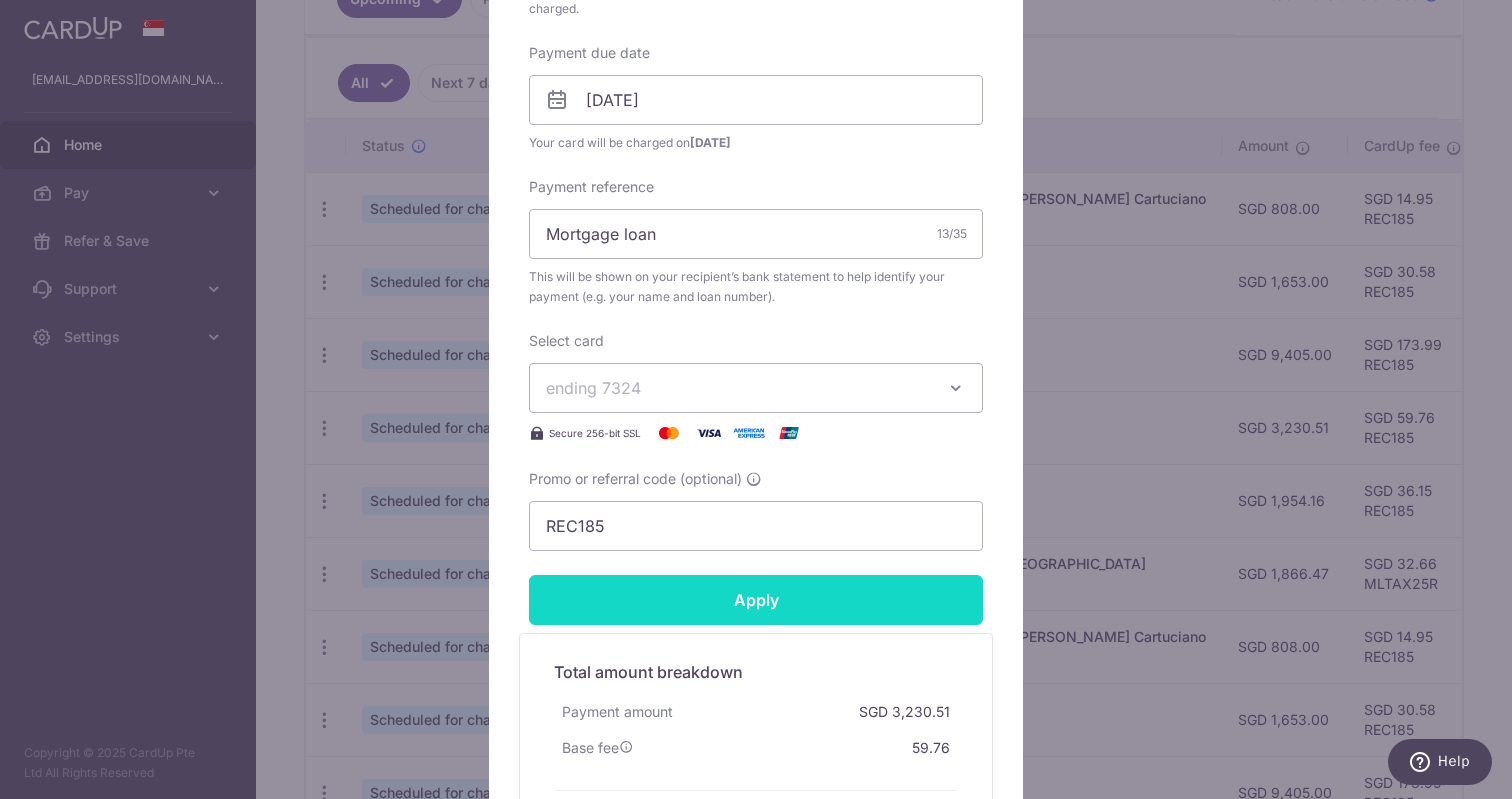 click on "Apply" at bounding box center [756, 600] 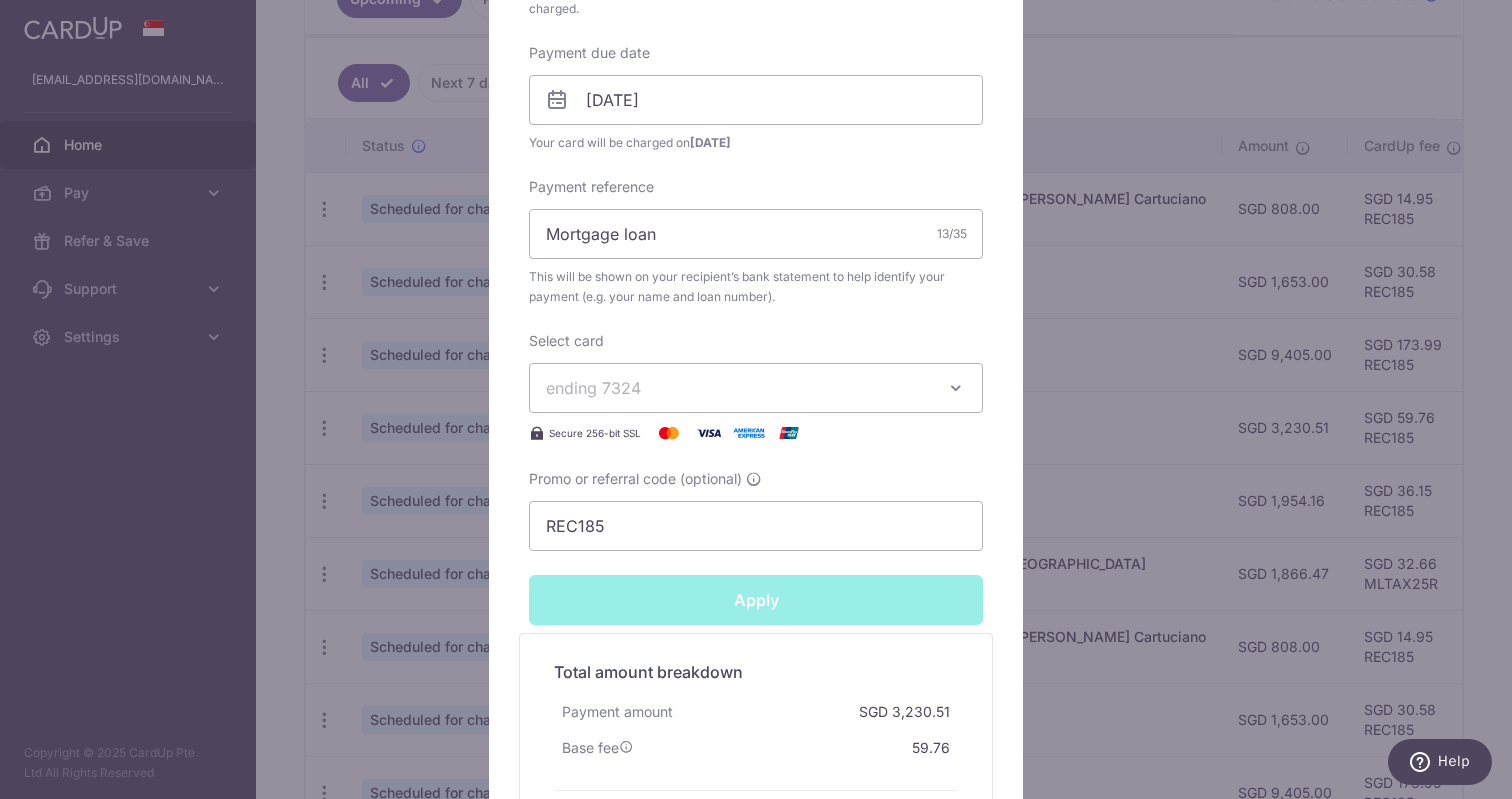 type on "Successfully Applied" 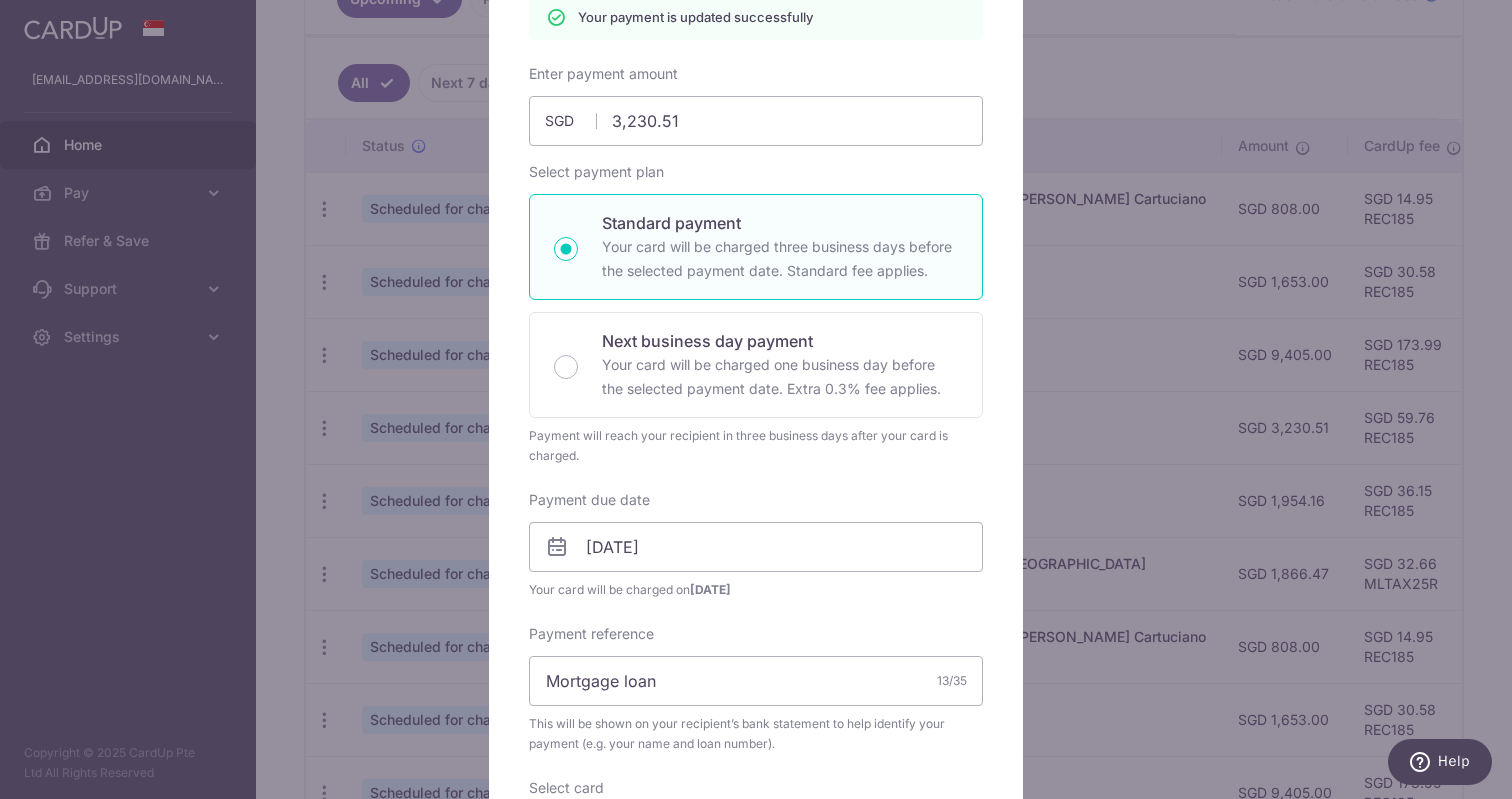 scroll, scrollTop: 74, scrollLeft: 0, axis: vertical 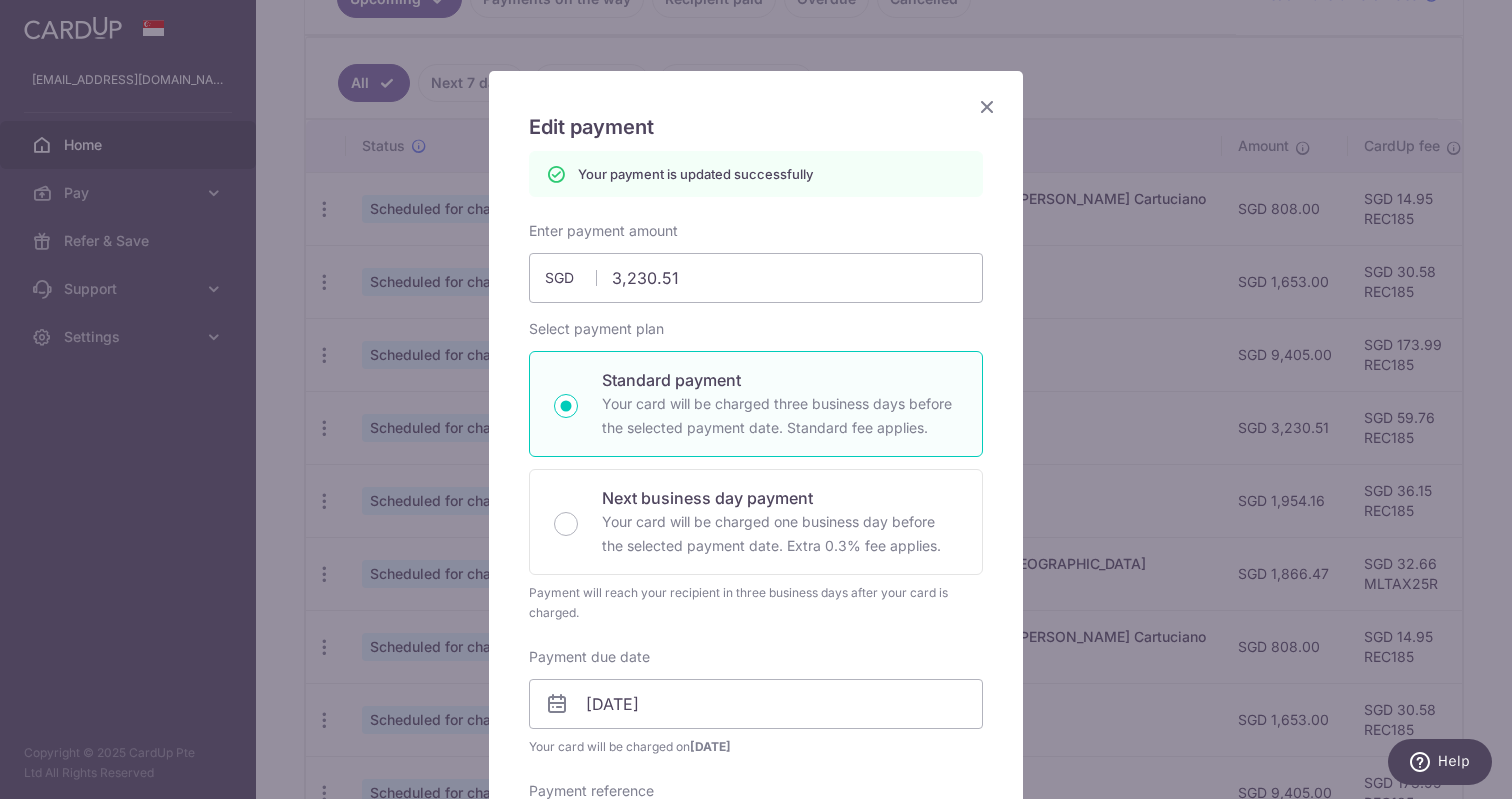 click at bounding box center (987, 106) 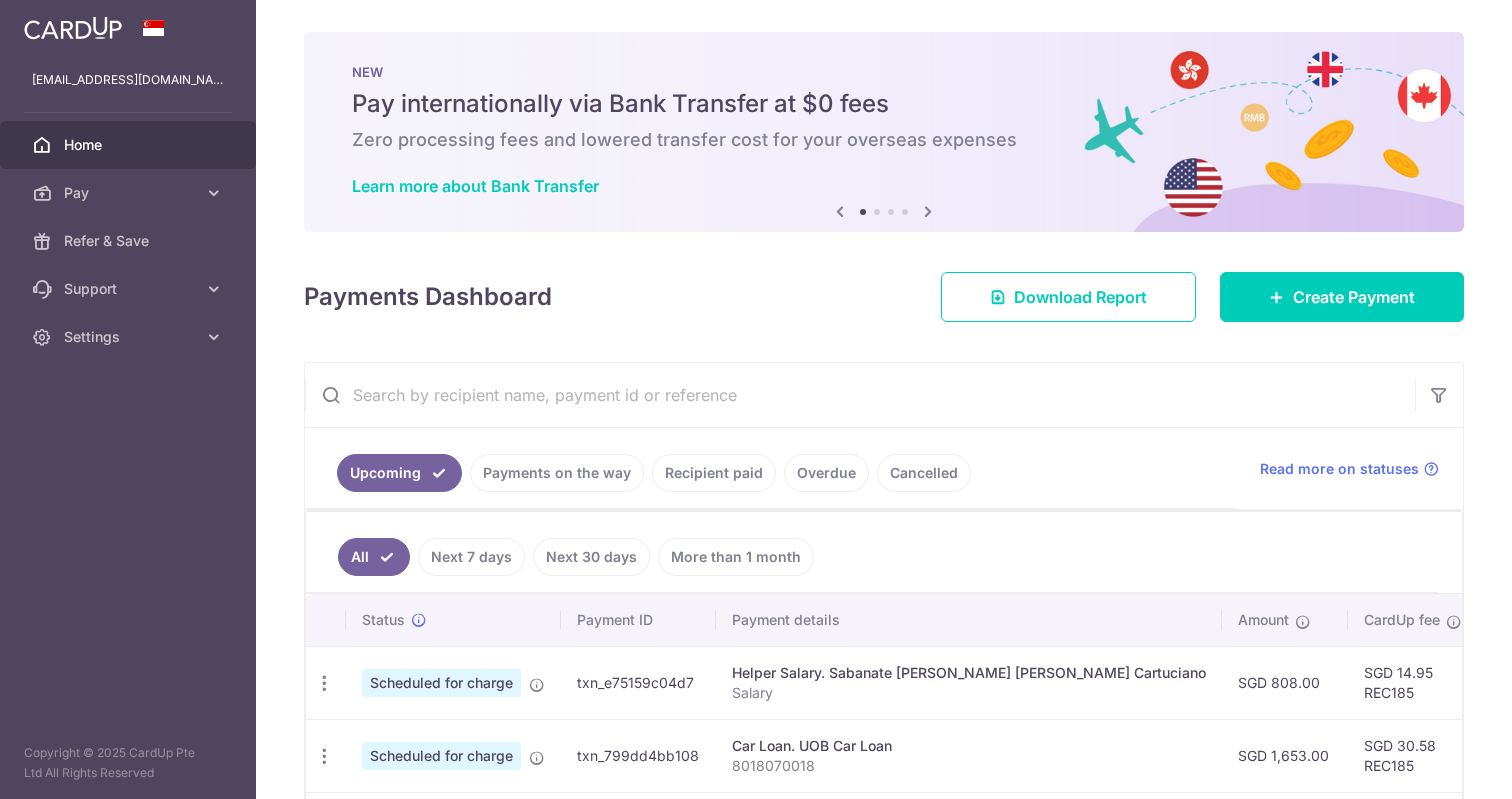 scroll, scrollTop: 0, scrollLeft: 0, axis: both 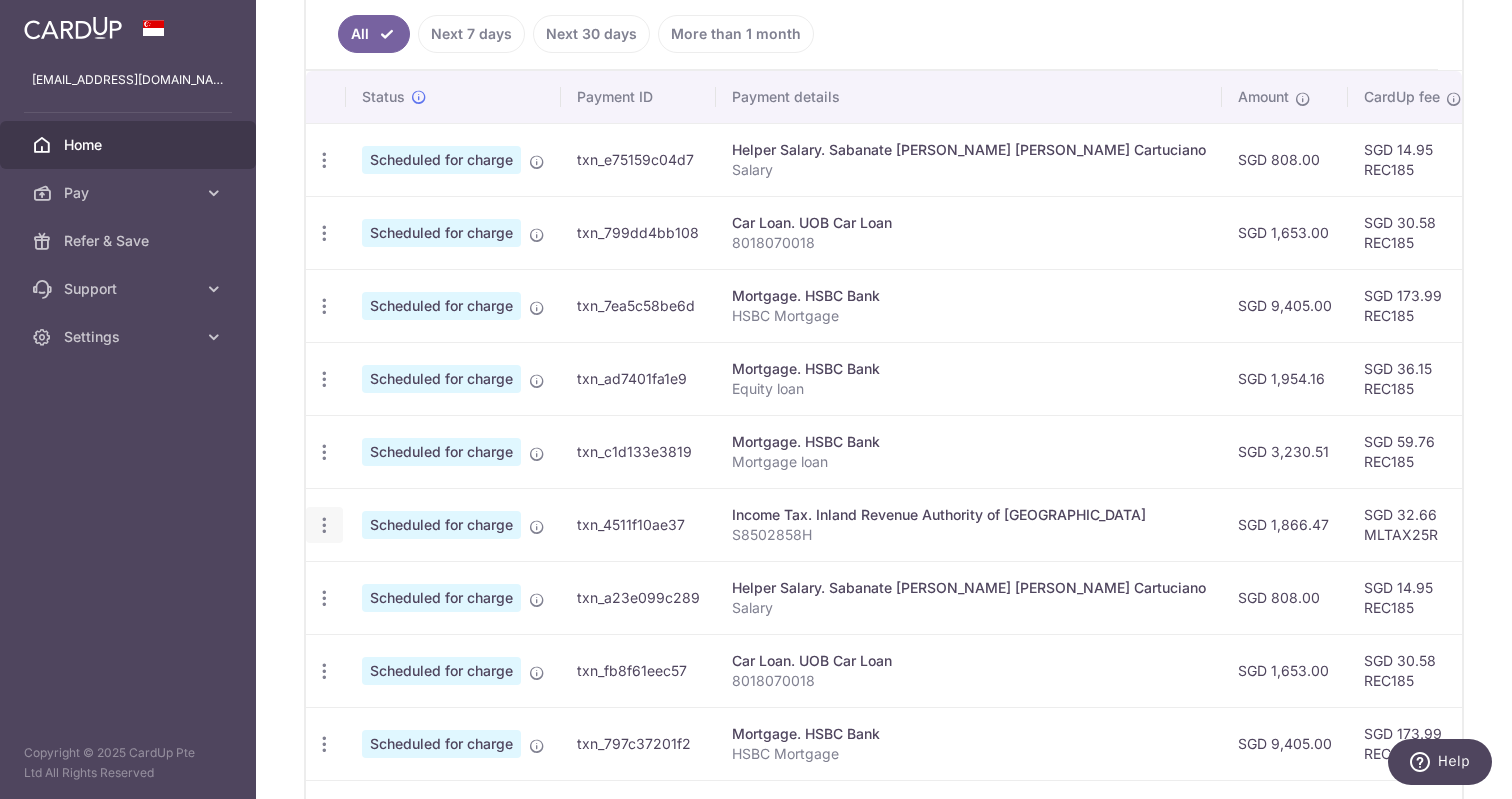 click at bounding box center [324, 160] 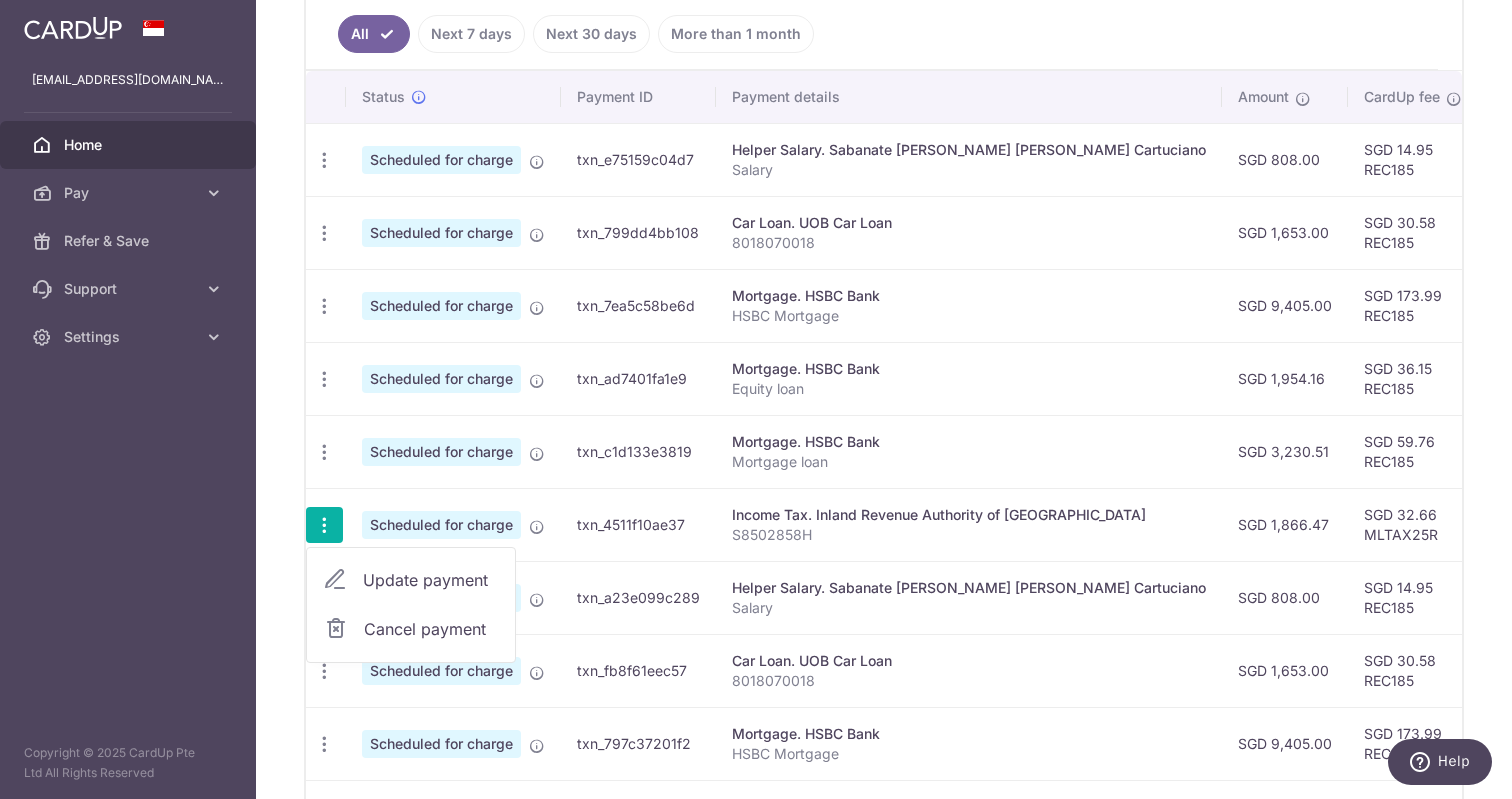 click on "Update payment" at bounding box center (431, 580) 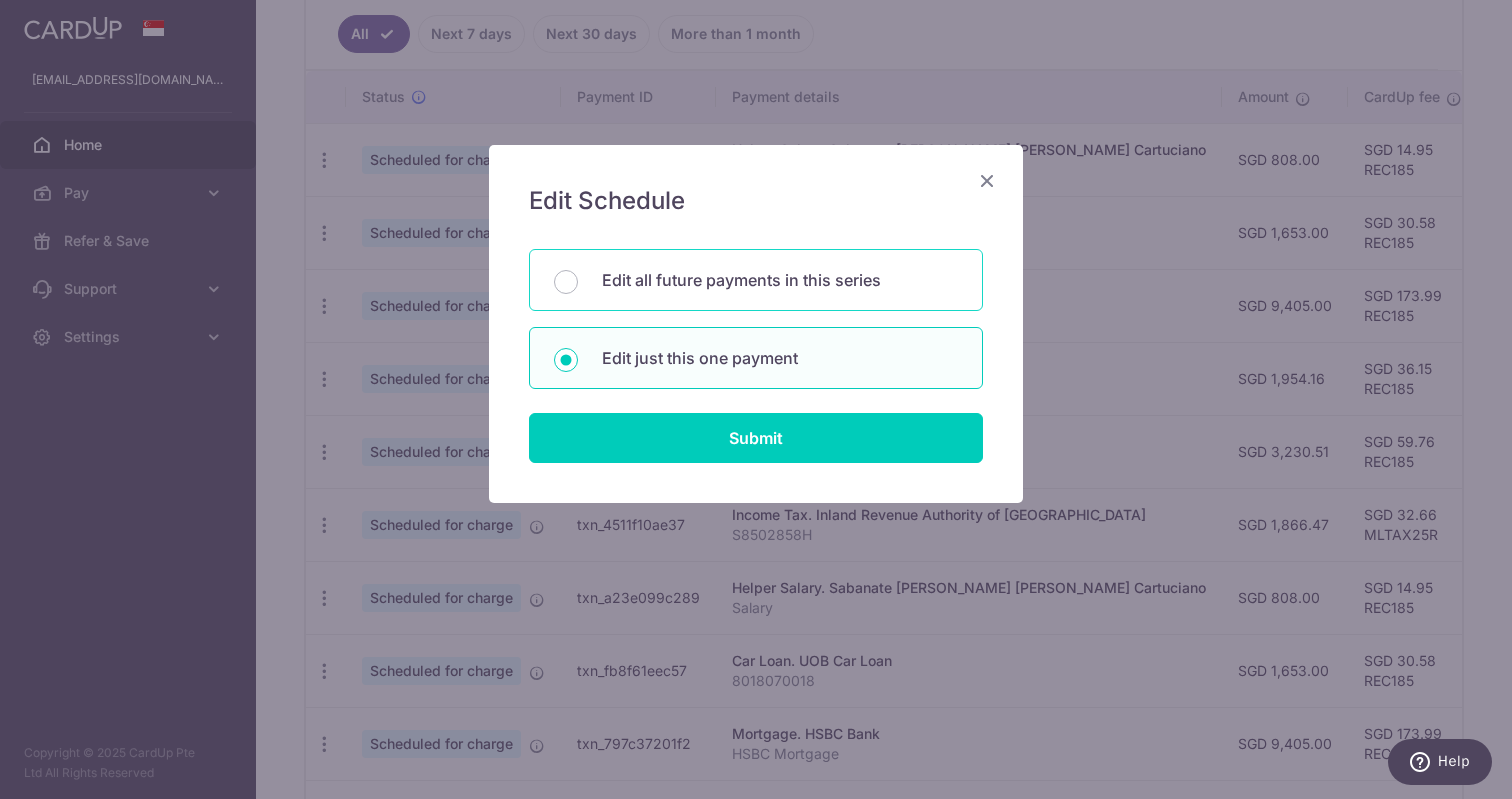 click on "Edit all future payments in this series" at bounding box center (780, 280) 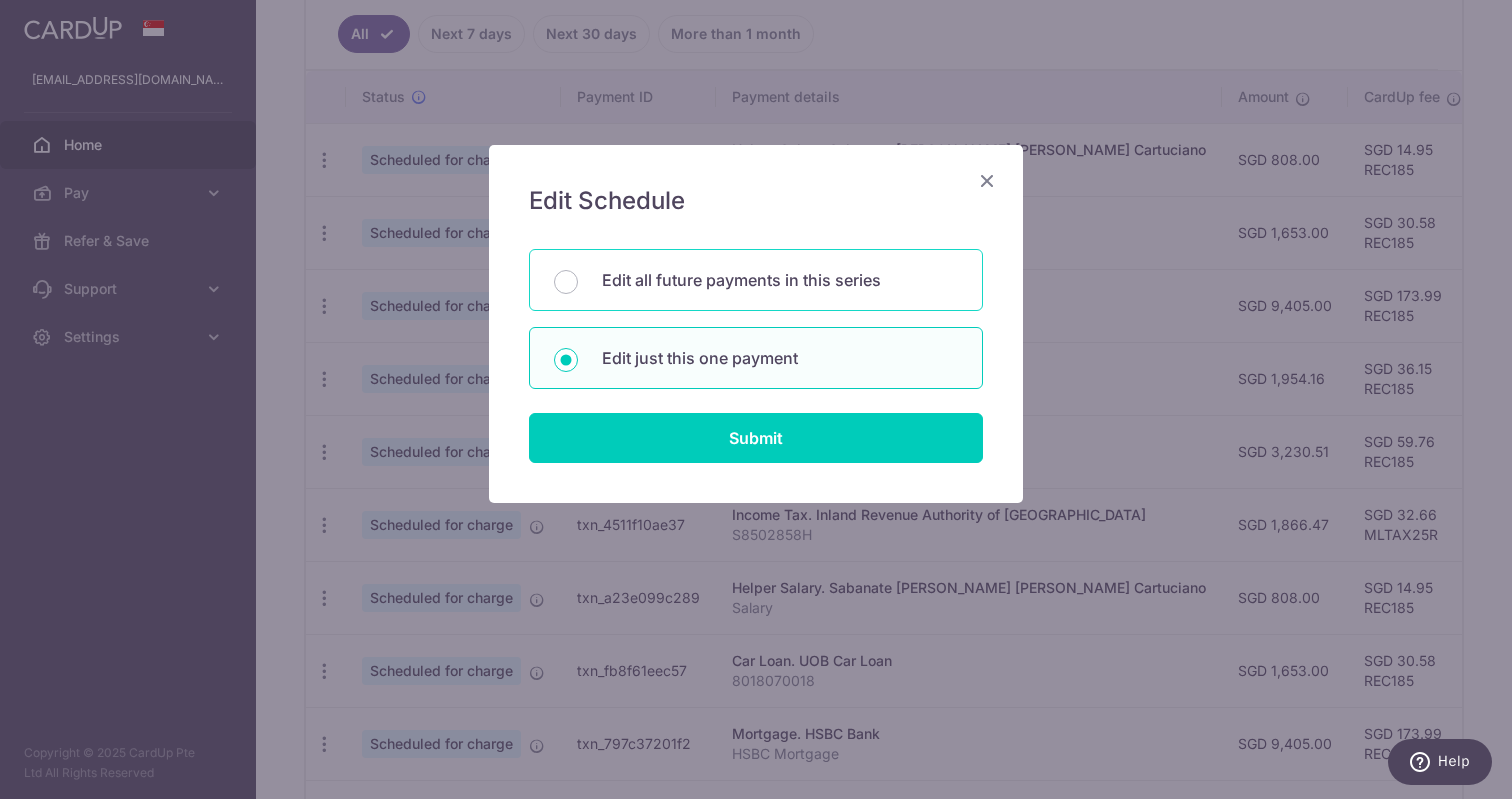 click on "Edit all future payments in this series" at bounding box center (566, 282) 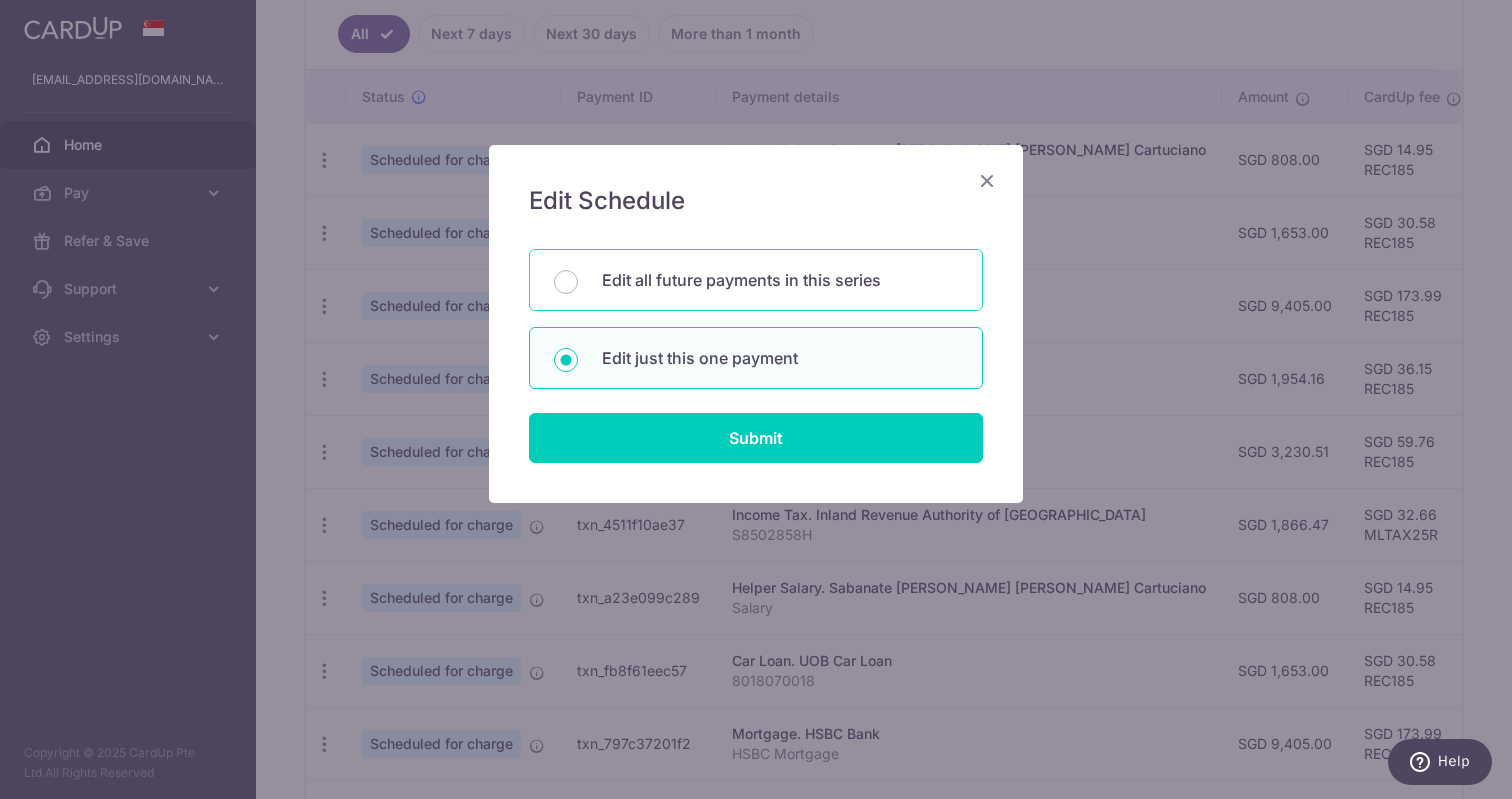 radio on "true" 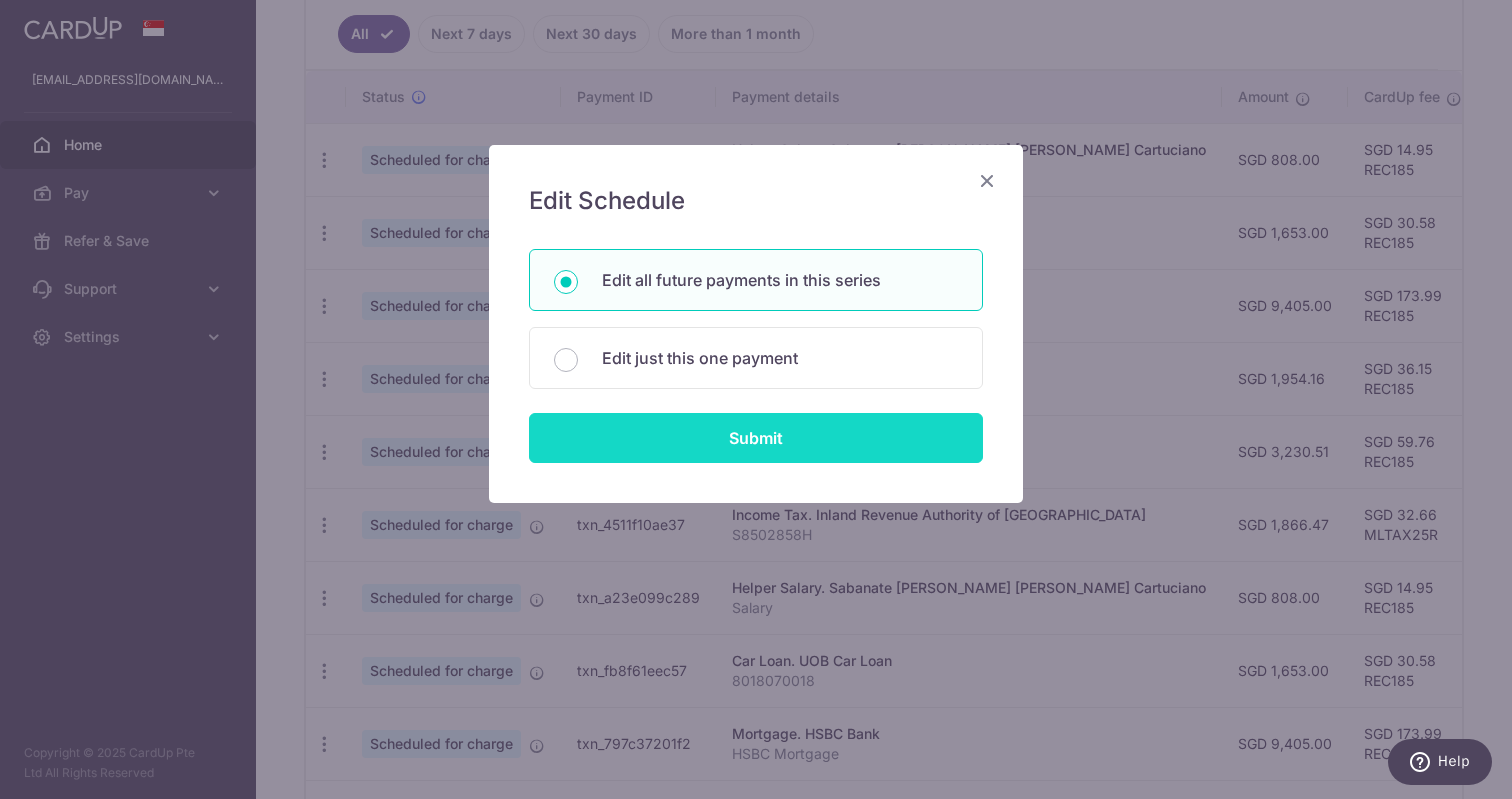 click on "Submit" at bounding box center [756, 438] 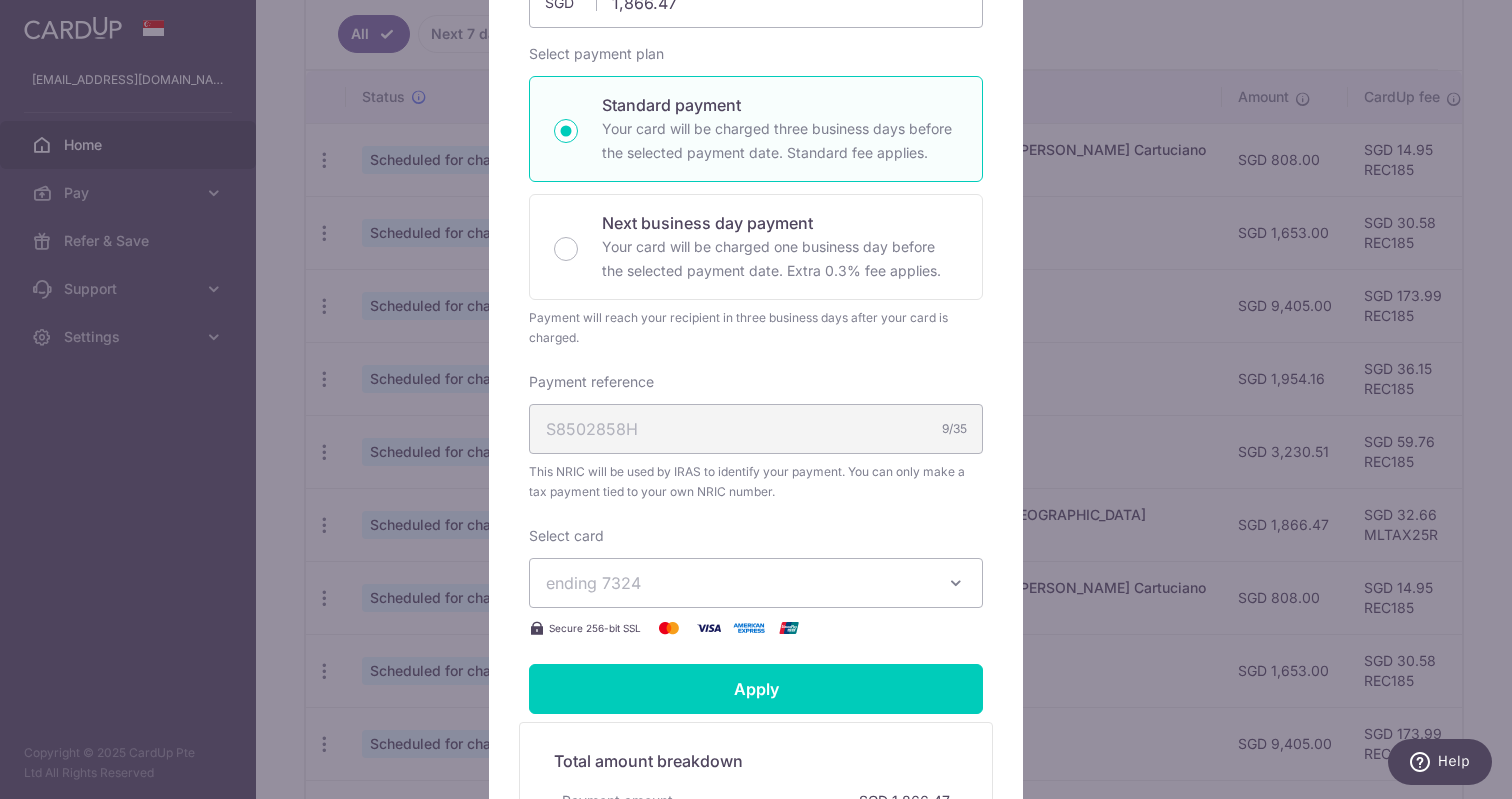 scroll, scrollTop: 492, scrollLeft: 0, axis: vertical 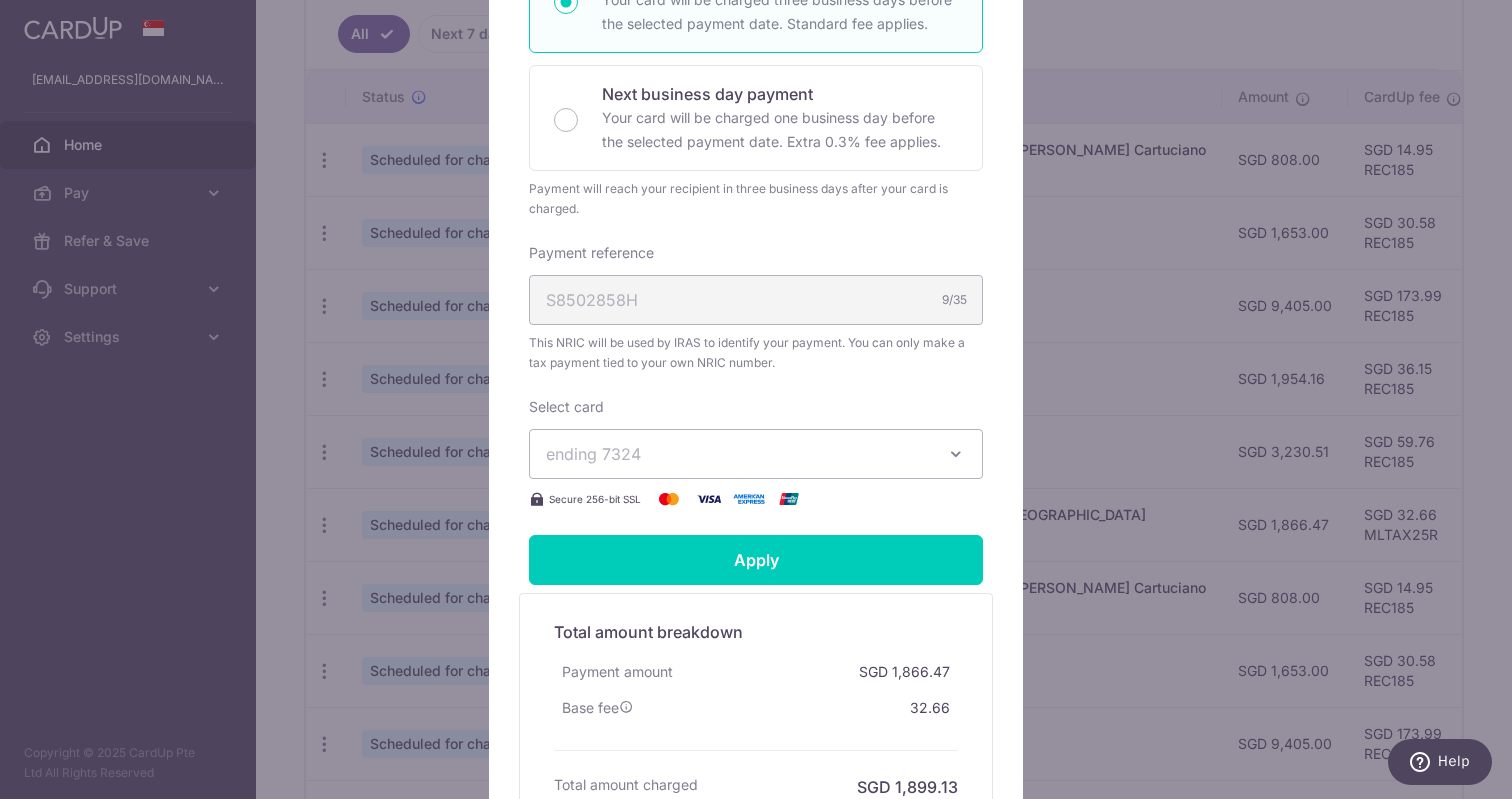 click on "ending 7324" at bounding box center (738, 454) 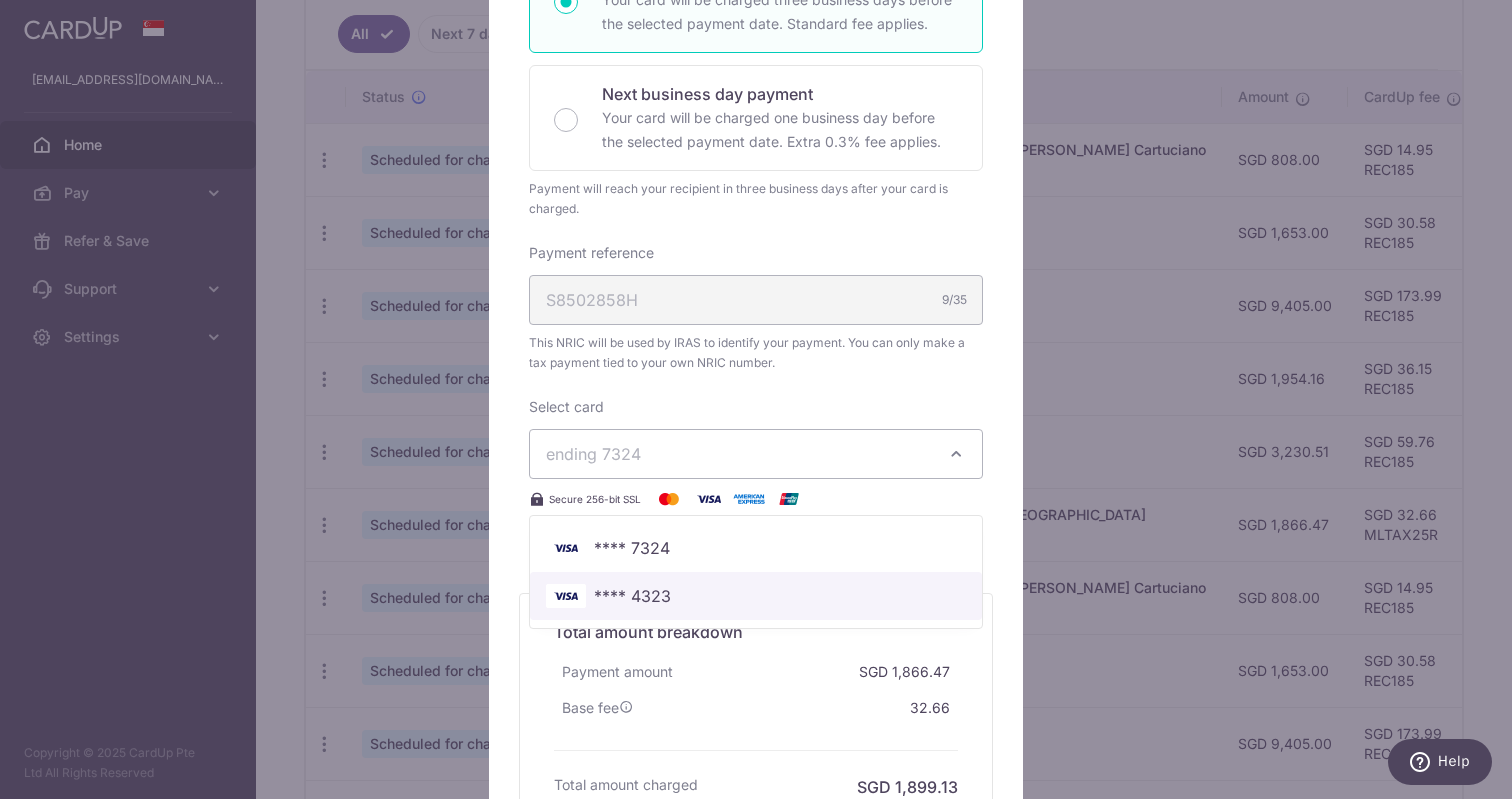 click on "**** 4323" at bounding box center (756, 596) 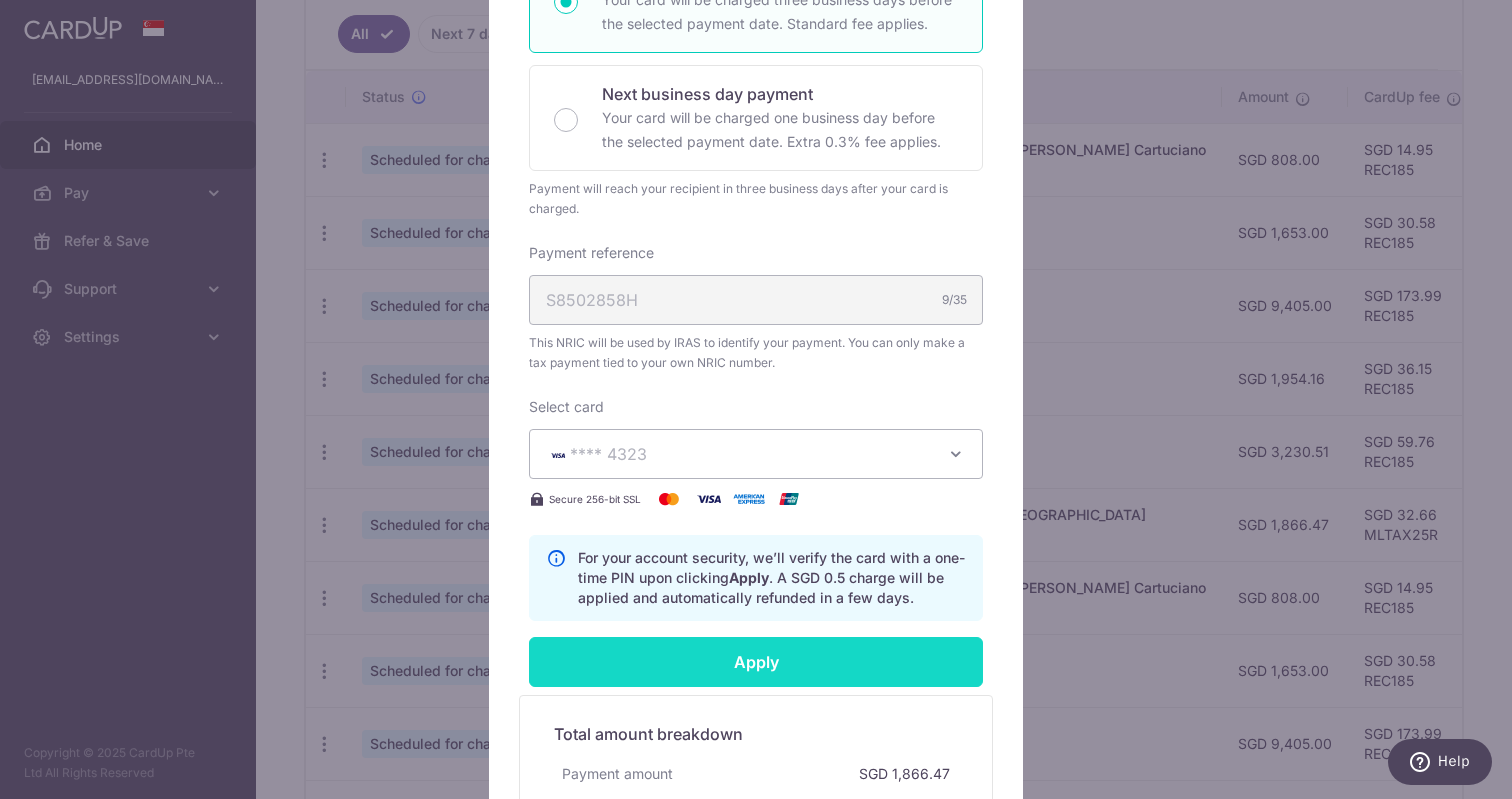 click on "Apply" at bounding box center [756, 662] 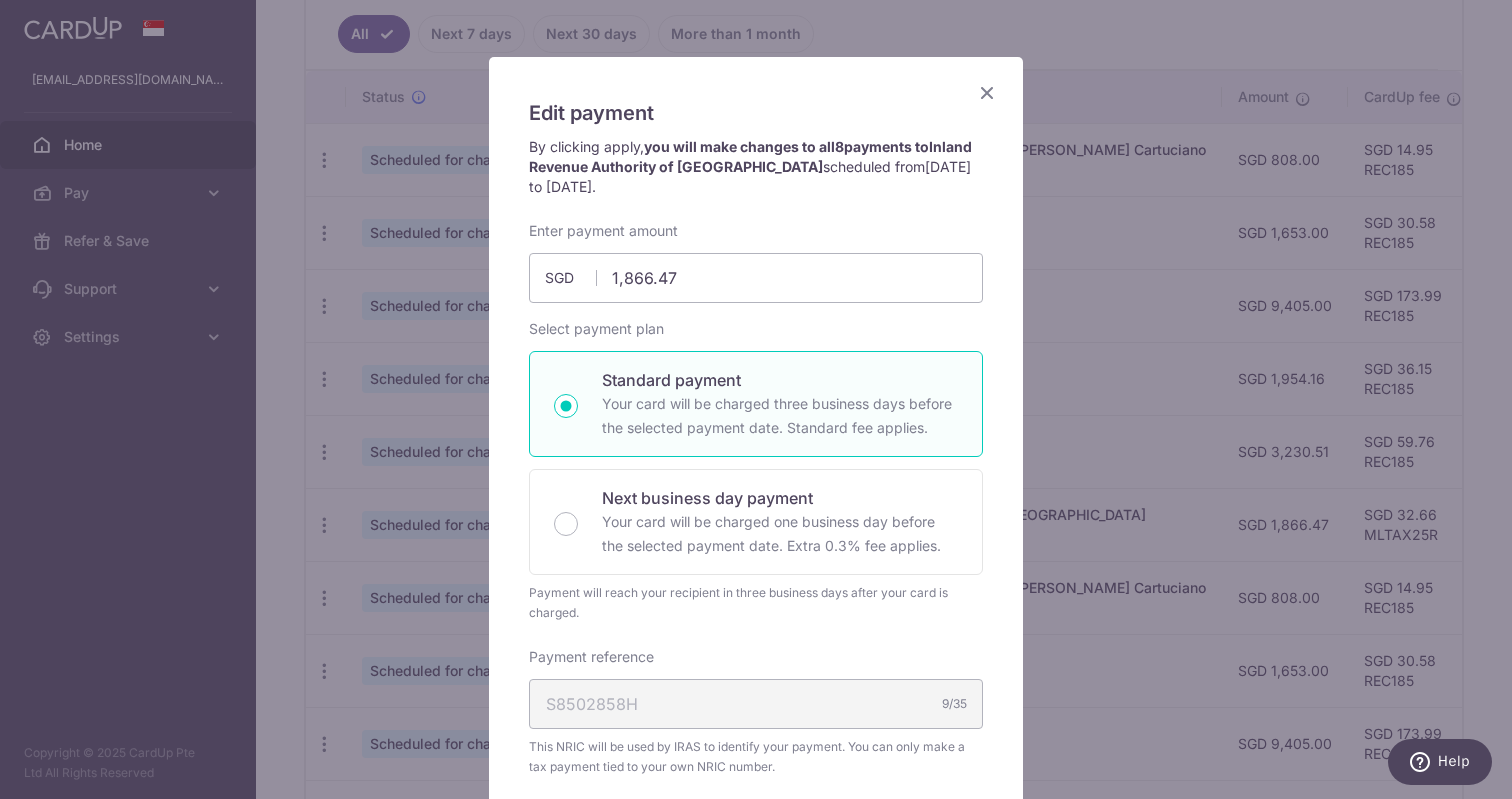 scroll, scrollTop: 60, scrollLeft: 0, axis: vertical 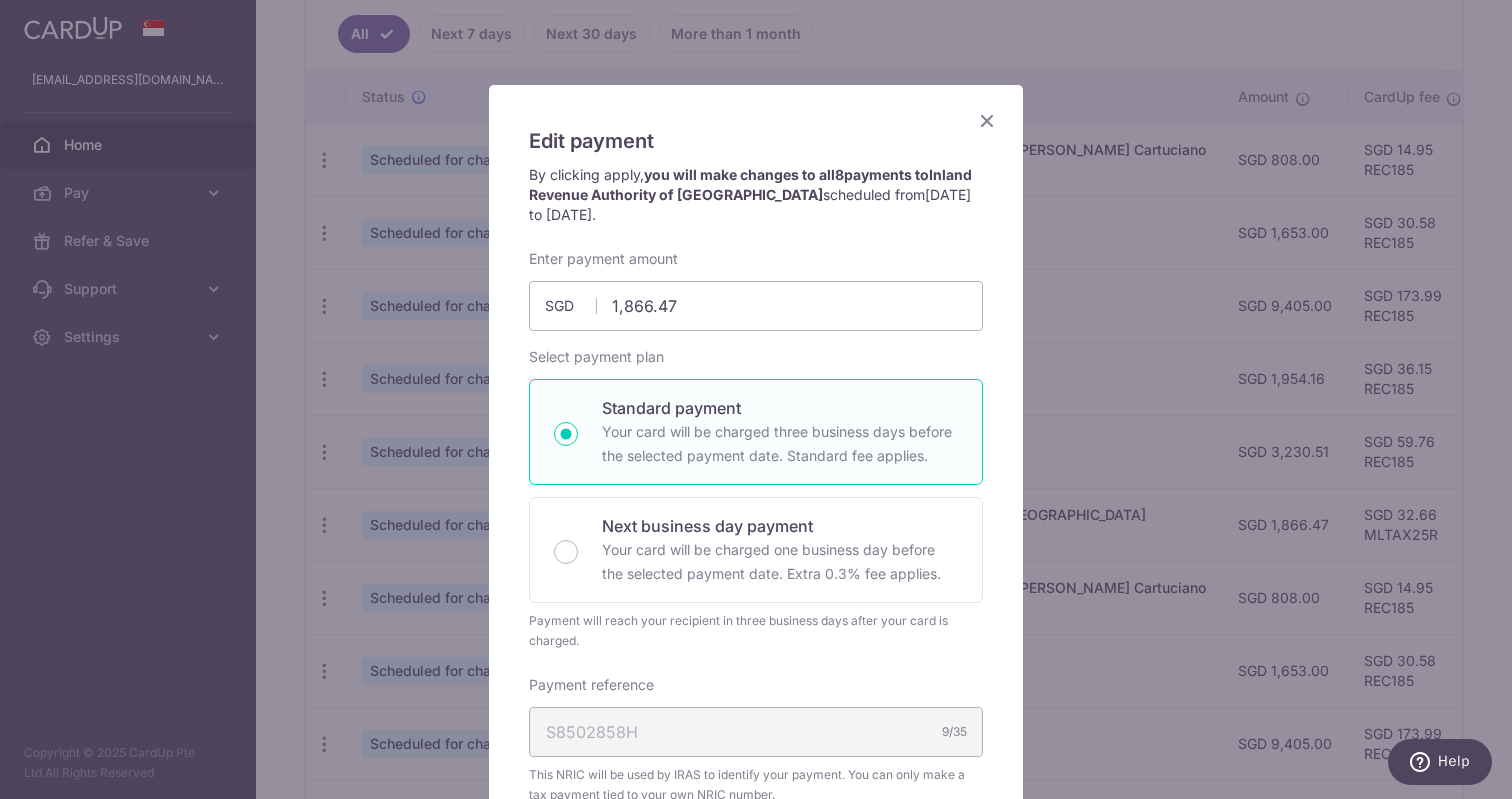 type on "Successfully Applied" 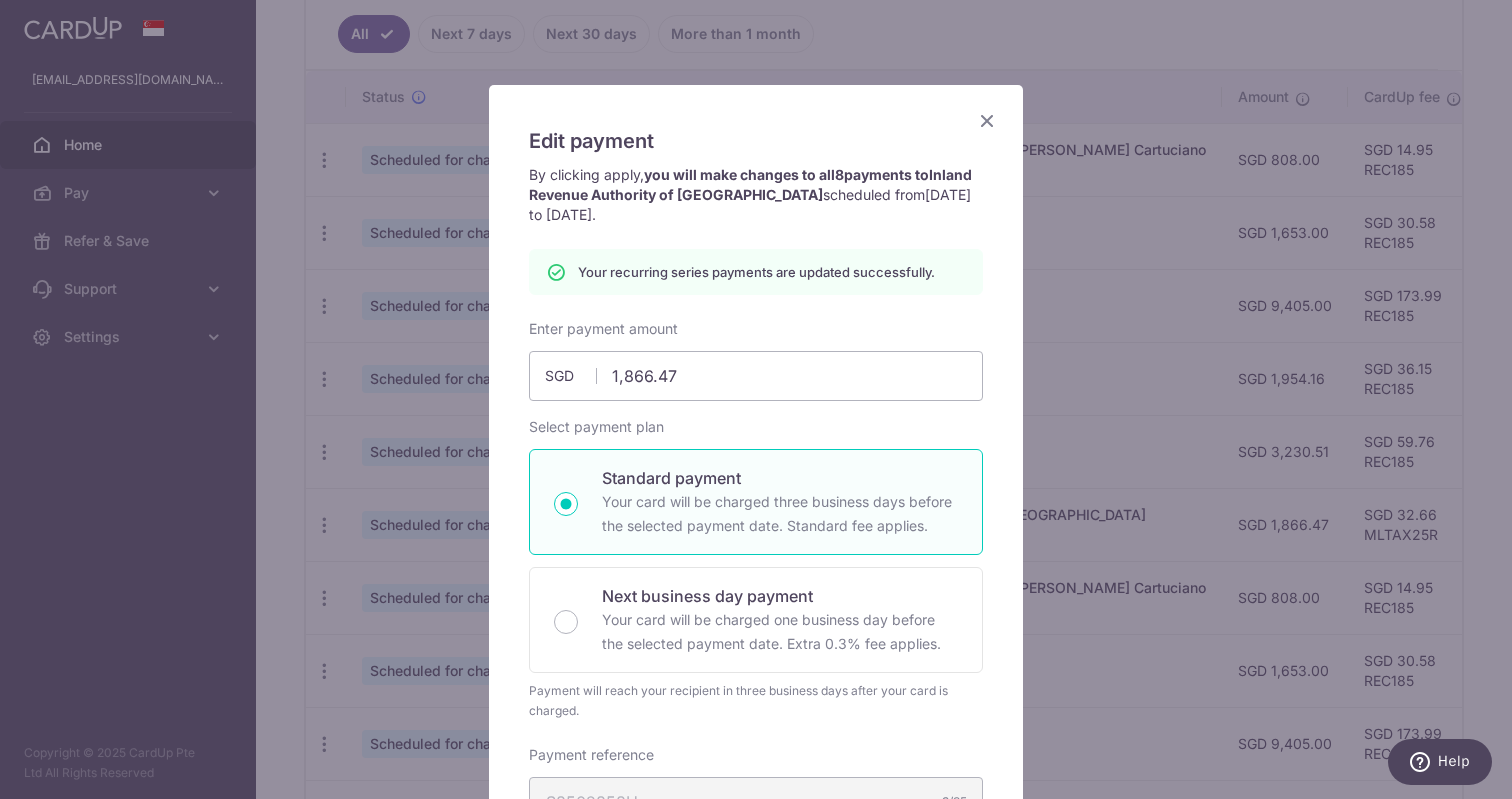 click at bounding box center [987, 120] 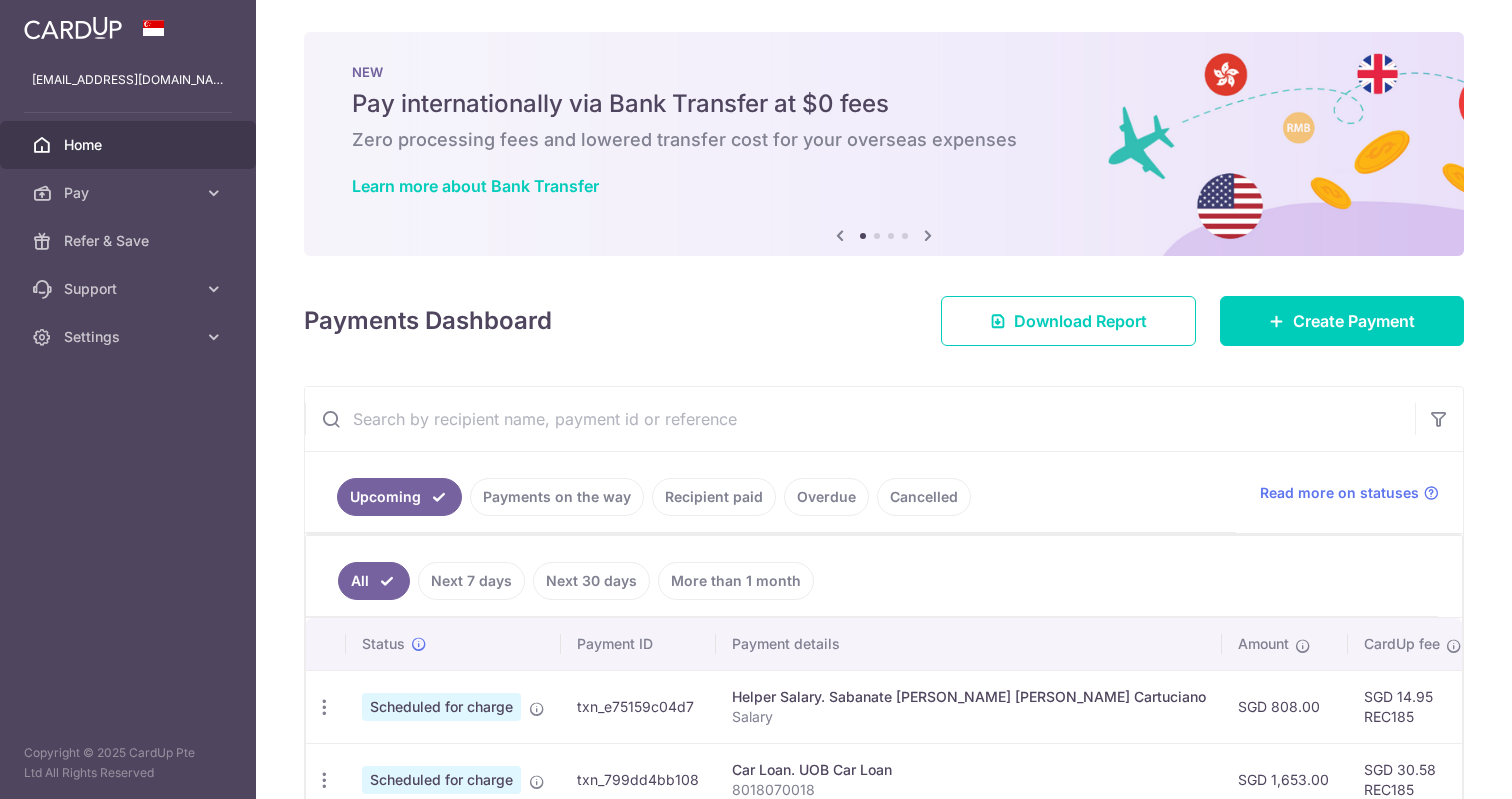 scroll, scrollTop: 0, scrollLeft: 0, axis: both 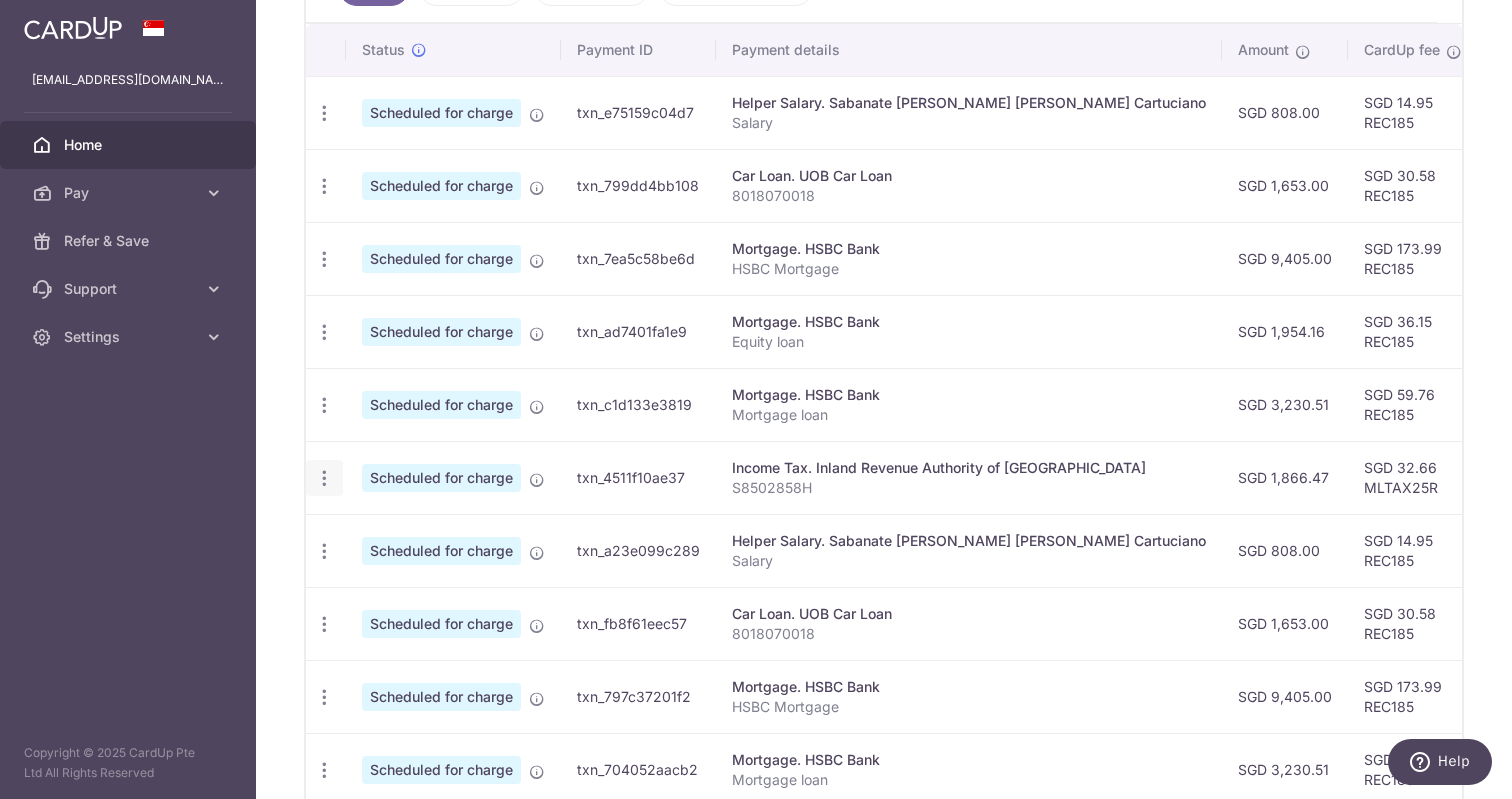 click at bounding box center (324, 113) 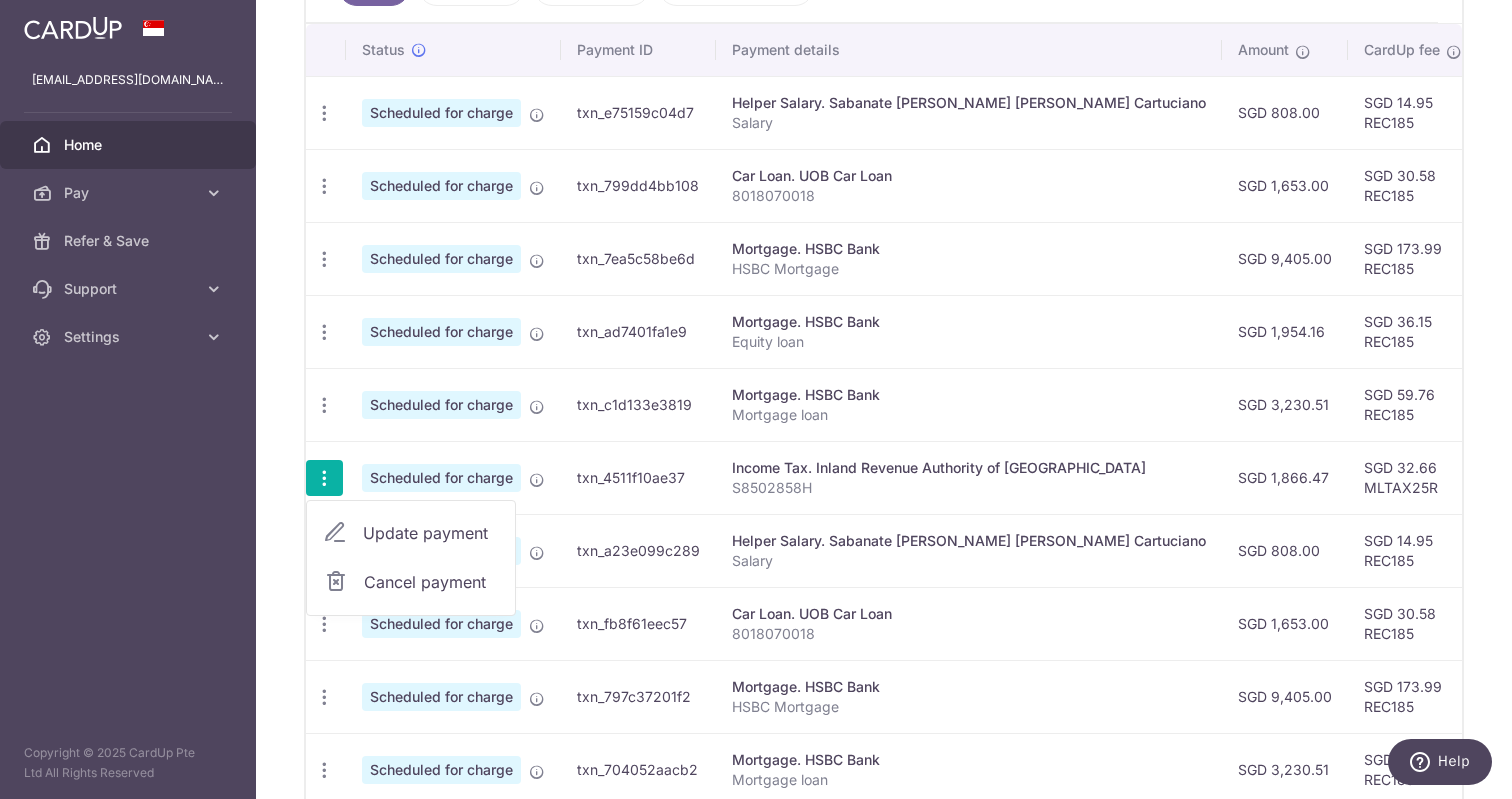 click on "Update payment" at bounding box center (431, 533) 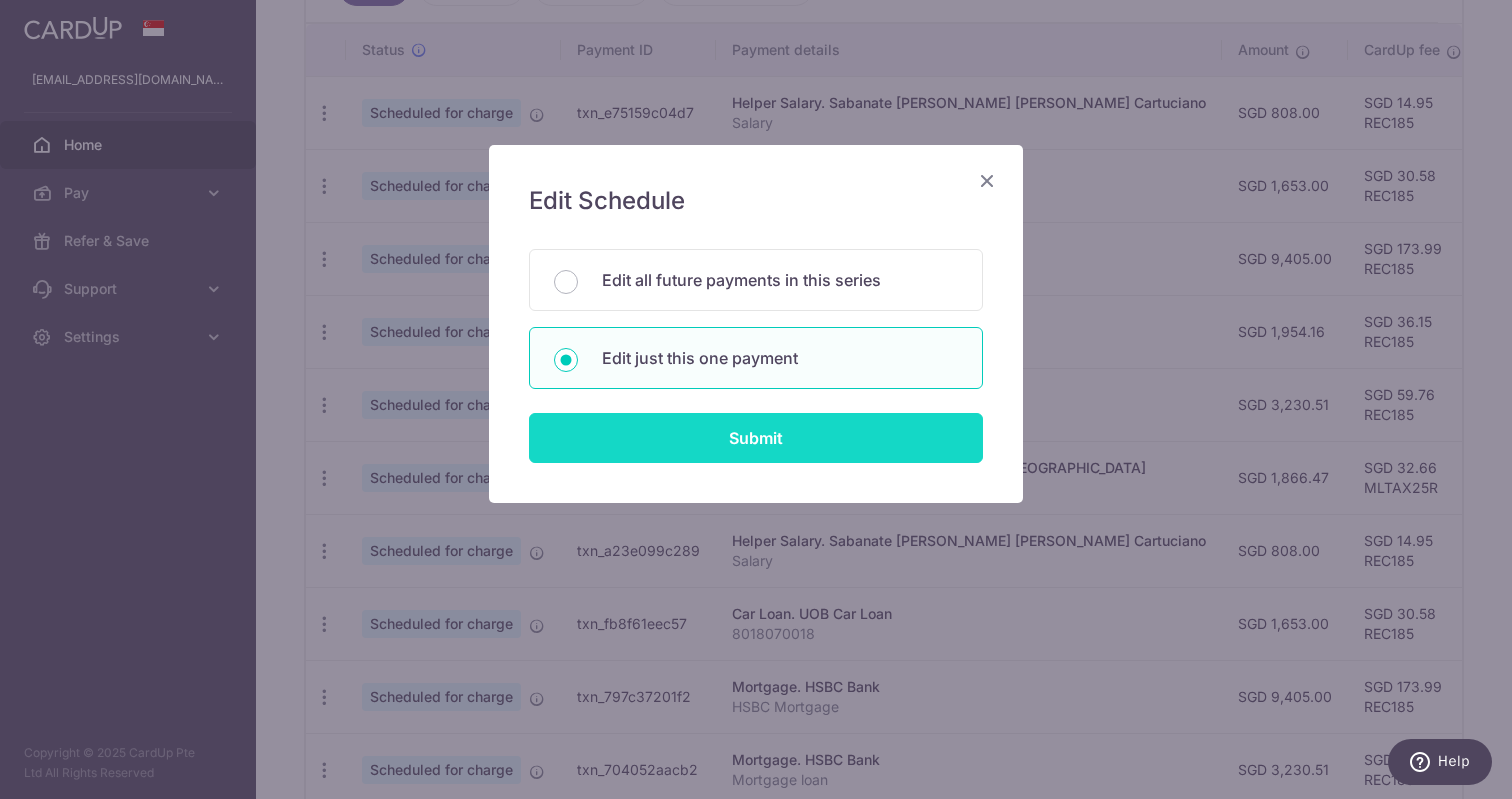 click on "Submit" at bounding box center [756, 438] 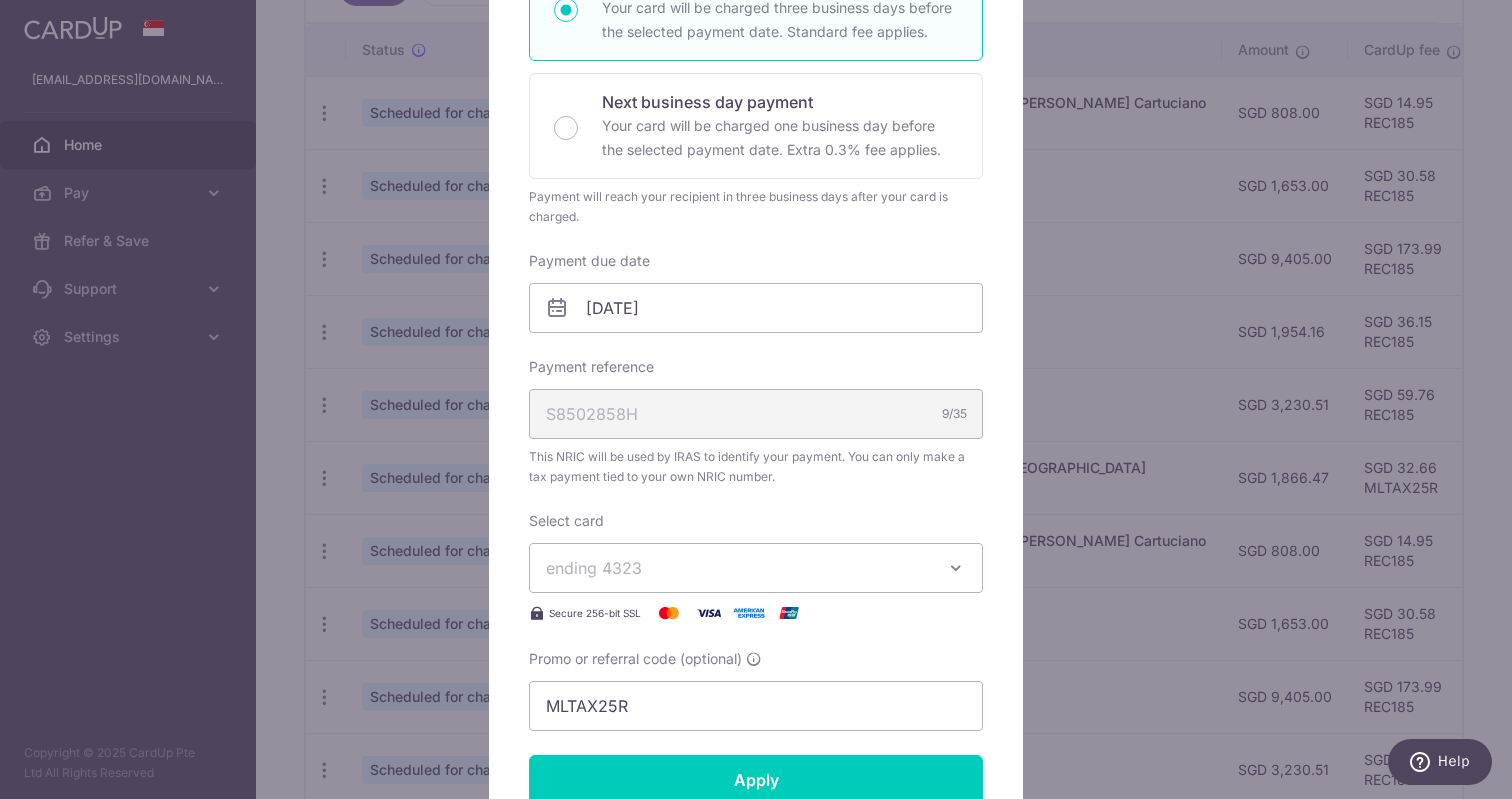 scroll, scrollTop: 433, scrollLeft: 0, axis: vertical 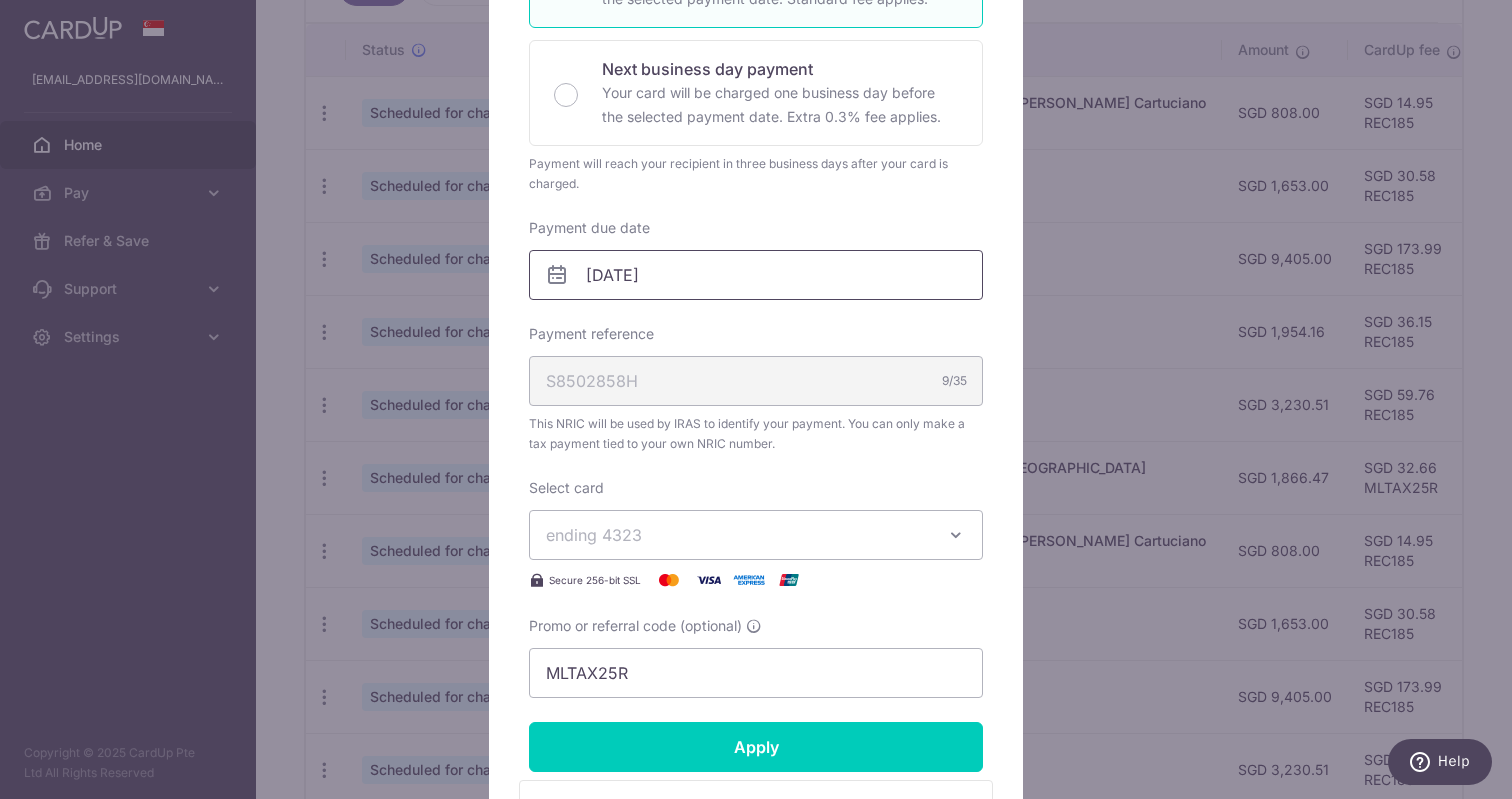 click on "[DATE]" at bounding box center (756, 275) 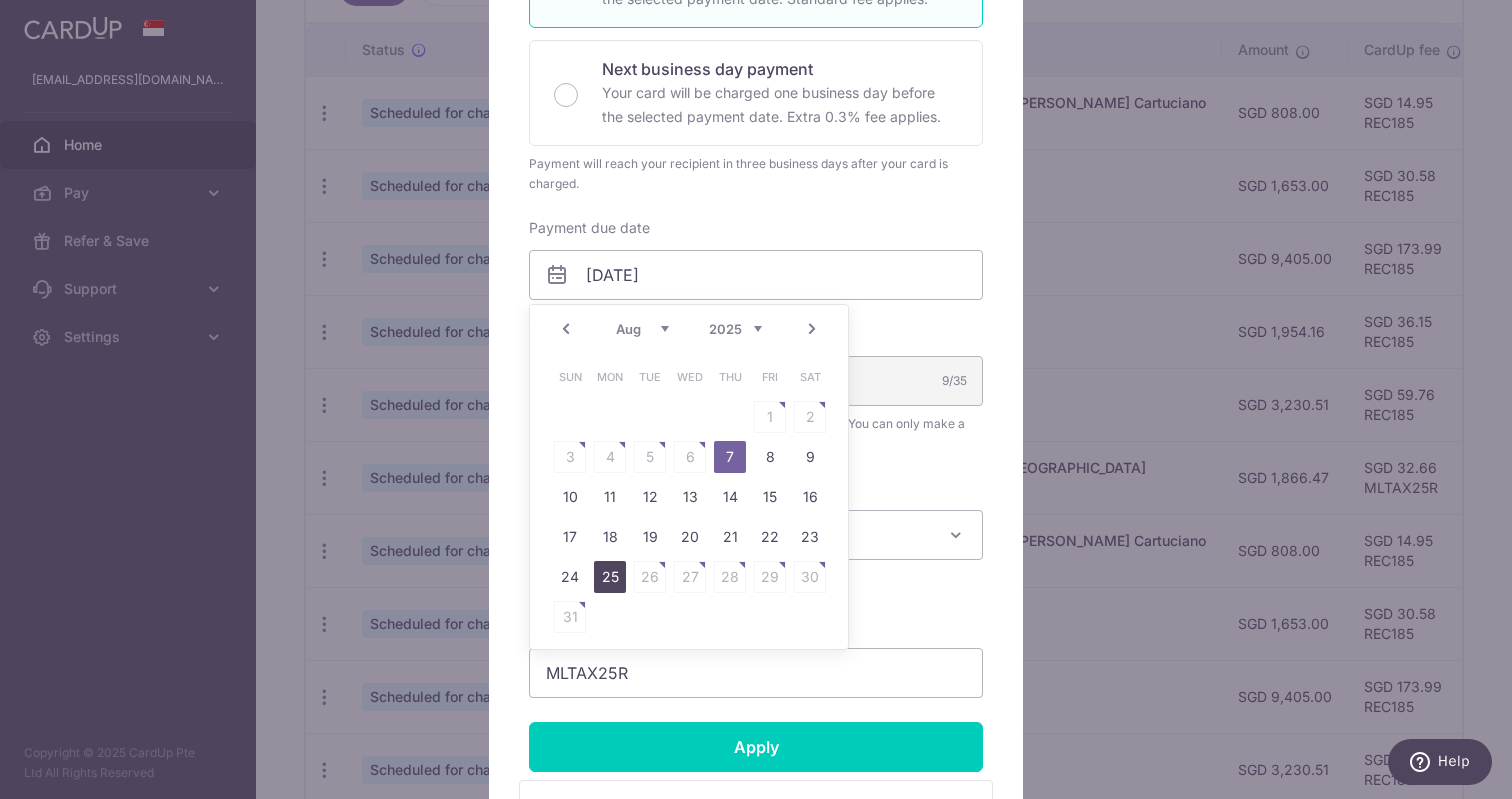 click on "25" at bounding box center [610, 577] 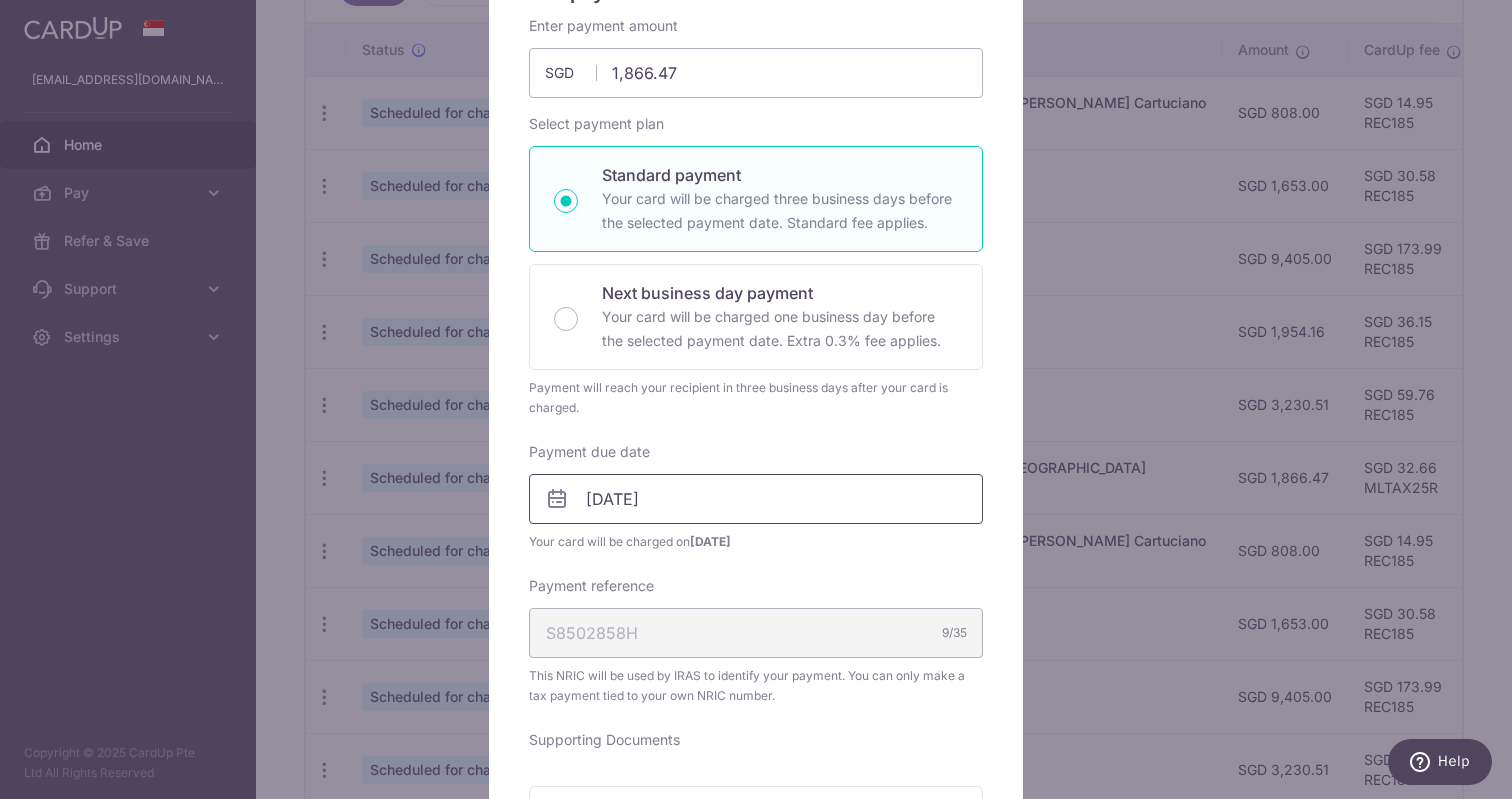 scroll, scrollTop: 201, scrollLeft: 0, axis: vertical 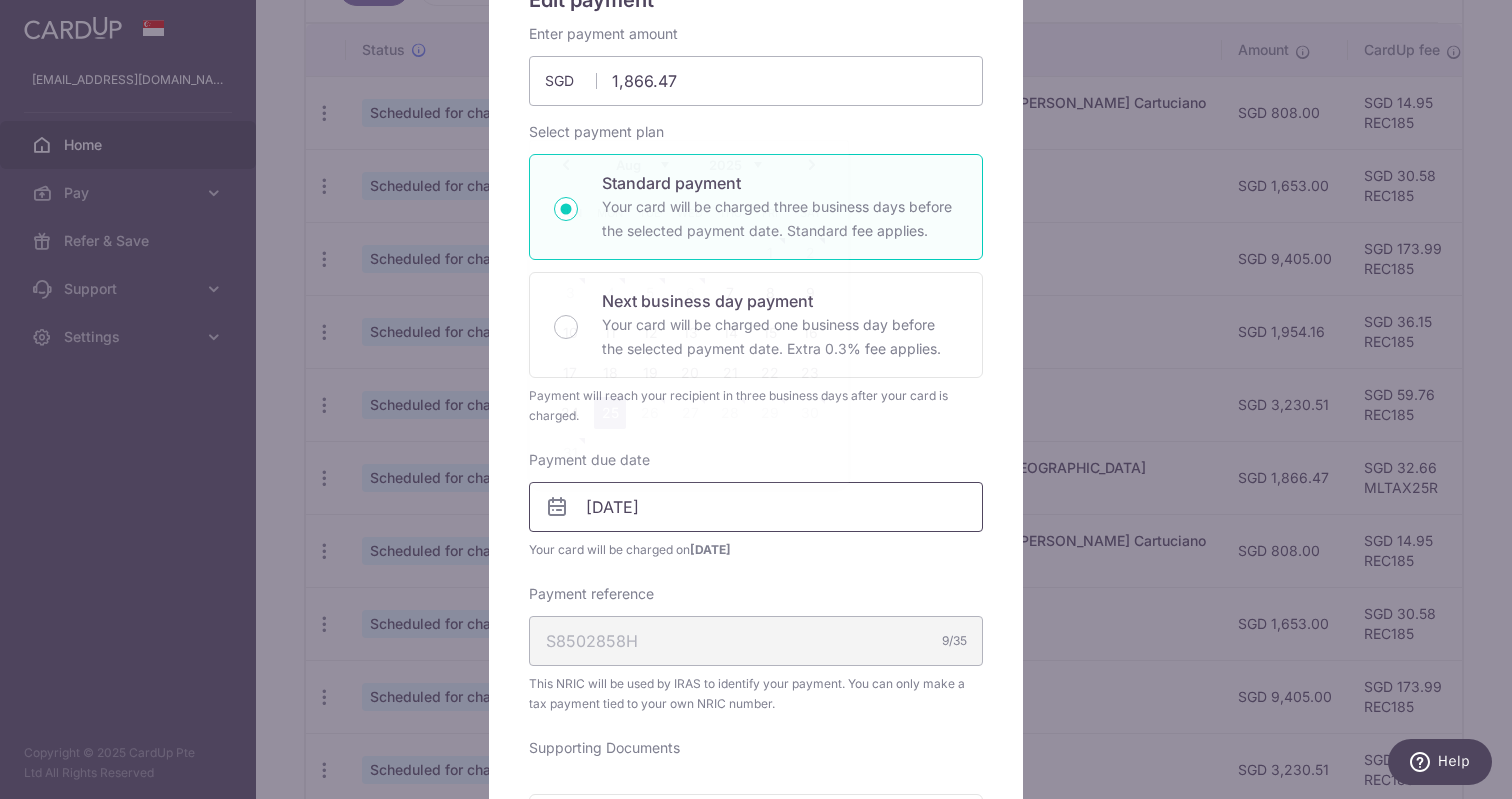 click on "[DATE]" at bounding box center [756, 507] 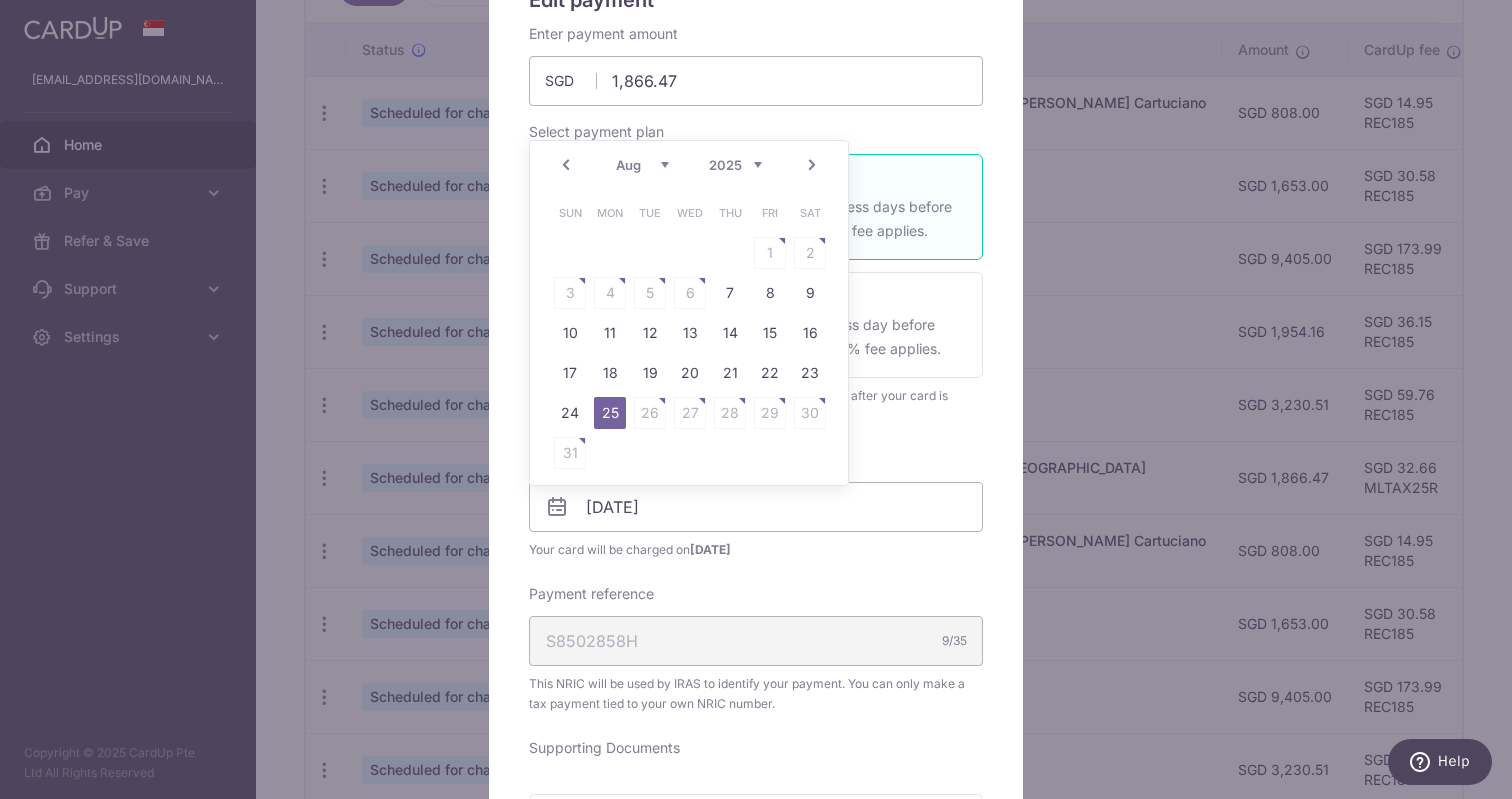 click on "Next" at bounding box center [812, 165] 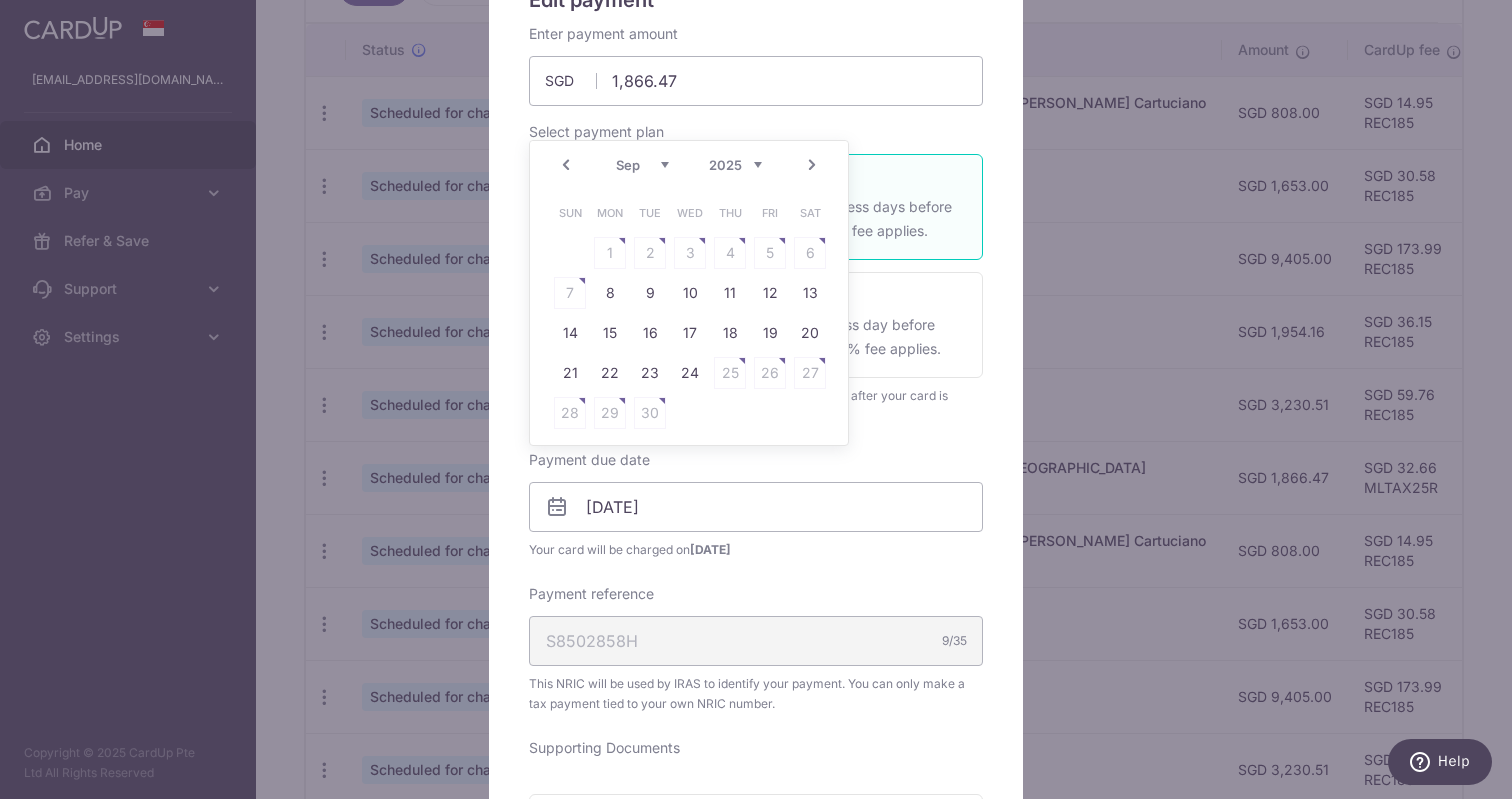 click on "Enter payment amount
1,866.47
1866.47
SGD
To change the payment amount, please cancel this payment and create a new payment with updated supporting documents.
As the payment amount is large, for your account security we will send you a notification via SMS and email on the payment charge date requiring your response to confirm the charge.
Select payment plan
Standard payment" at bounding box center [756, 650] 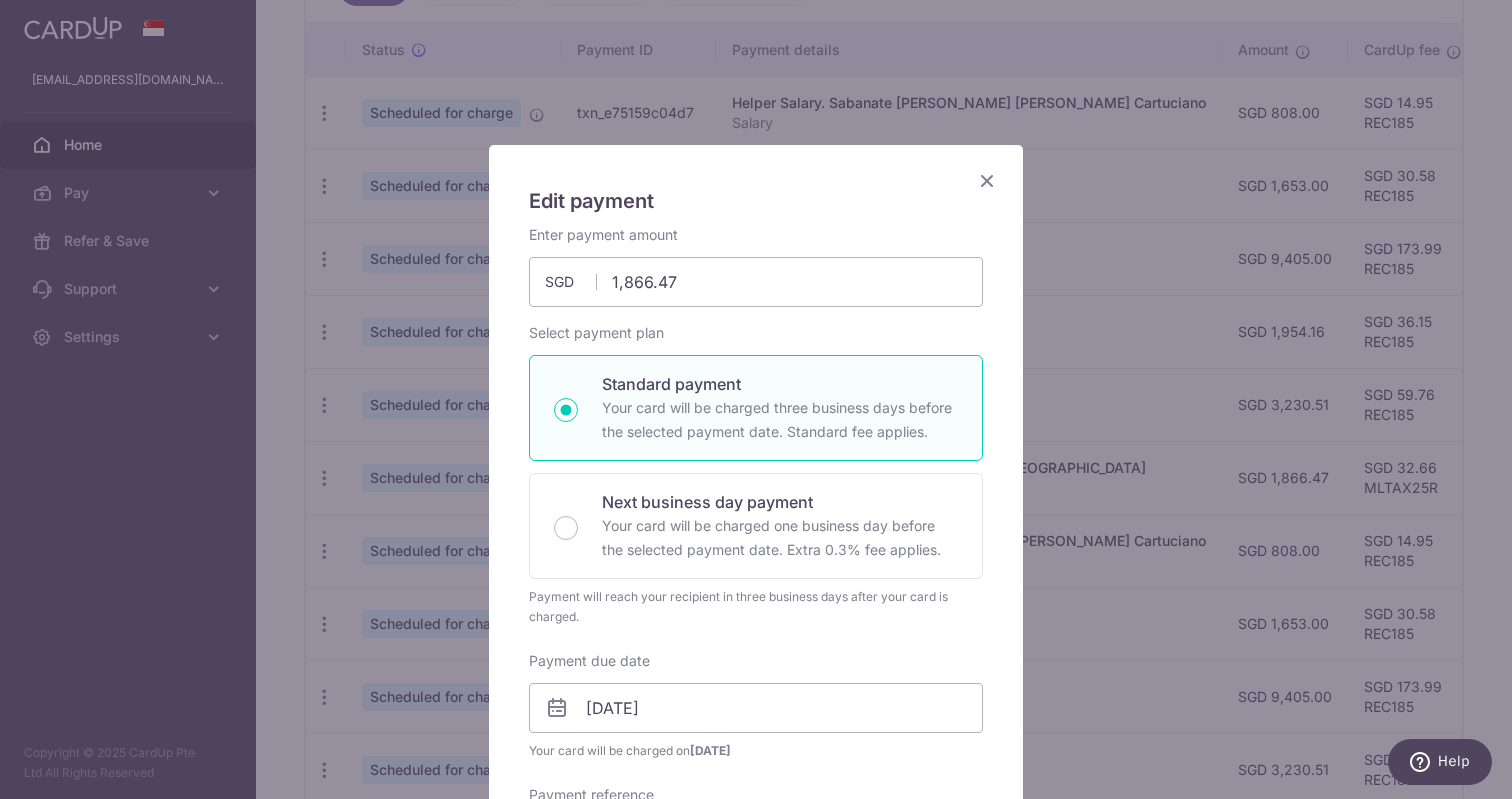 scroll, scrollTop: 0, scrollLeft: 0, axis: both 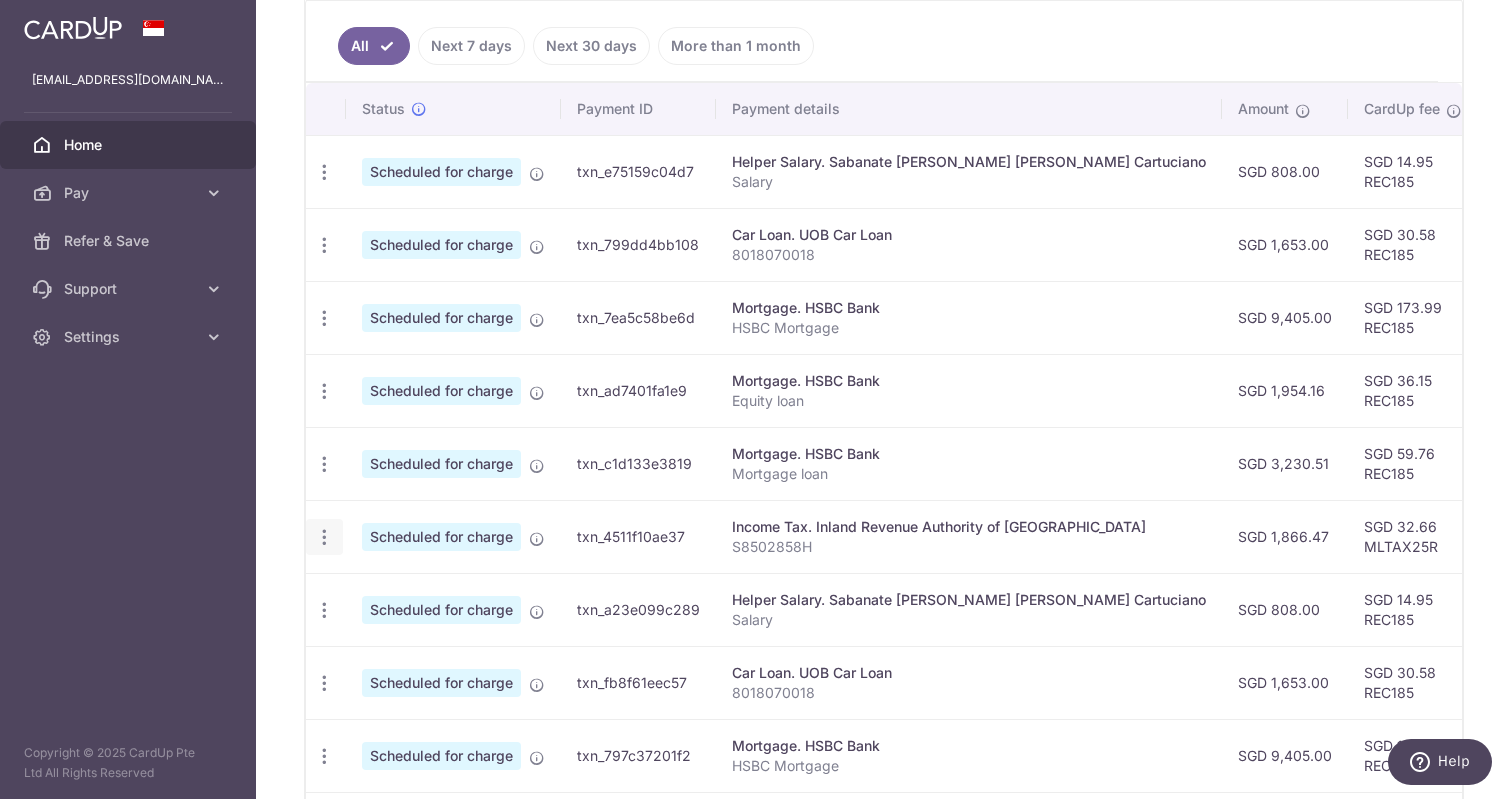click on "Update payment
Cancel payment" at bounding box center (324, 537) 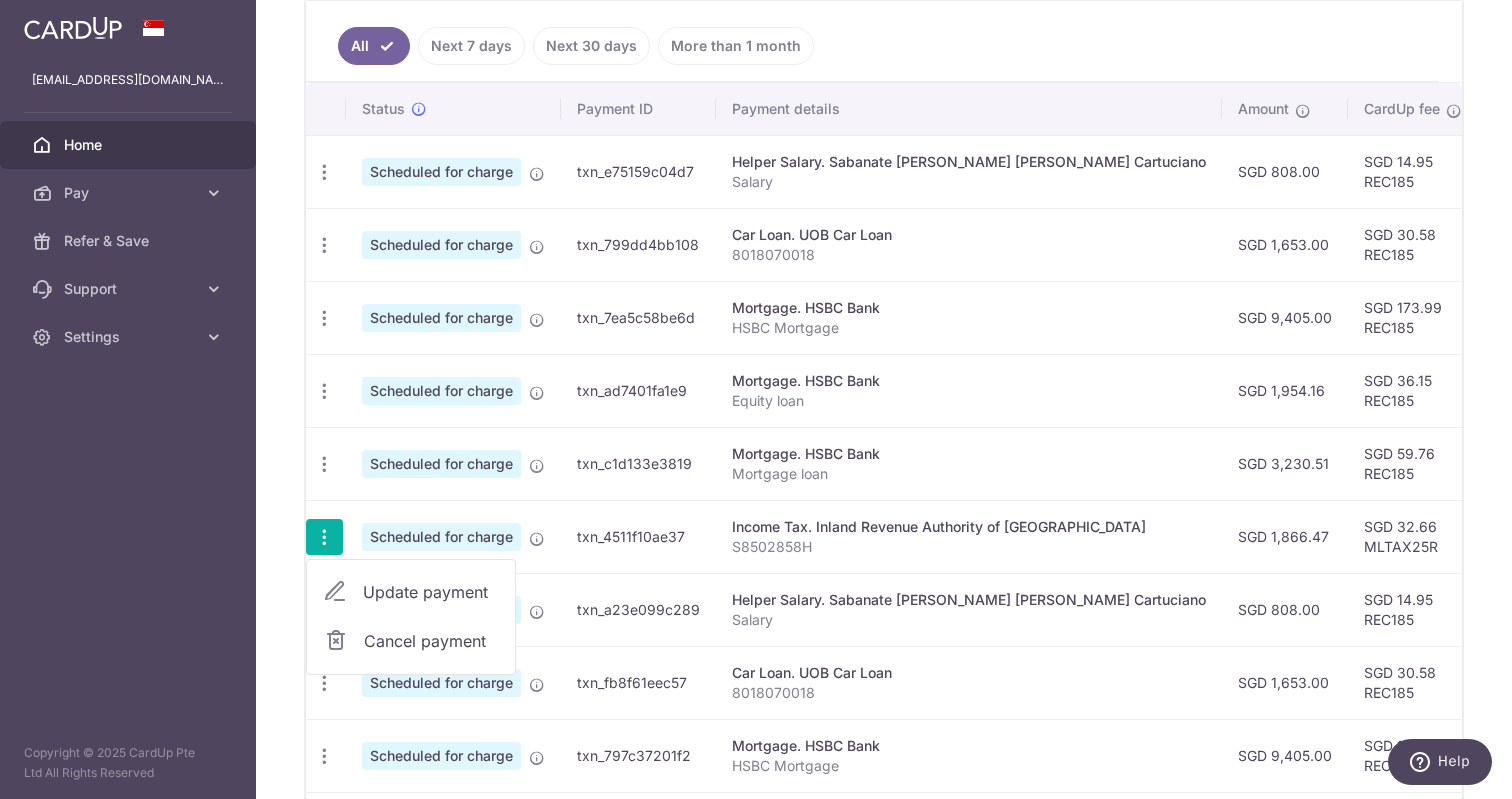 click on "S8502858H" at bounding box center [969, 547] 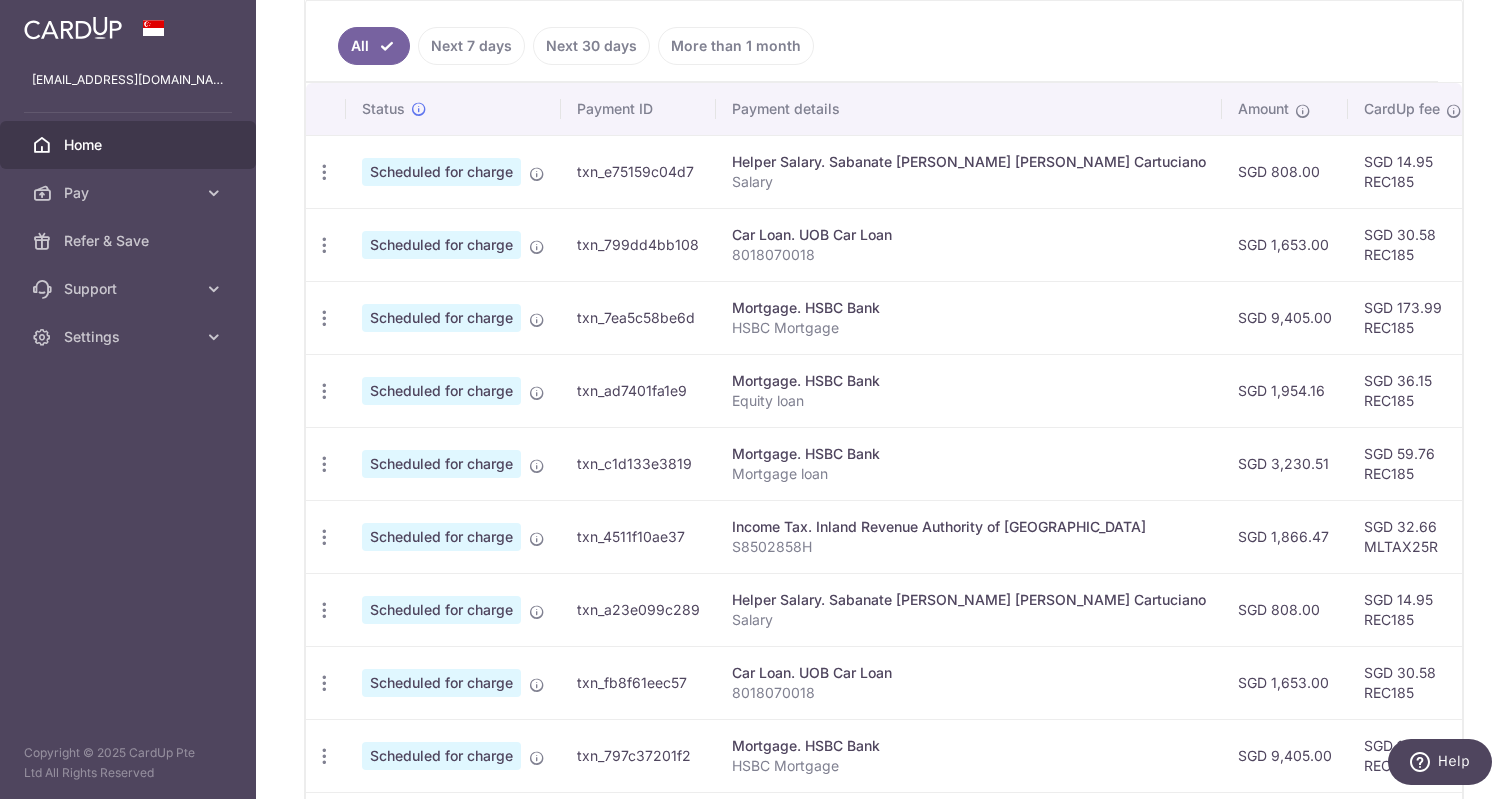 scroll, scrollTop: 0, scrollLeft: 0, axis: both 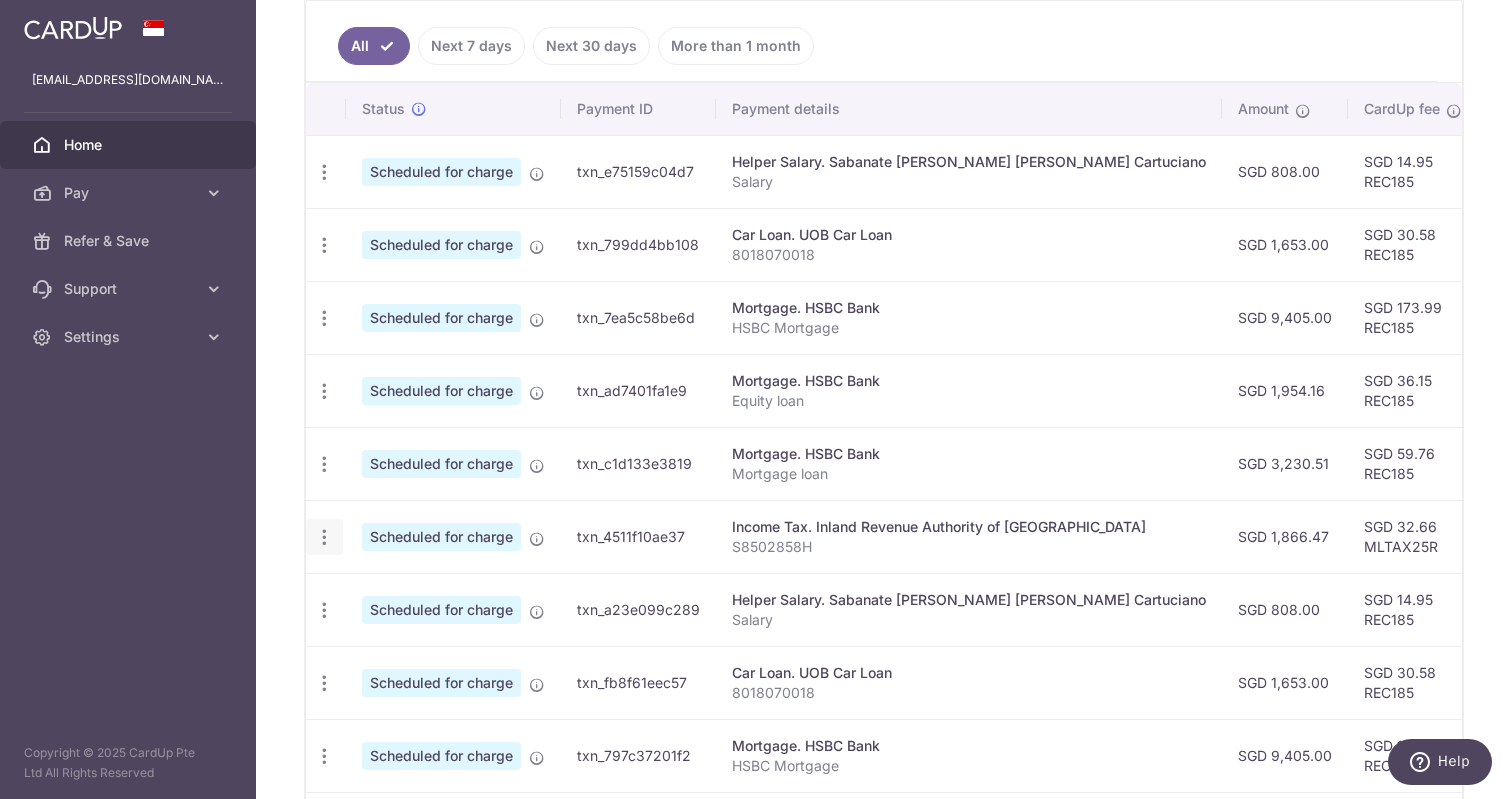 click at bounding box center [324, 172] 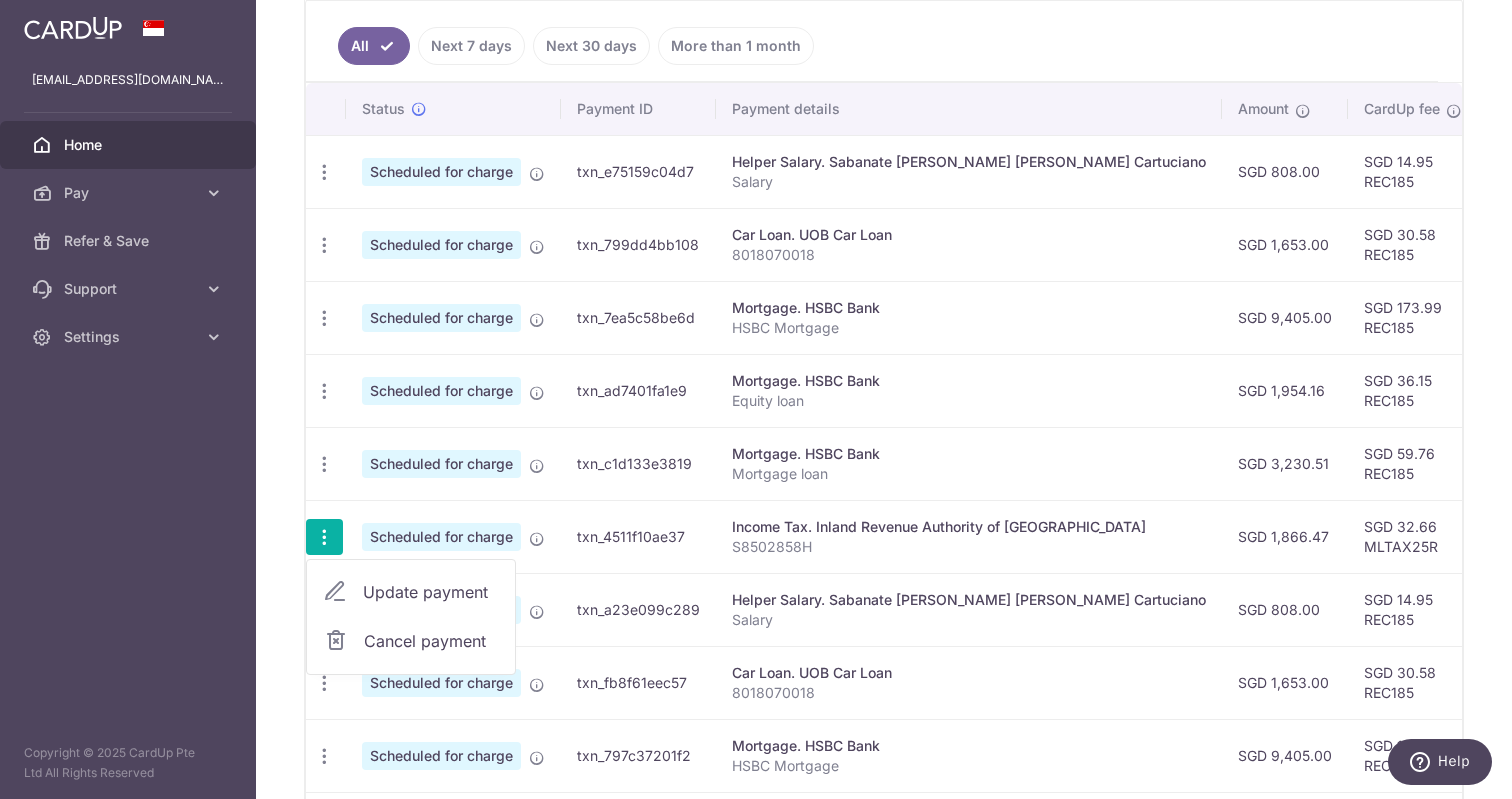 click on "Update payment" at bounding box center [431, 592] 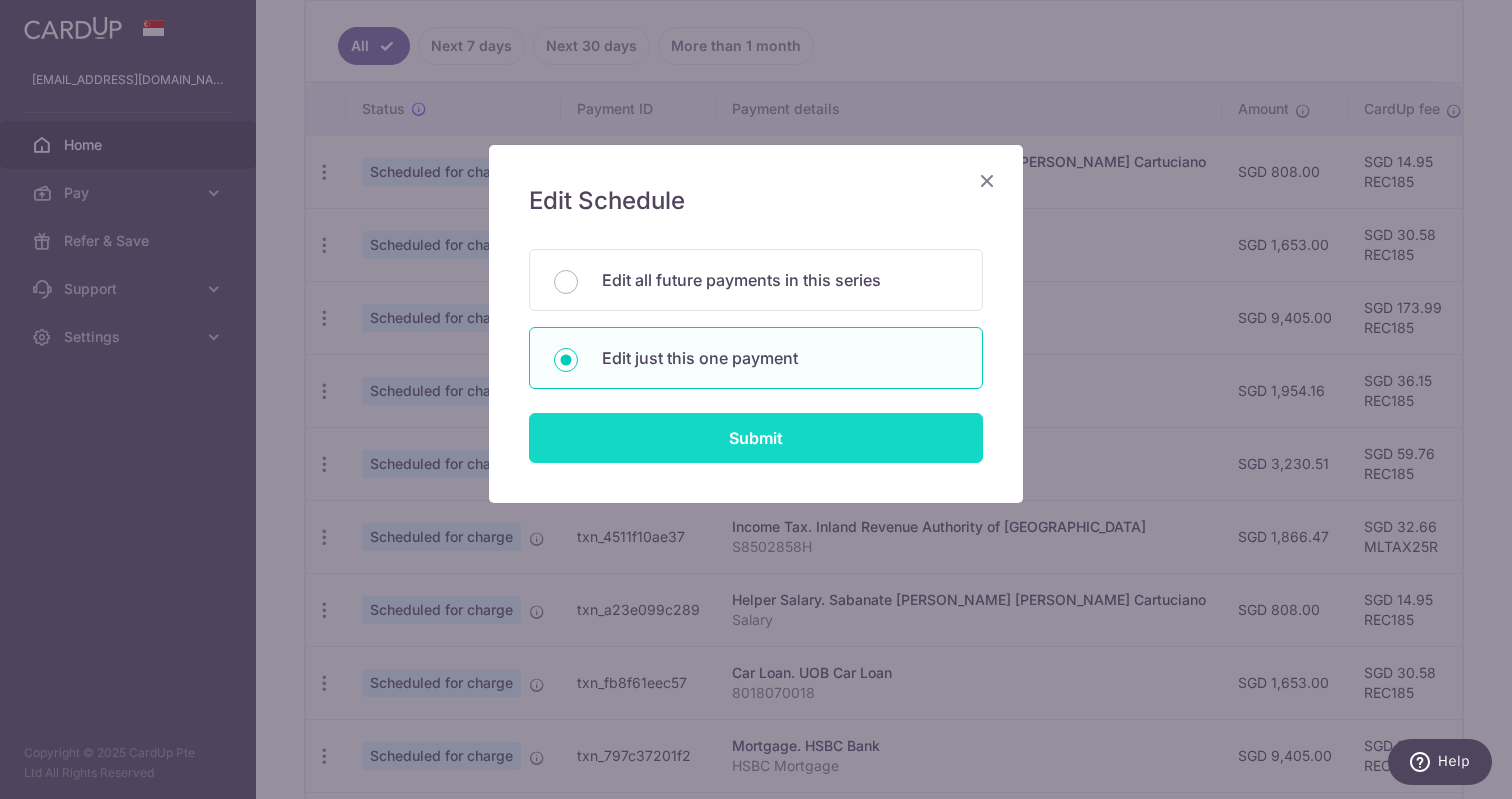 click on "Submit" at bounding box center [756, 438] 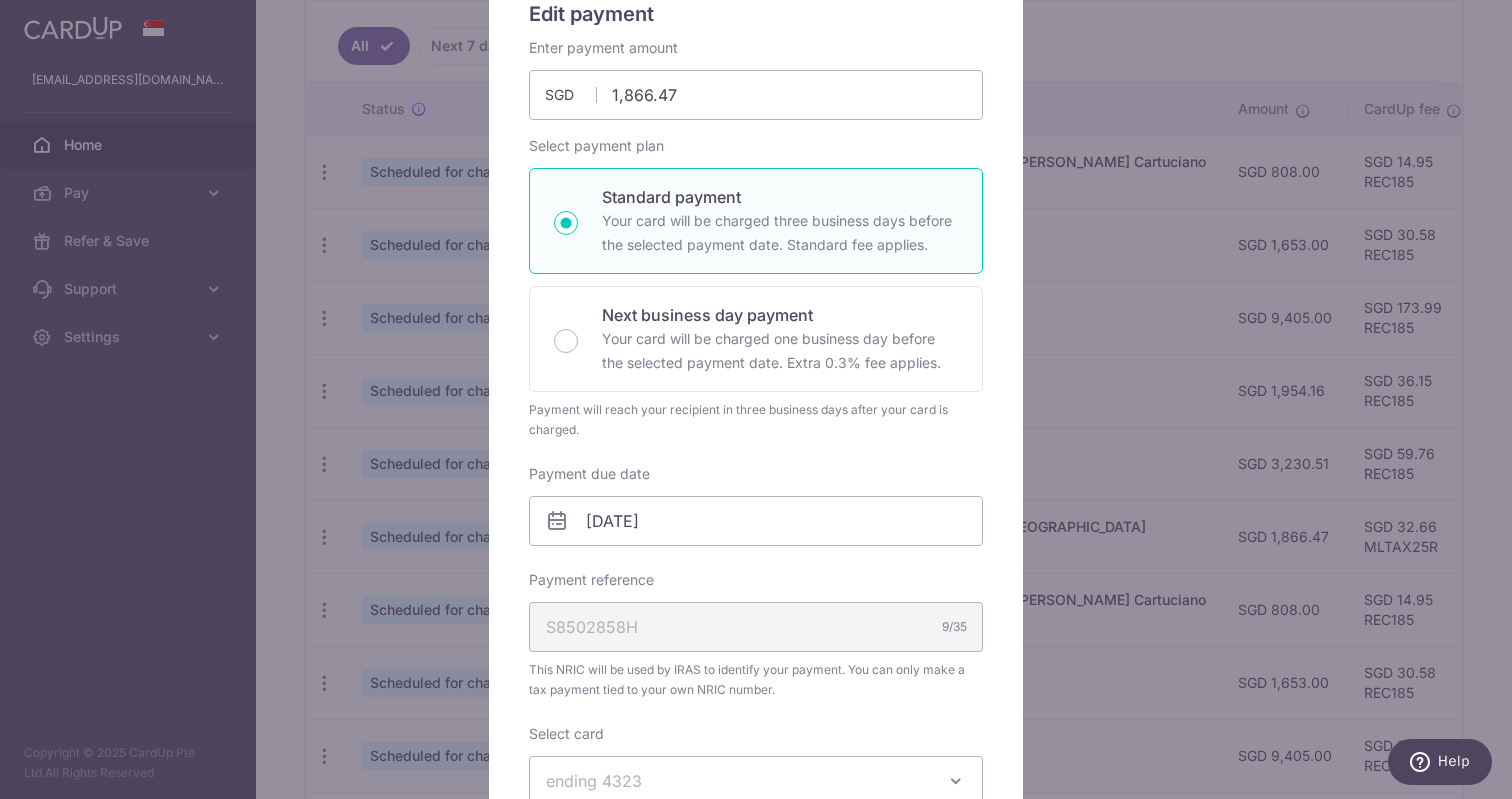 scroll, scrollTop: 212, scrollLeft: 0, axis: vertical 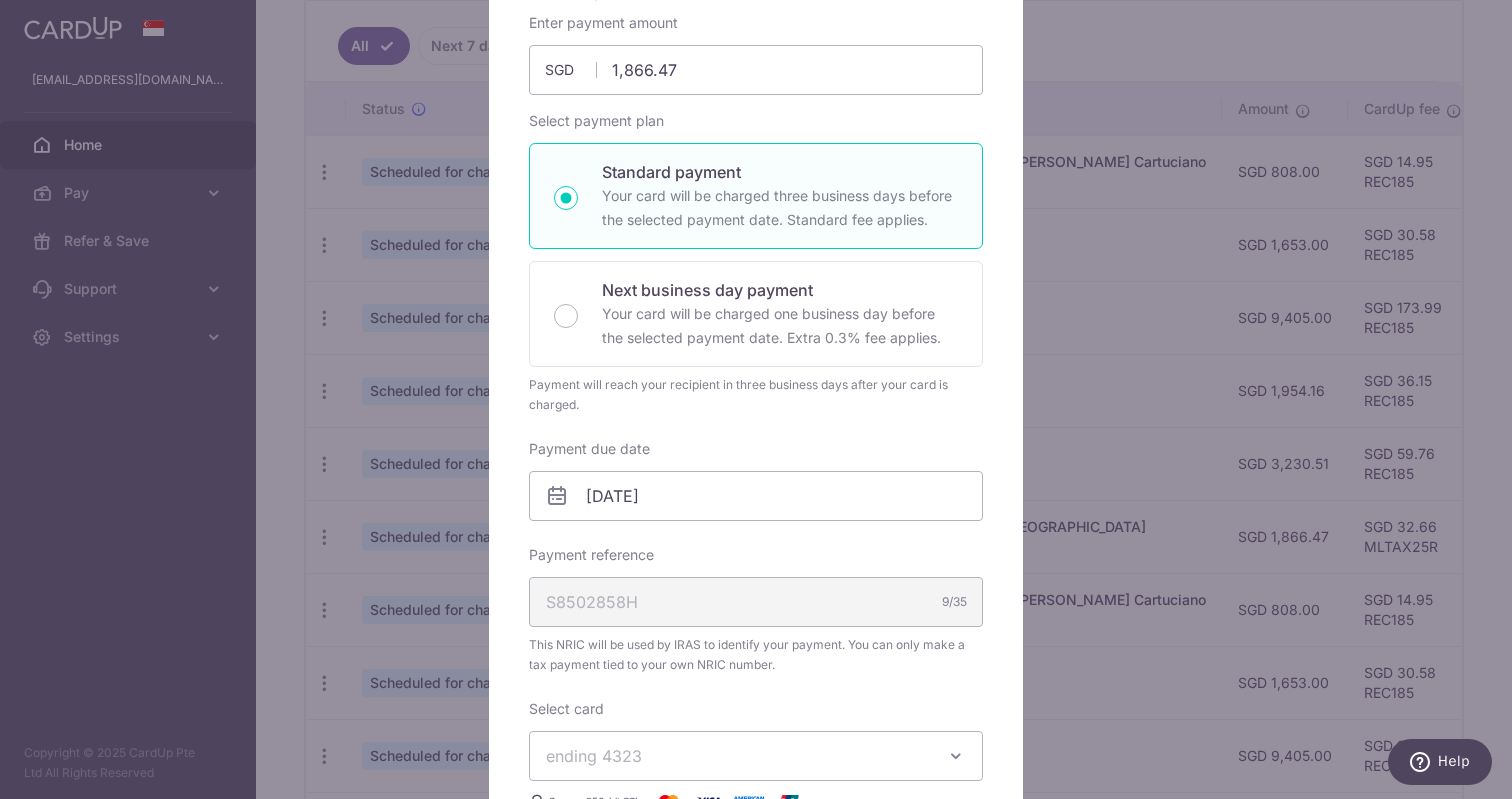 click on "Payment due date
07/08/2025
Your card will be charged on  20/08/2025" at bounding box center [756, 480] 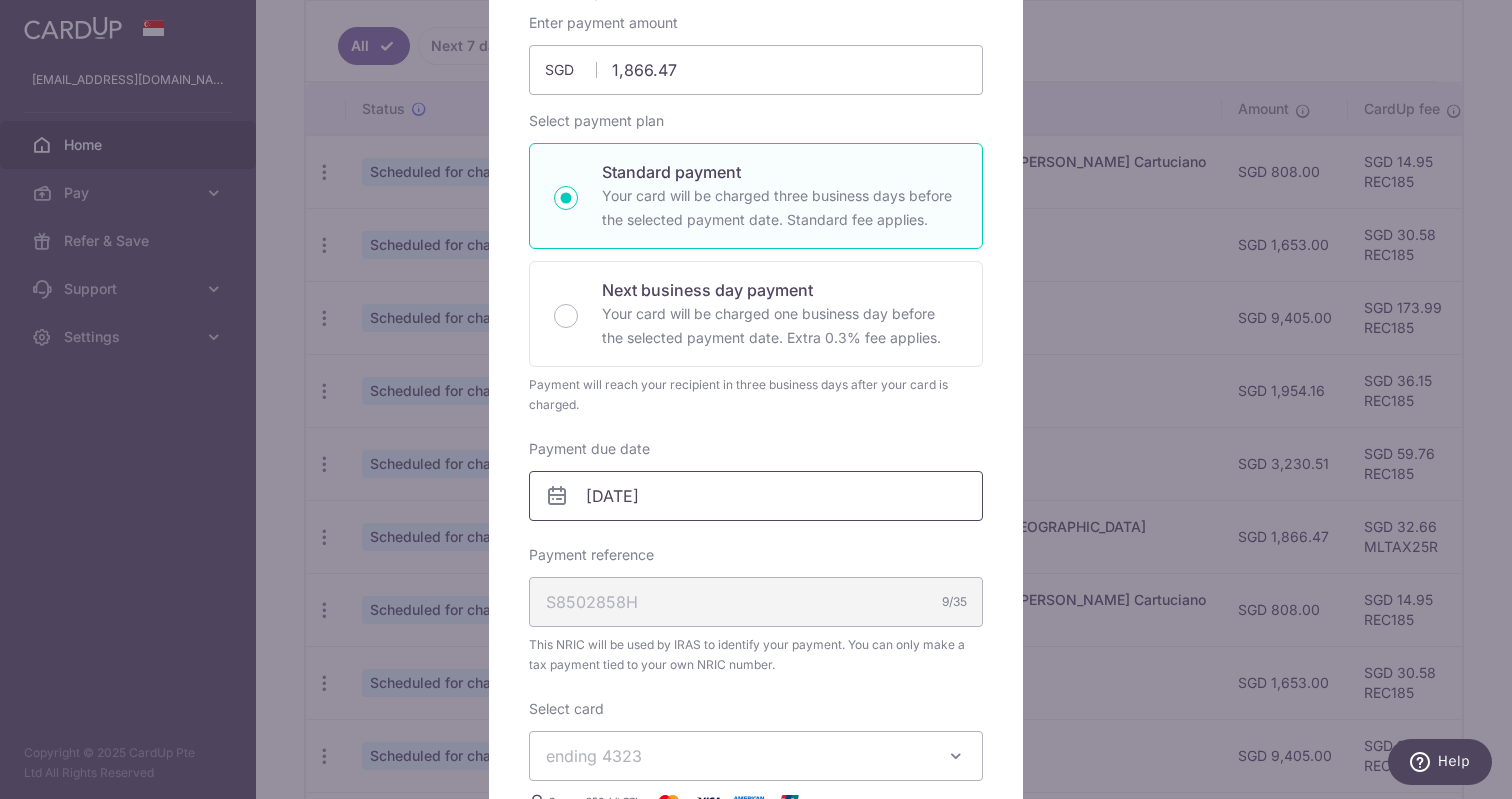 click on "[DATE]" at bounding box center (756, 496) 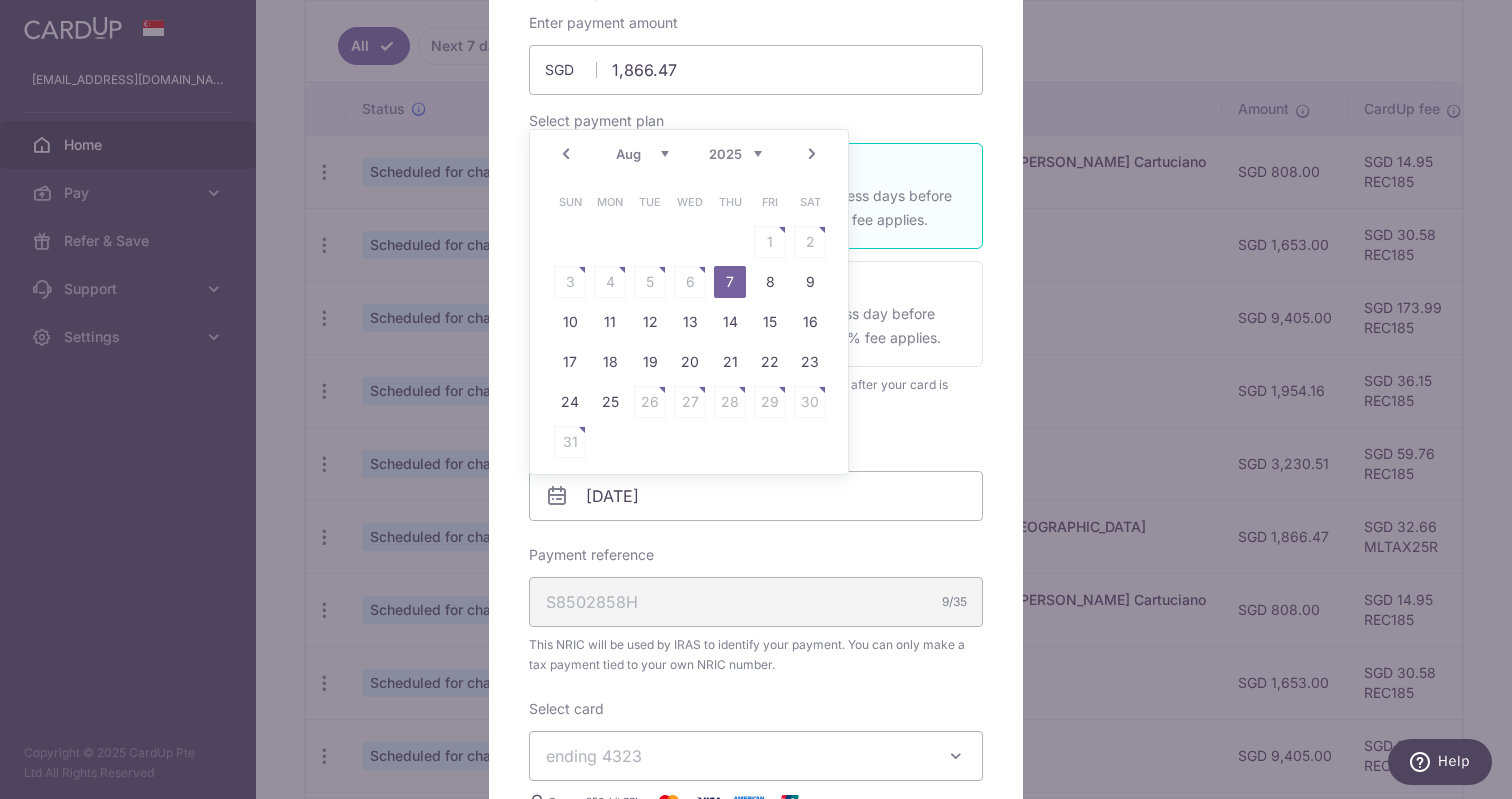click on "Edit payment
By clicking apply,  you will make changes to all   payments to  Inland Revenue Authority of Singapore  scheduled from
.
By clicking below, you confirm you are editing this payment to  Inland Revenue Authority of Singapore  on
07/08/2025 .
1,866.47" at bounding box center [756, 399] 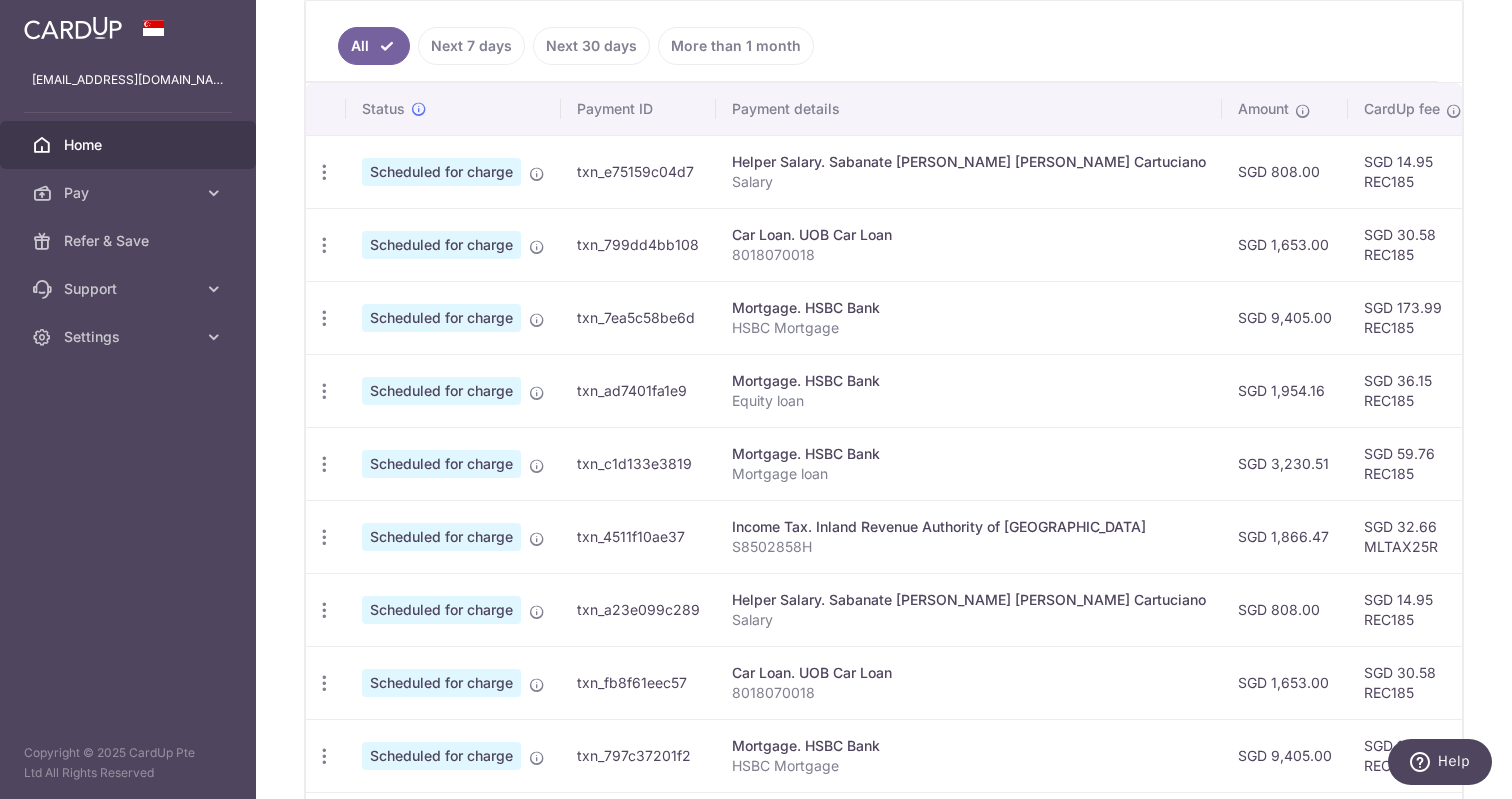 scroll, scrollTop: 0, scrollLeft: 0, axis: both 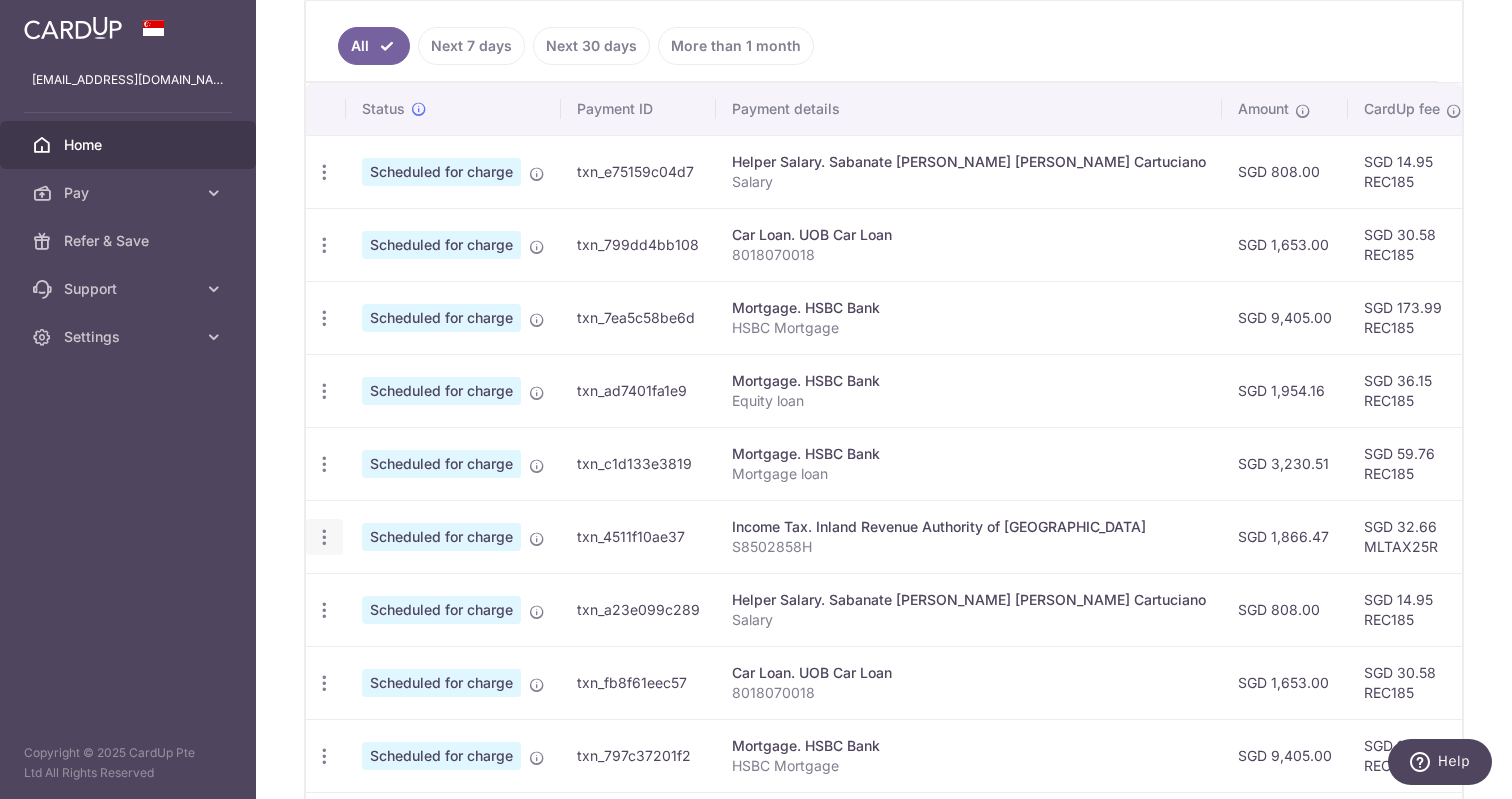 click at bounding box center [324, 172] 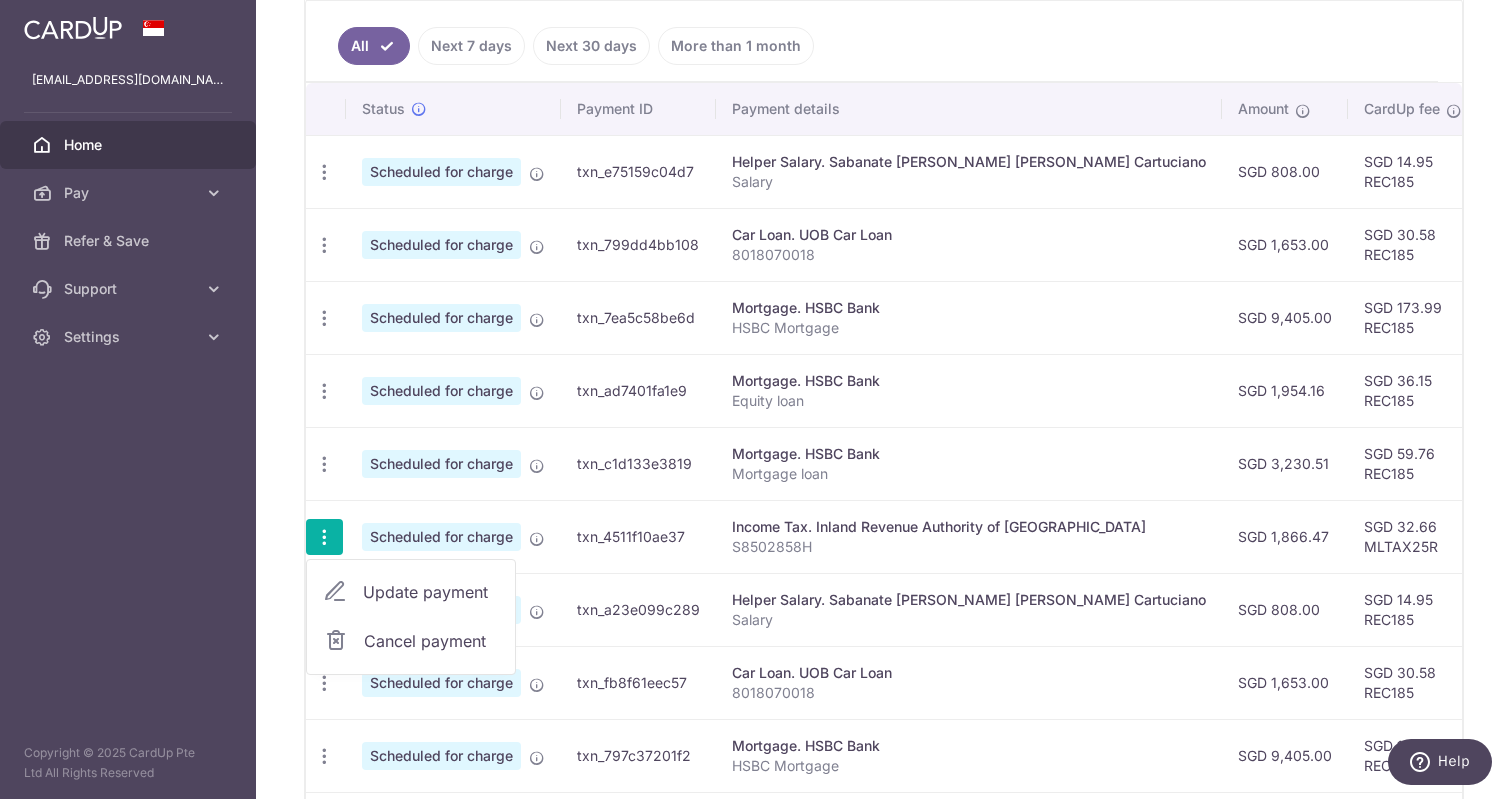 click on "Update payment" at bounding box center (431, 592) 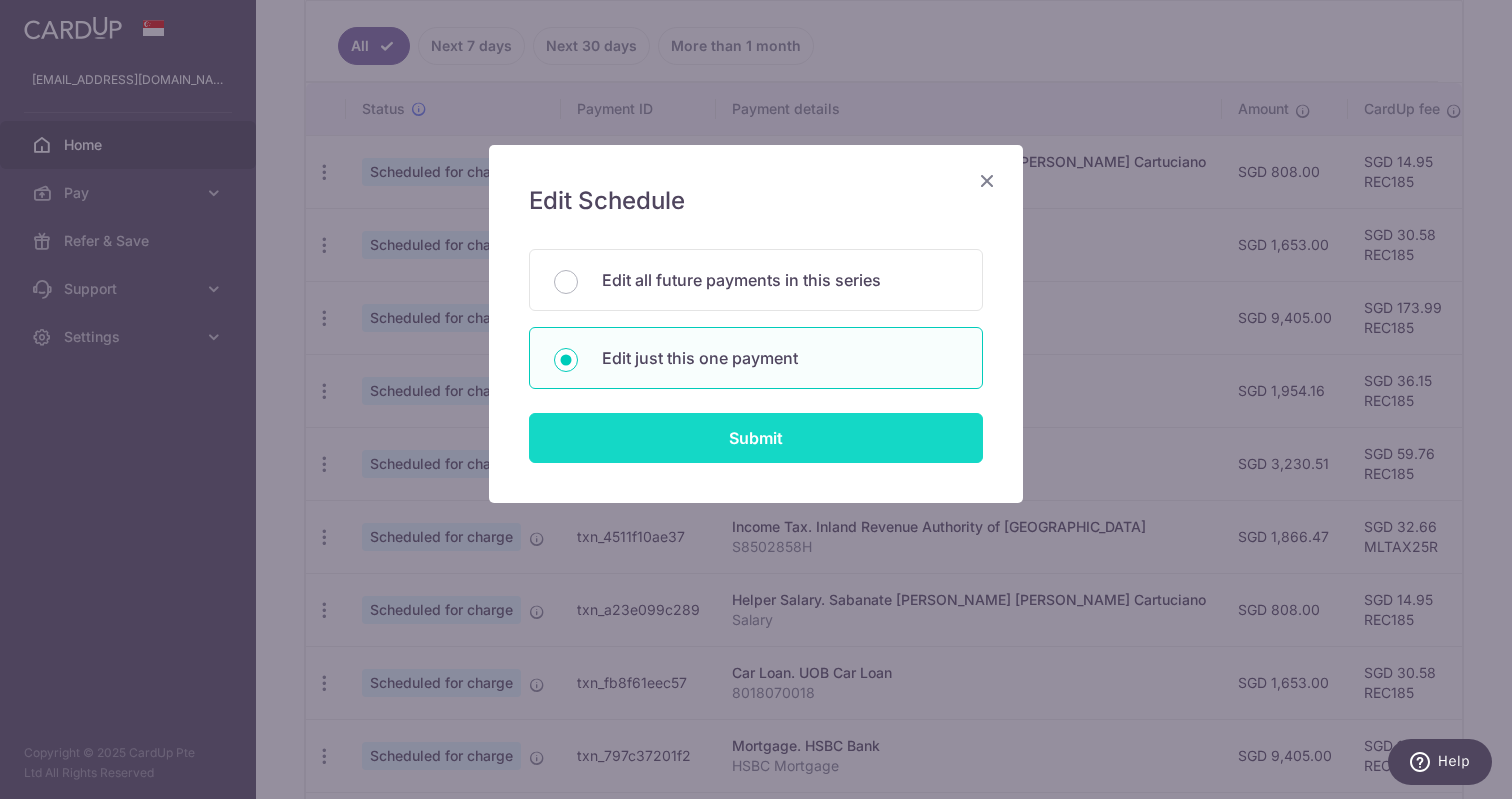 click on "Submit" at bounding box center (756, 438) 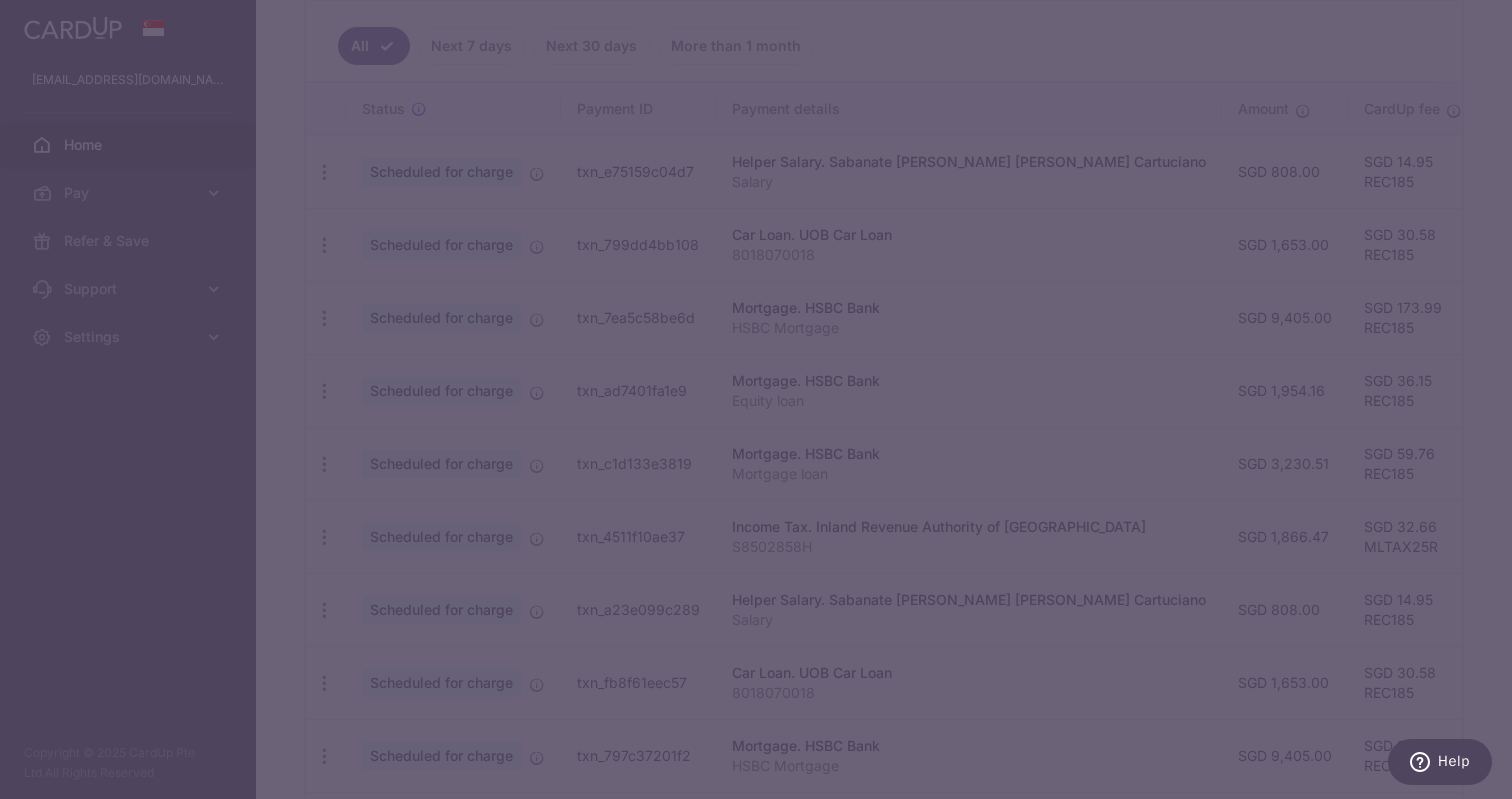 scroll, scrollTop: 0, scrollLeft: 0, axis: both 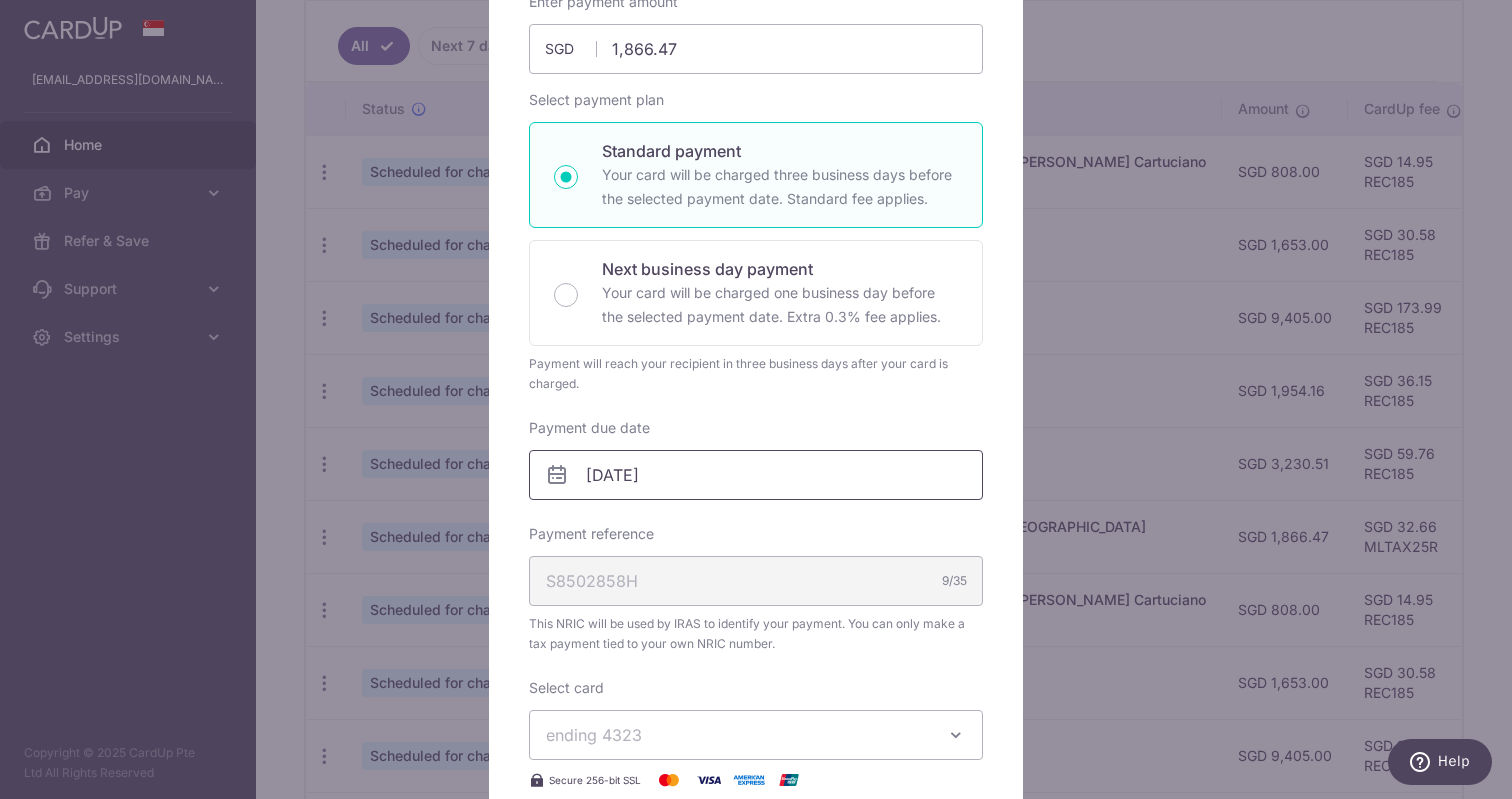 click on "[DATE]" at bounding box center [756, 475] 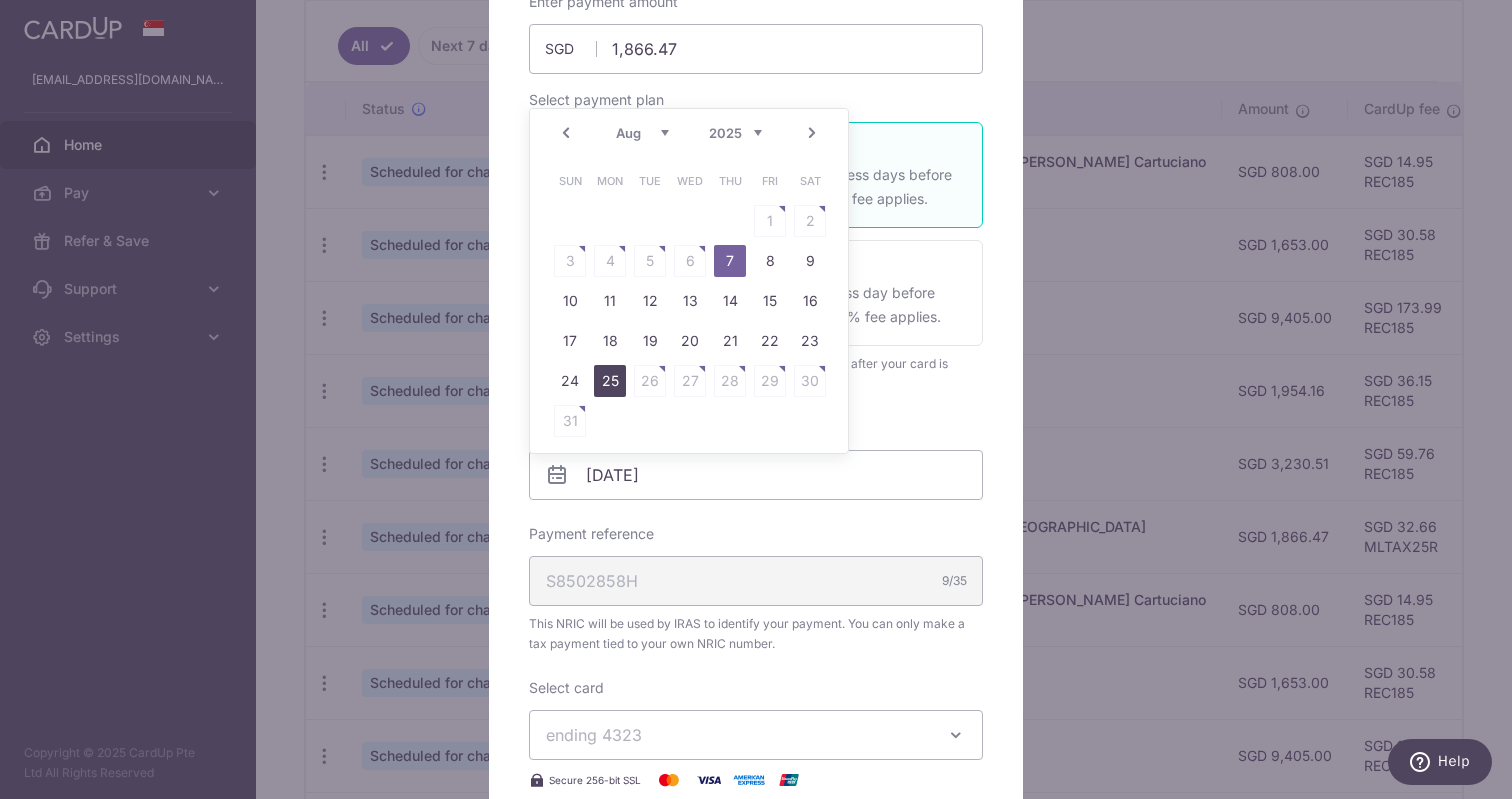 click on "25" at bounding box center [610, 381] 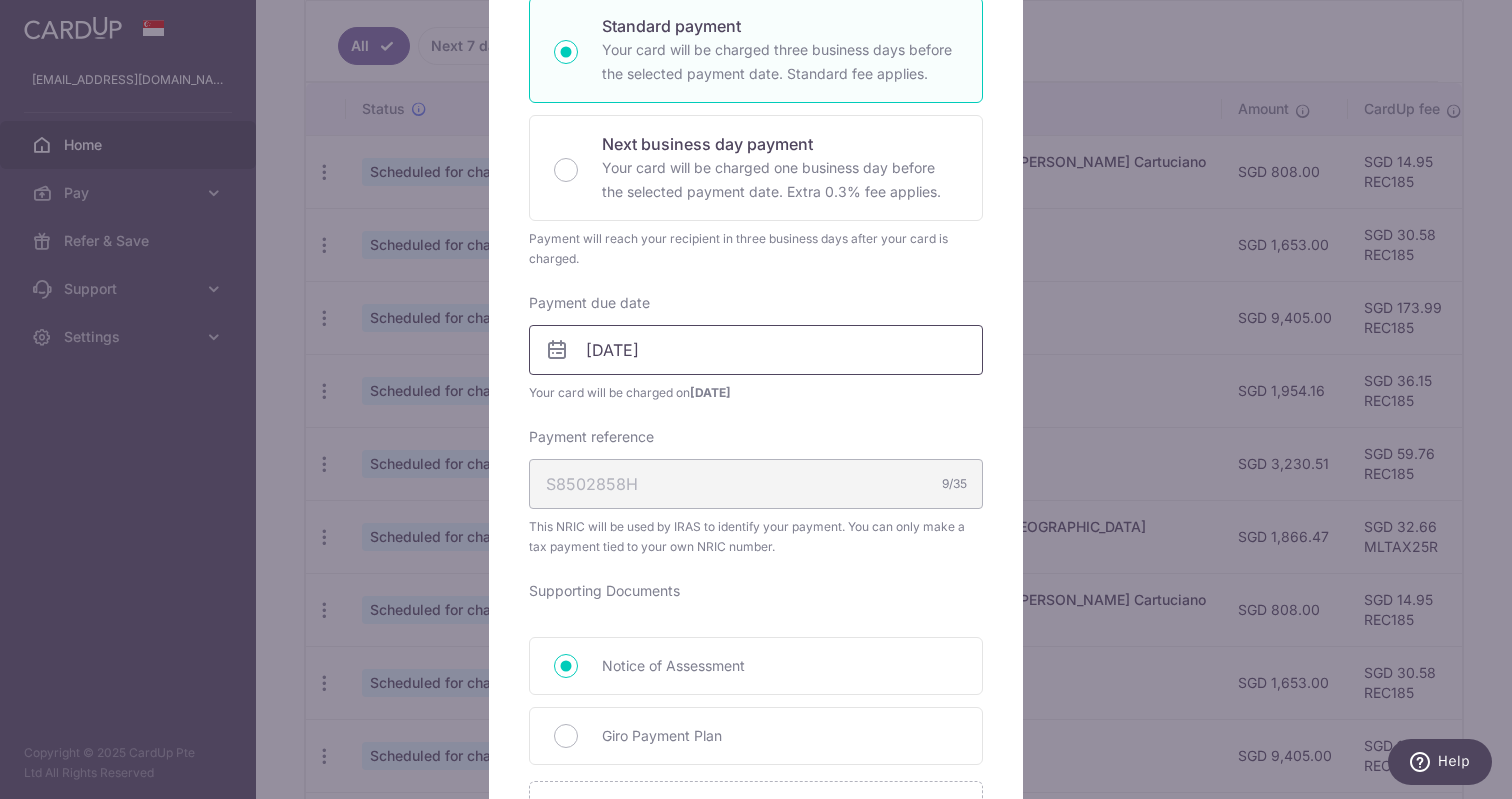 scroll, scrollTop: 371, scrollLeft: 0, axis: vertical 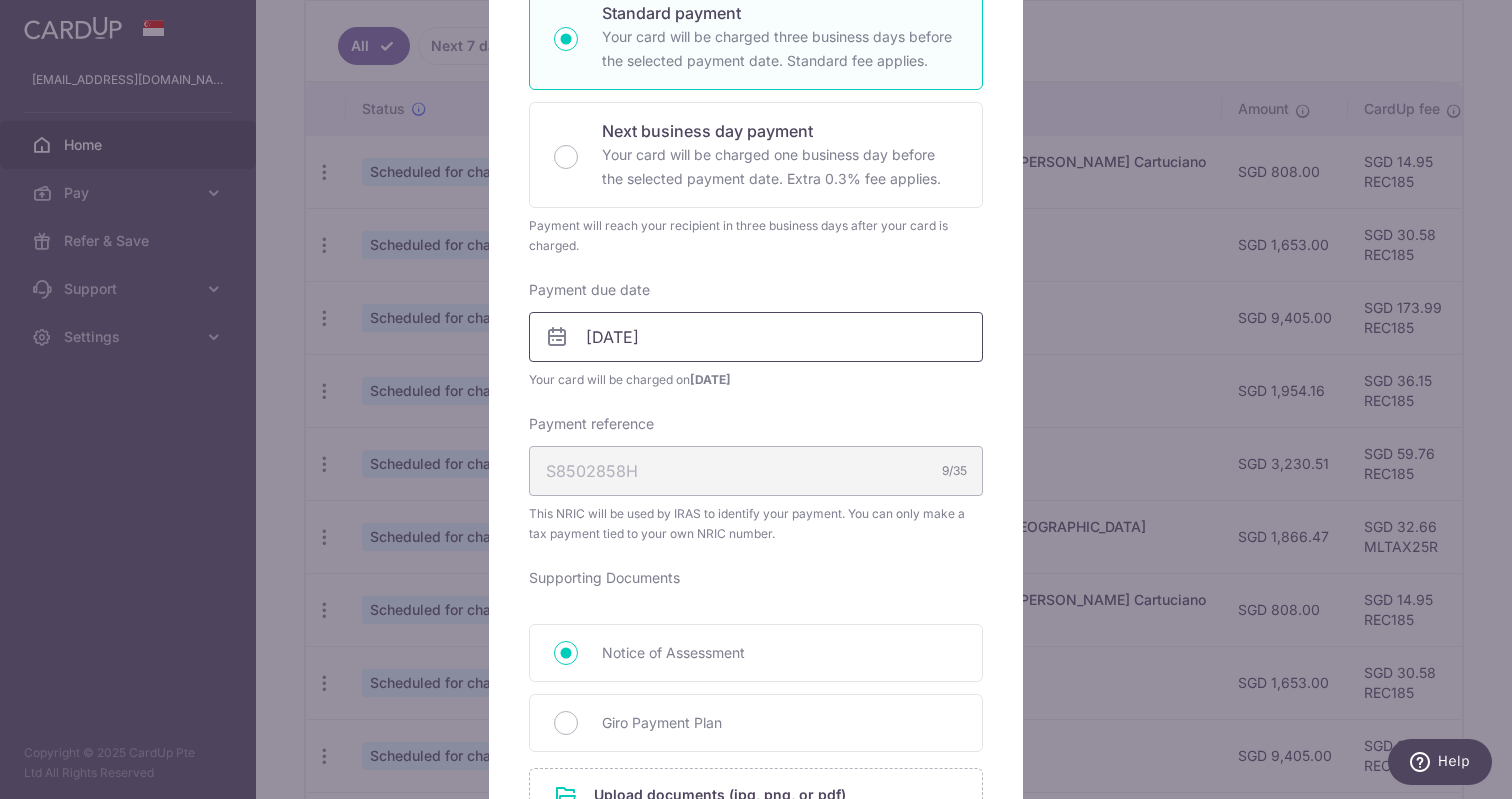 click on "[DATE]" at bounding box center [756, 337] 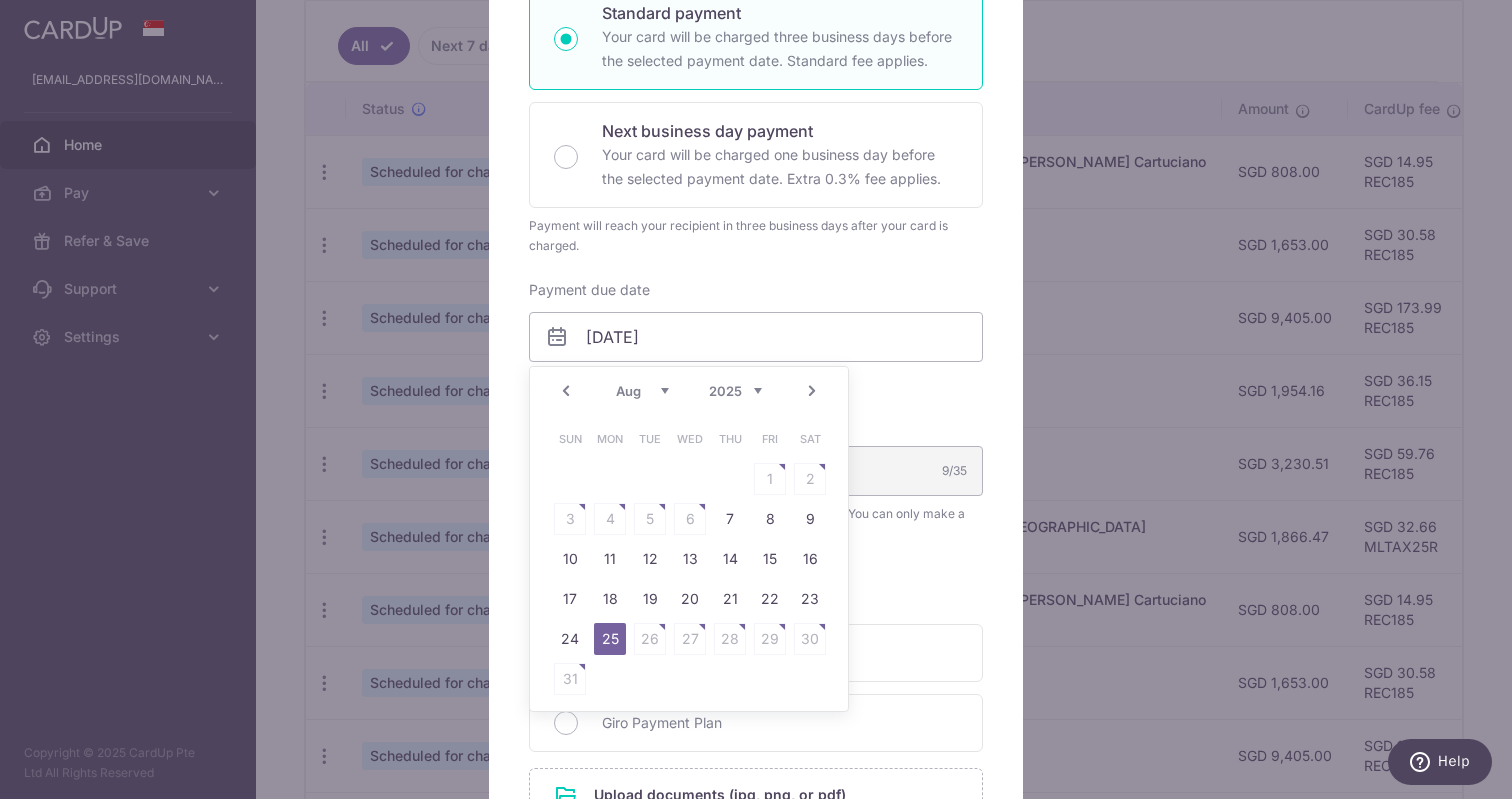 click on "Payment reference
S8502858H
9/35
This NRIC will be used by IRAS to identify your payment. You can only make a tax payment tied to your own NRIC number." at bounding box center (756, 479) 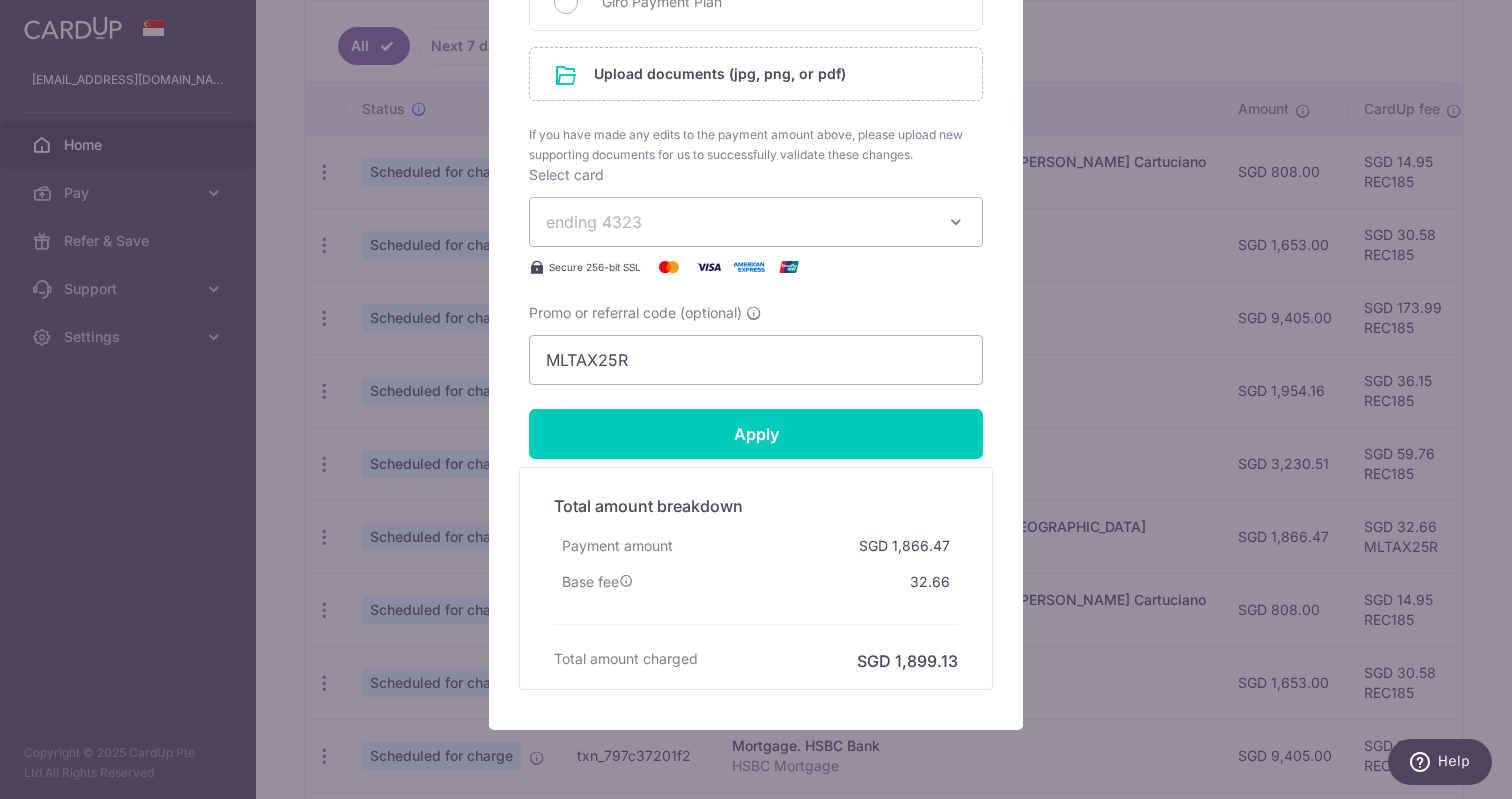 scroll, scrollTop: 1093, scrollLeft: 0, axis: vertical 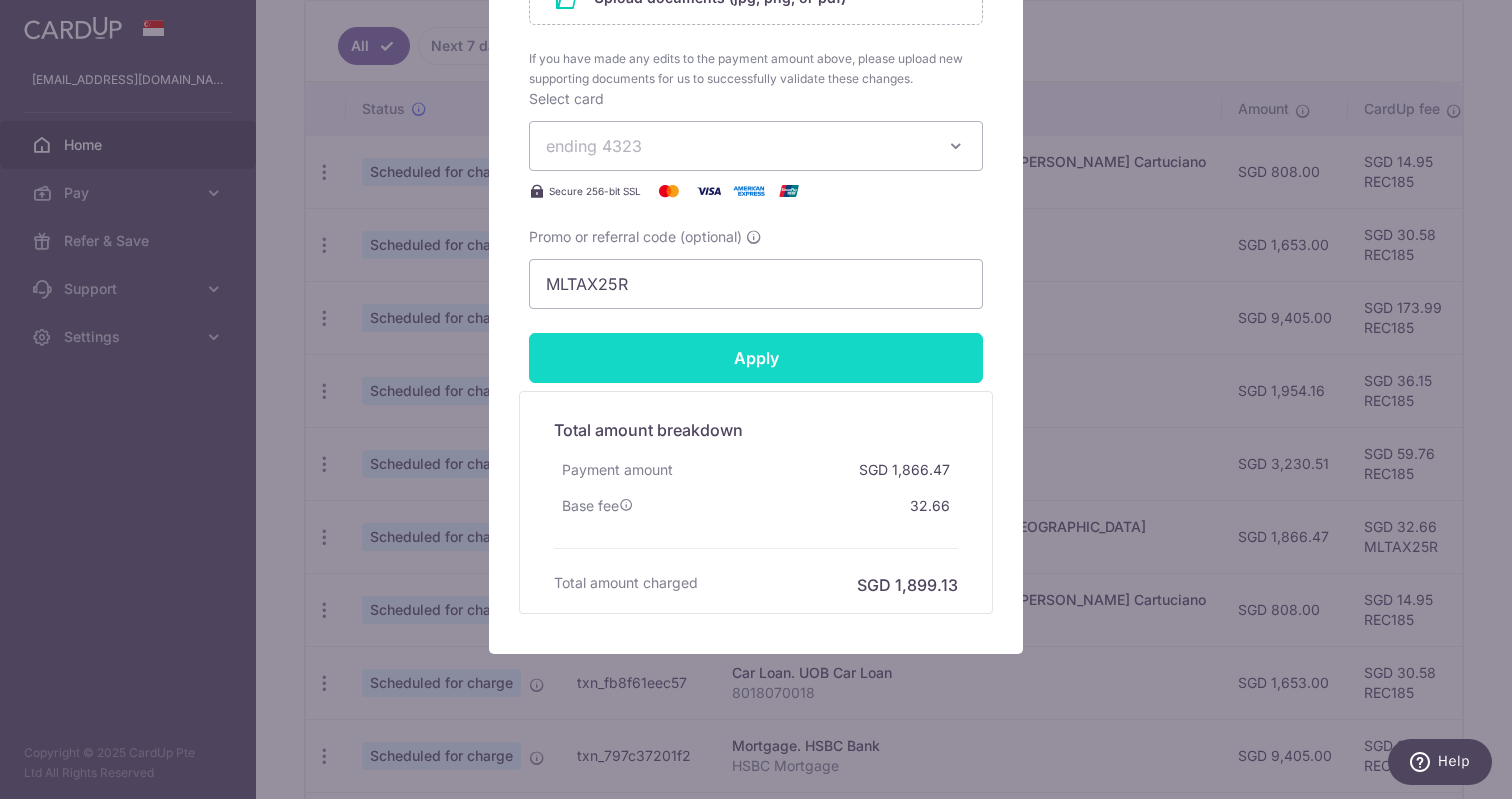 click on "Apply" at bounding box center (756, 358) 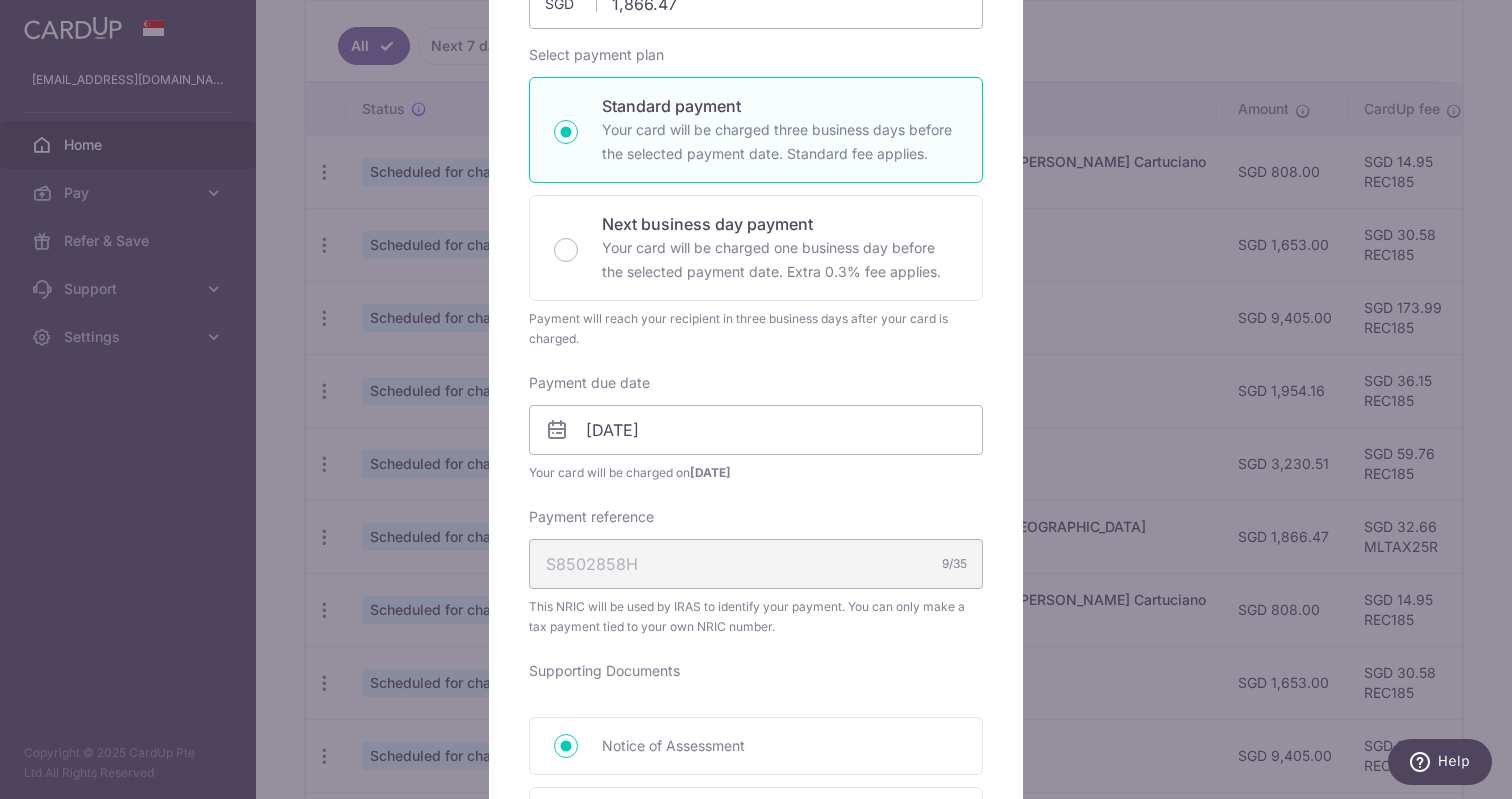scroll, scrollTop: 144, scrollLeft: 0, axis: vertical 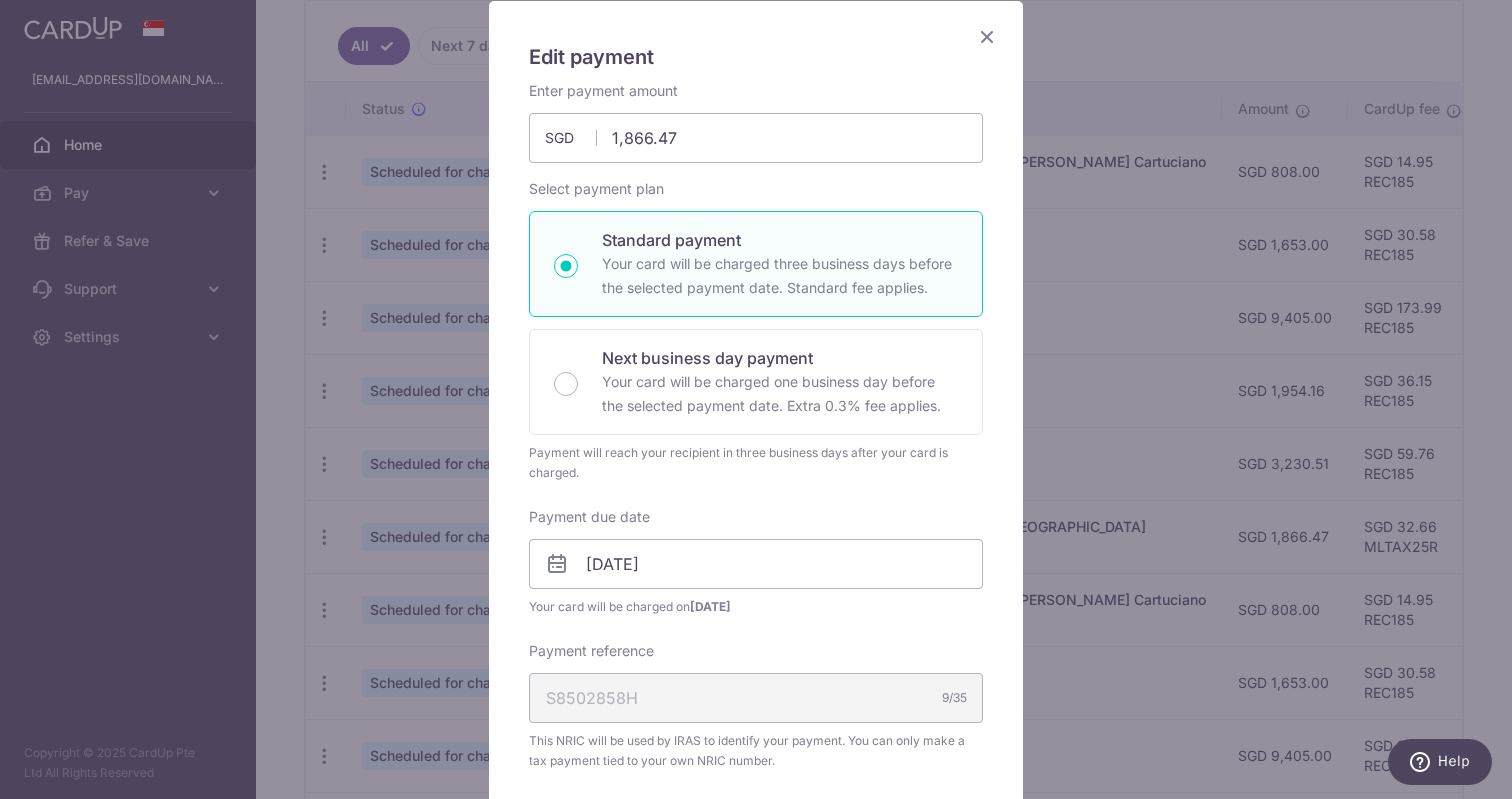 click at bounding box center [987, 36] 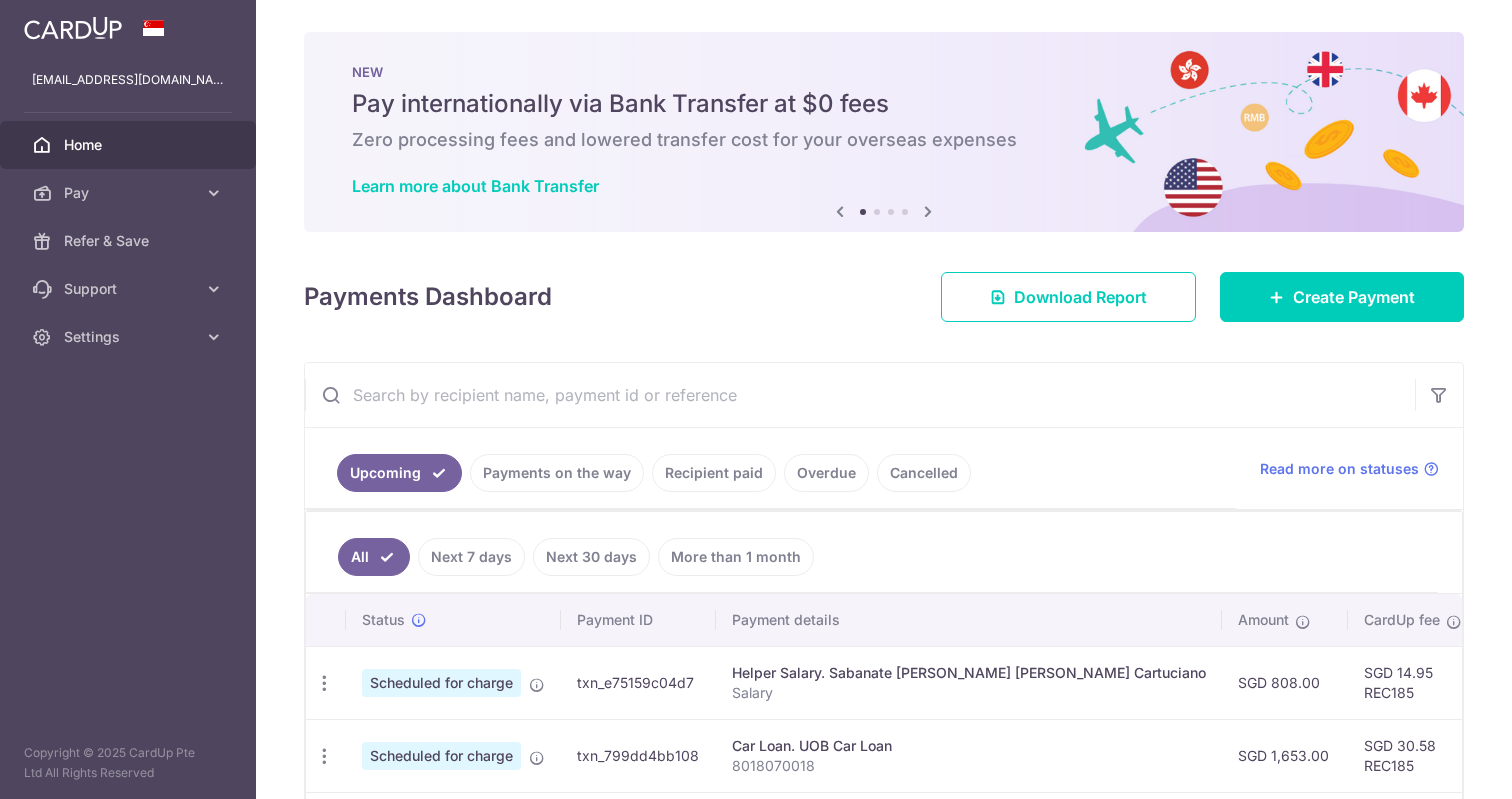 scroll, scrollTop: 0, scrollLeft: 0, axis: both 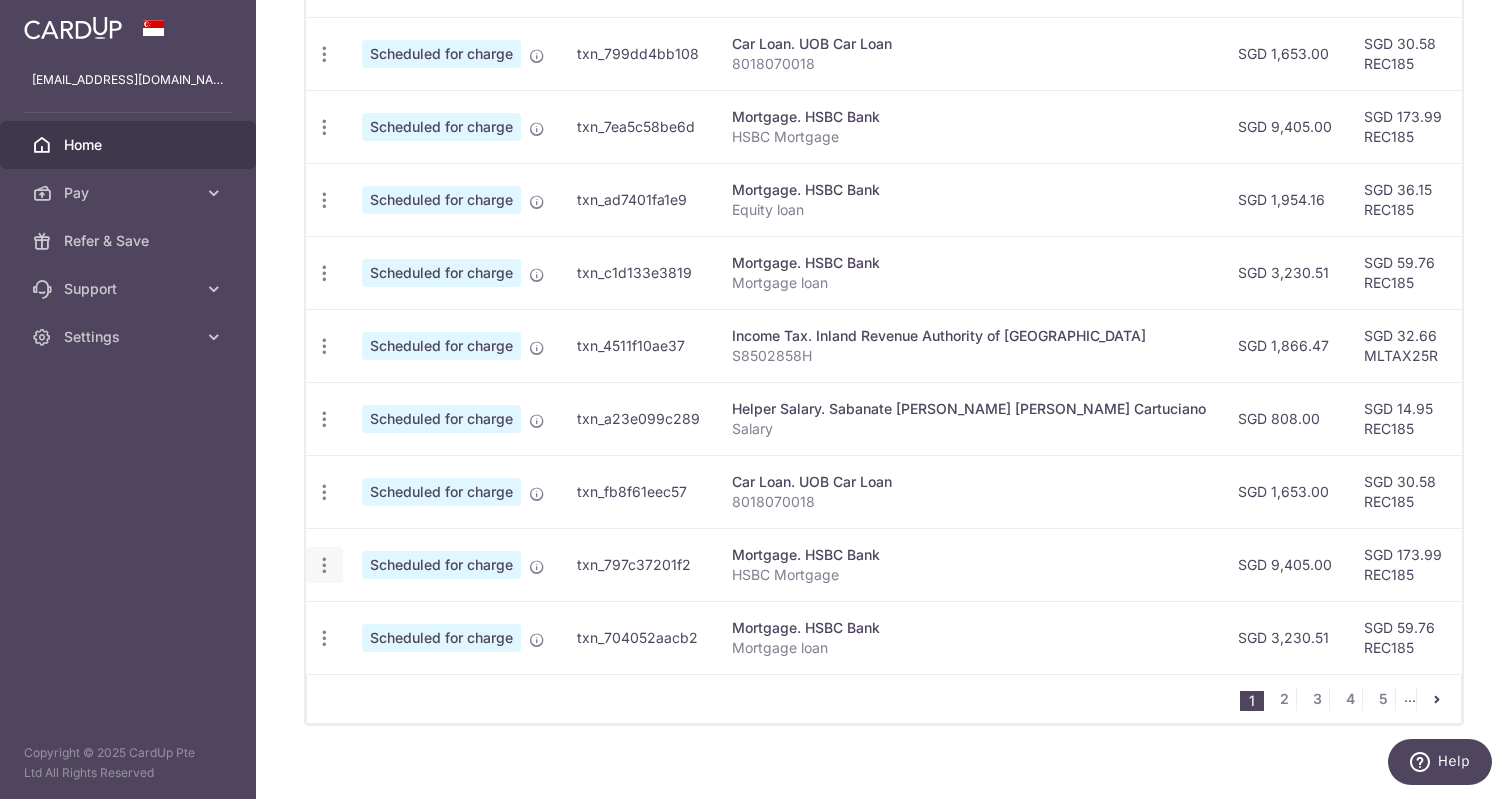 click at bounding box center [324, -19] 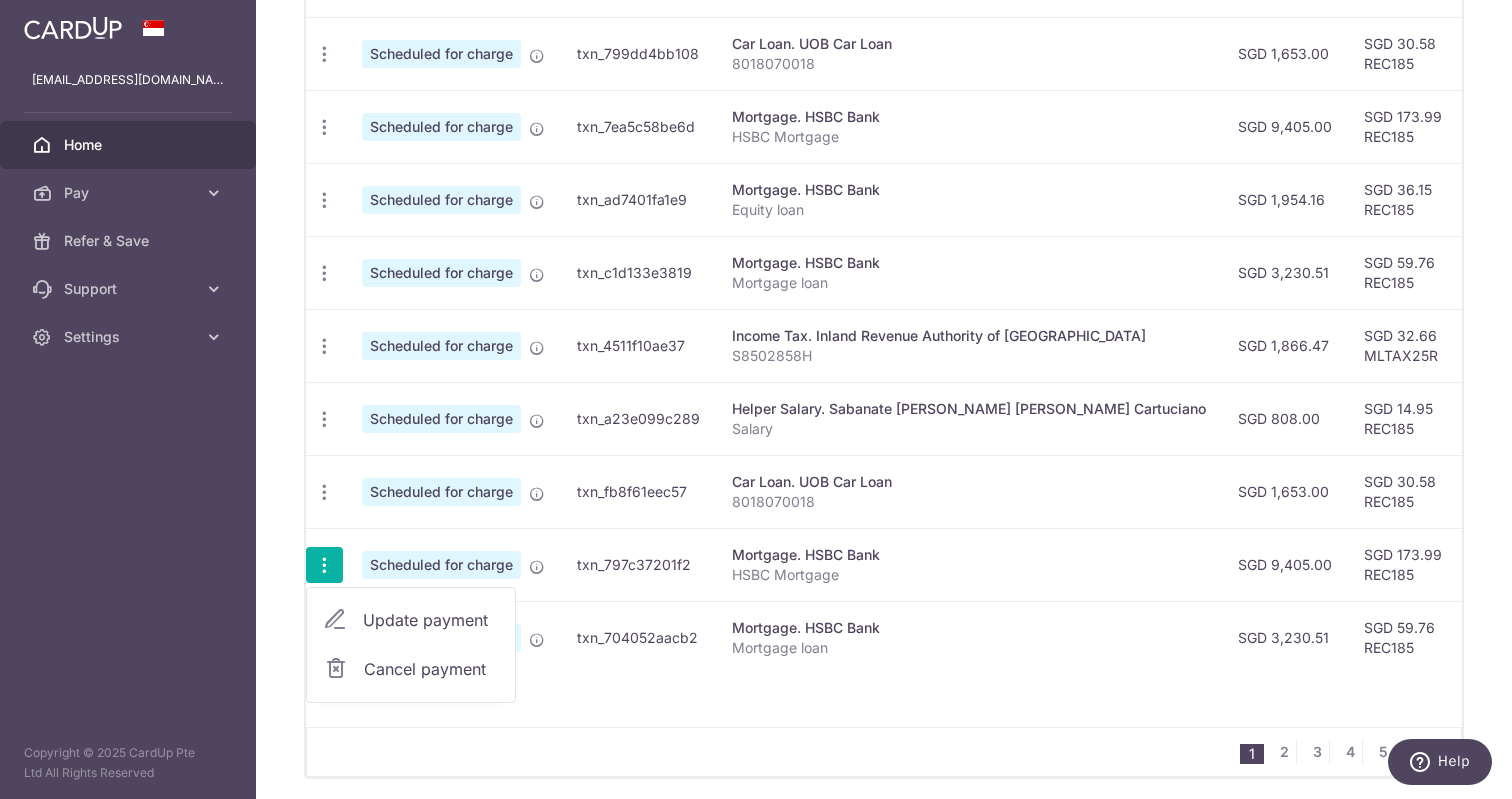 click on "Update payment" at bounding box center [431, 620] 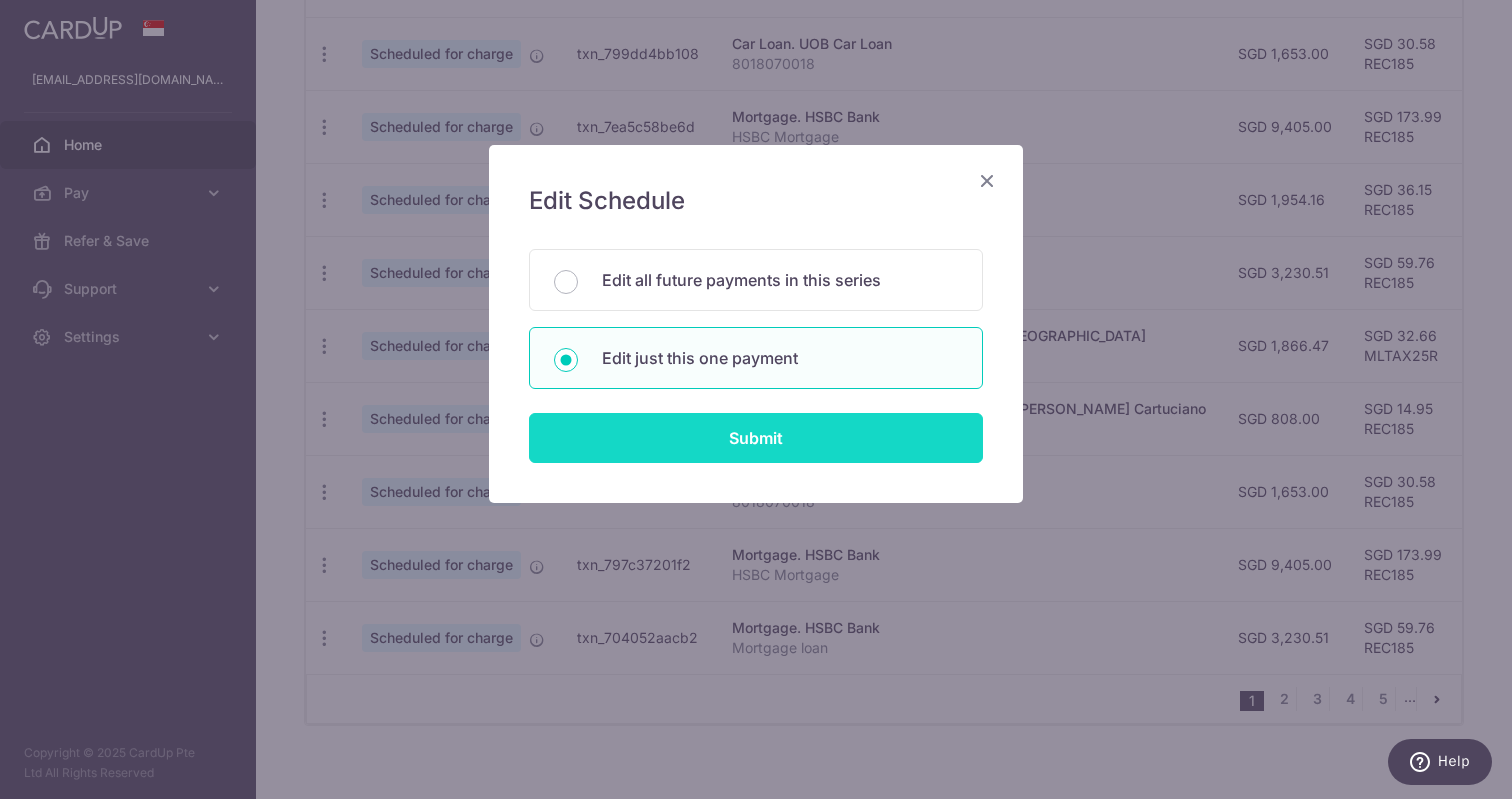 click on "Submit" at bounding box center (756, 438) 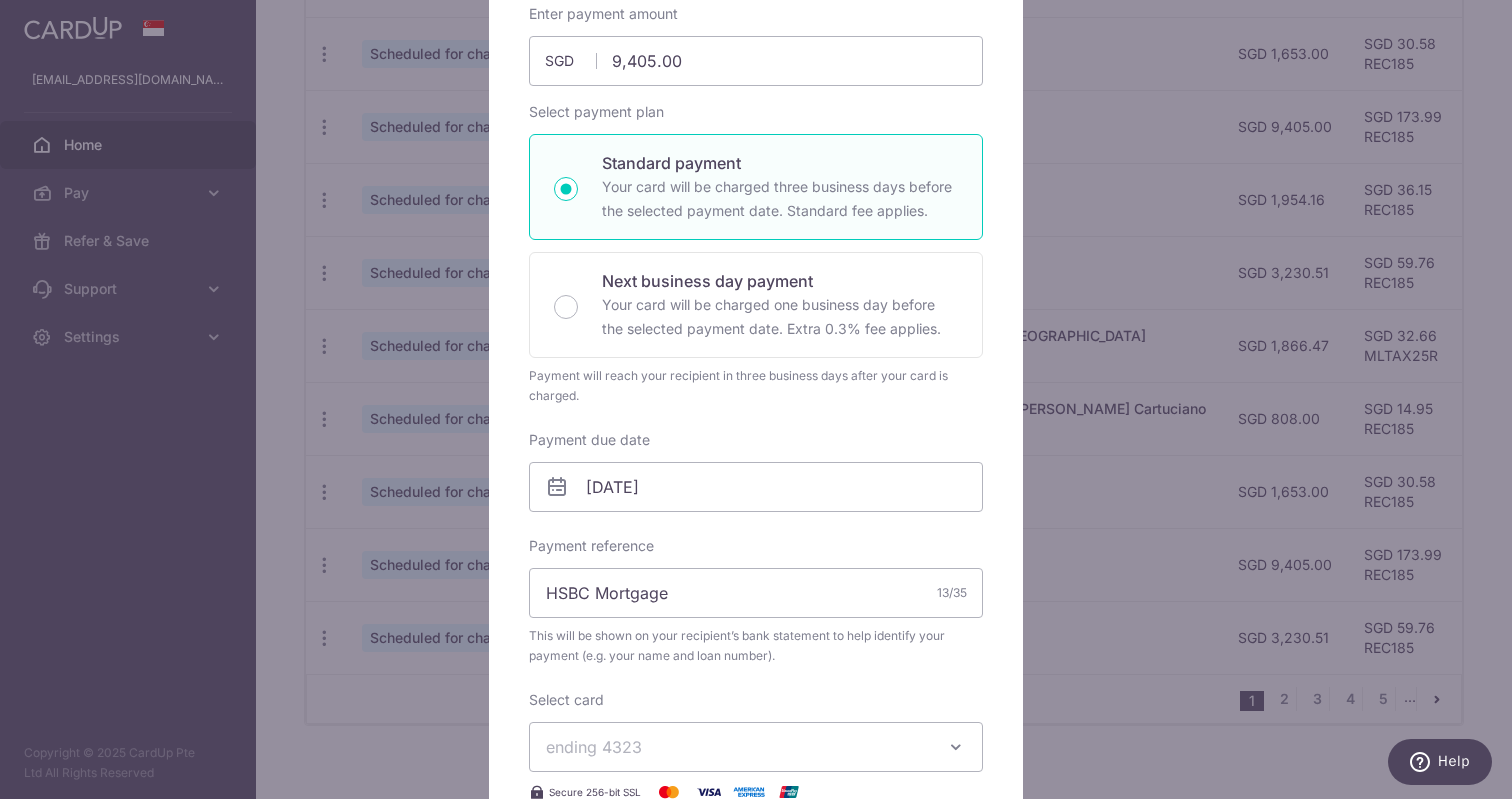 scroll, scrollTop: 504, scrollLeft: 0, axis: vertical 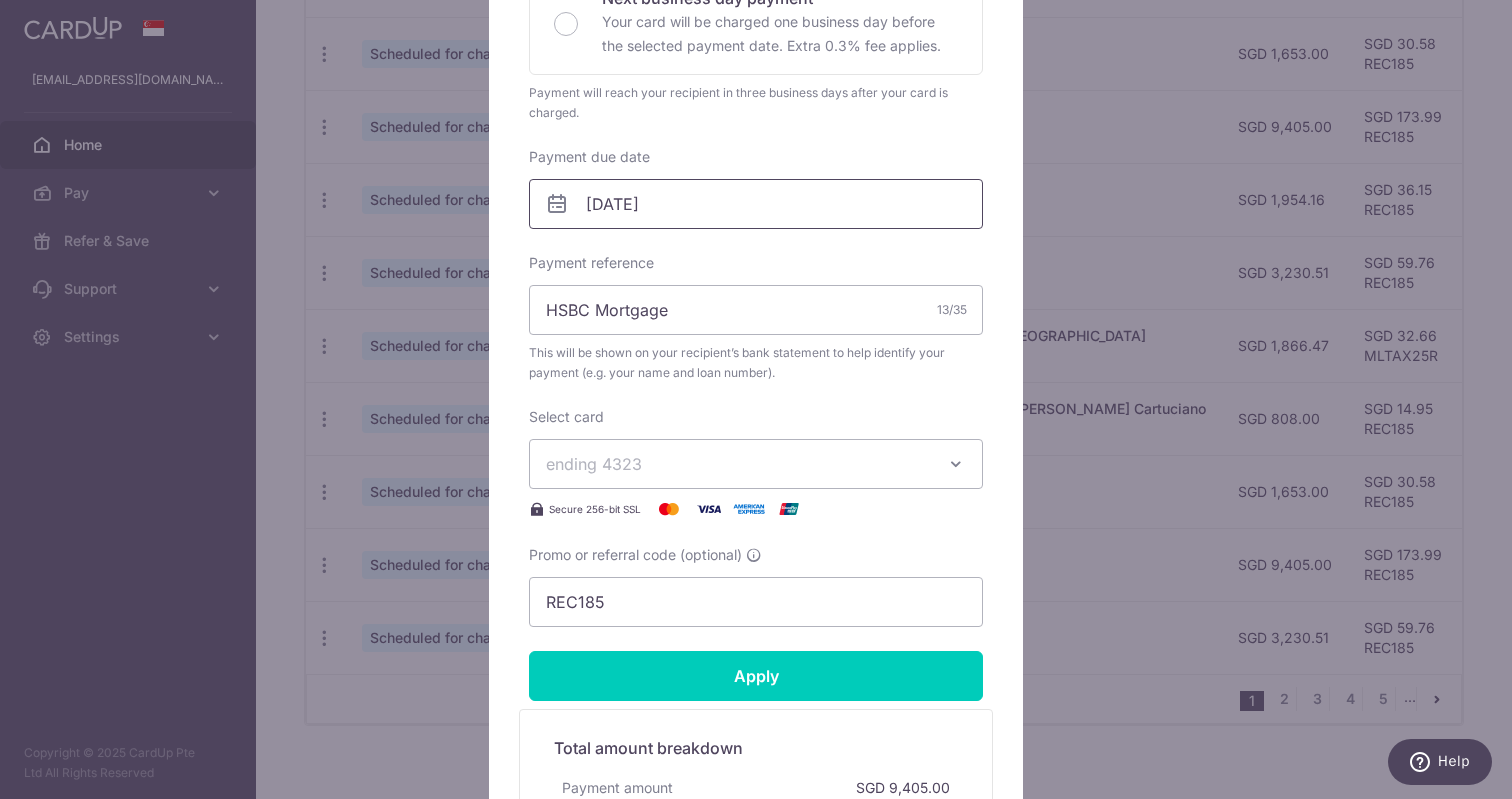 click on "[DATE]" at bounding box center (756, 204) 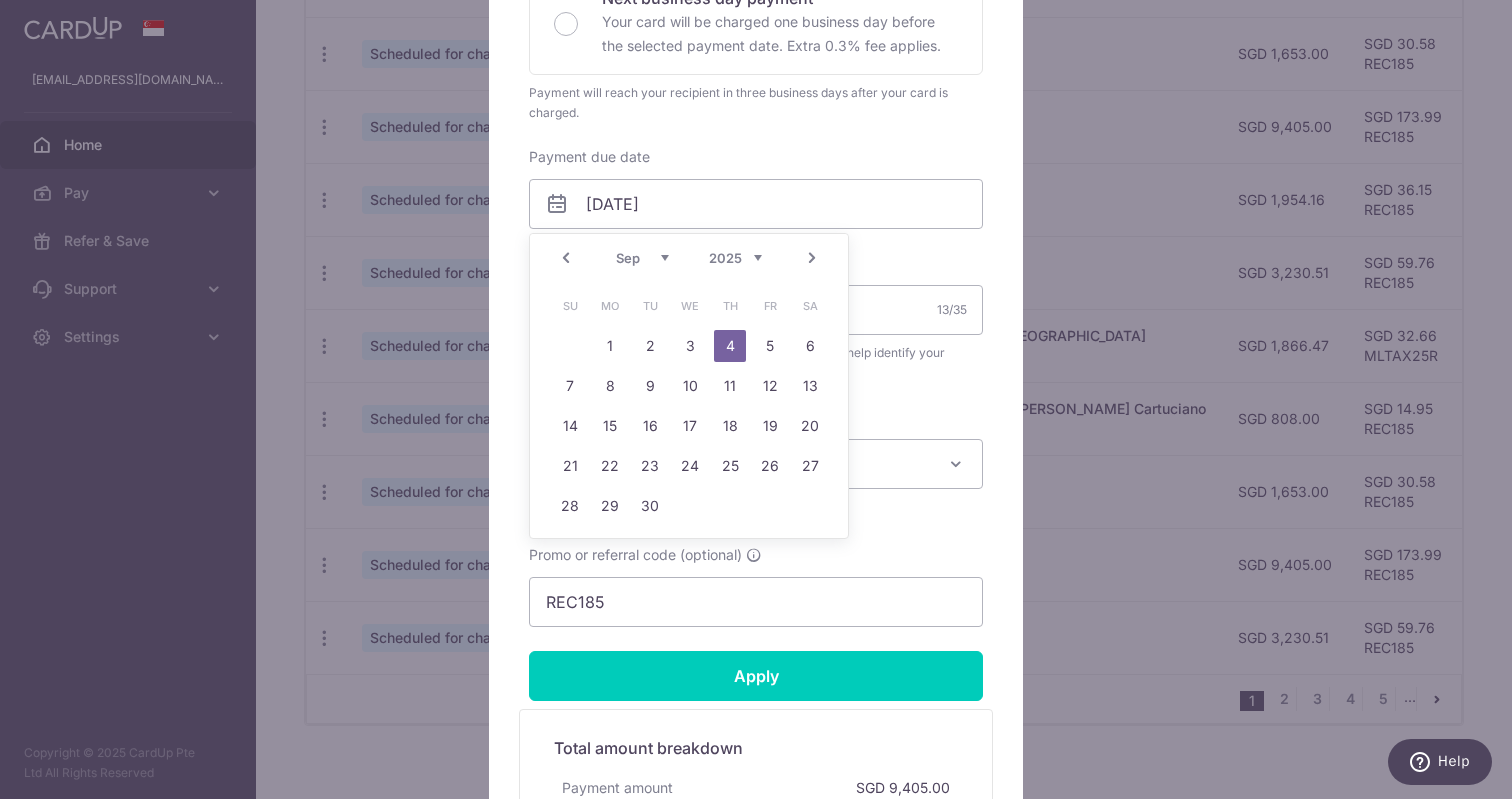 click on "Prev" at bounding box center [566, 258] 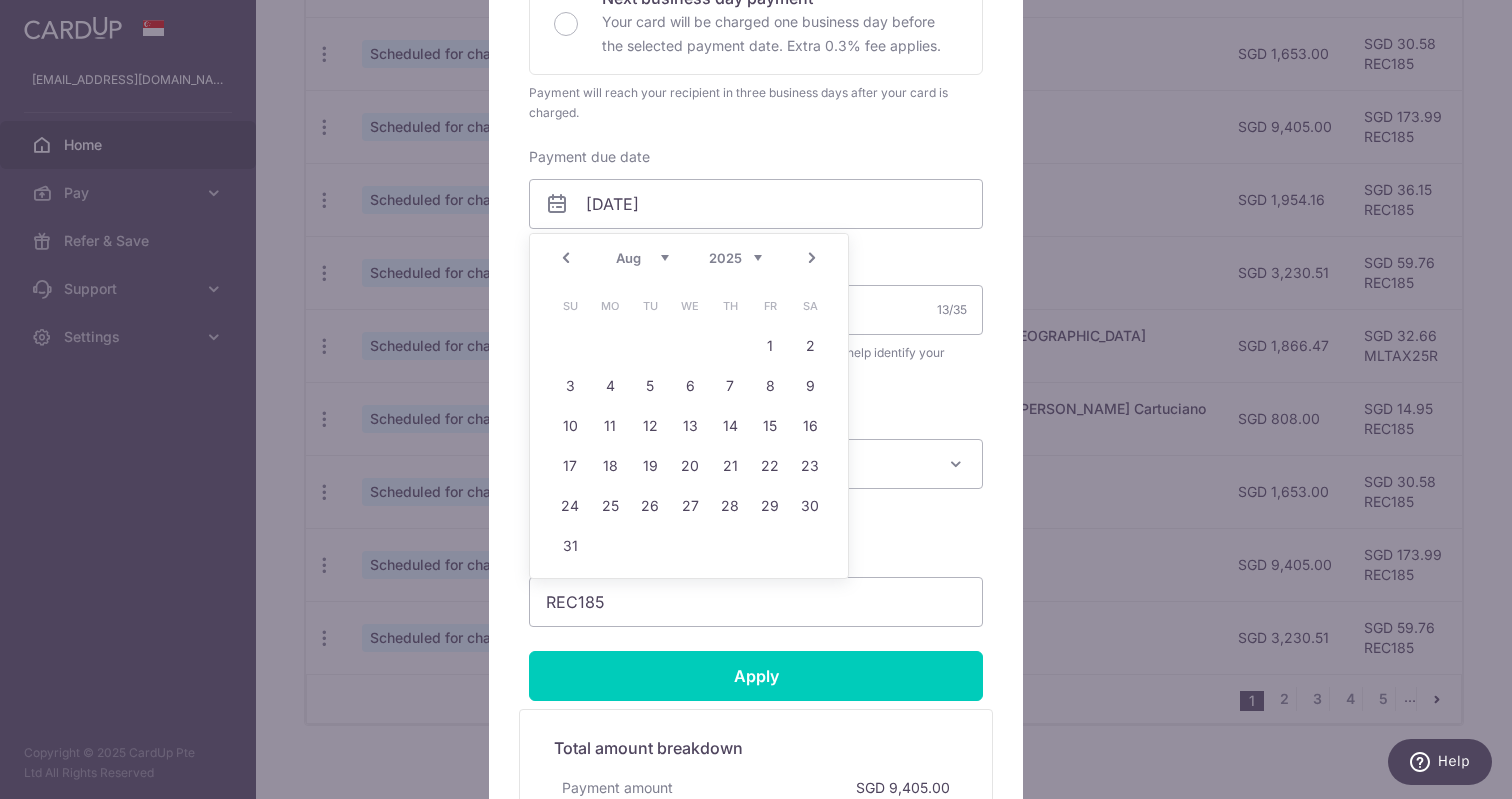 click on "28" at bounding box center (730, 506) 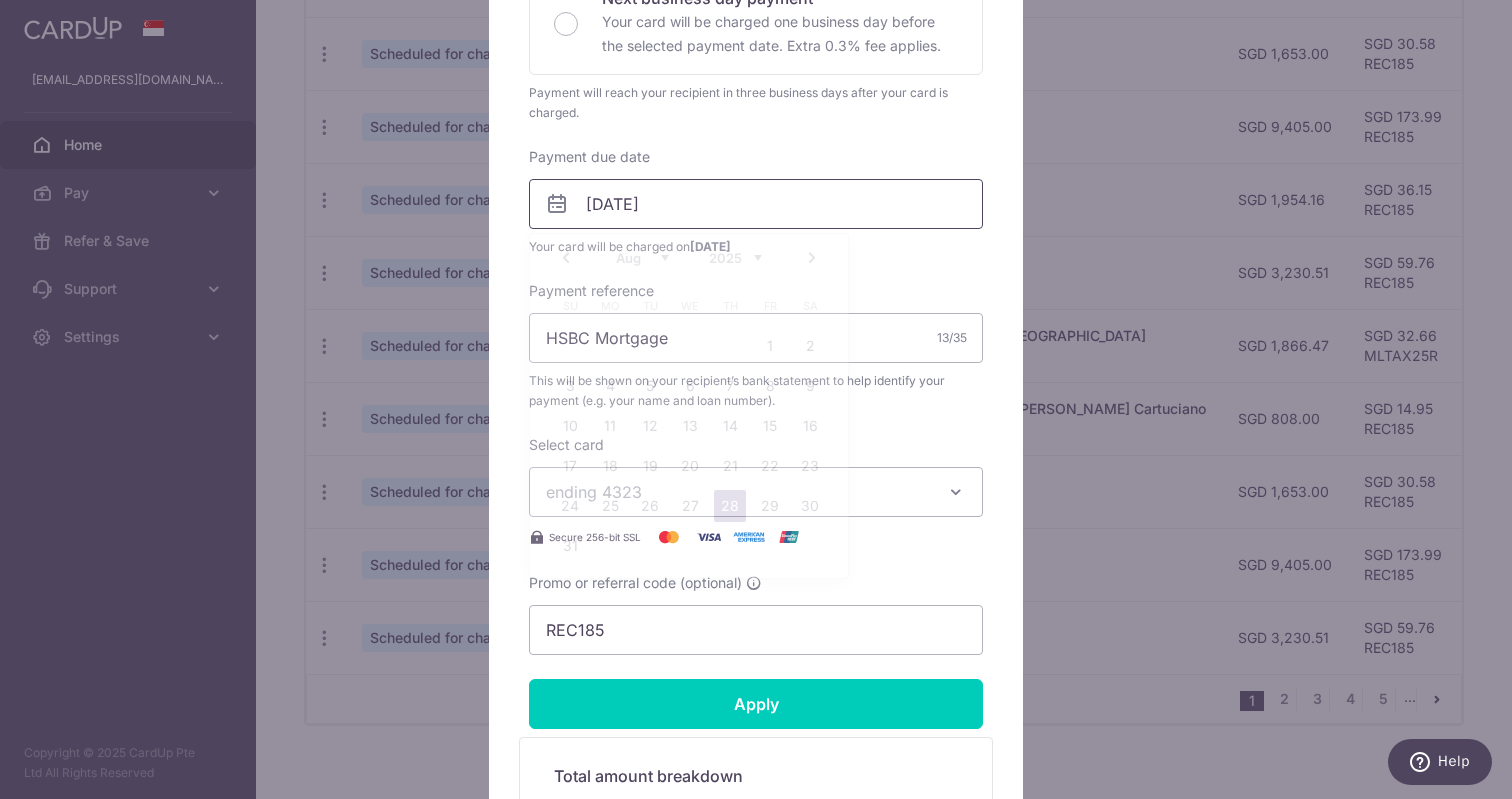 click on "[DATE]" at bounding box center [756, 204] 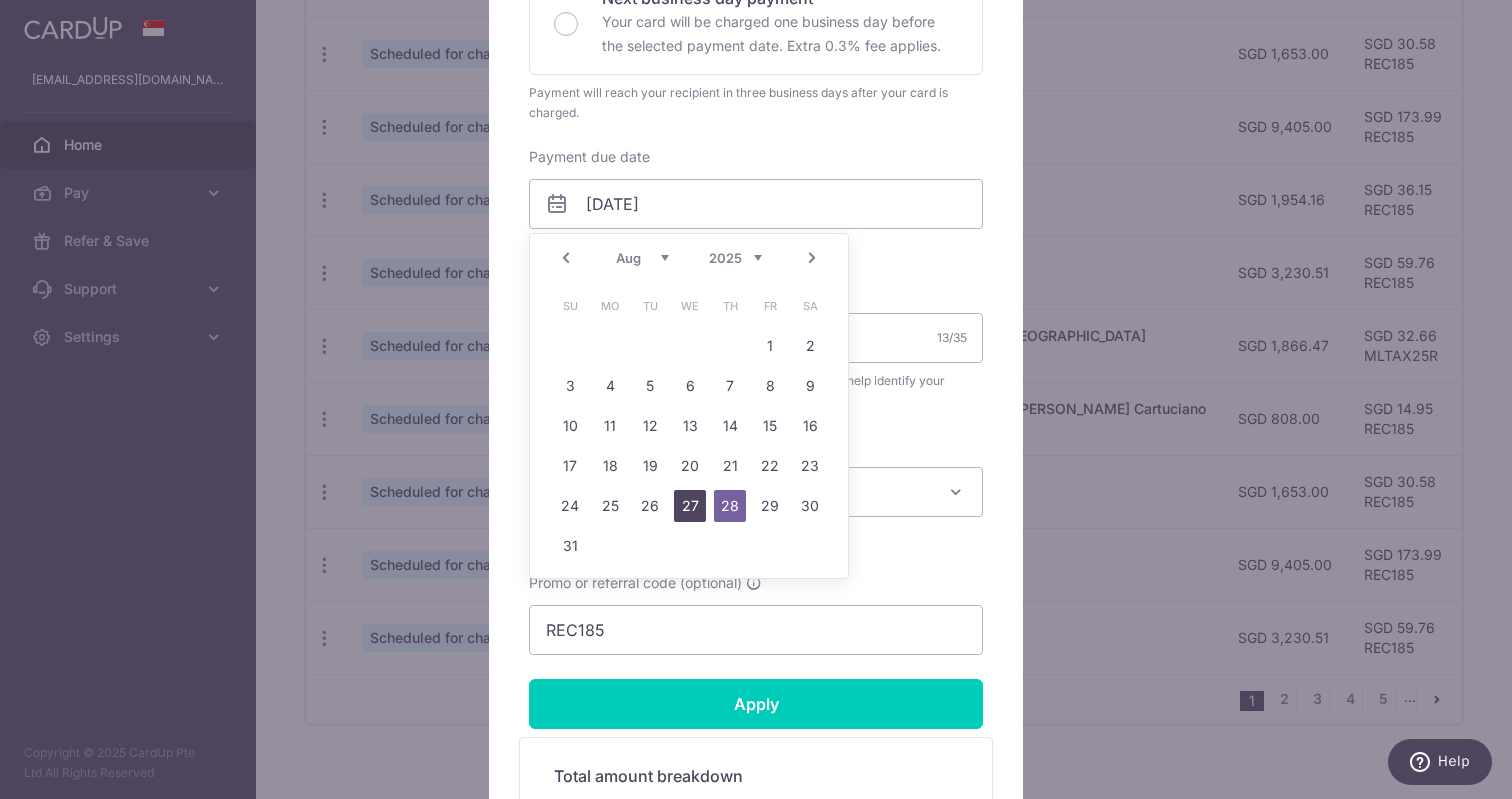 click on "27" at bounding box center [690, 506] 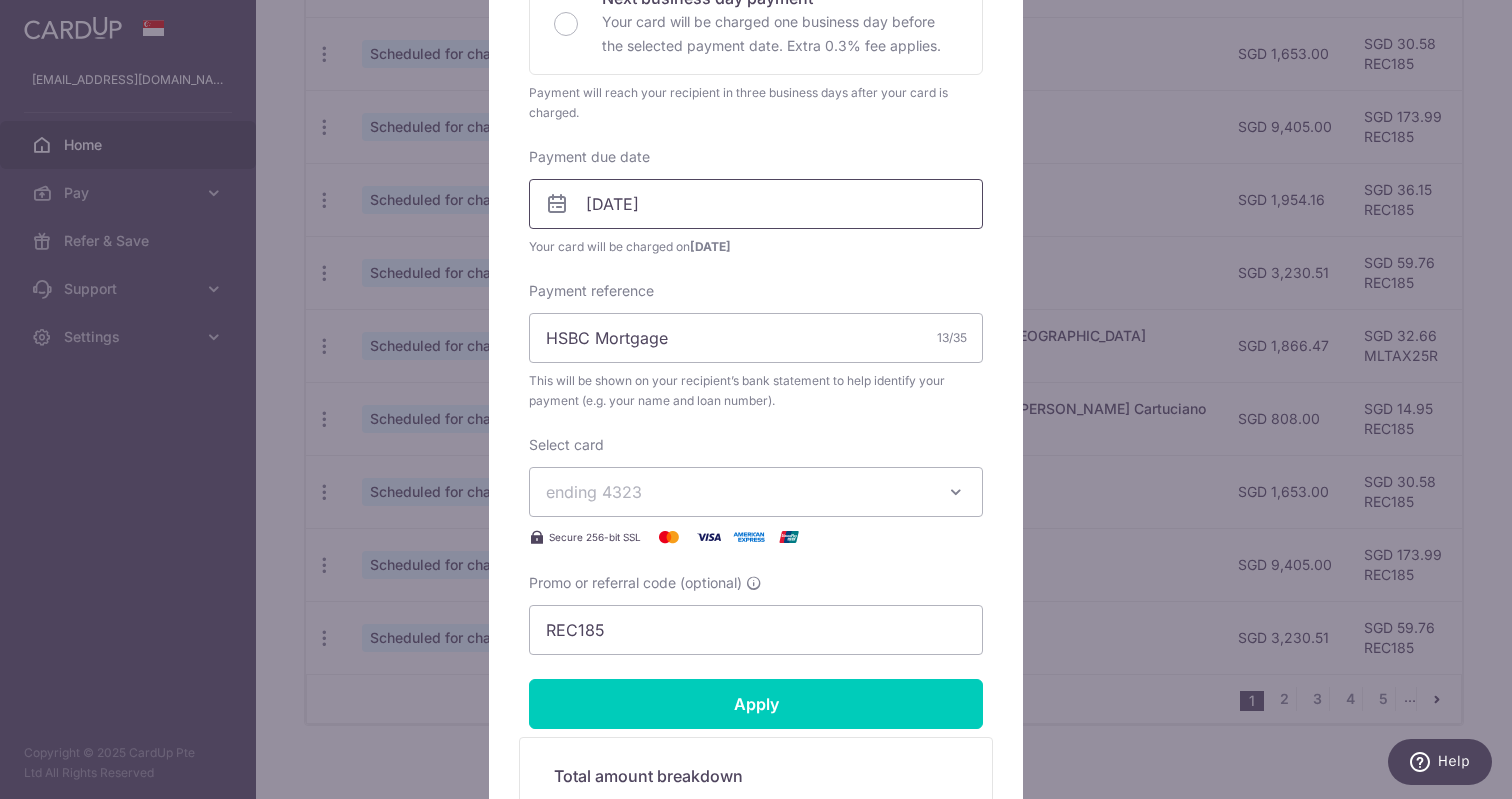 click on "27/08/2025" at bounding box center (756, 204) 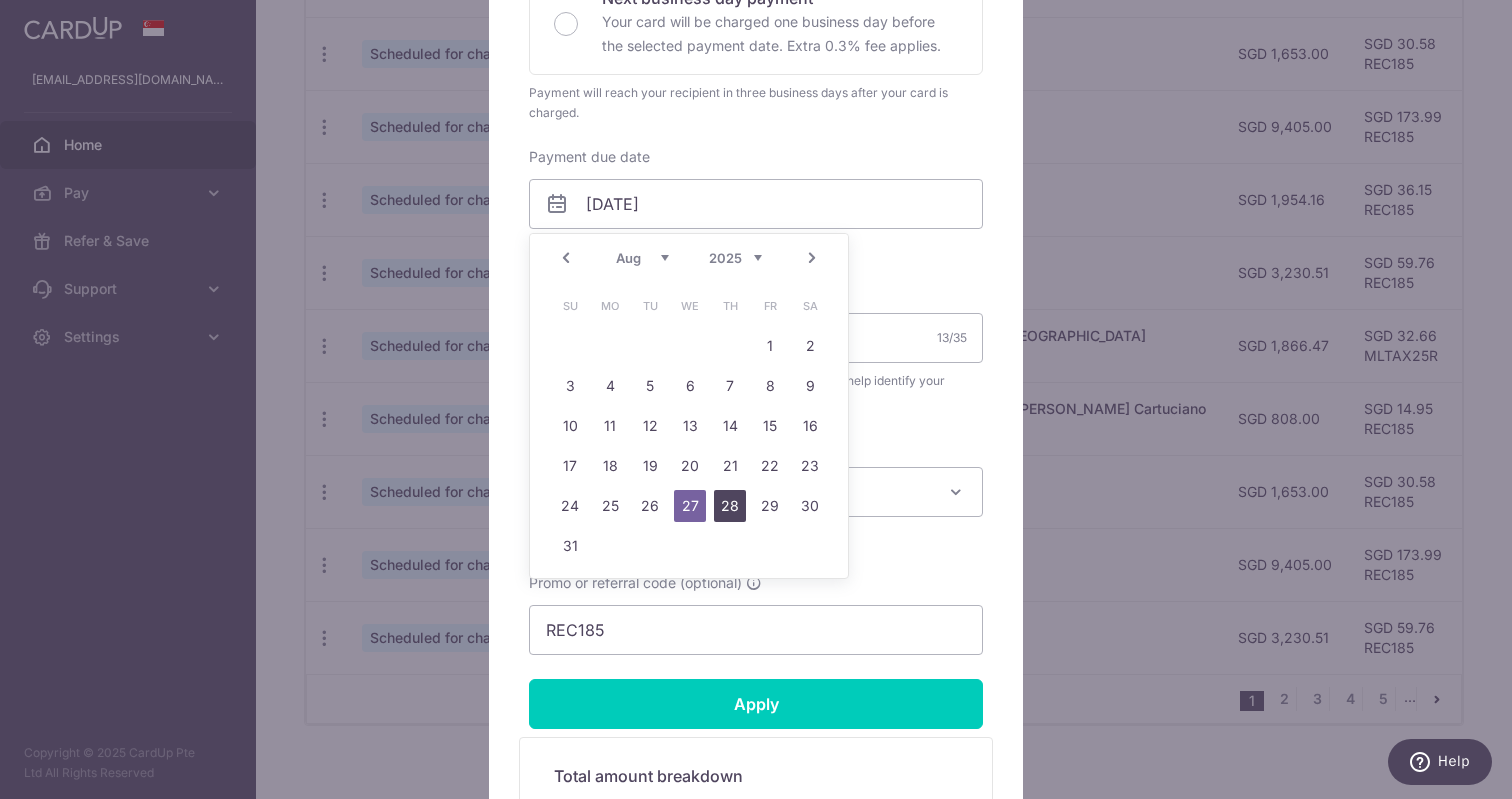 click on "28" at bounding box center [730, 506] 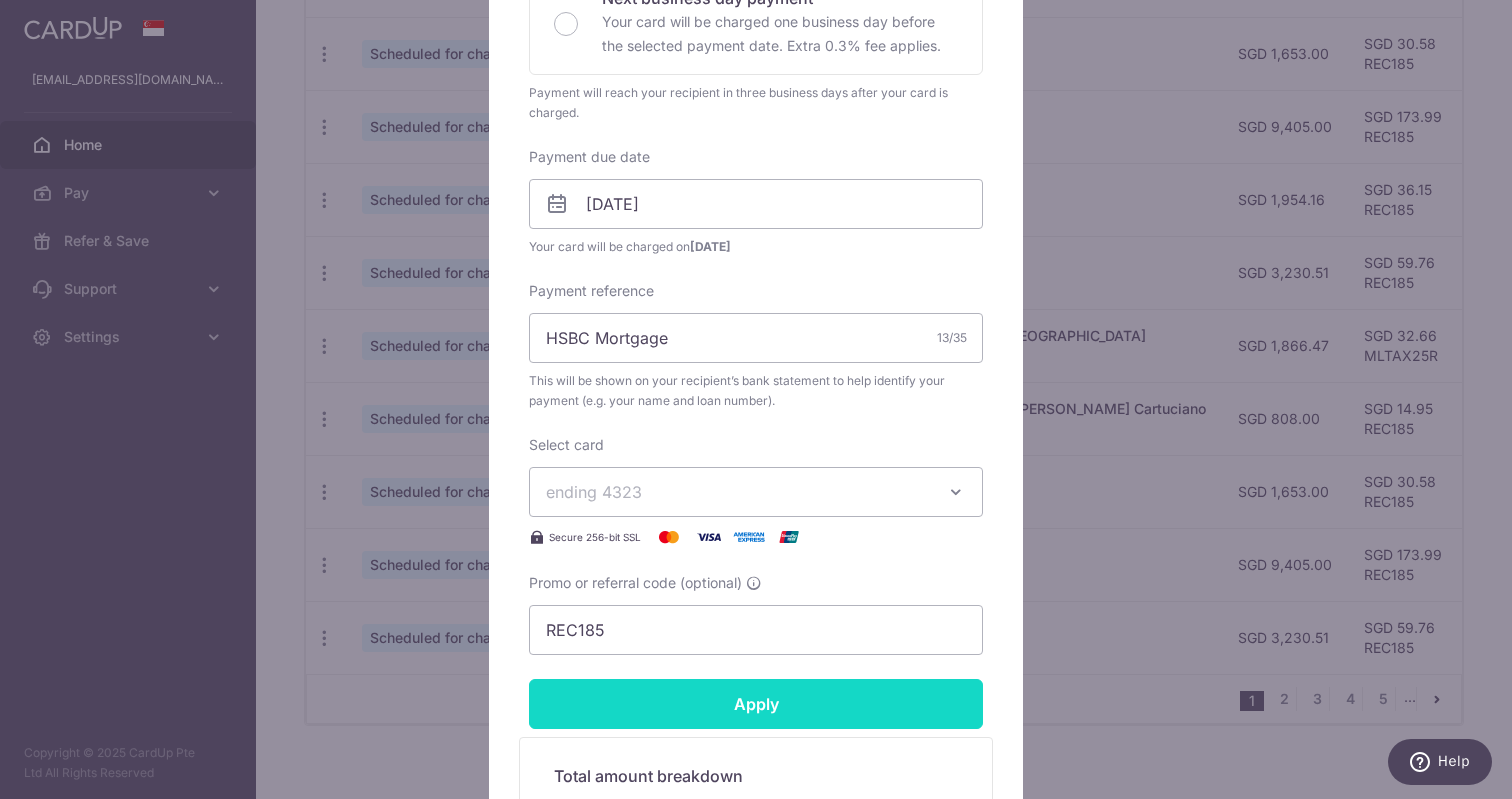 click on "Apply" at bounding box center (756, 704) 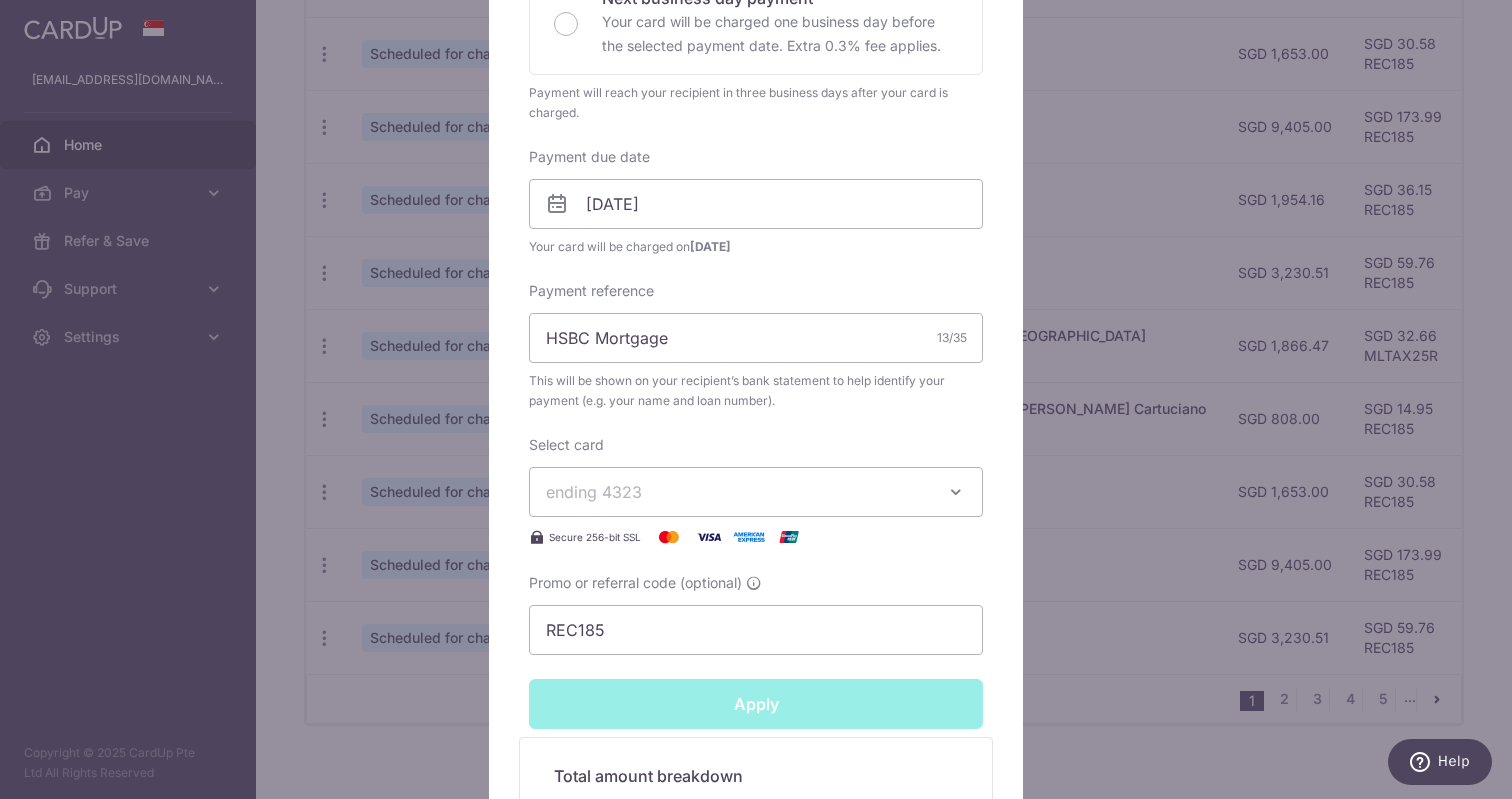 type on "Successfully Applied" 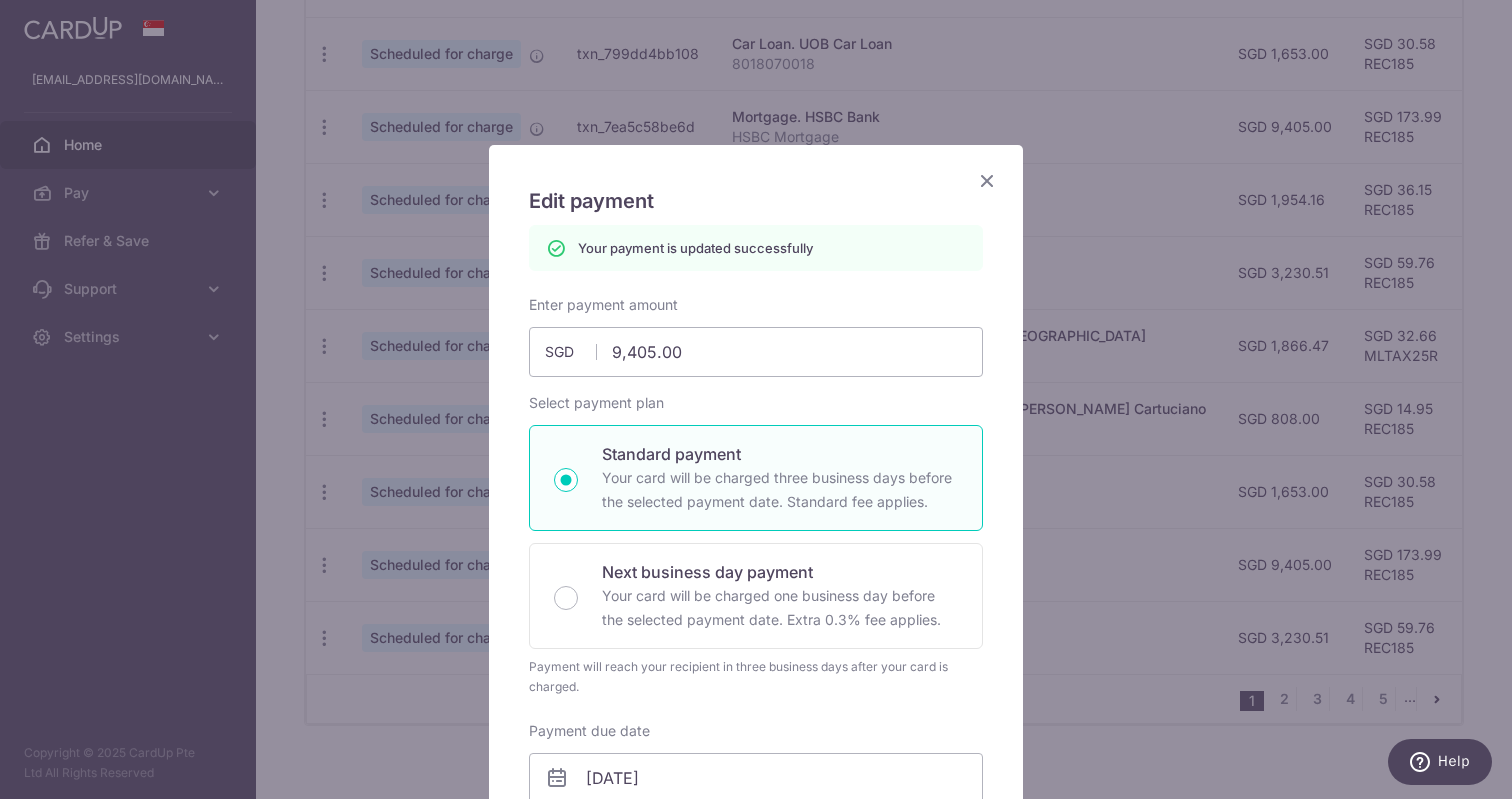 scroll, scrollTop: 0, scrollLeft: 0, axis: both 